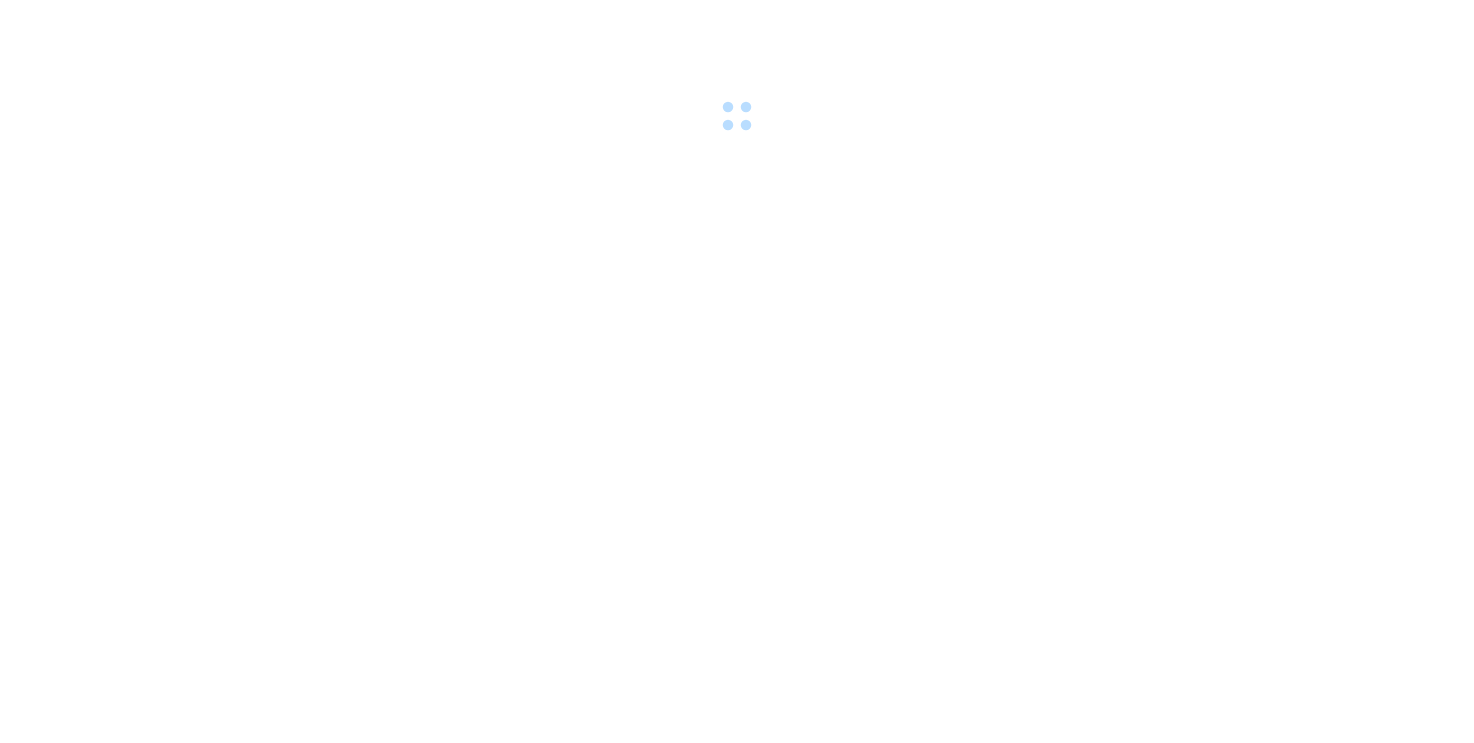 scroll, scrollTop: 0, scrollLeft: 0, axis: both 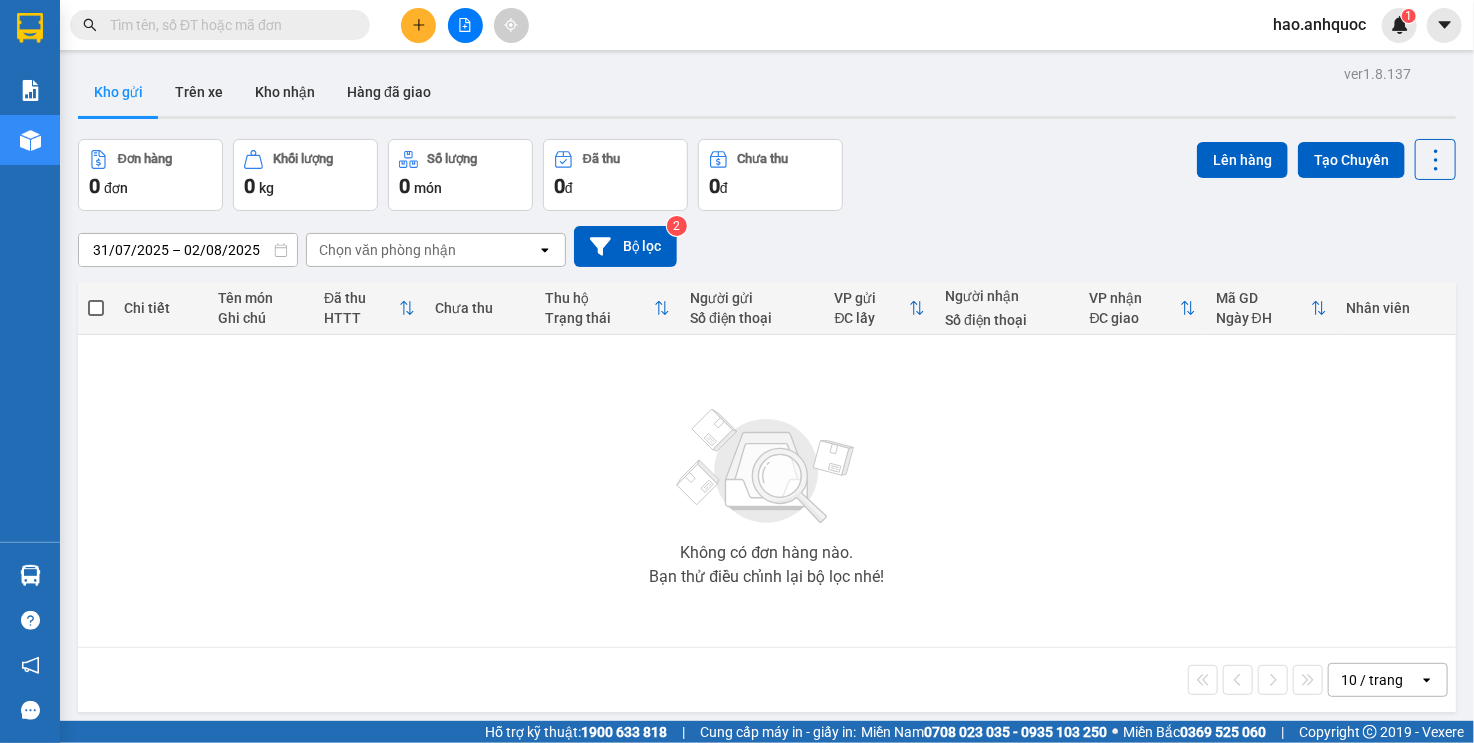 click 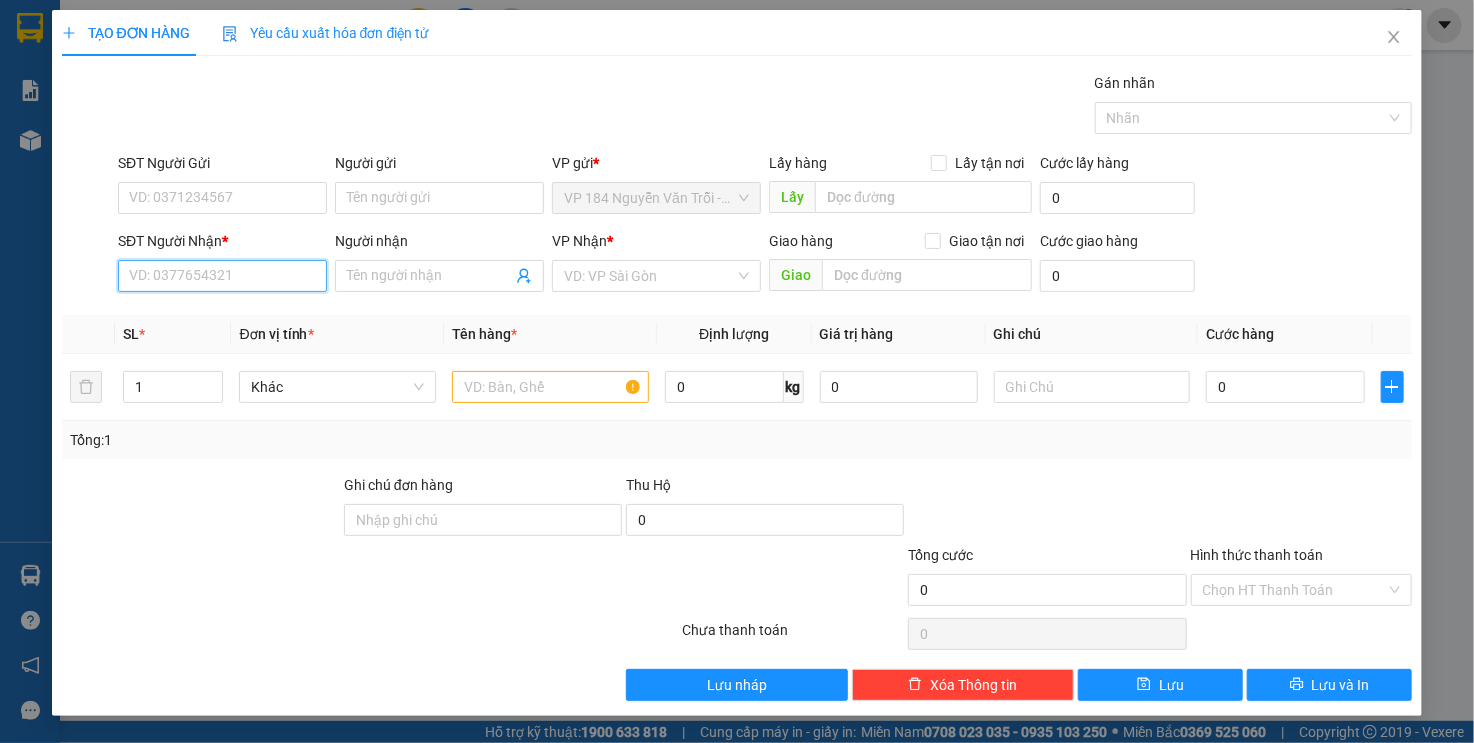 click on "SĐT Người Nhận  *" at bounding box center [222, 276] 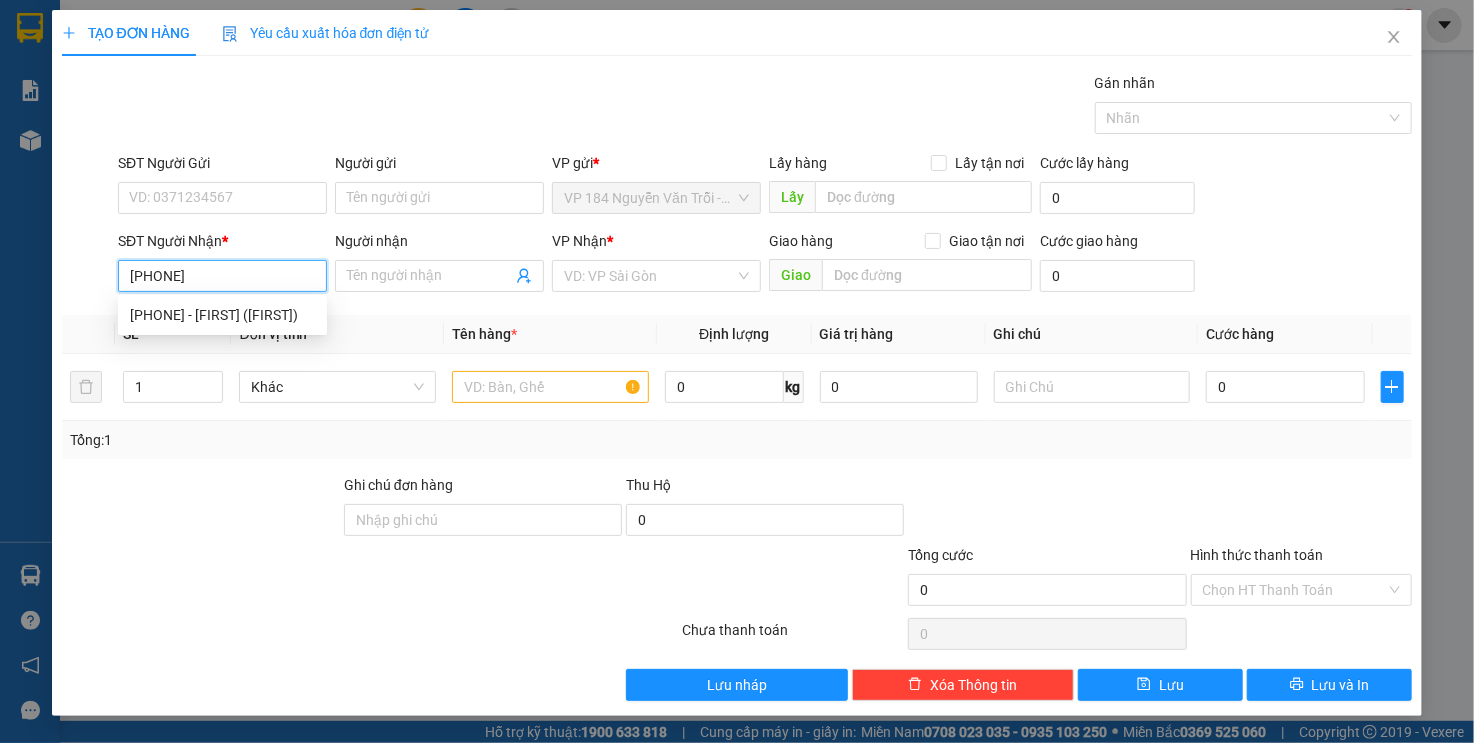 type on "[PHONE]" 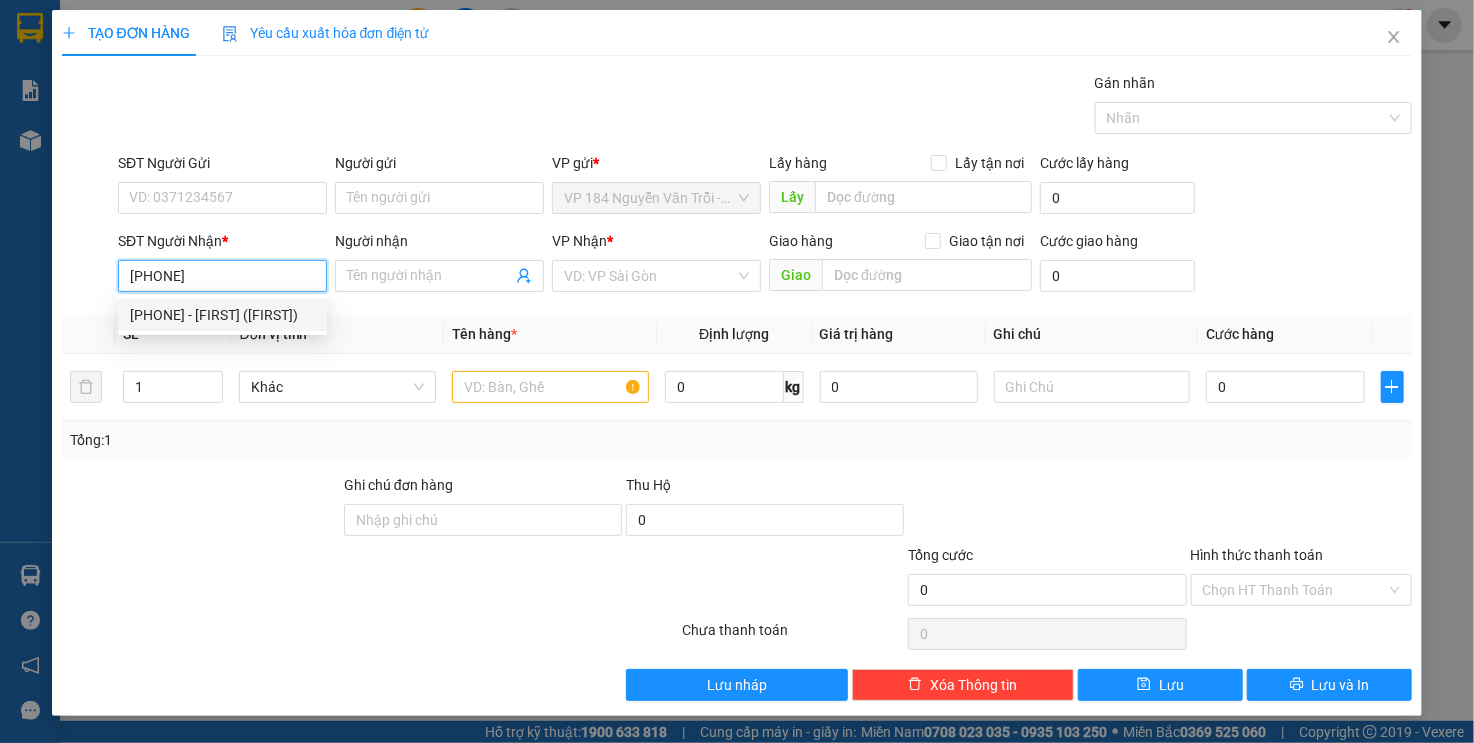 drag, startPoint x: 204, startPoint y: 327, endPoint x: 192, endPoint y: 366, distance: 40.804413 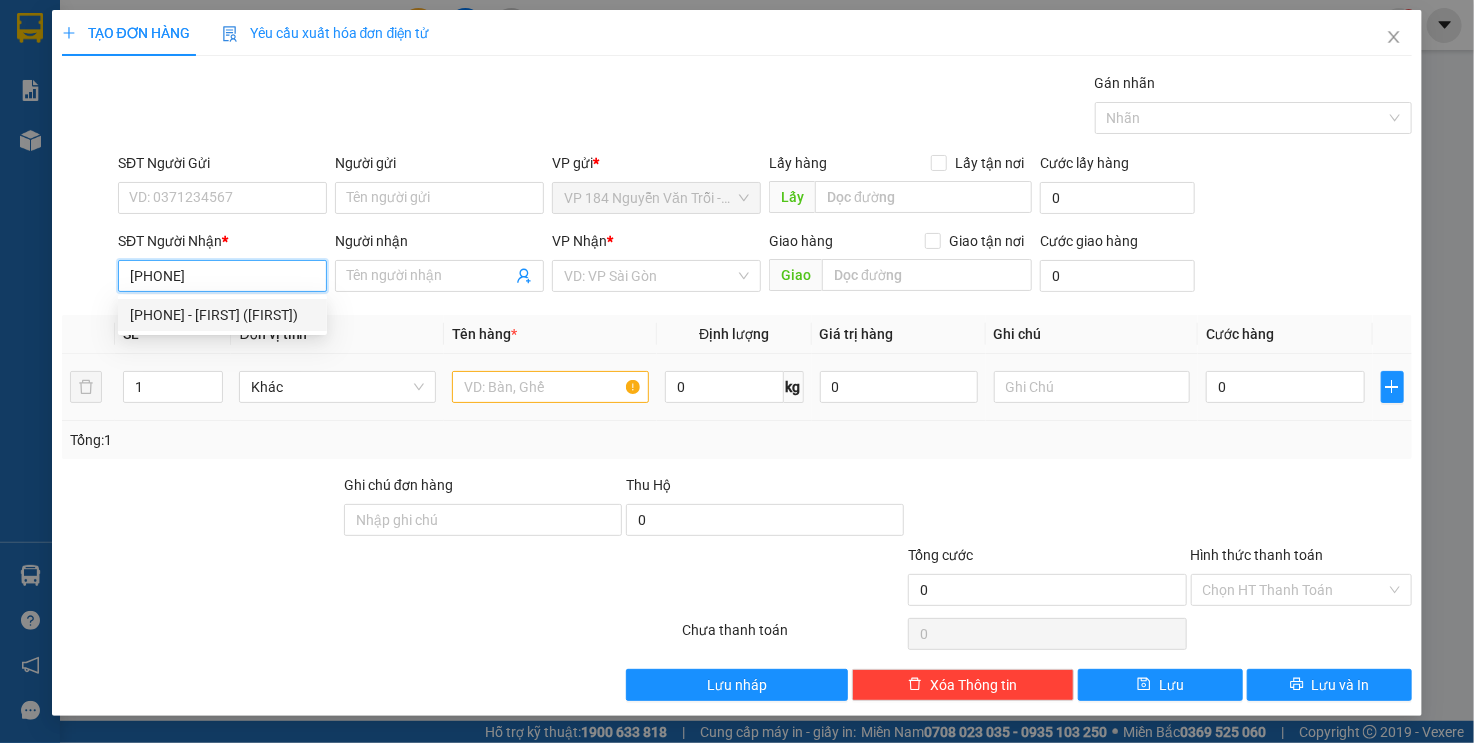 click on "[PHONE] - [FIRST] ([FIRST])" at bounding box center (222, 315) 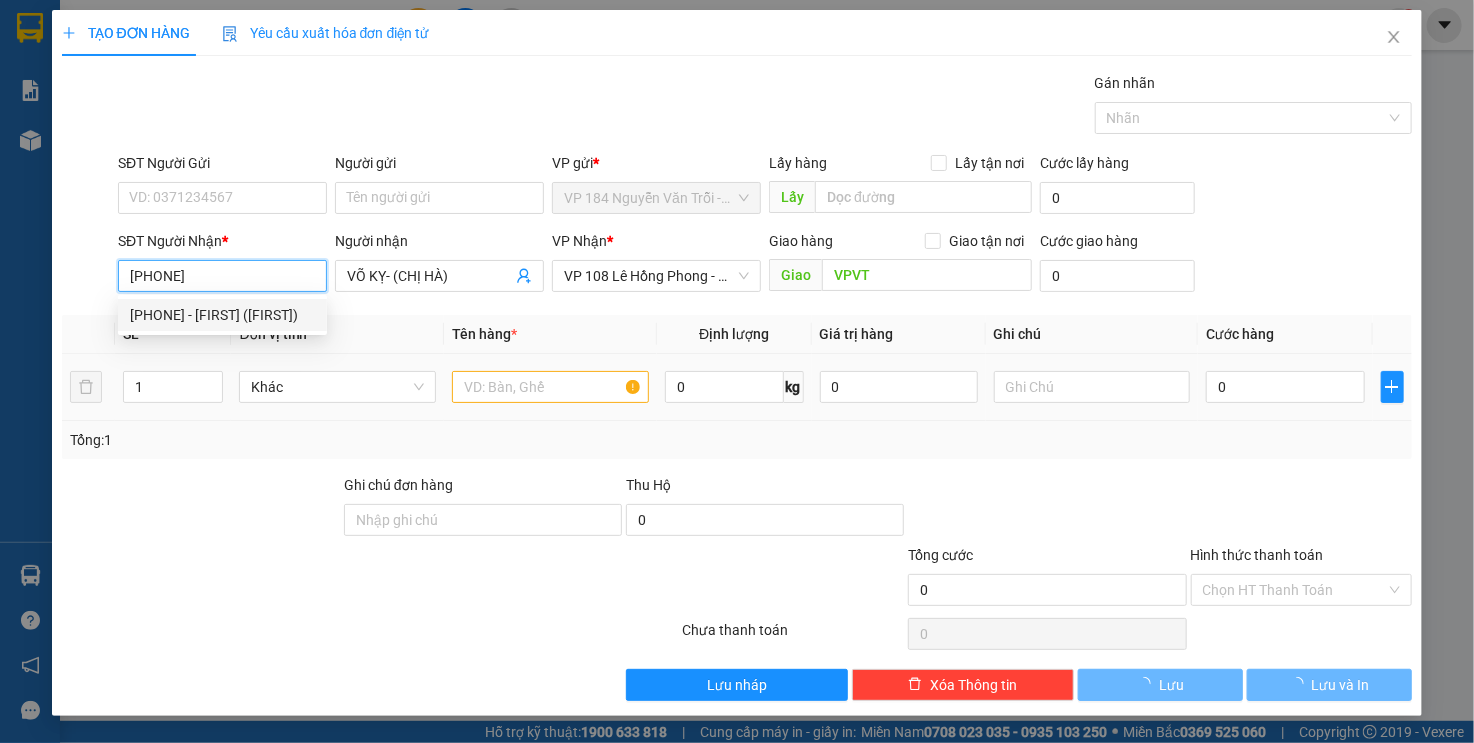 type on "40.000" 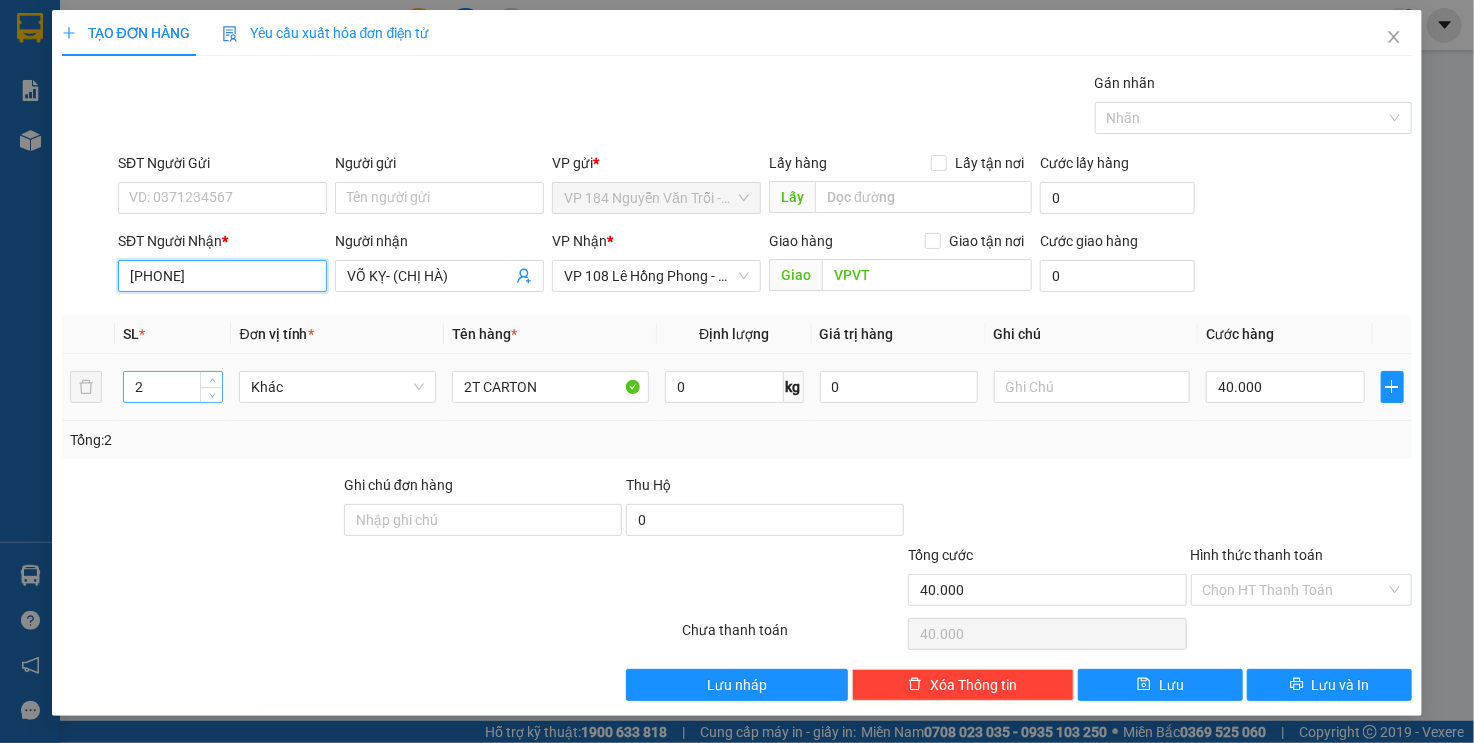 type on "[PHONE]" 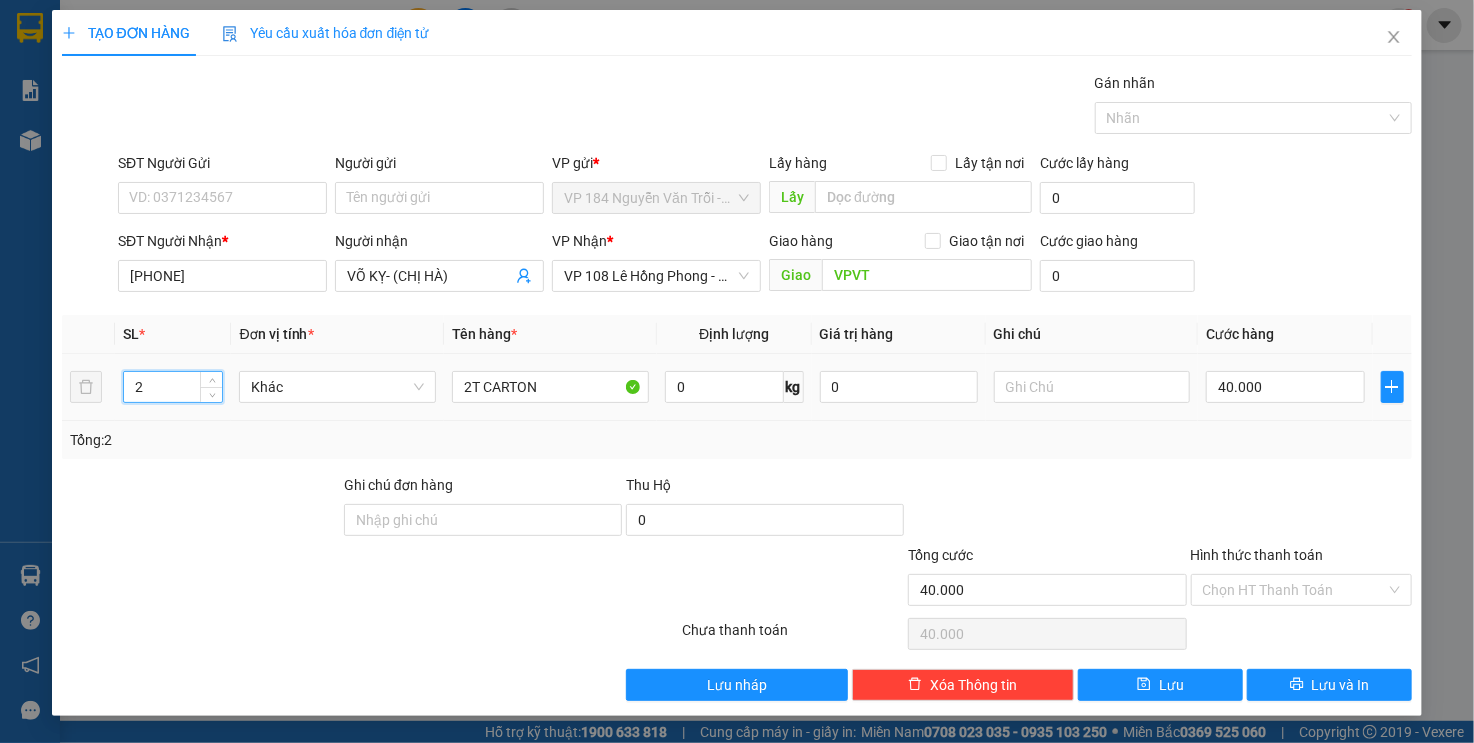 click on "2" at bounding box center (173, 387) 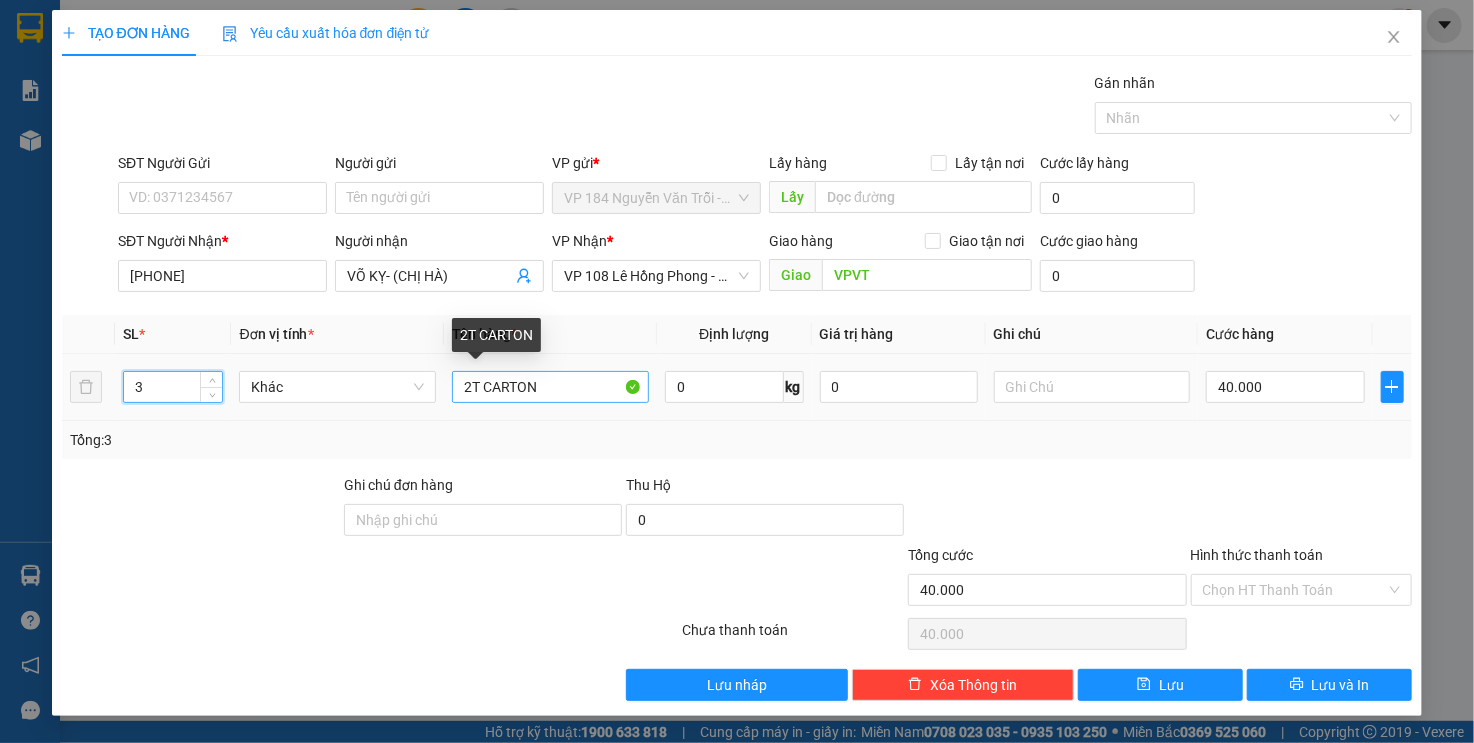 type on "3" 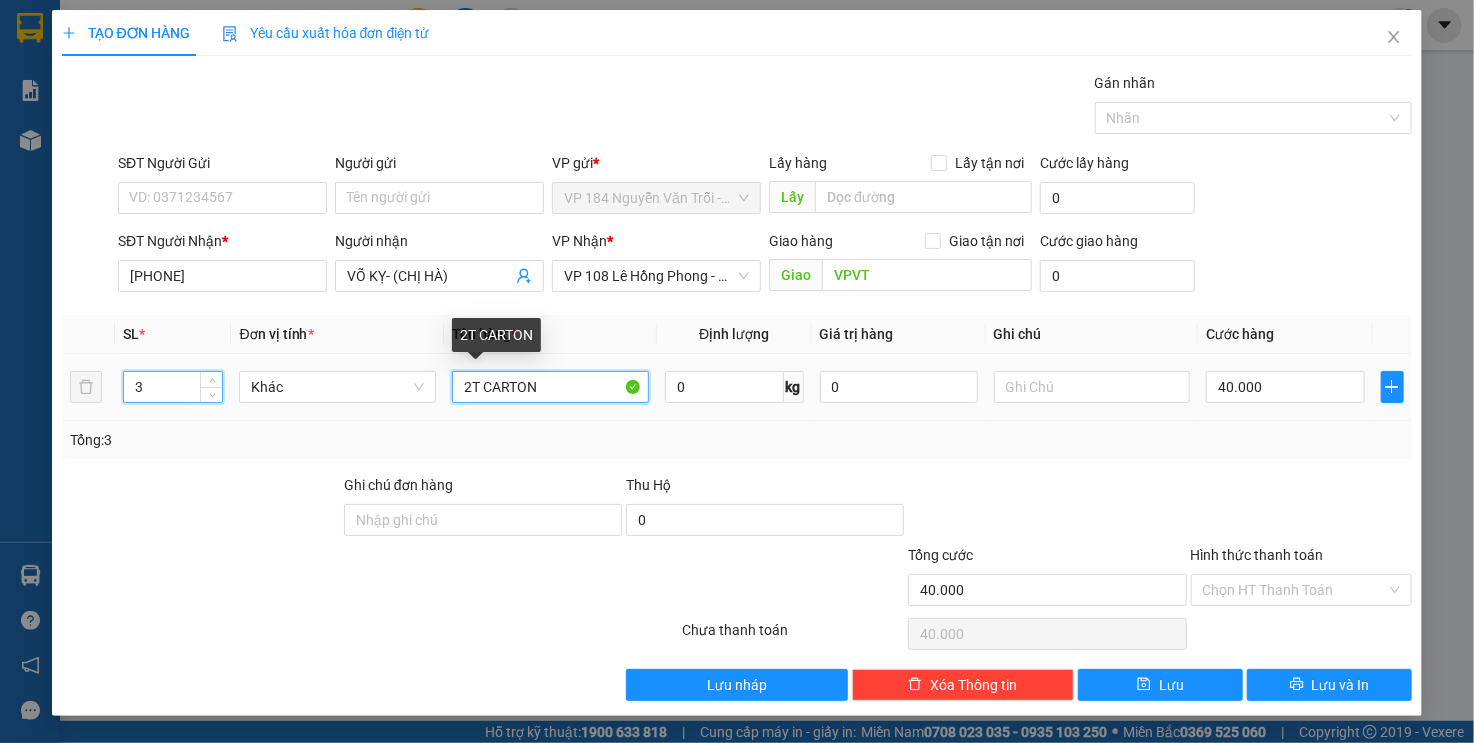 click on "2T CARTON" at bounding box center [550, 387] 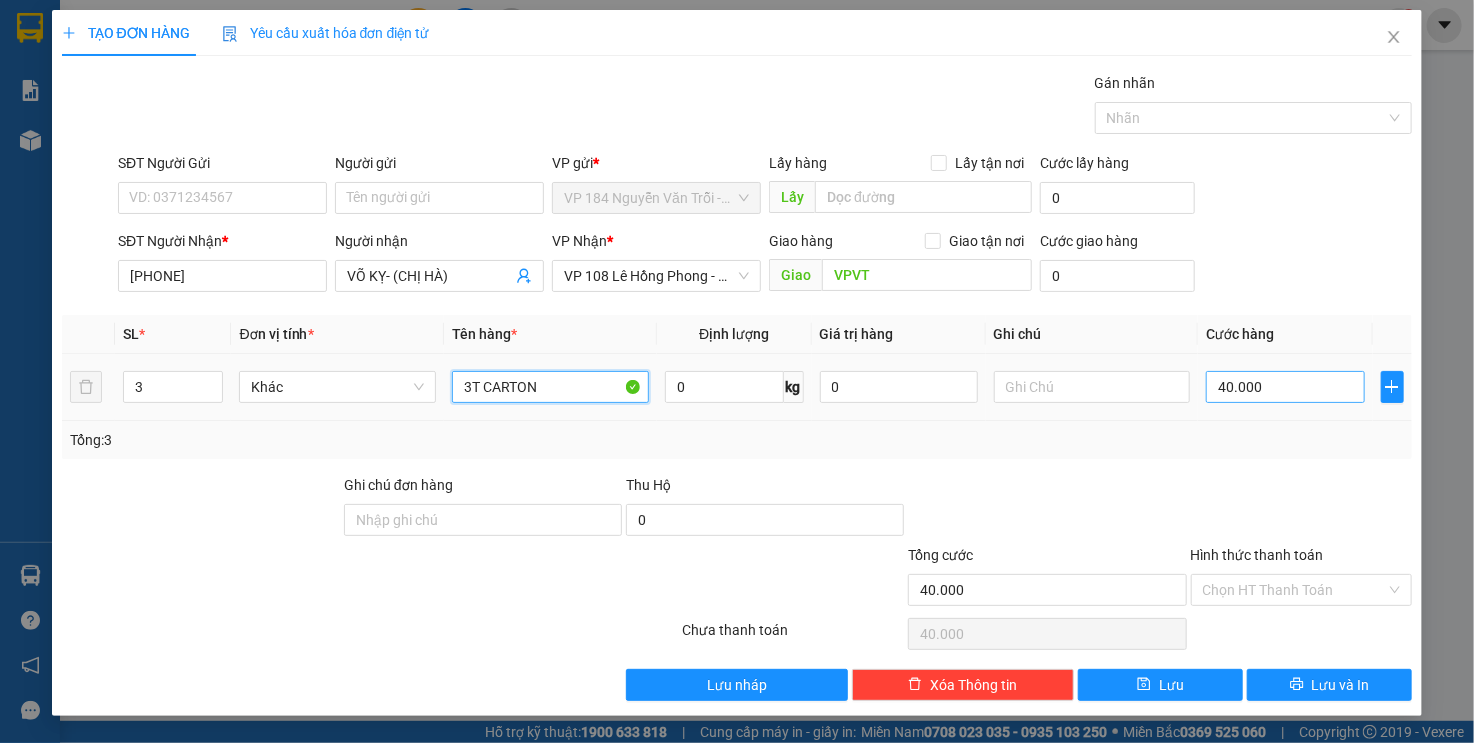 type on "3T CARTON" 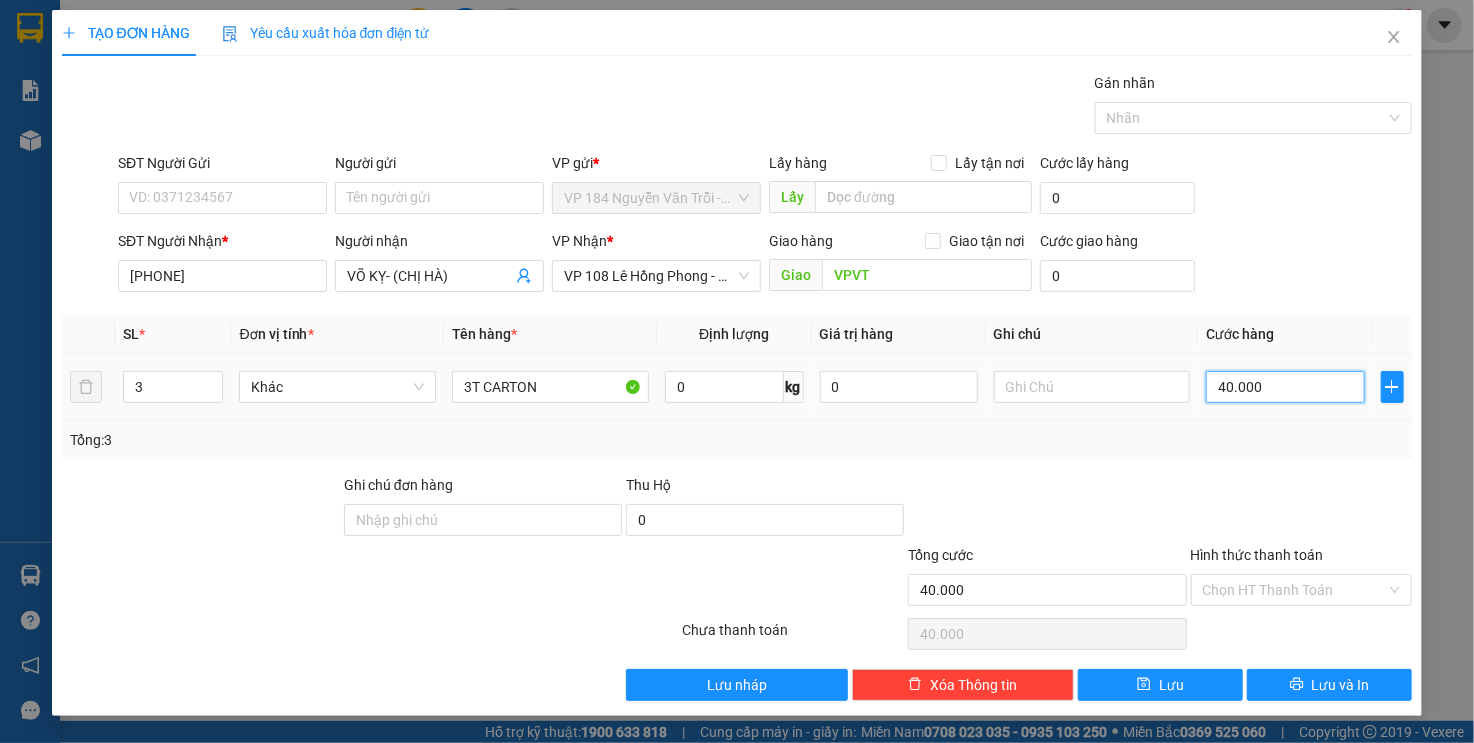 click on "40.000" at bounding box center (1285, 387) 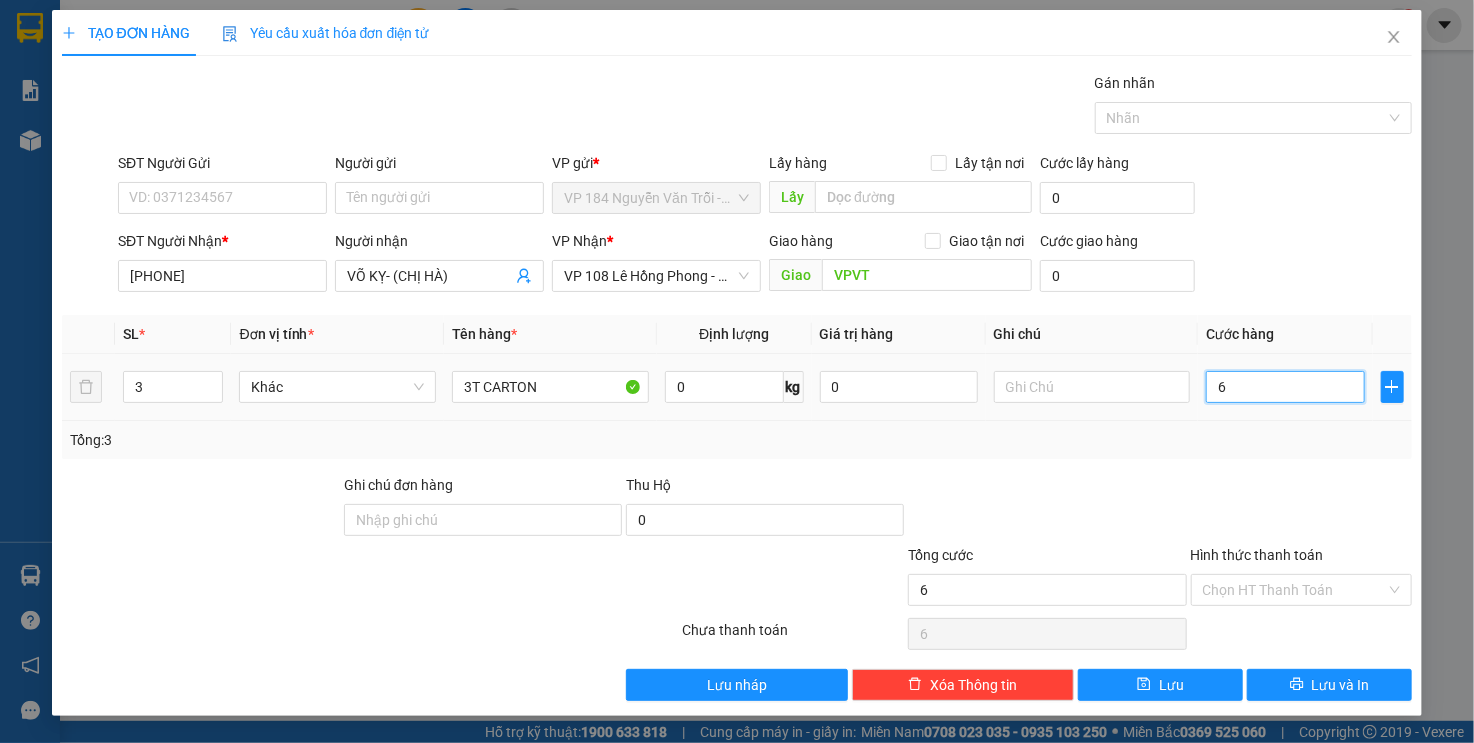 type on "60" 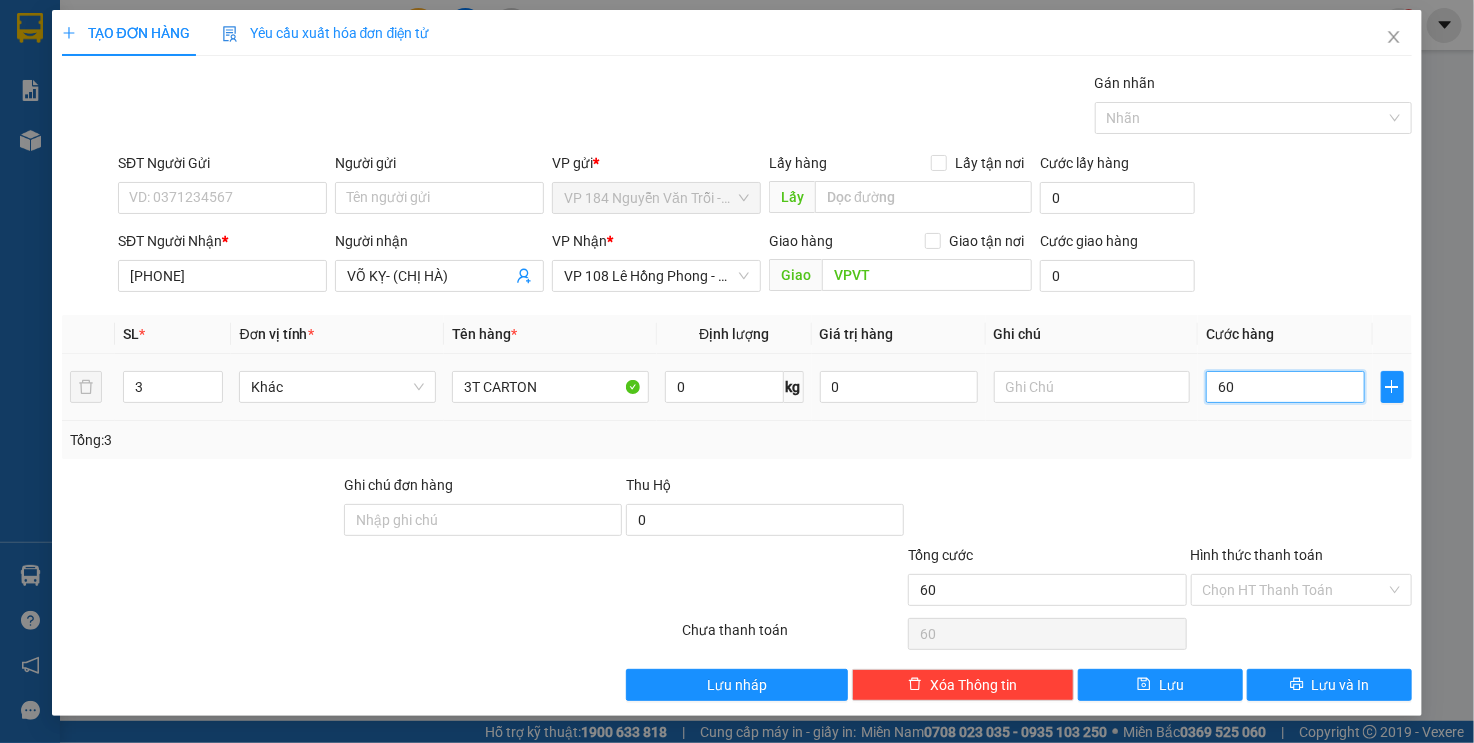 type on "600" 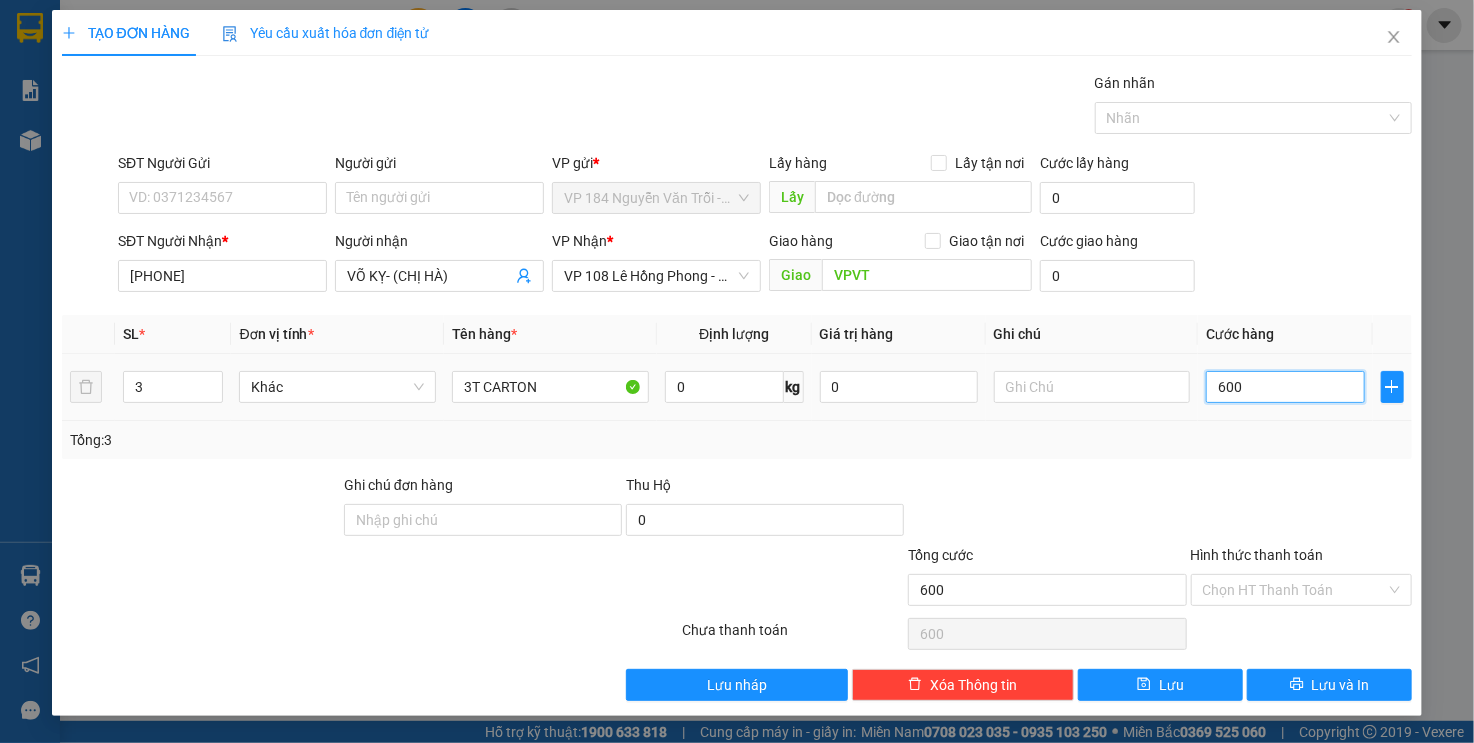 type on "6.000" 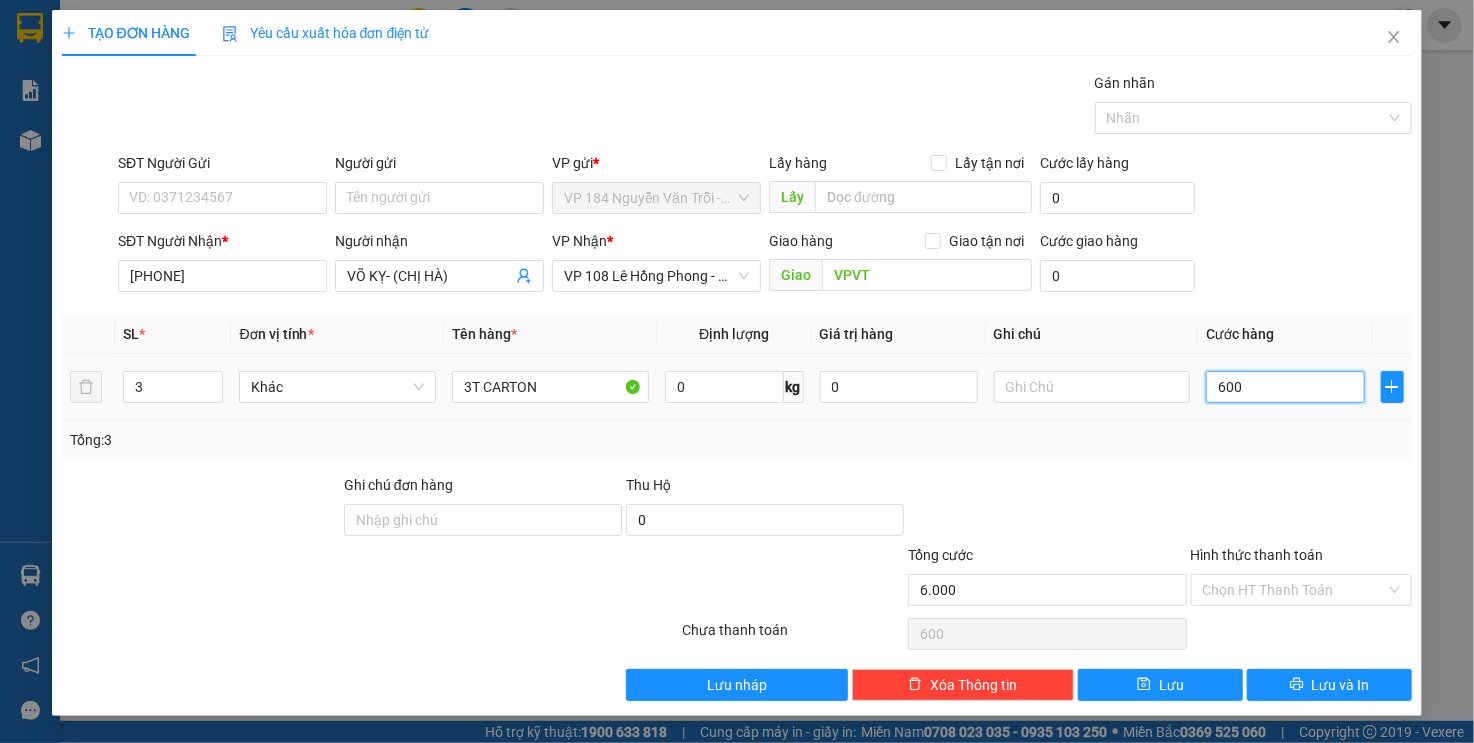 type on "6.000" 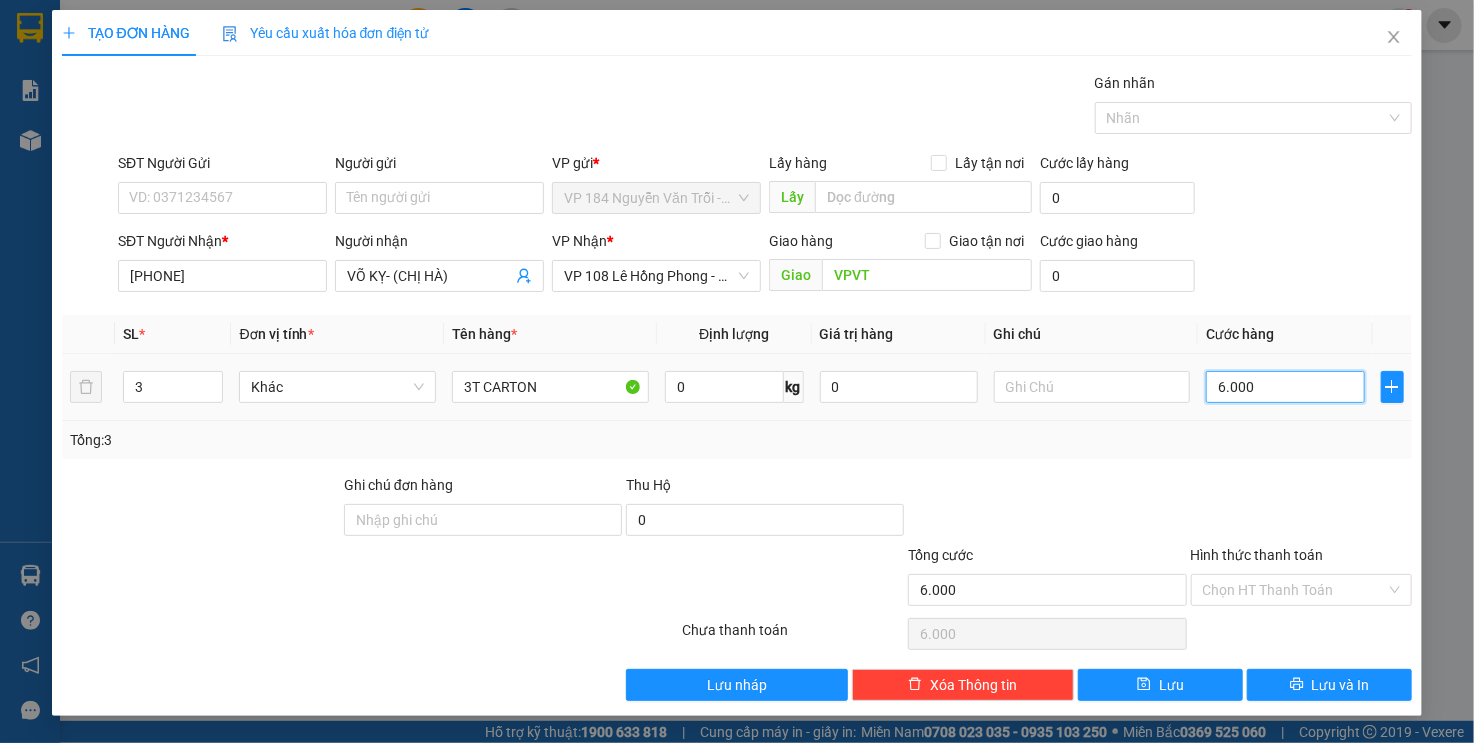type on "60.000" 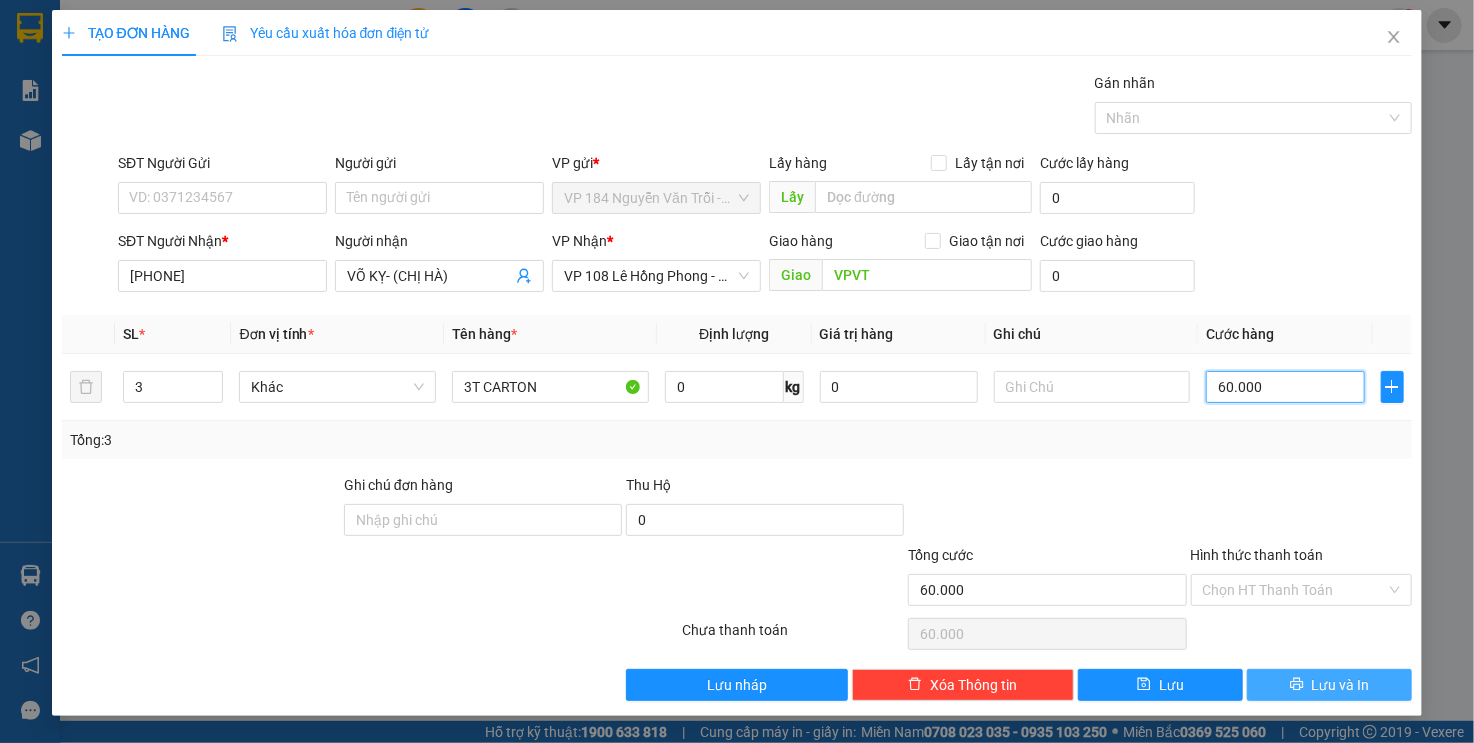 type on "60.000" 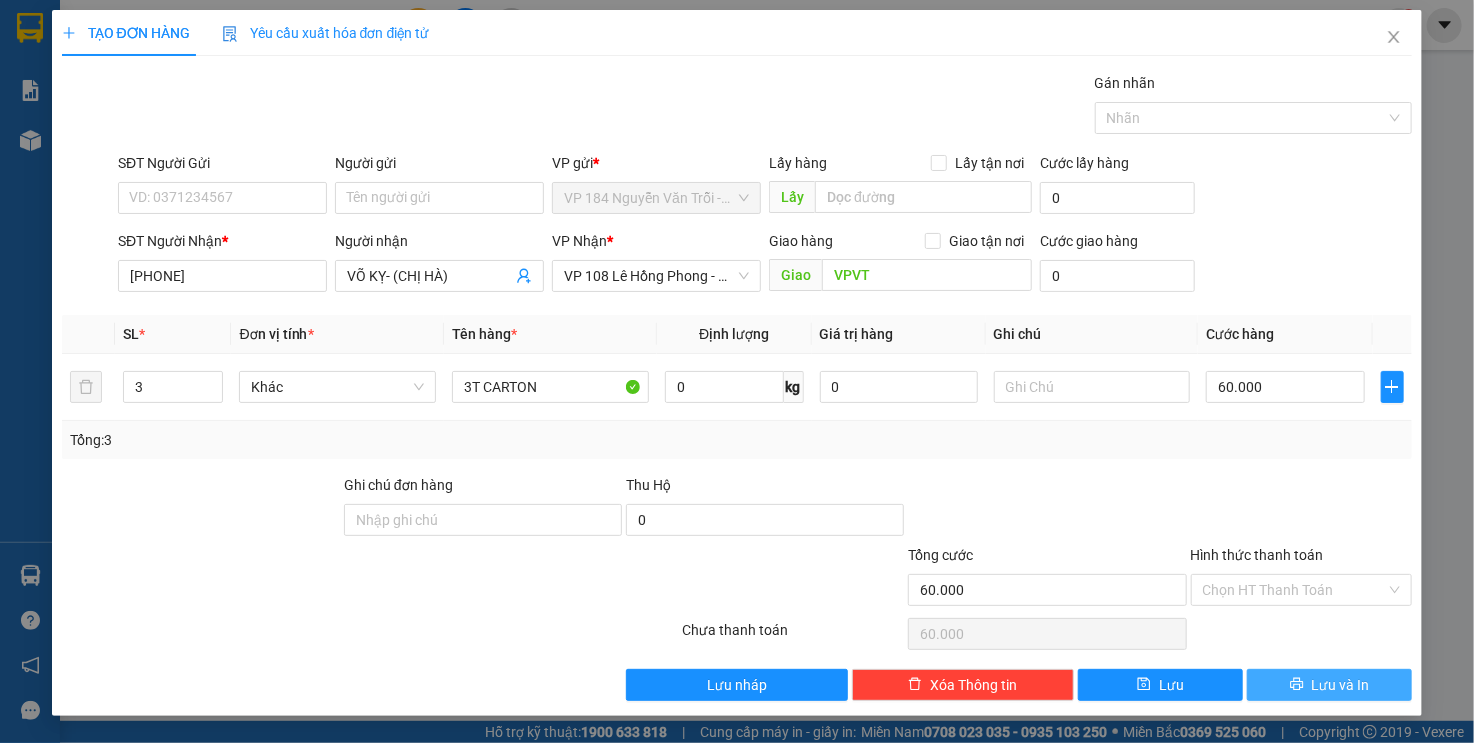 drag, startPoint x: 1312, startPoint y: 678, endPoint x: 1127, endPoint y: 735, distance: 193.58203 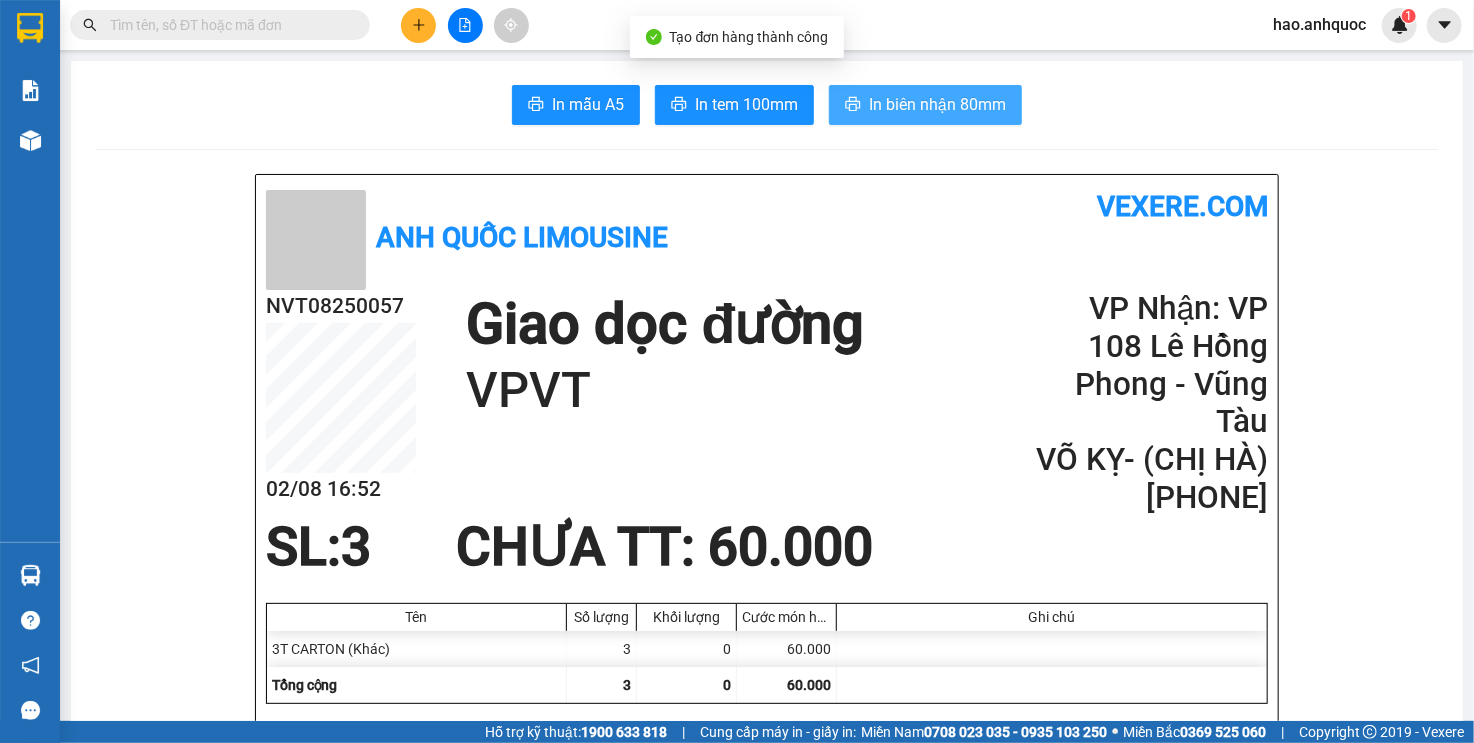 click 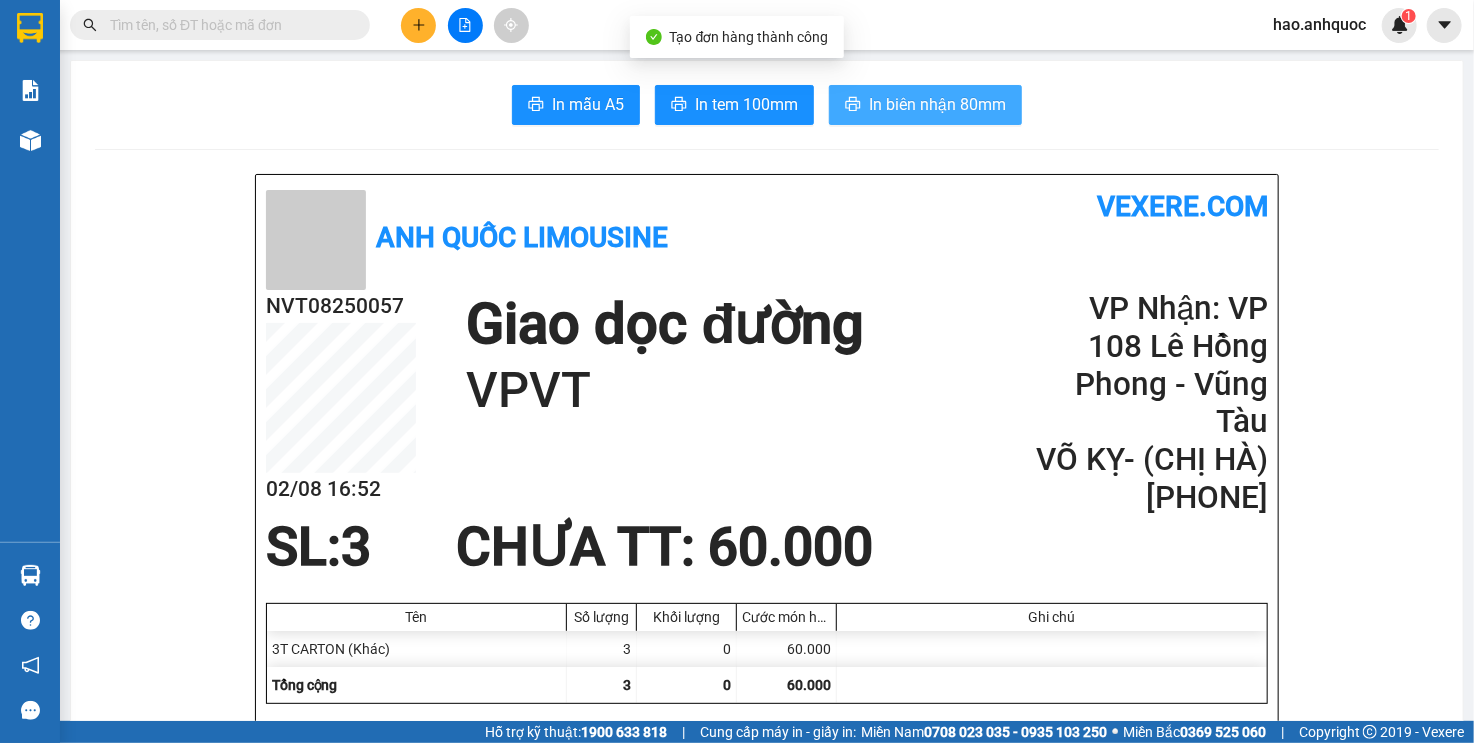 scroll, scrollTop: 0, scrollLeft: 0, axis: both 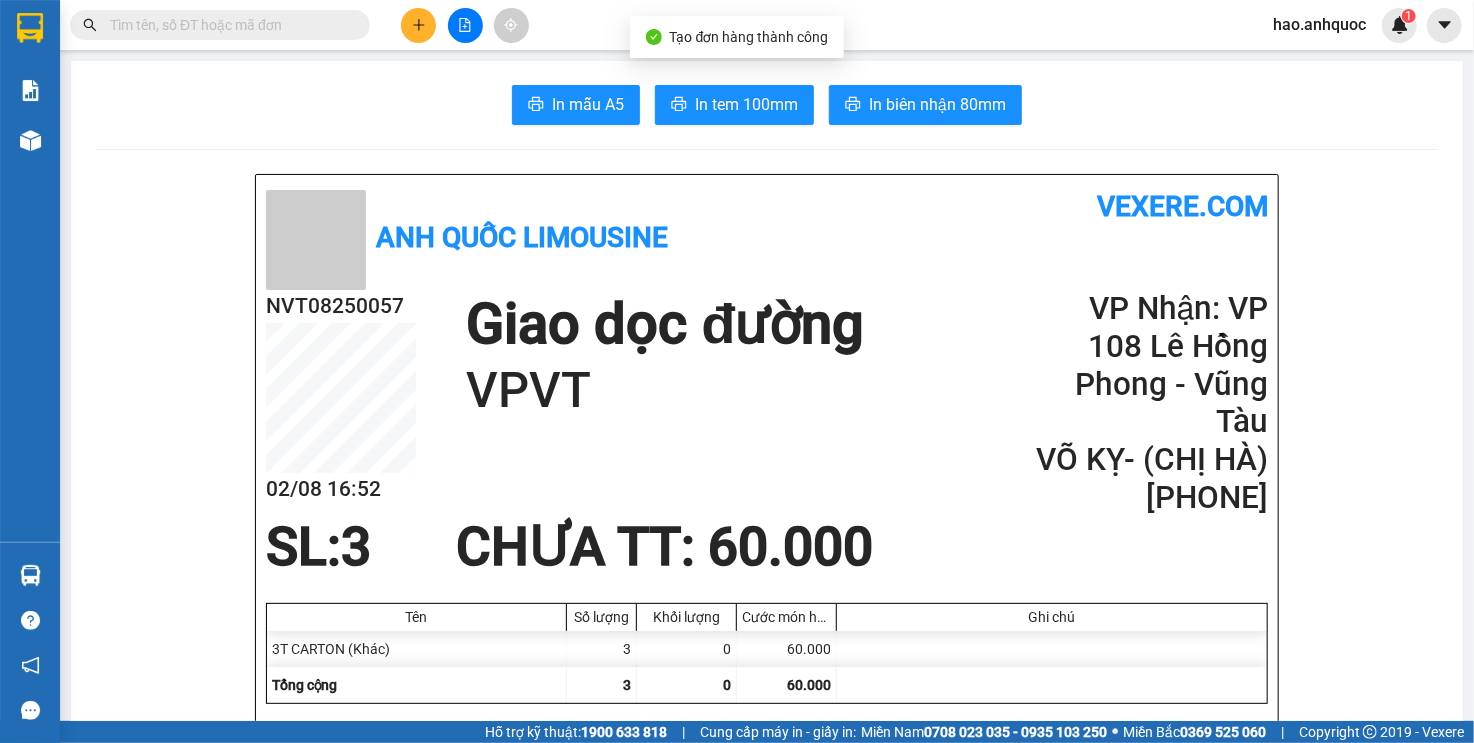 click on "Anh Quốc Limousine vexere.com" at bounding box center (767, 237) 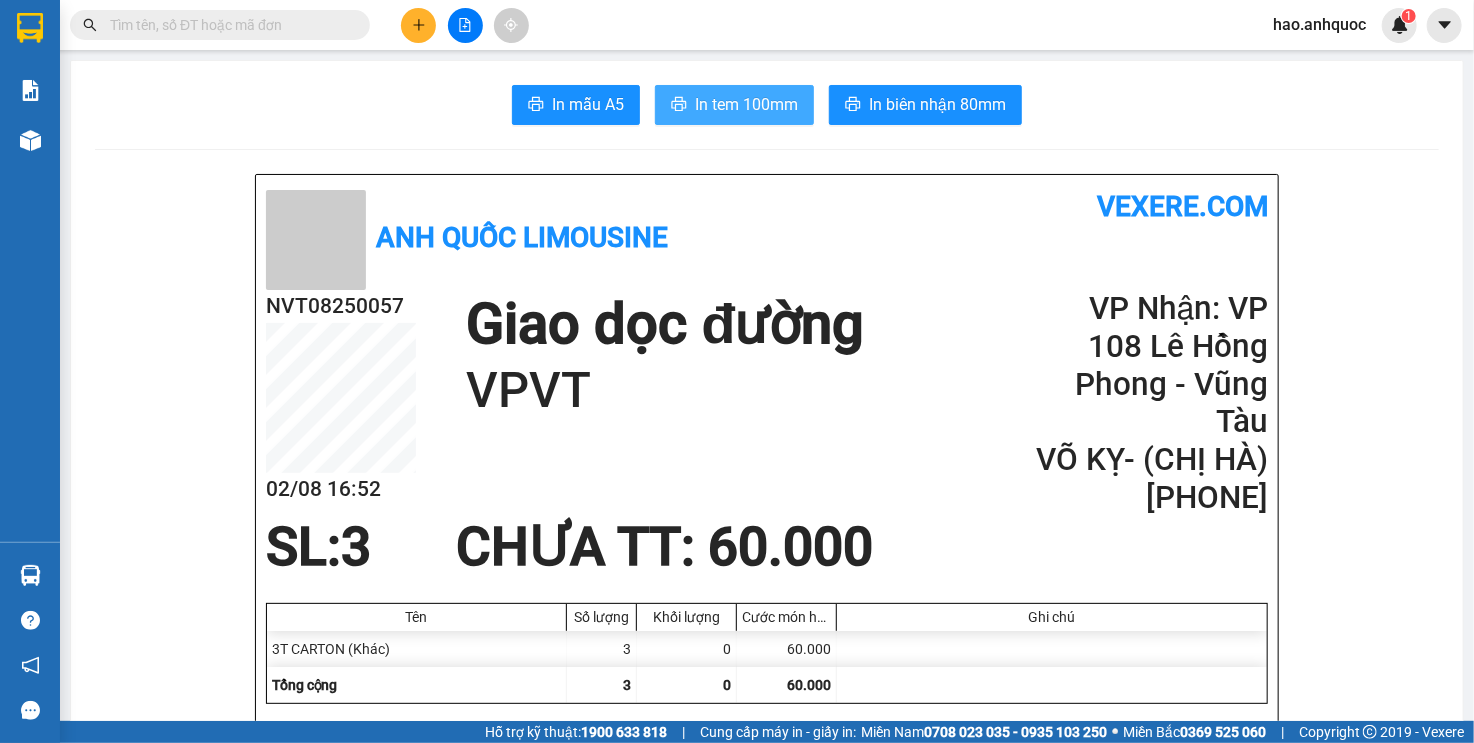 click on "In tem 100mm" at bounding box center [746, 104] 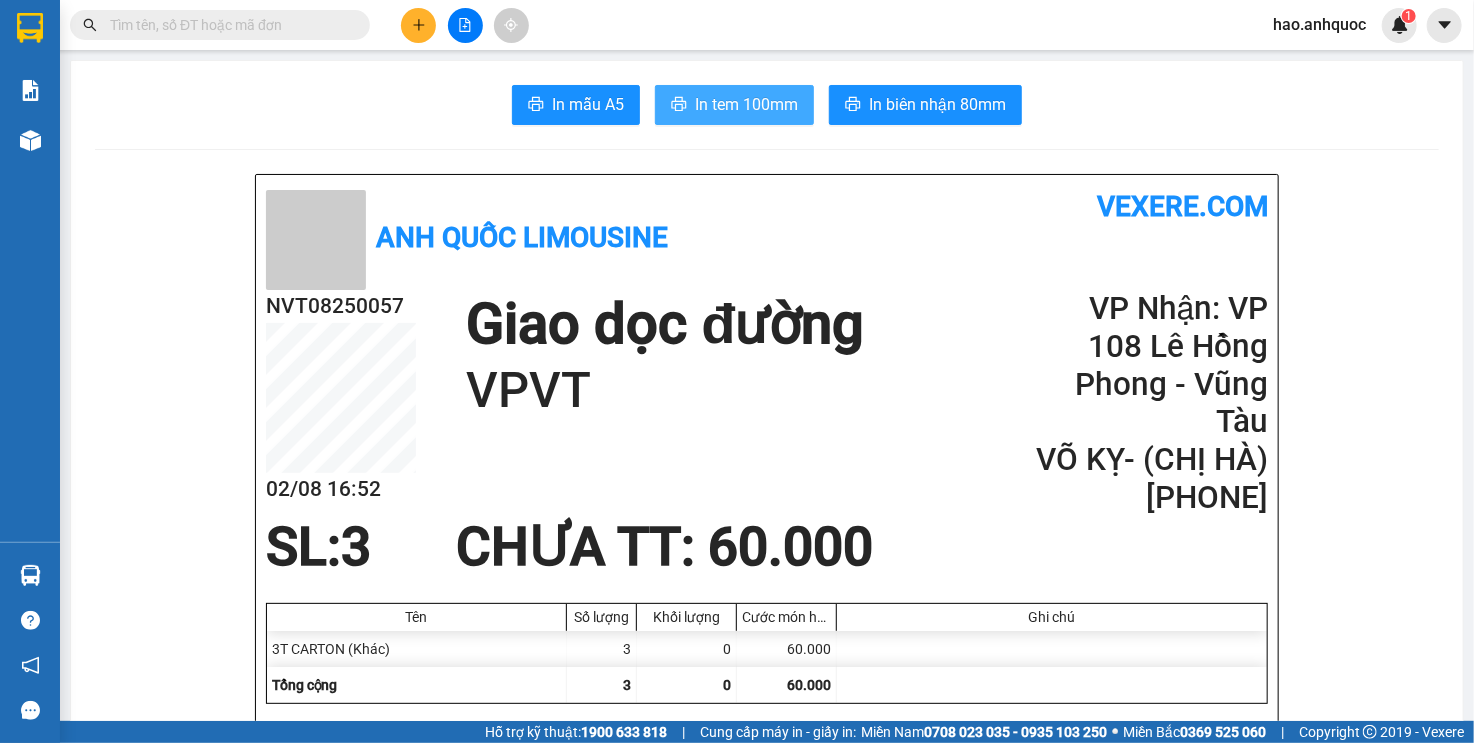 scroll, scrollTop: 0, scrollLeft: 0, axis: both 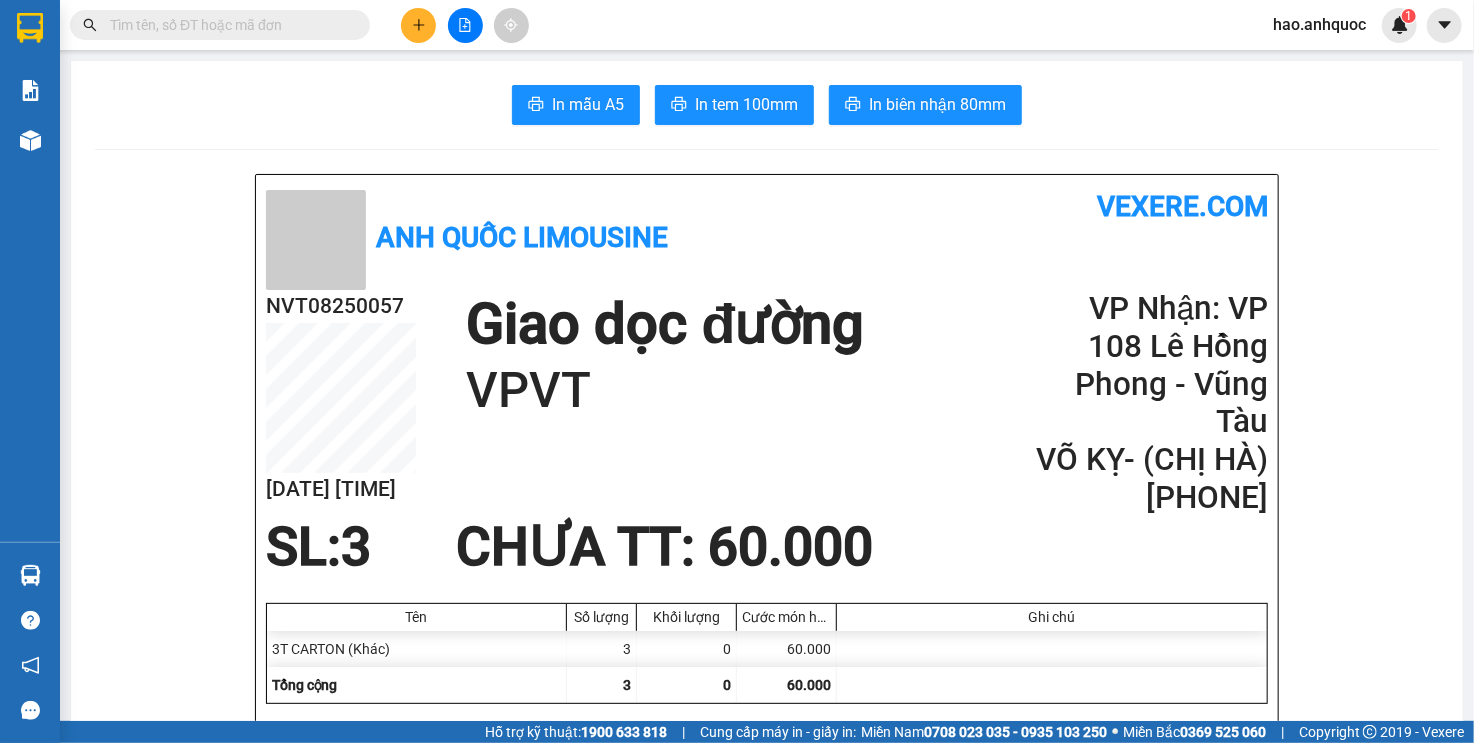 click at bounding box center (228, 25) 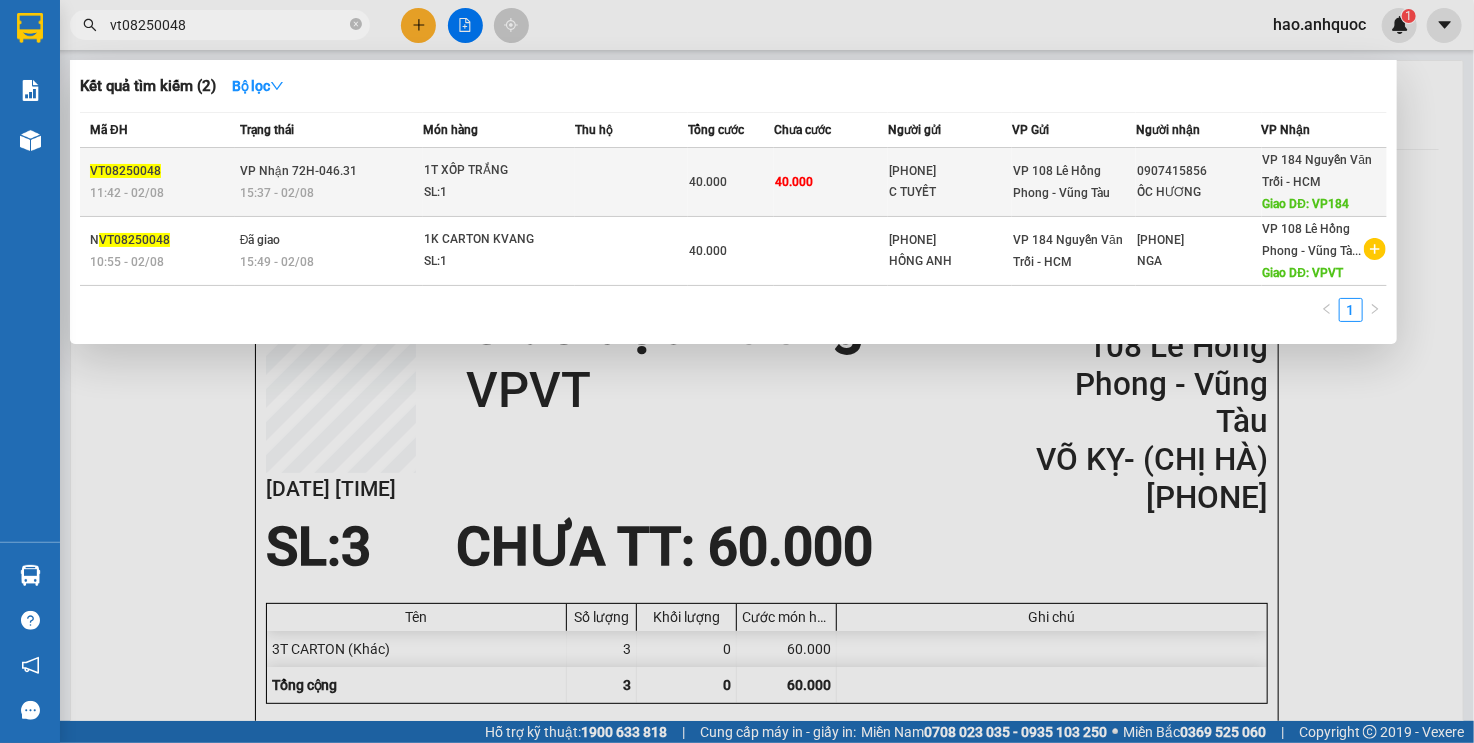 type on "vt08250048" 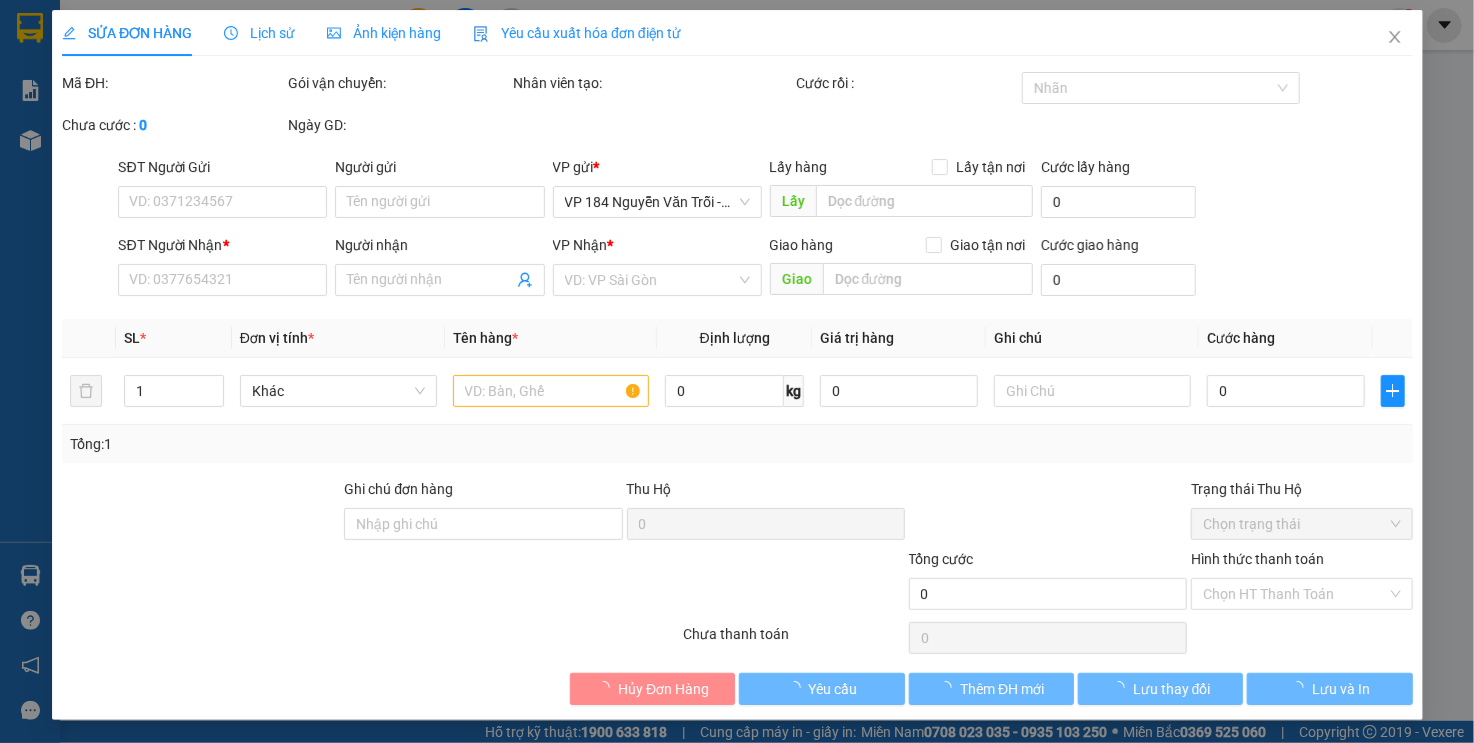 type on "[PHONE]" 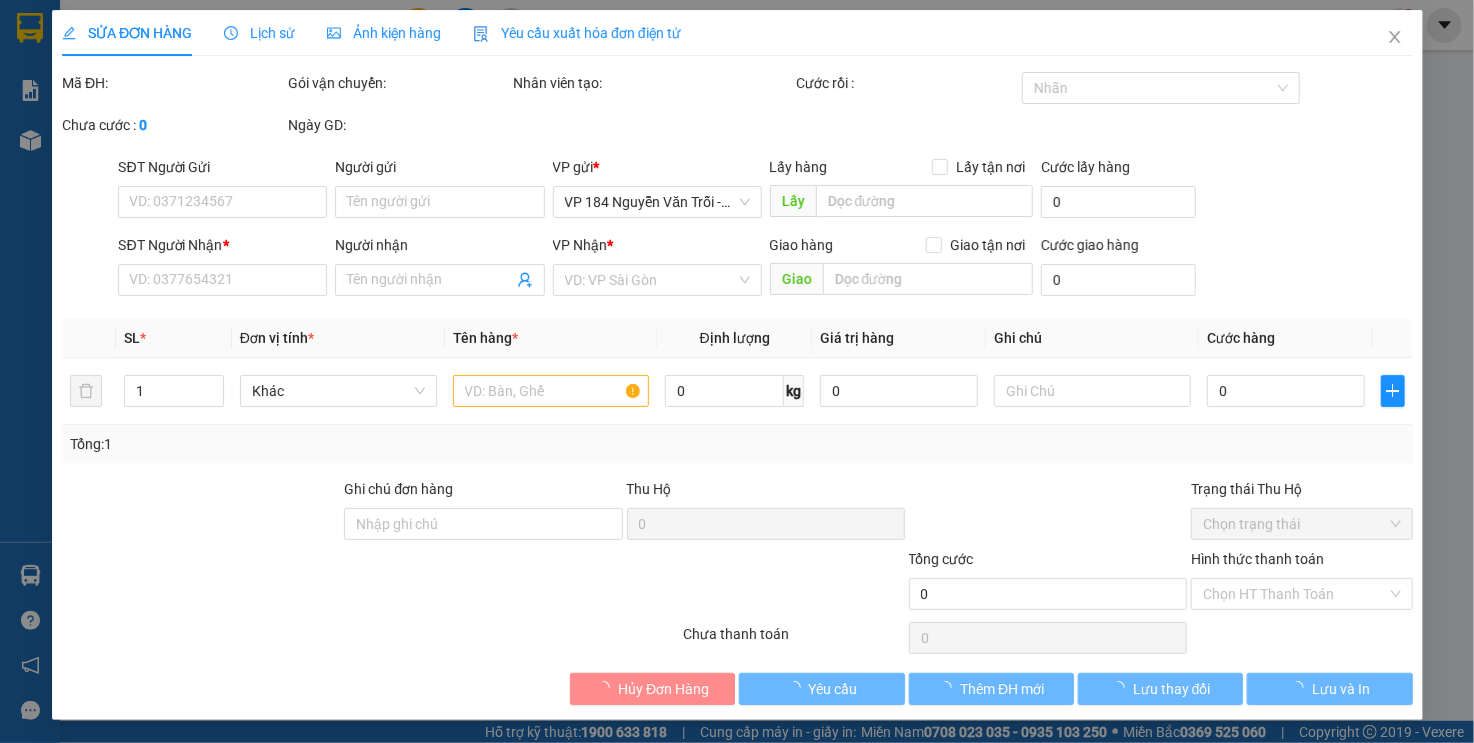 type on "C TUYẾT" 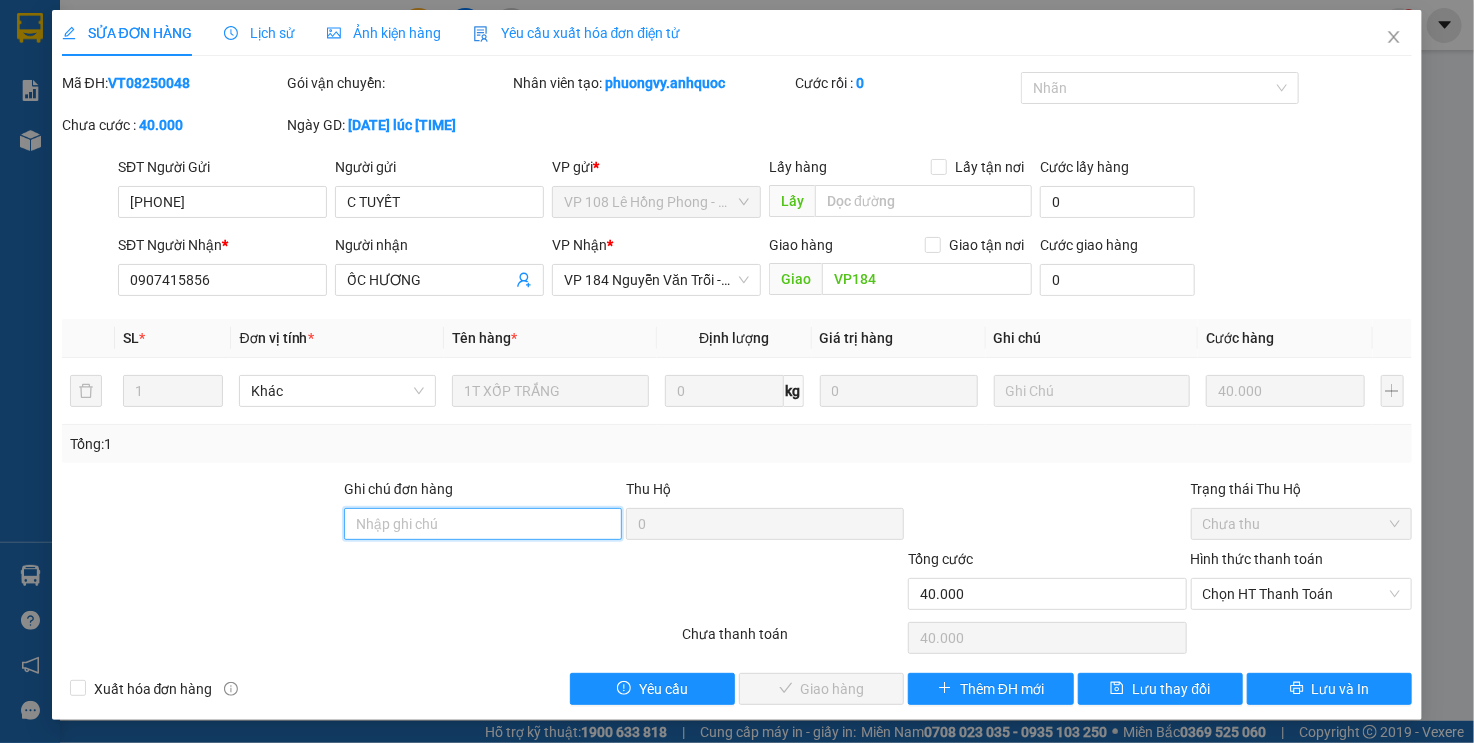 click on "Ghi chú đơn hàng" at bounding box center [483, 524] 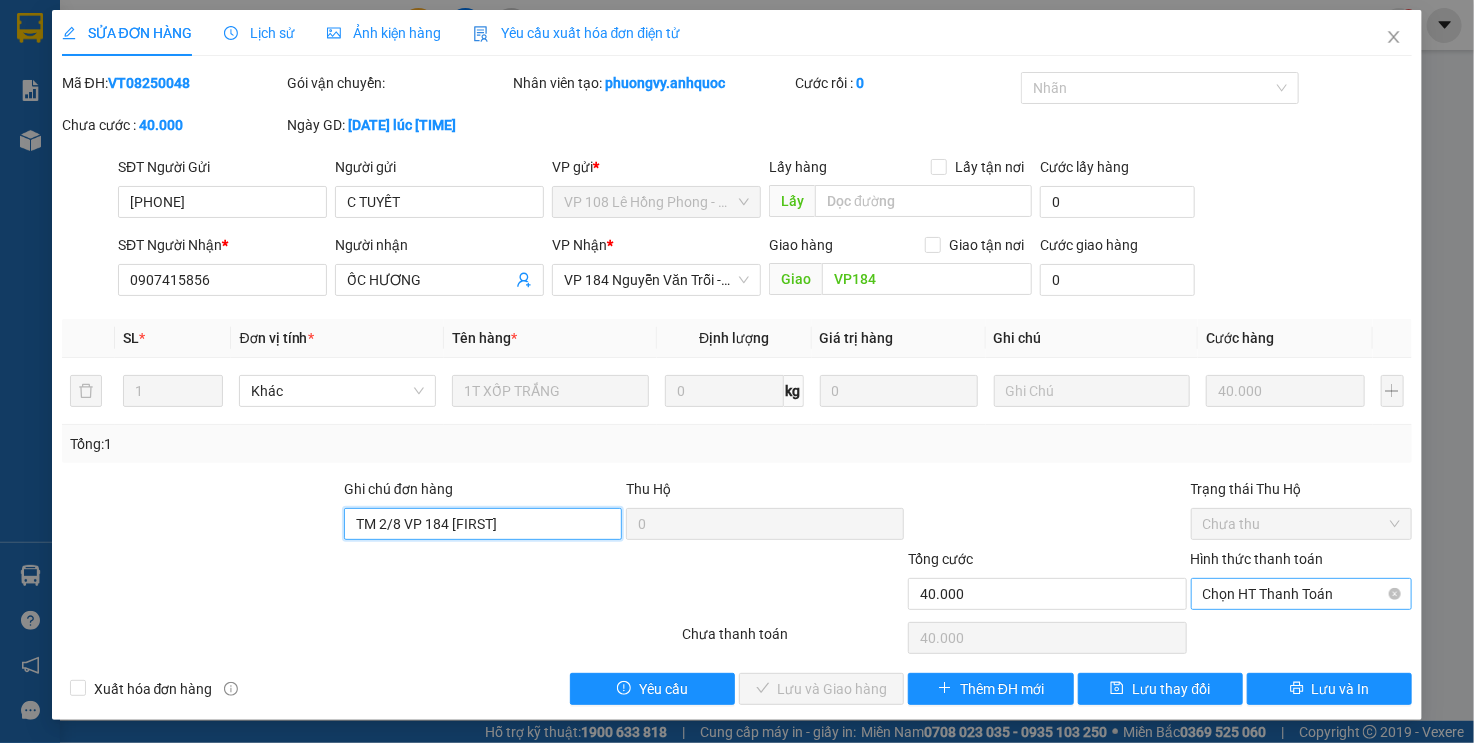 click on "Chọn HT Thanh Toán" at bounding box center (1302, 594) 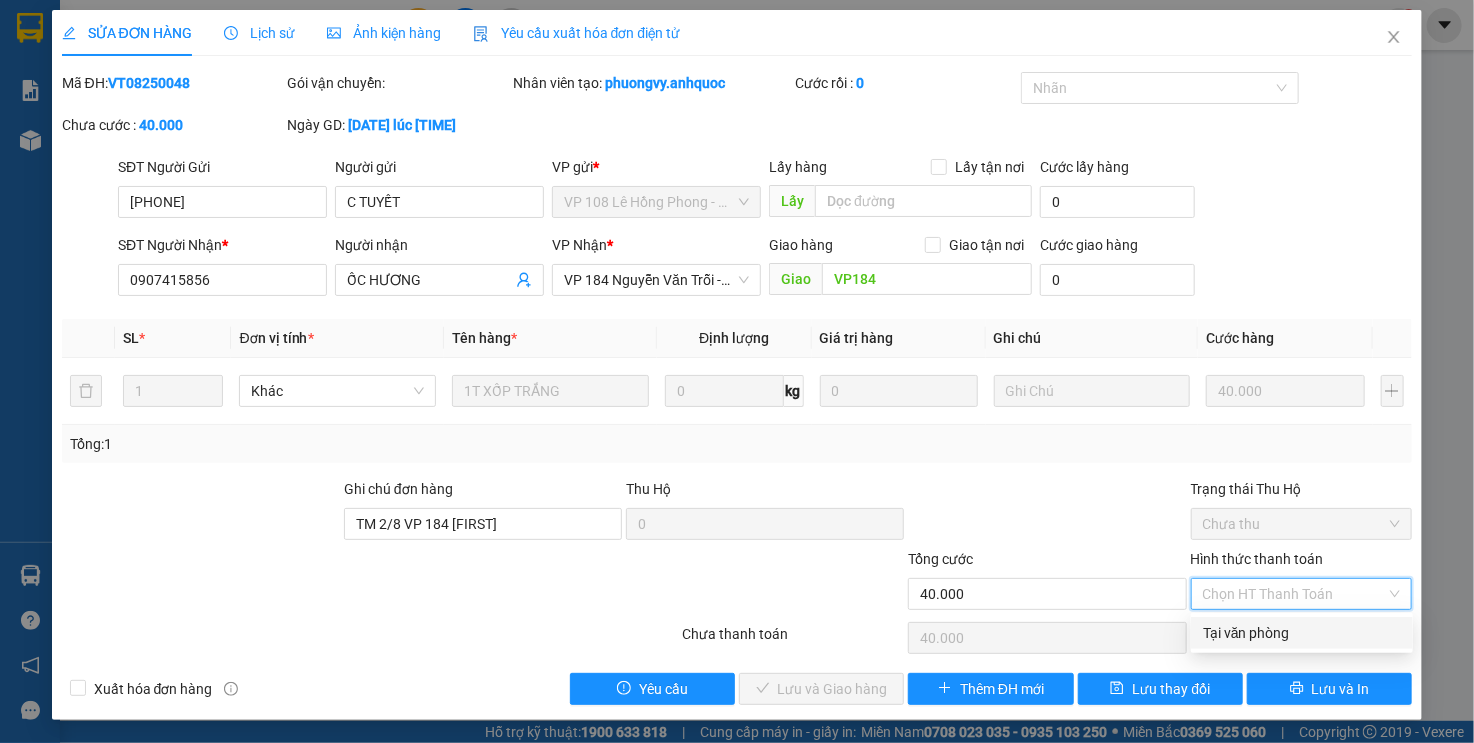 click on "Tại văn phòng" at bounding box center (1302, 633) 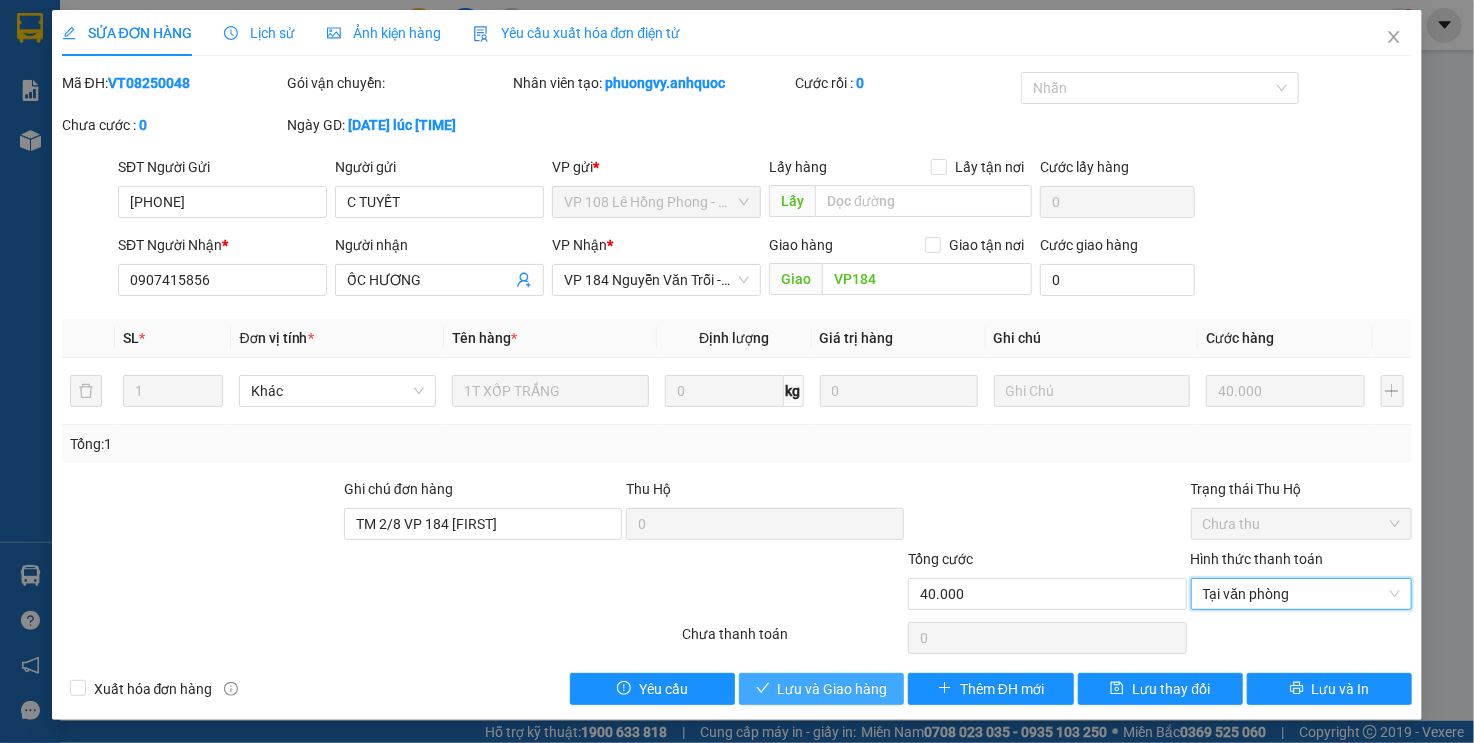 click on "Lưu và Giao hàng" at bounding box center [833, 689] 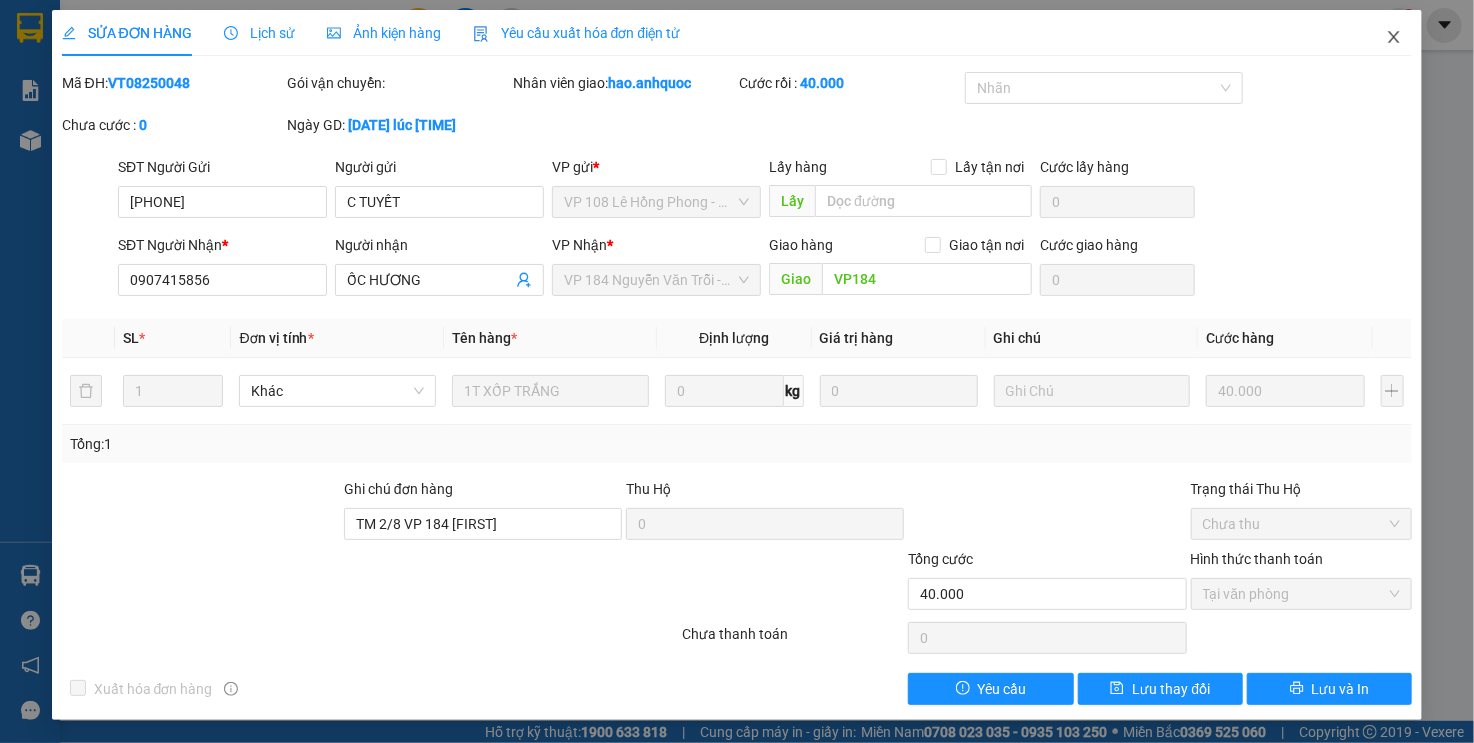 click 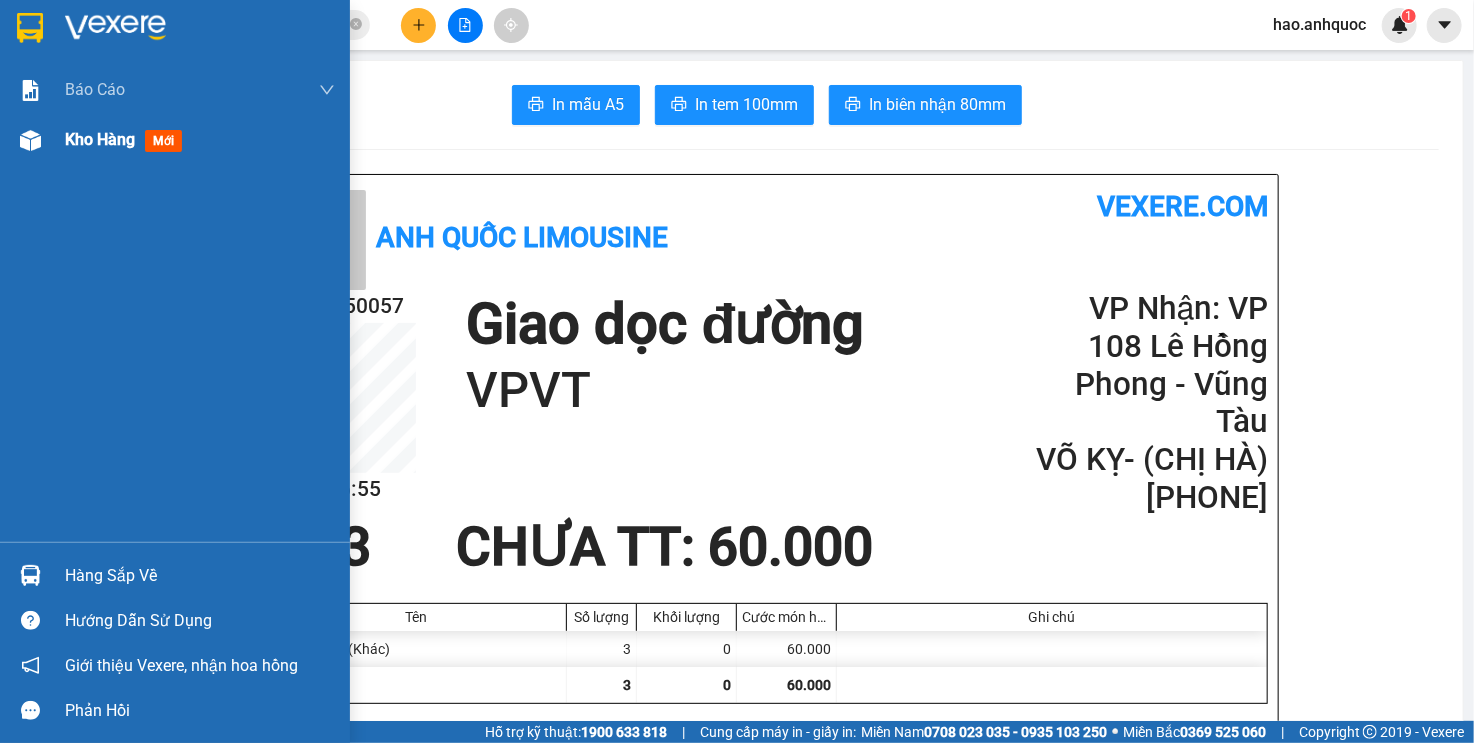 click at bounding box center [30, 140] 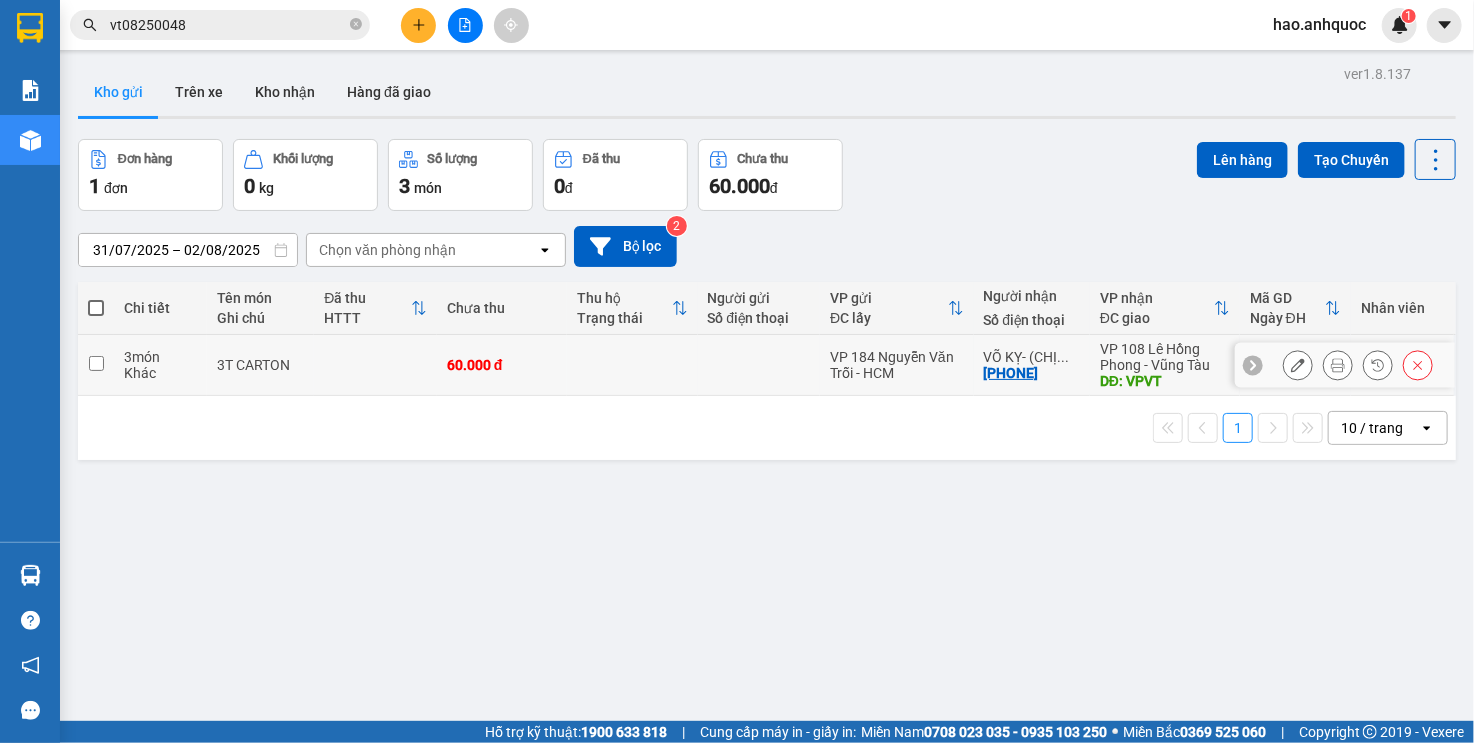 click at bounding box center (375, 365) 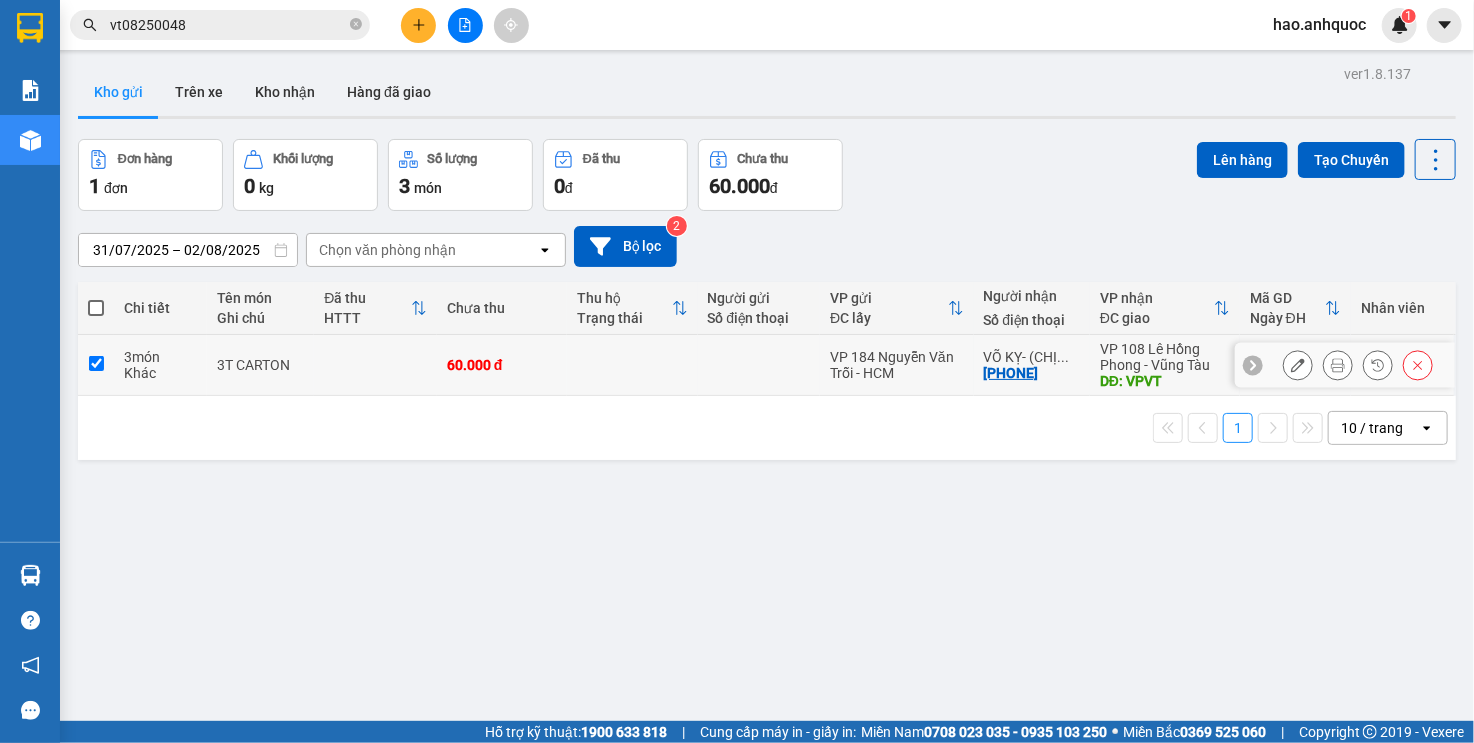checkbox on "true" 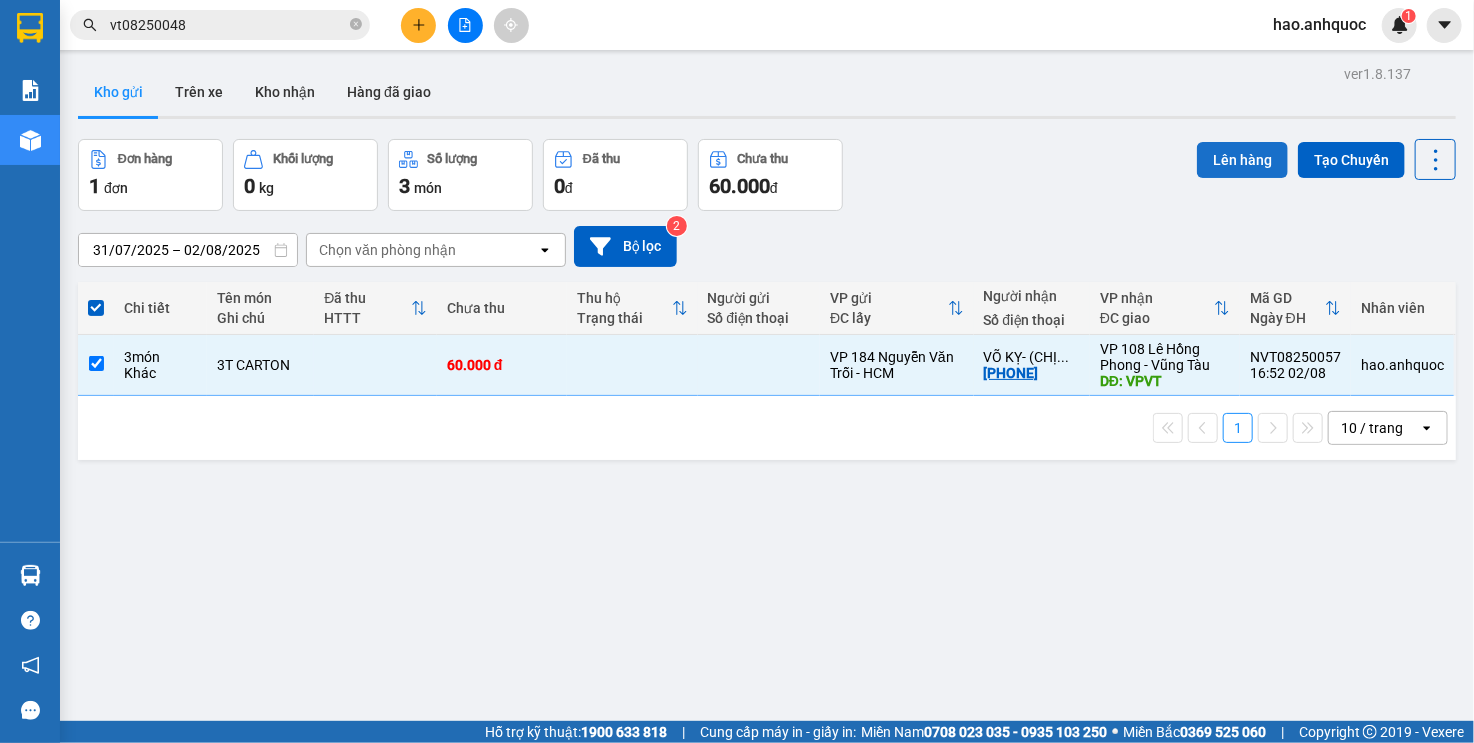click on "Lên hàng" at bounding box center [1242, 160] 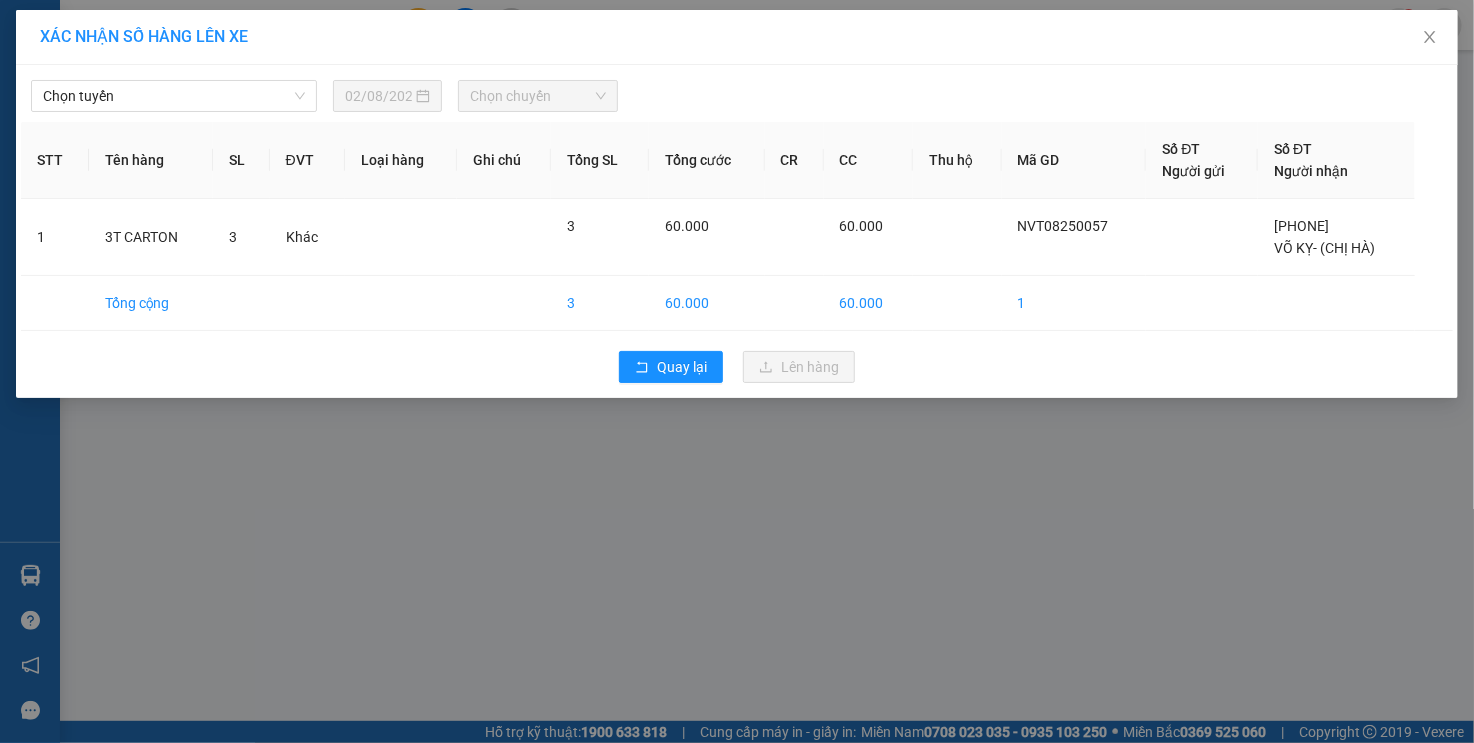 click on "Chọn tuyến 02/08/2025 Chọn chuyến" at bounding box center (737, 91) 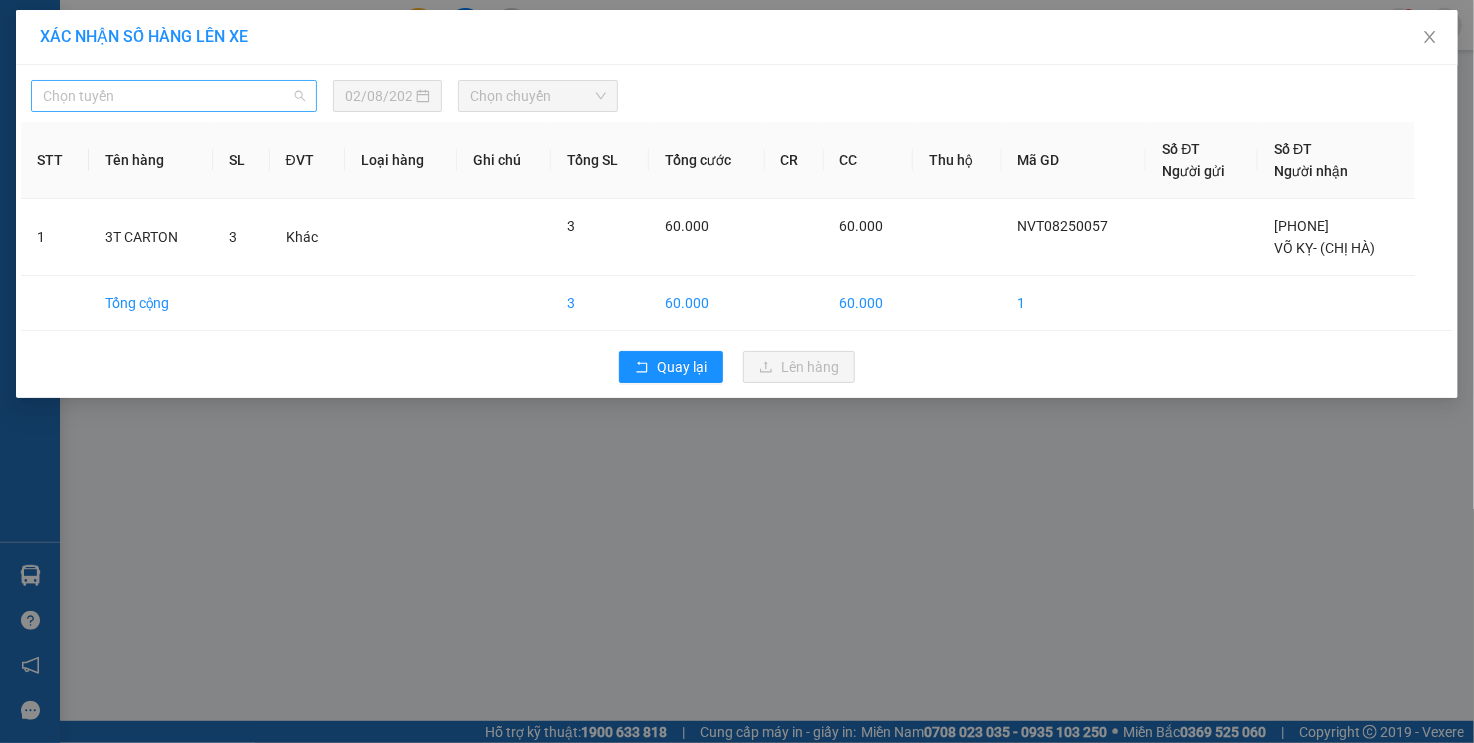 click on "Chọn tuyến" at bounding box center (174, 96) 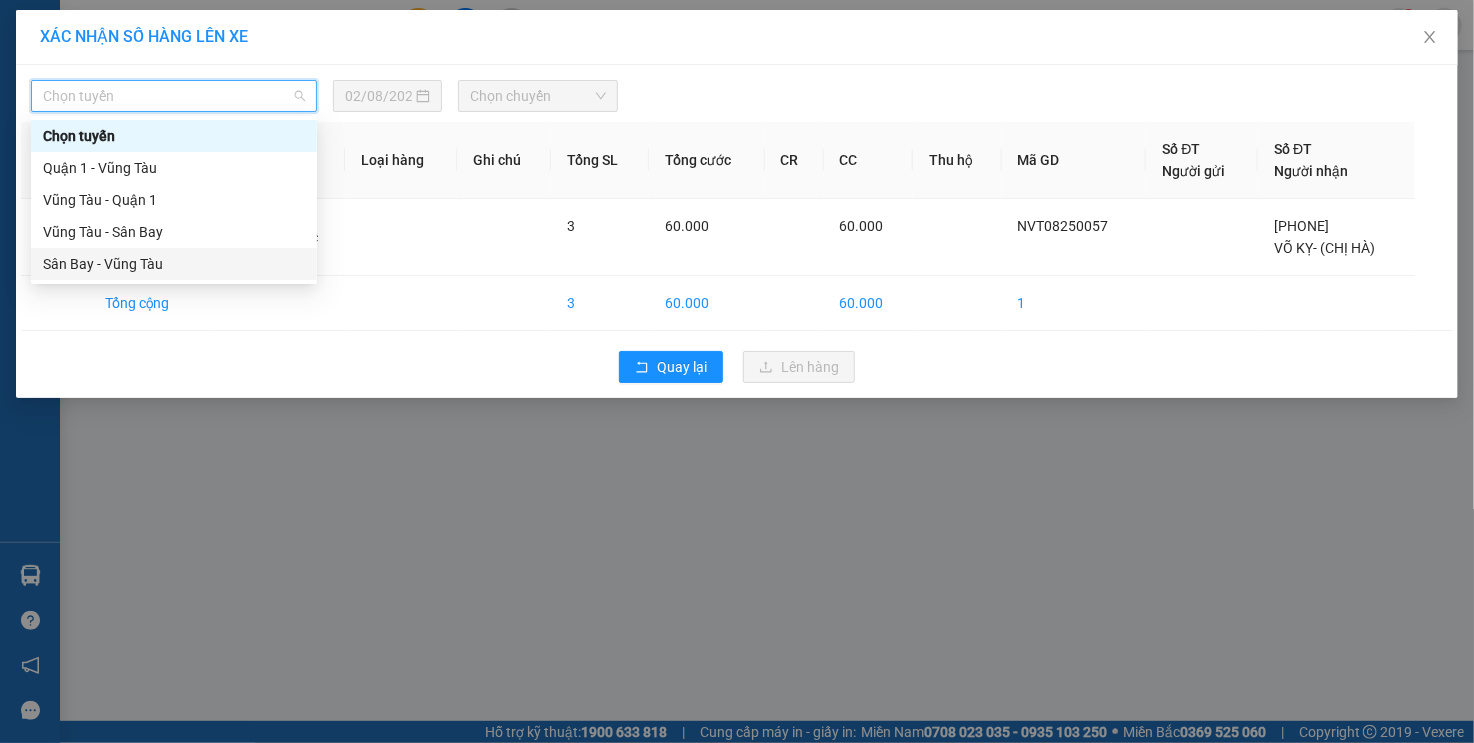 click on "Sân Bay - Vũng Tàu" at bounding box center (174, 264) 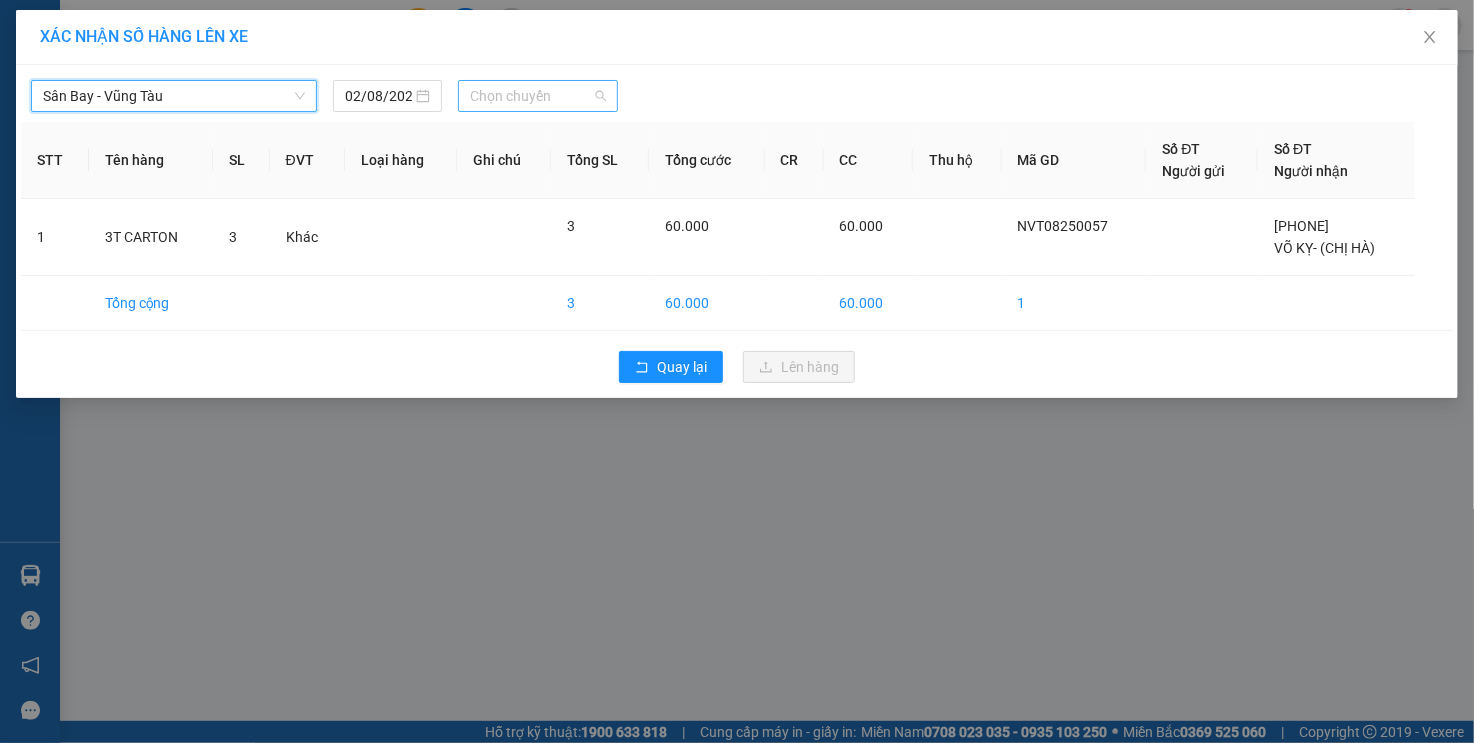 click on "Chọn chuyến" at bounding box center [538, 96] 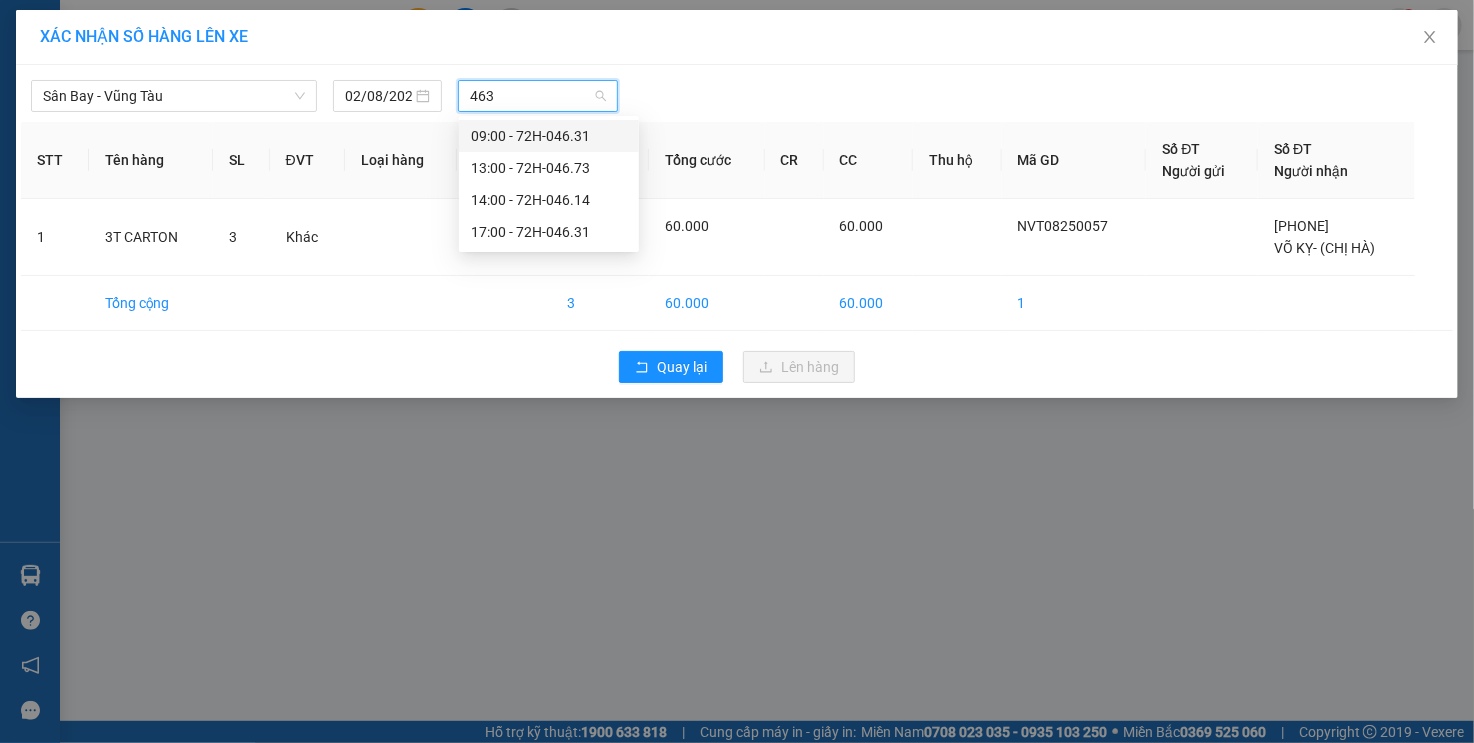 type on "[NUMBER]" 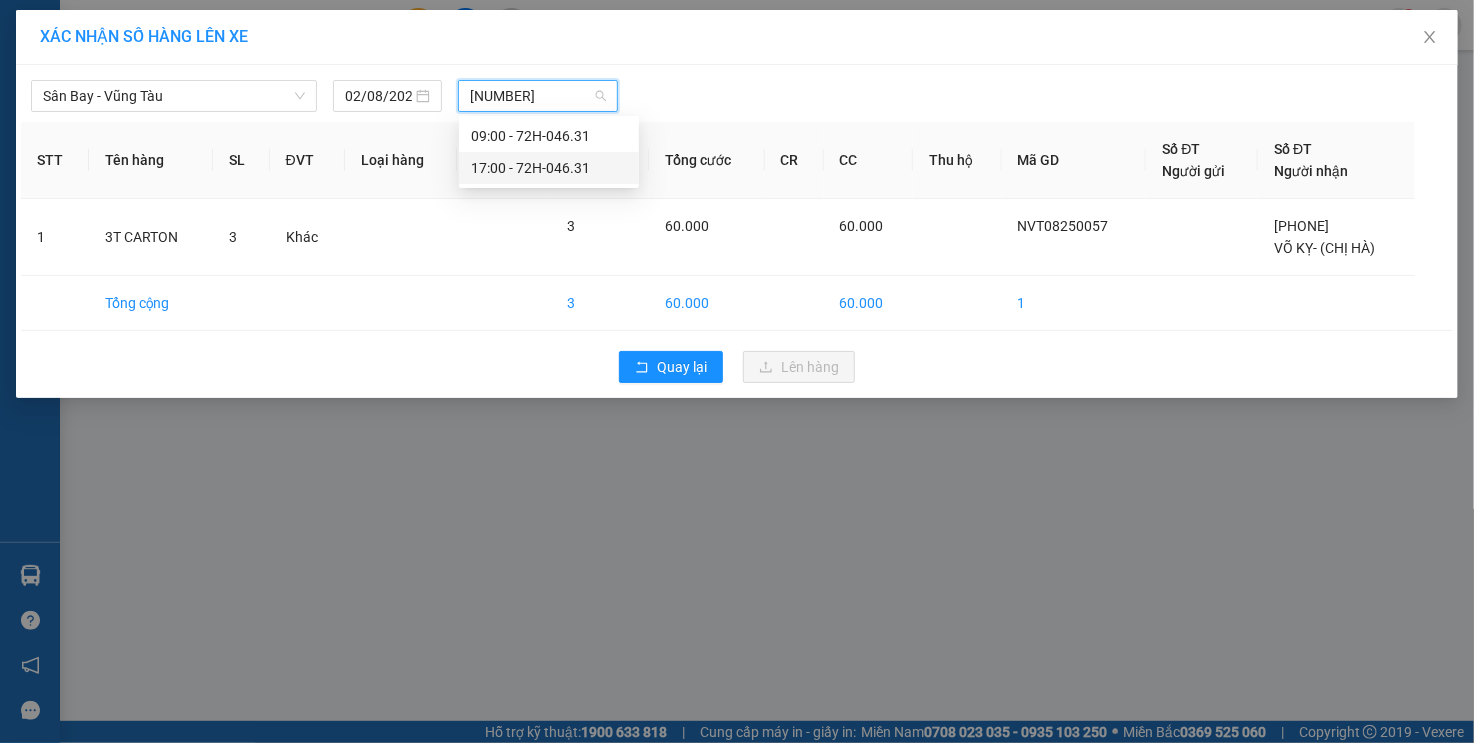 click on "[TIME]     - [NUMBER]" at bounding box center (549, 168) 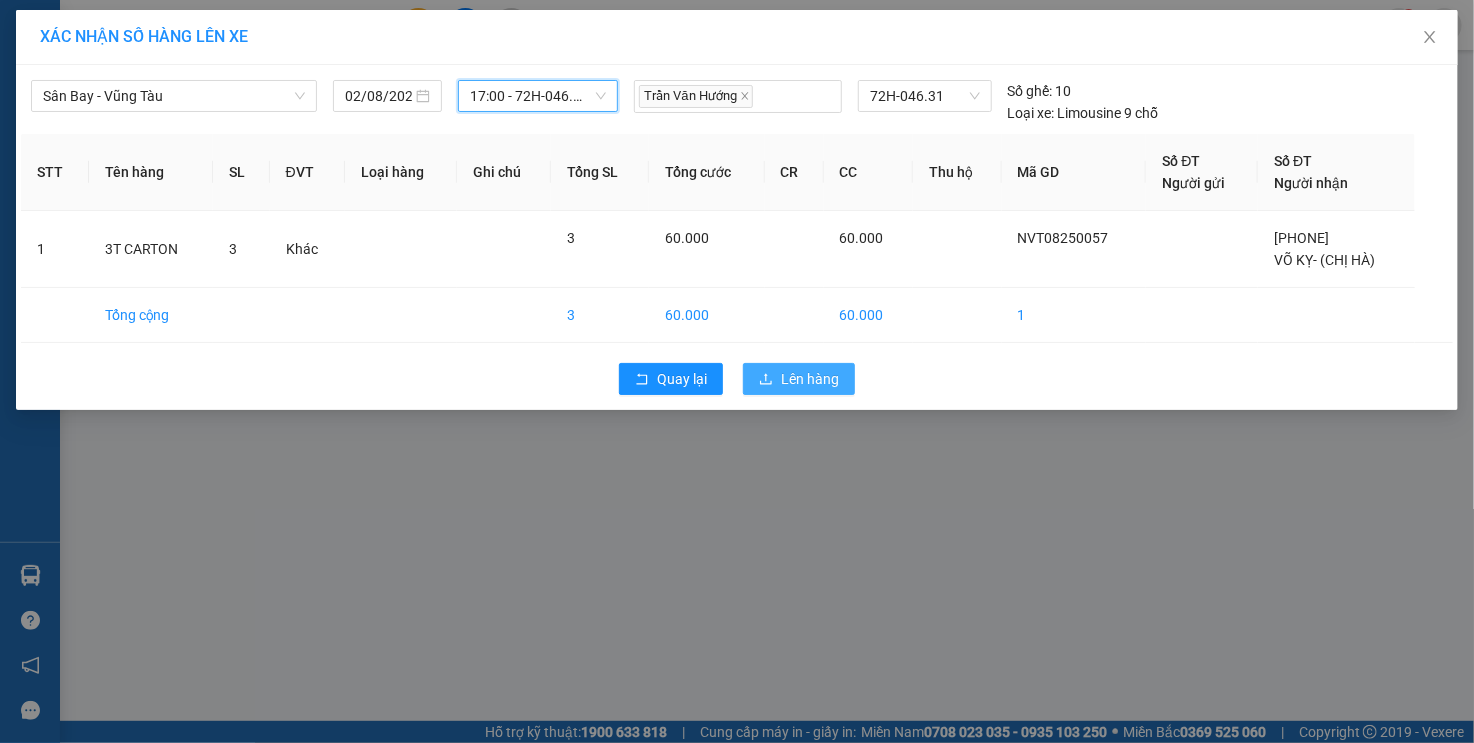 click on "Lên hàng" at bounding box center (810, 379) 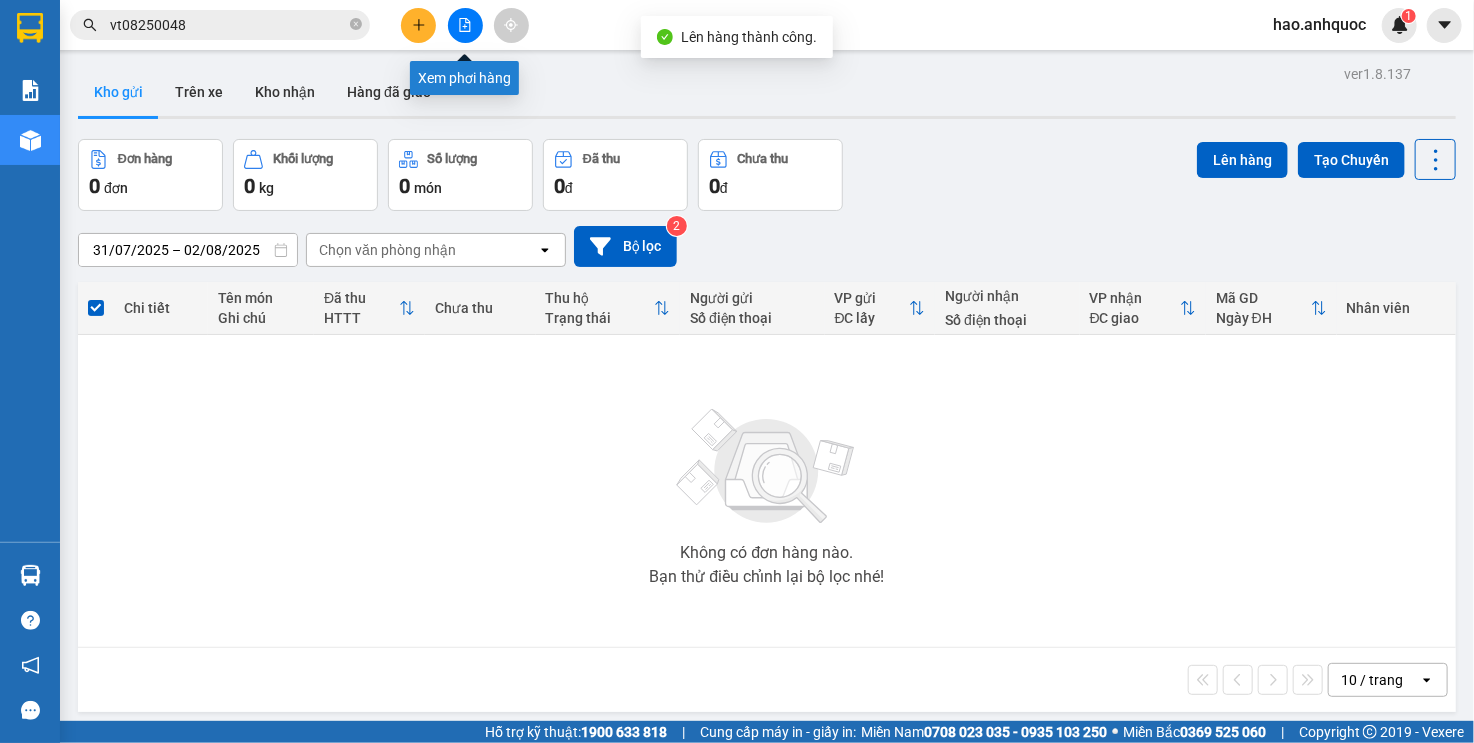click 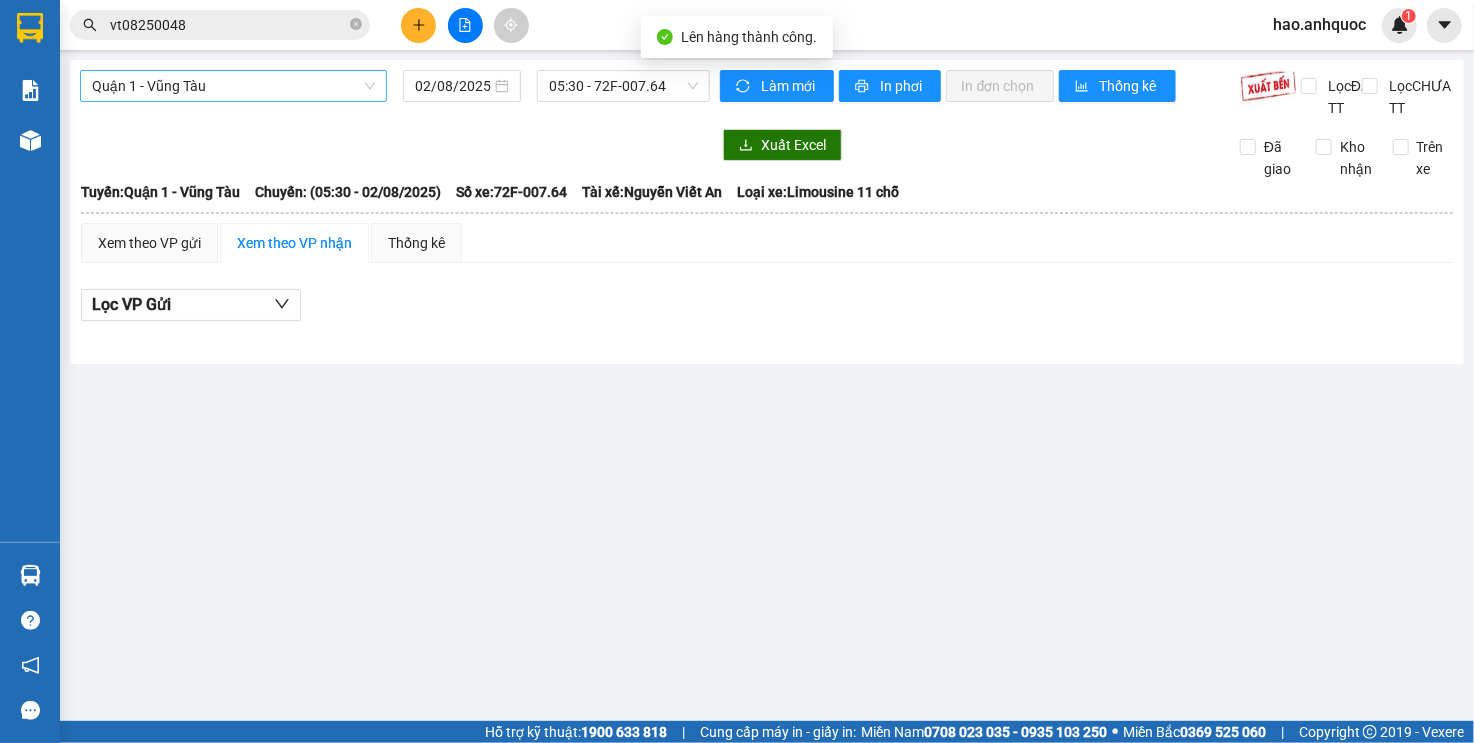 click on "Quận 1 - Vũng Tàu" at bounding box center (233, 86) 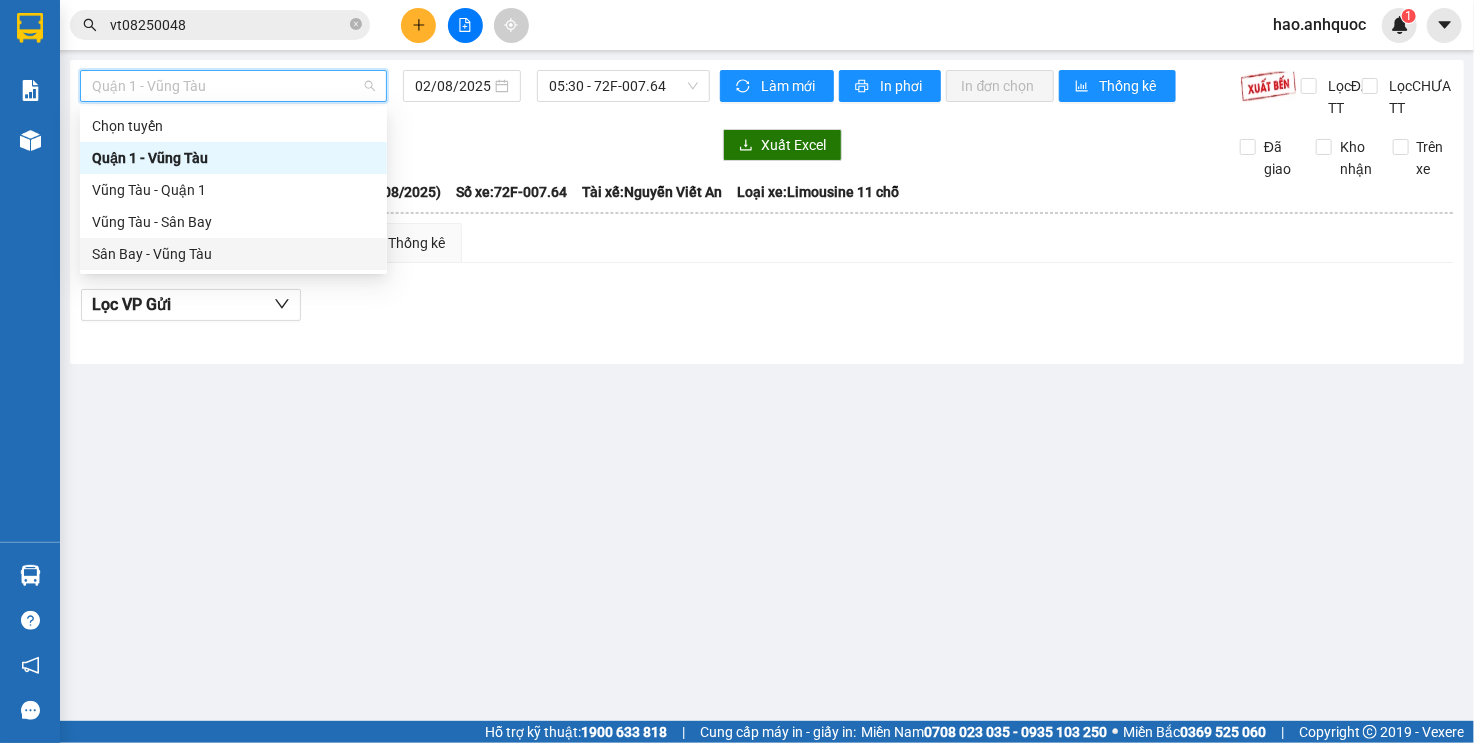 click on "Sân Bay - Vũng Tàu" at bounding box center (233, 254) 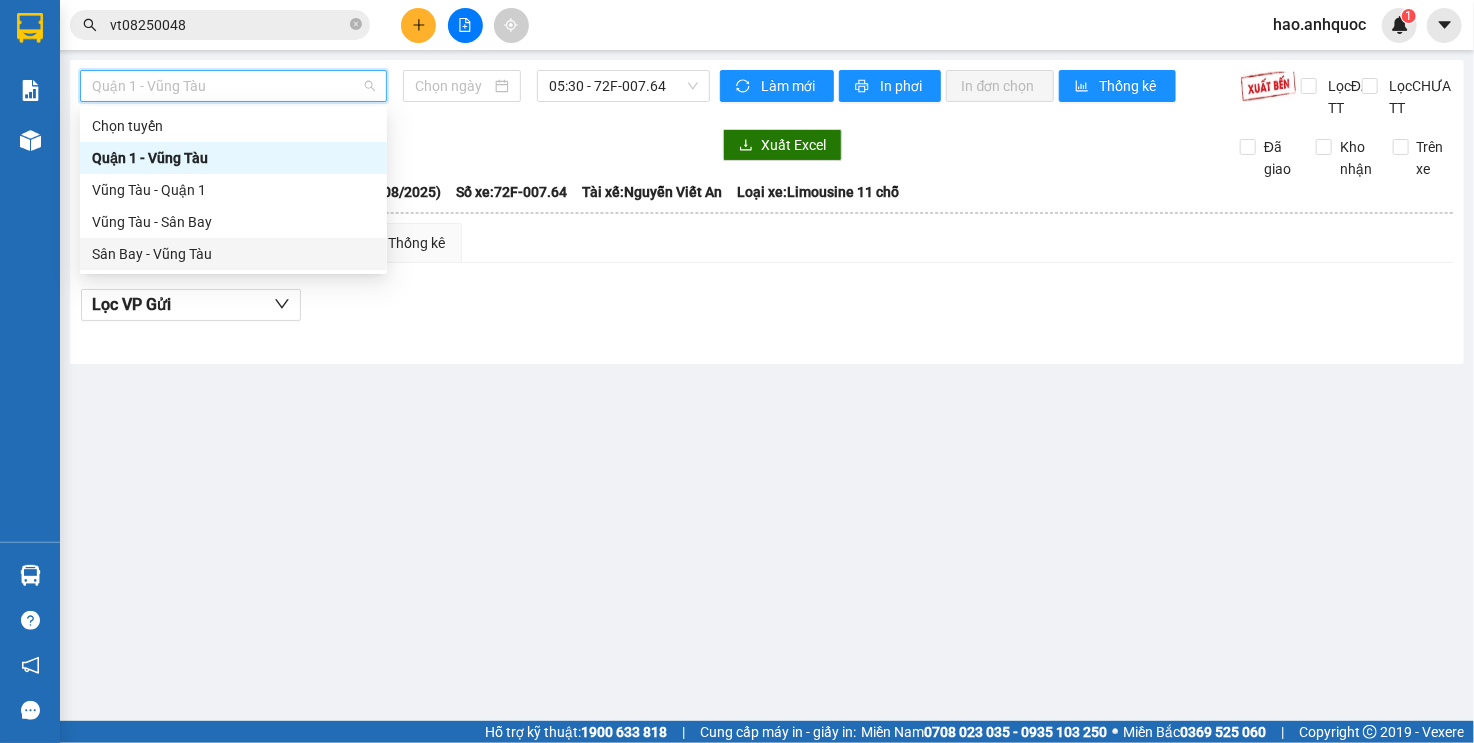 type on "02/08/2025" 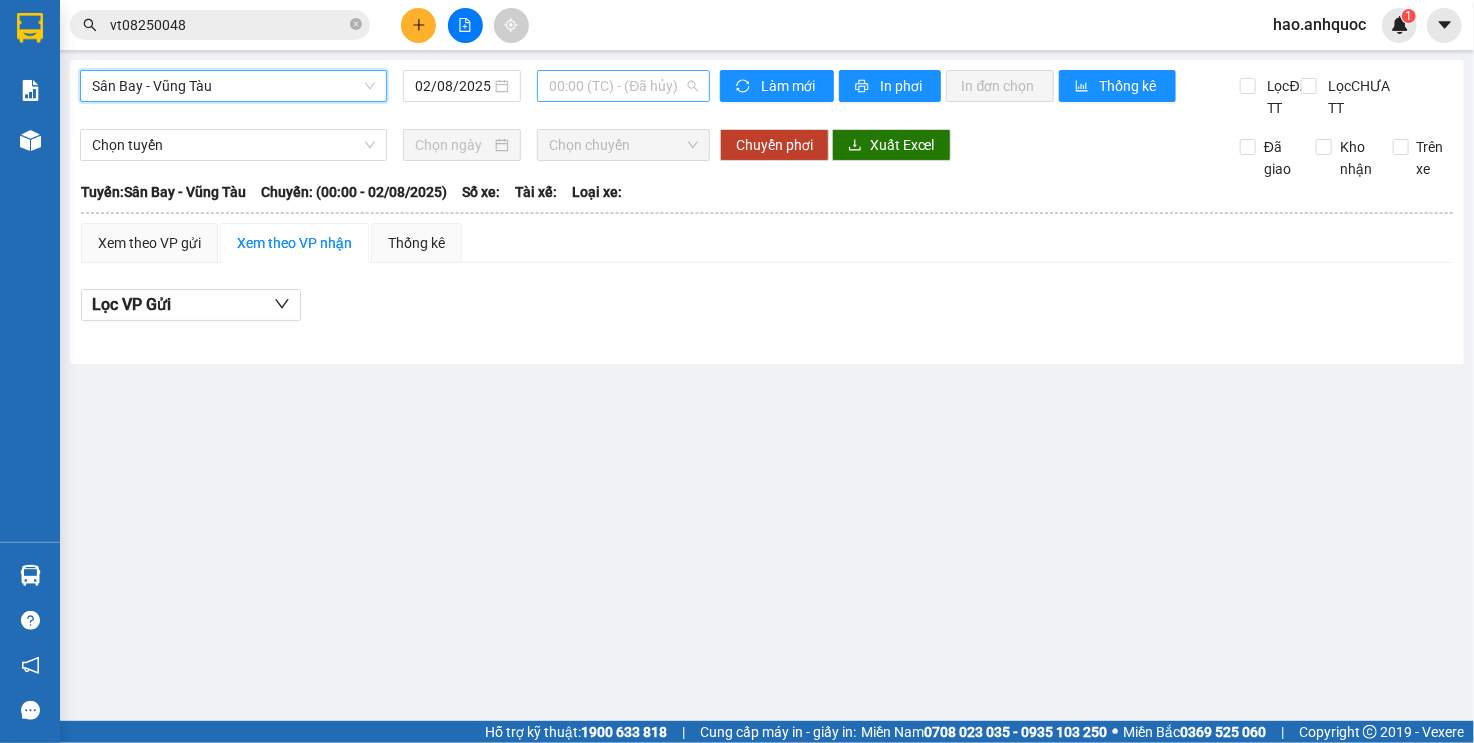 click on "00:00   (TC)   - (Đã hủy)" at bounding box center [623, 86] 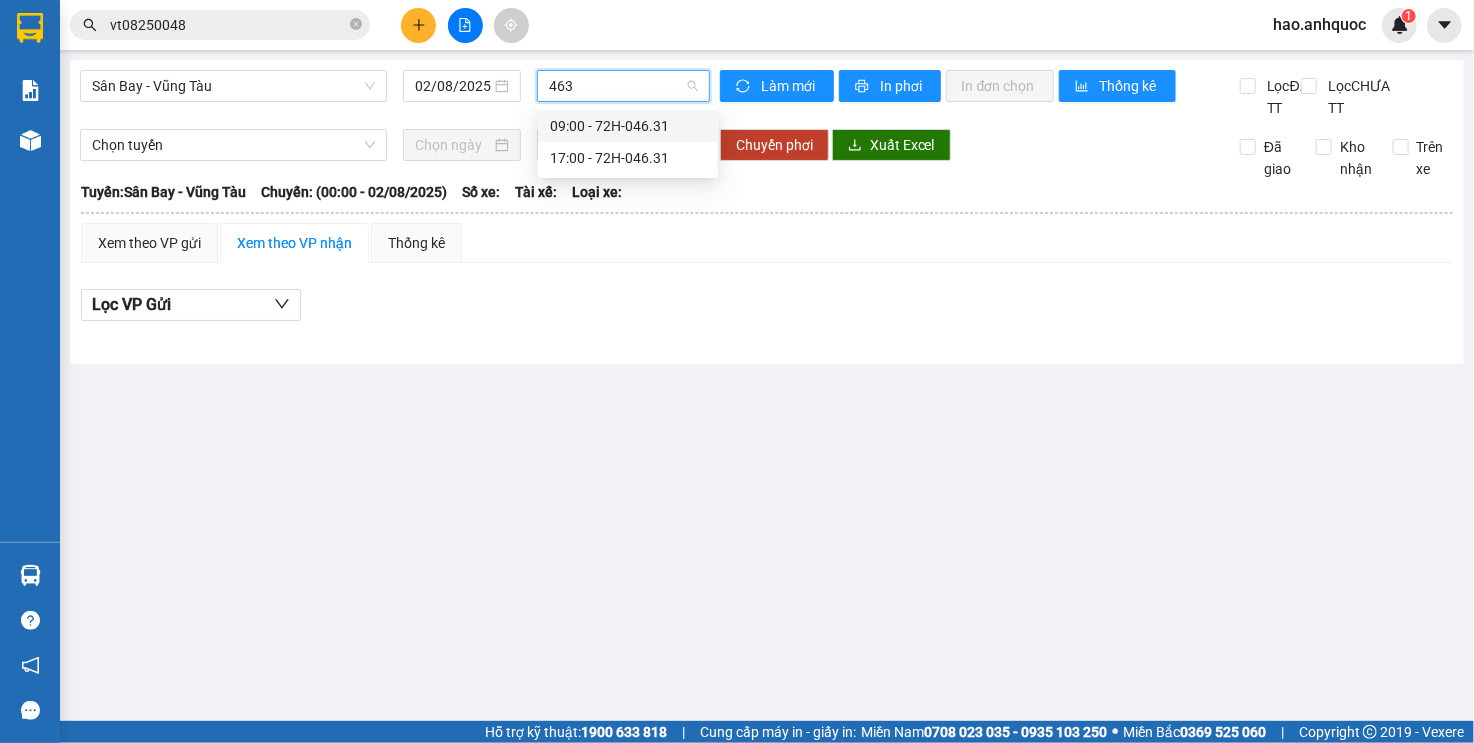 type on "[NUMBER]" 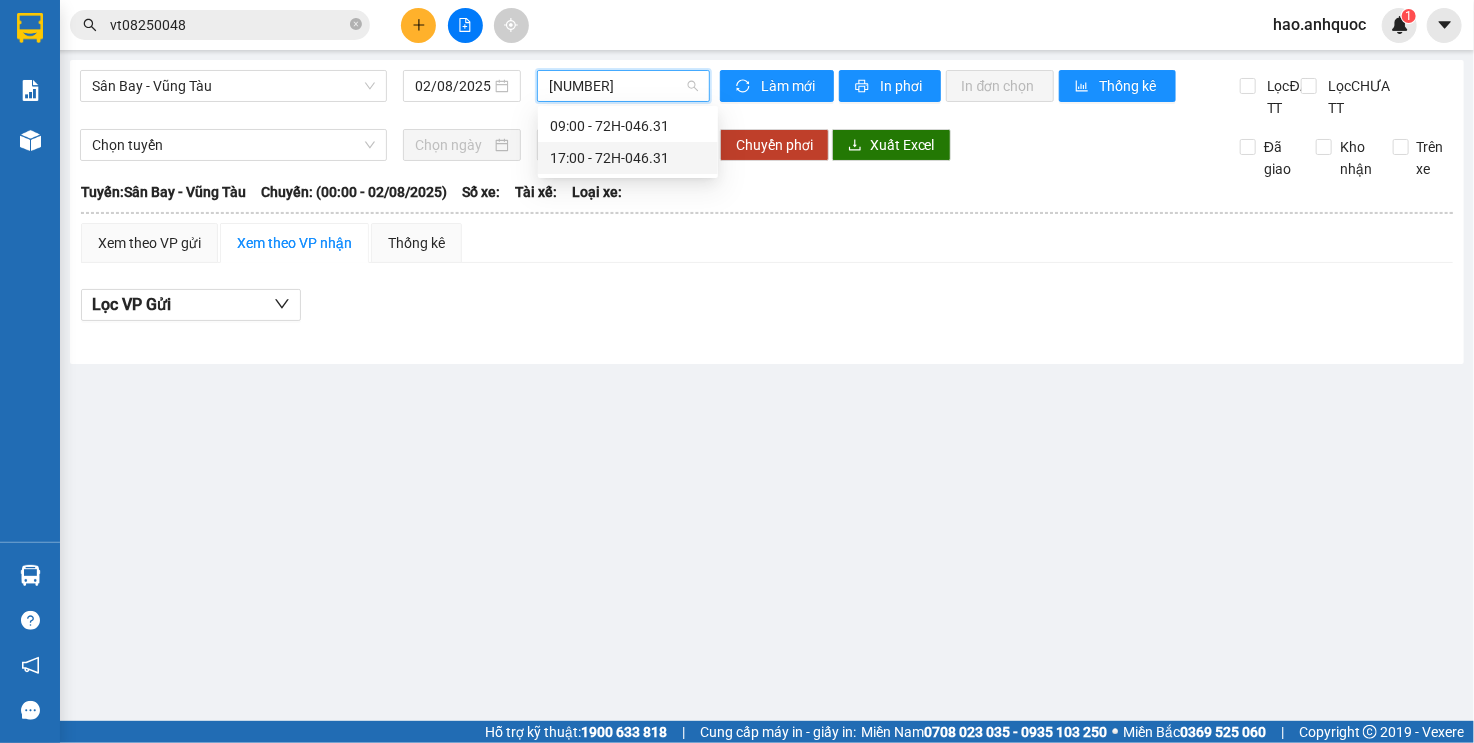 click on "[TIME]     - [NUMBER]" at bounding box center [628, 158] 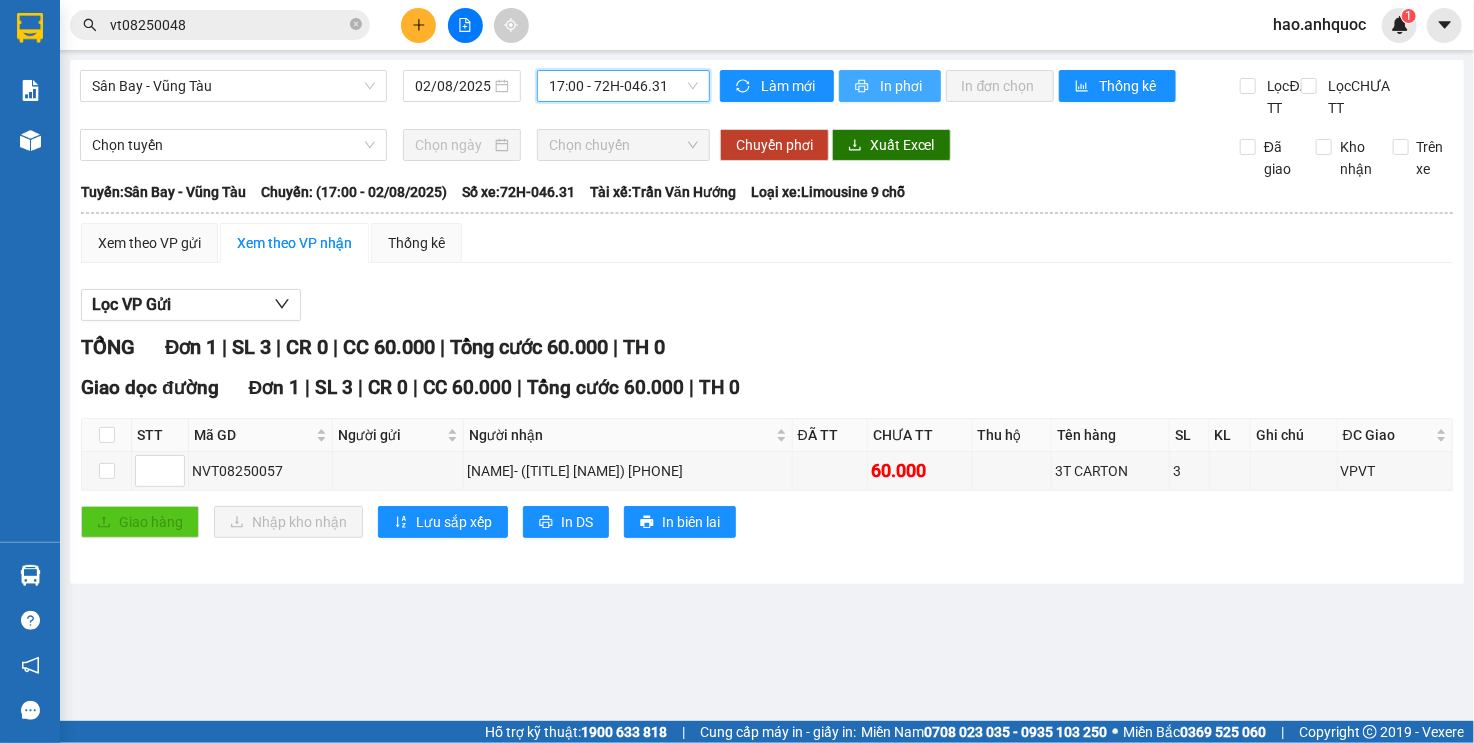 click on "In phơi" at bounding box center (902, 86) 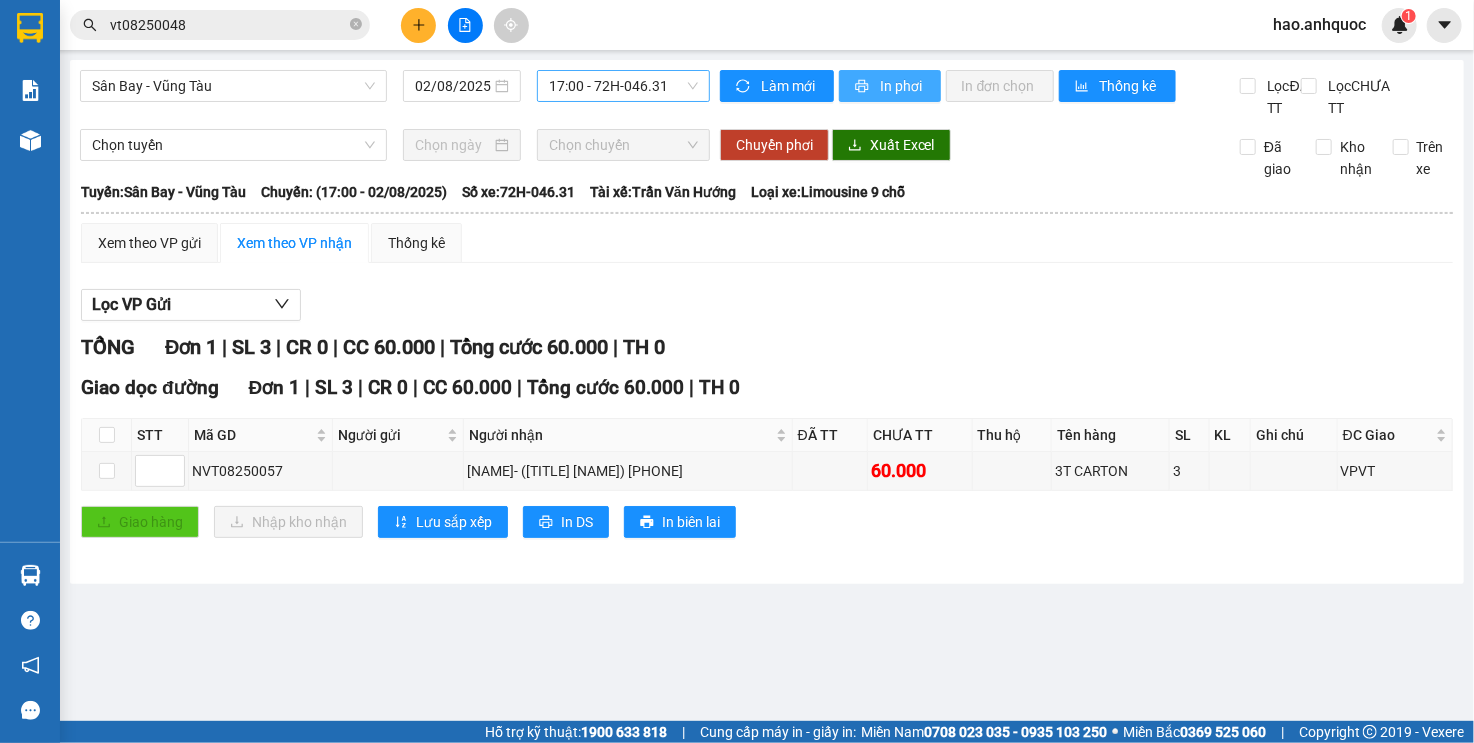 scroll, scrollTop: 0, scrollLeft: 0, axis: both 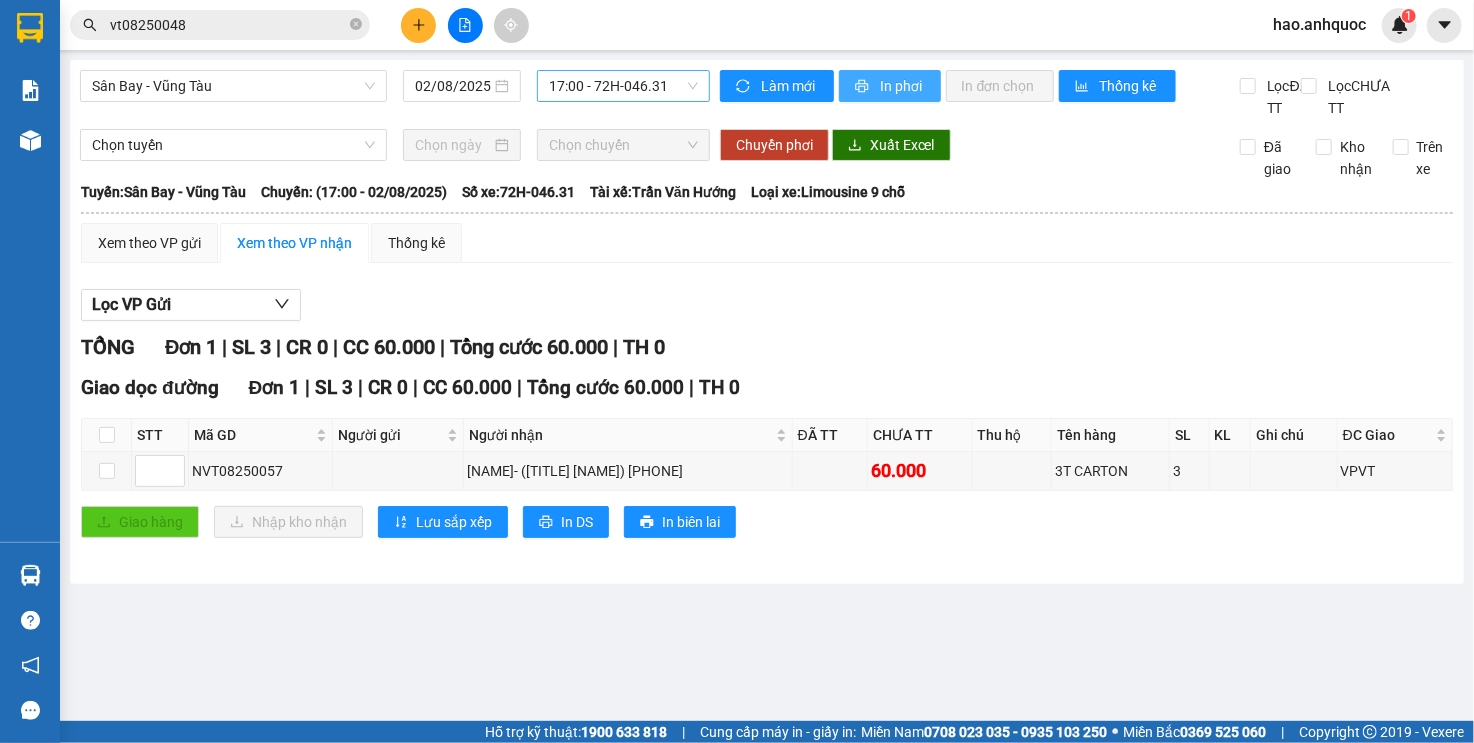 click on "In phơi" at bounding box center (902, 86) 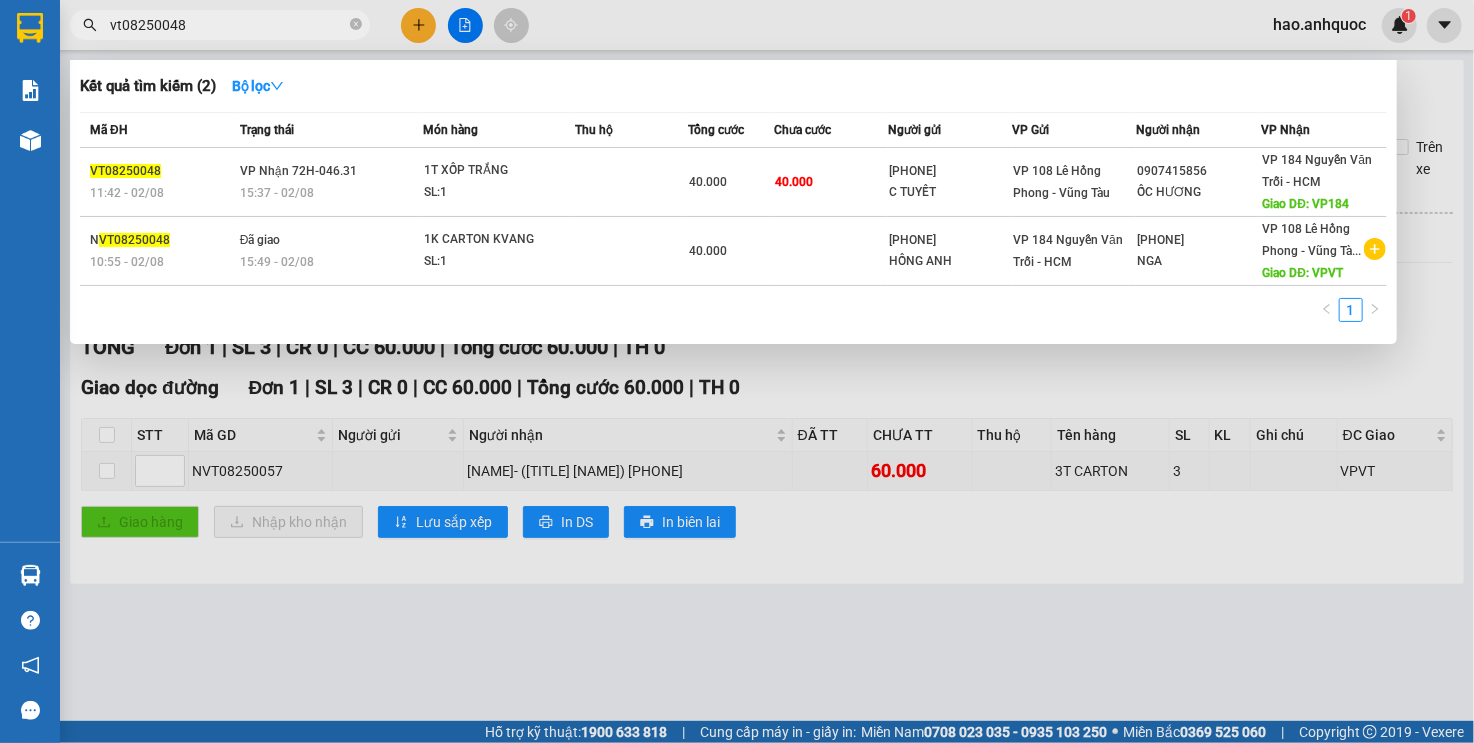 click on "vt08250048" at bounding box center (228, 25) 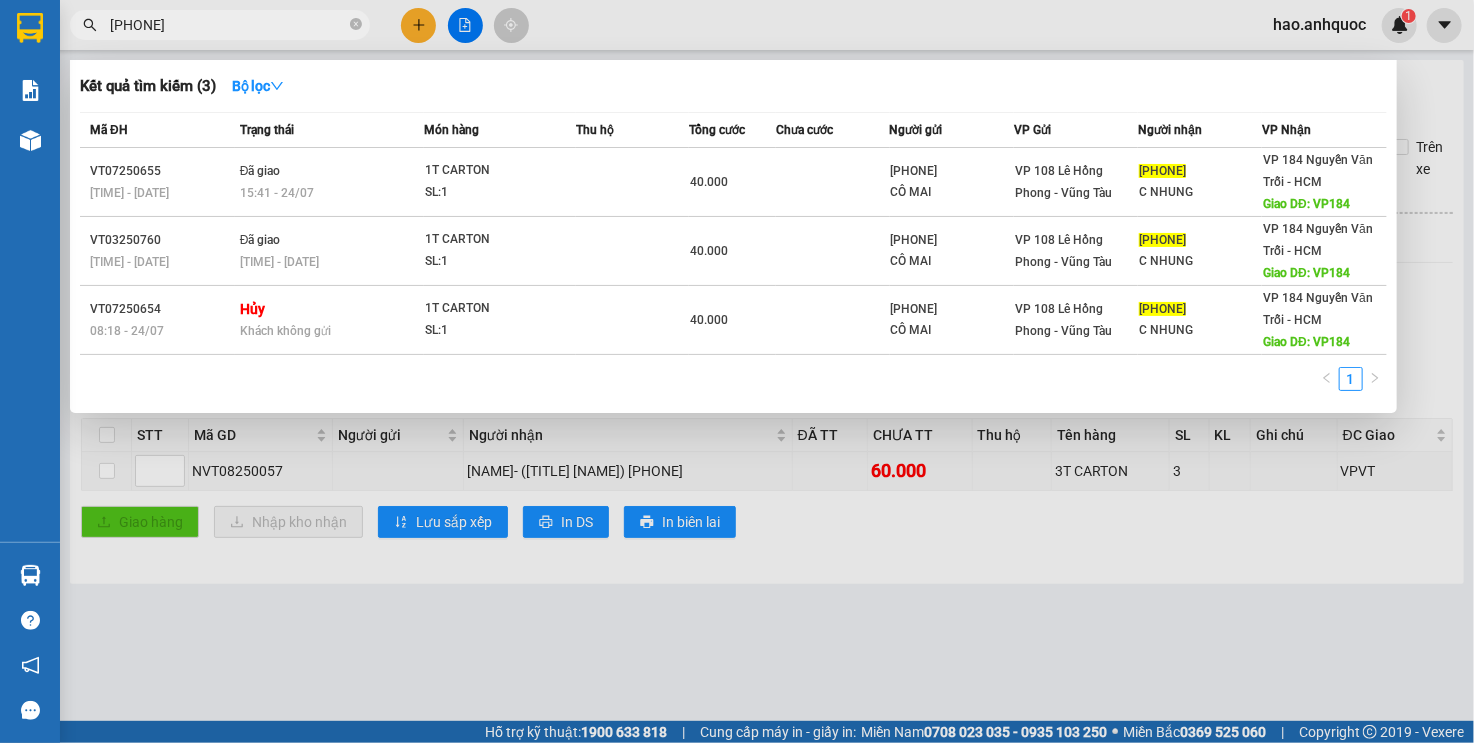 type on "[PHONE]" 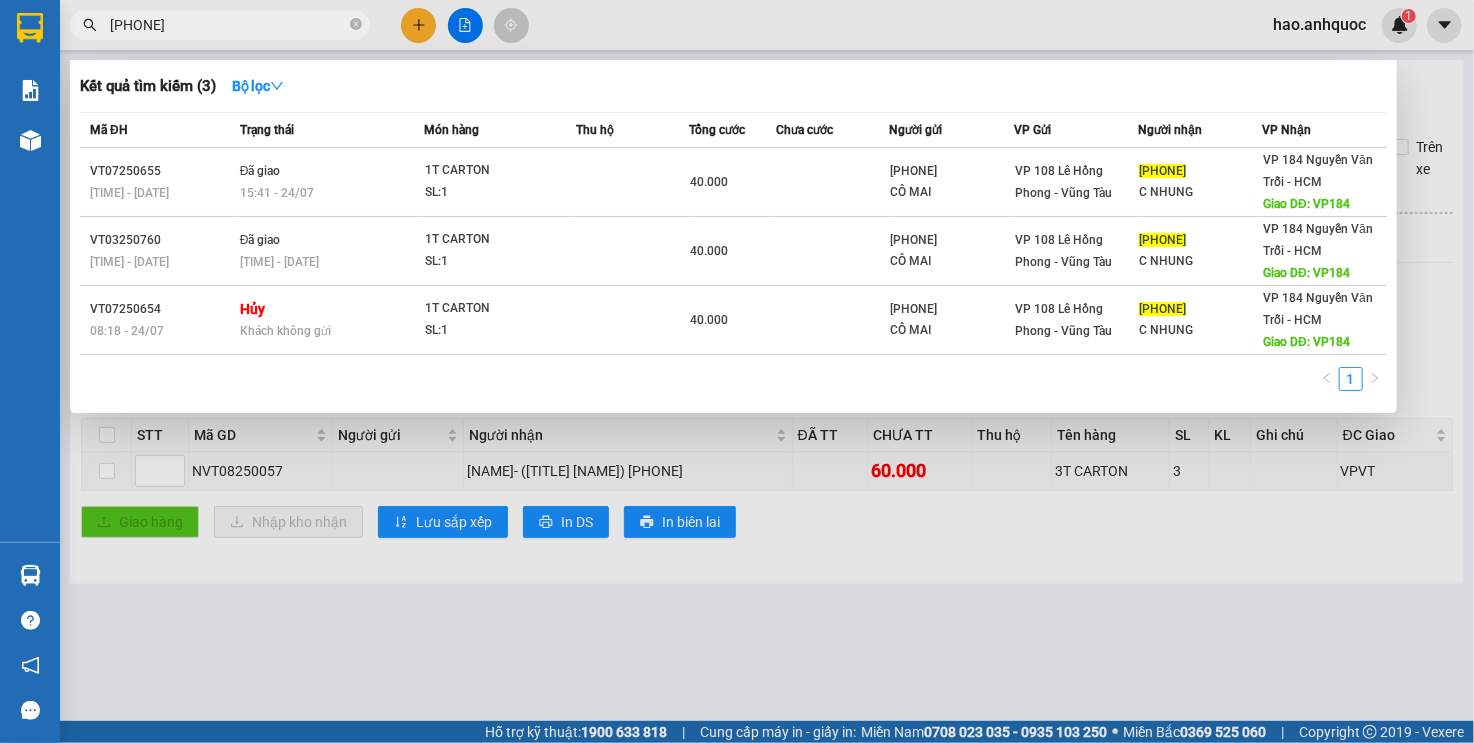 click at bounding box center [737, 371] 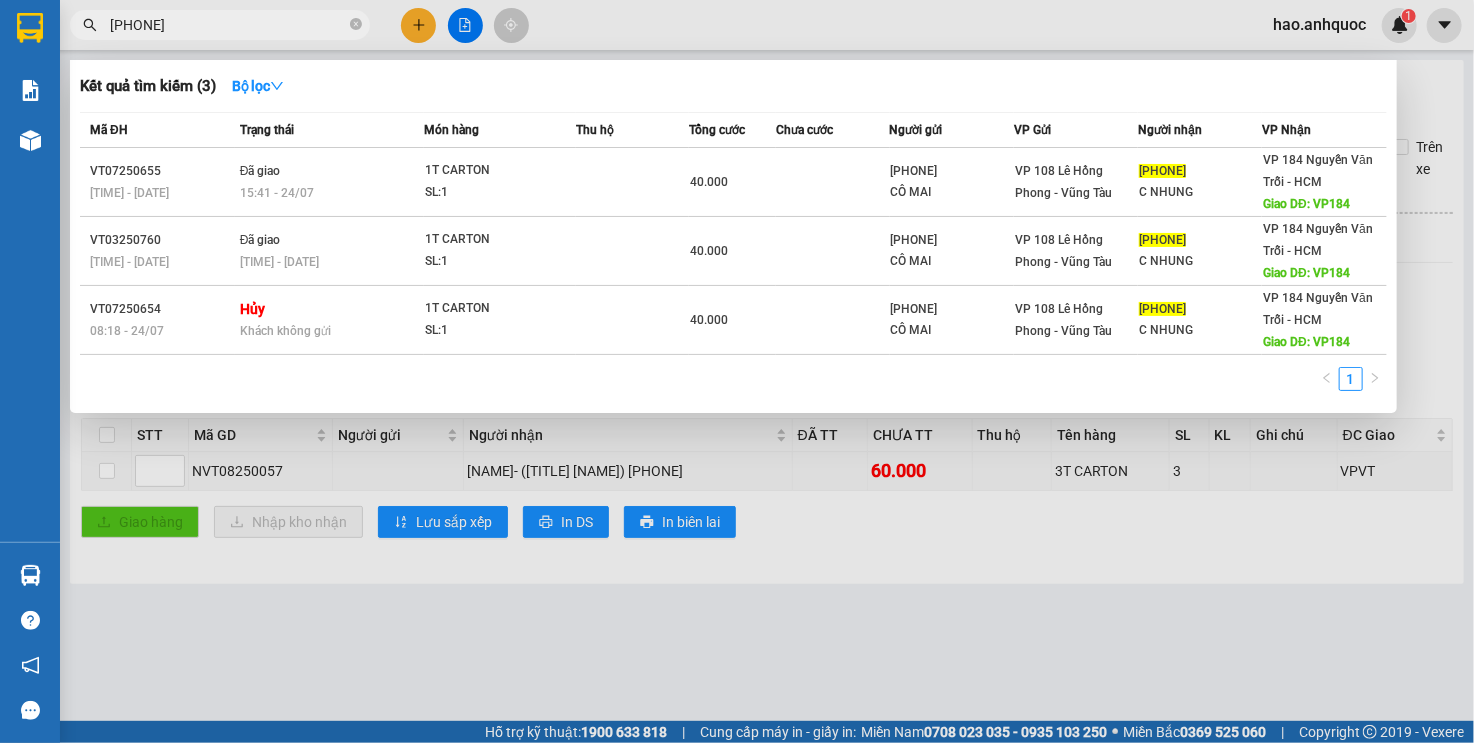 click on "[PHONE]" at bounding box center [228, 25] 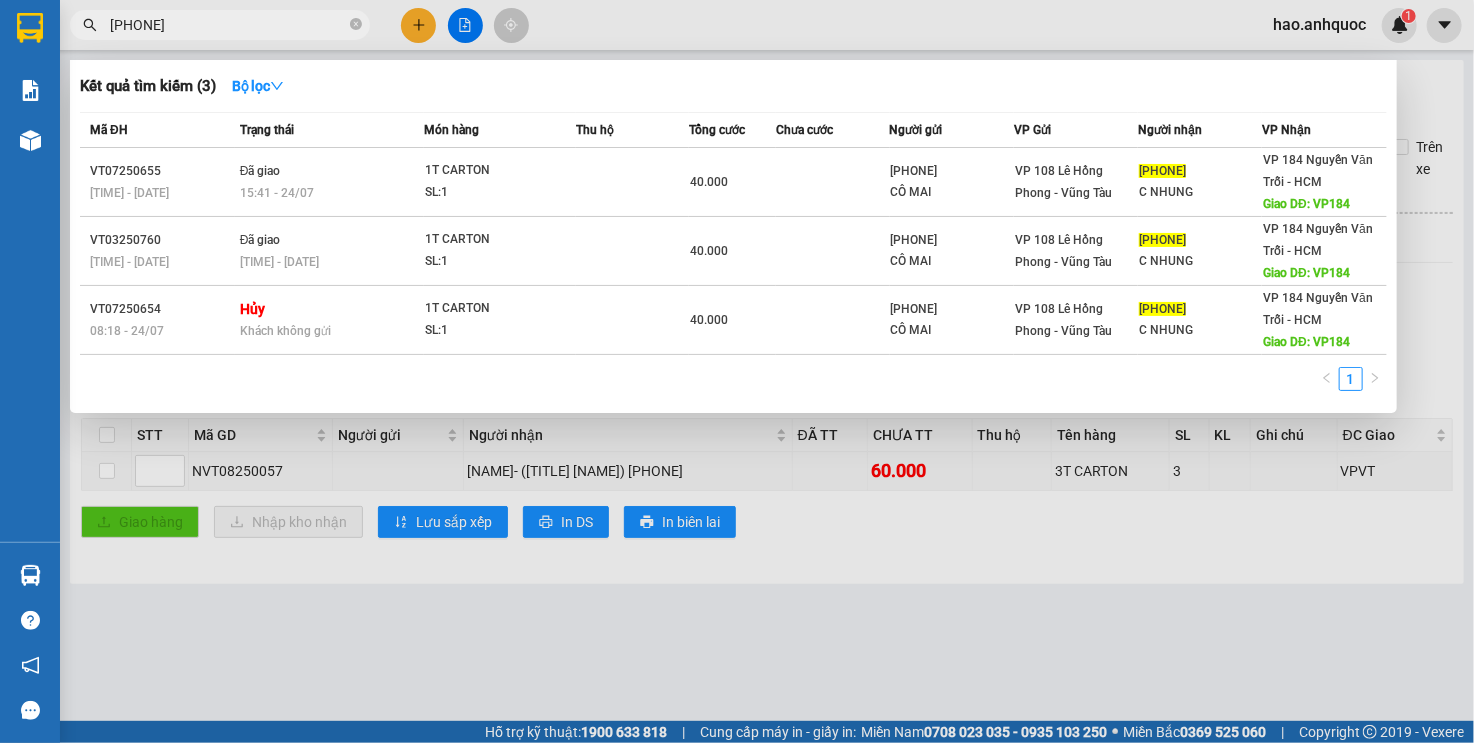 click at bounding box center [737, 371] 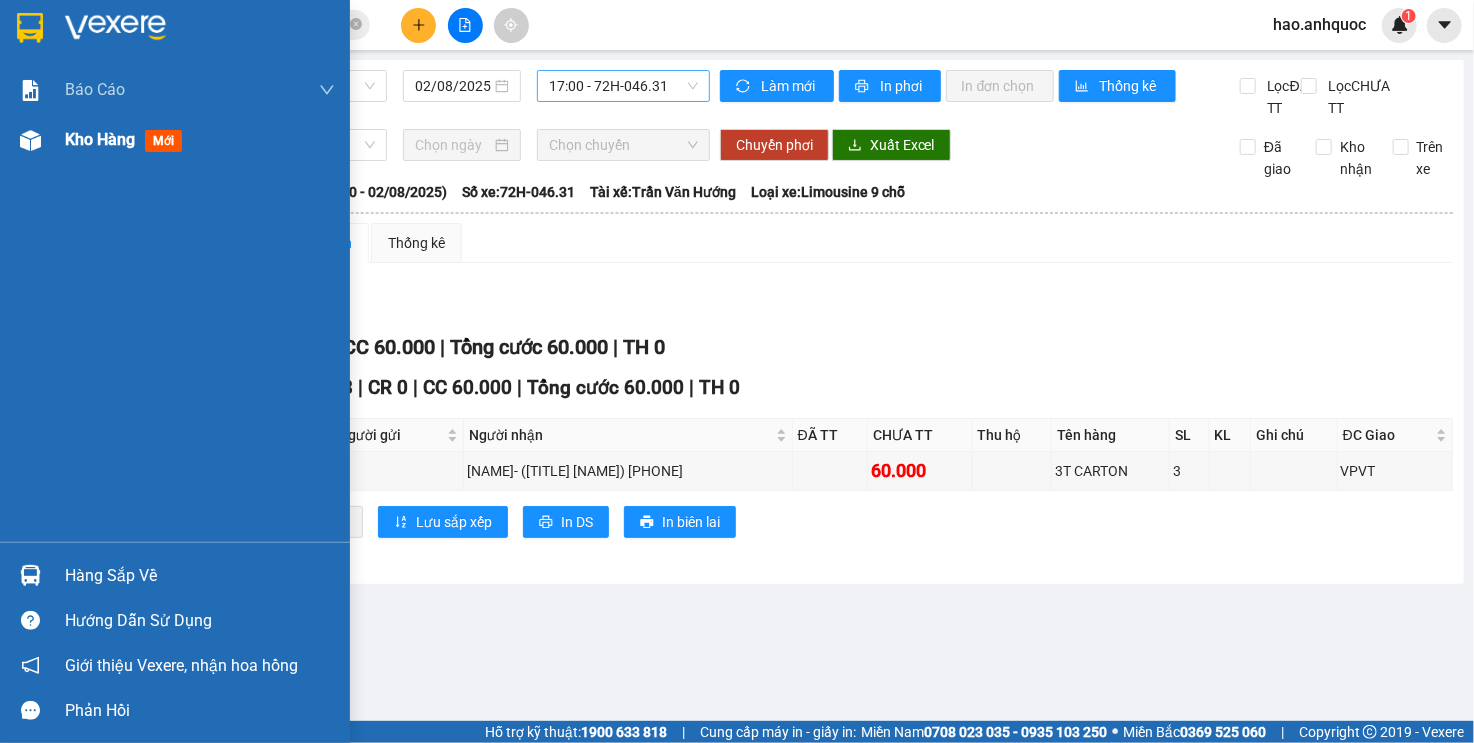 click at bounding box center [30, 140] 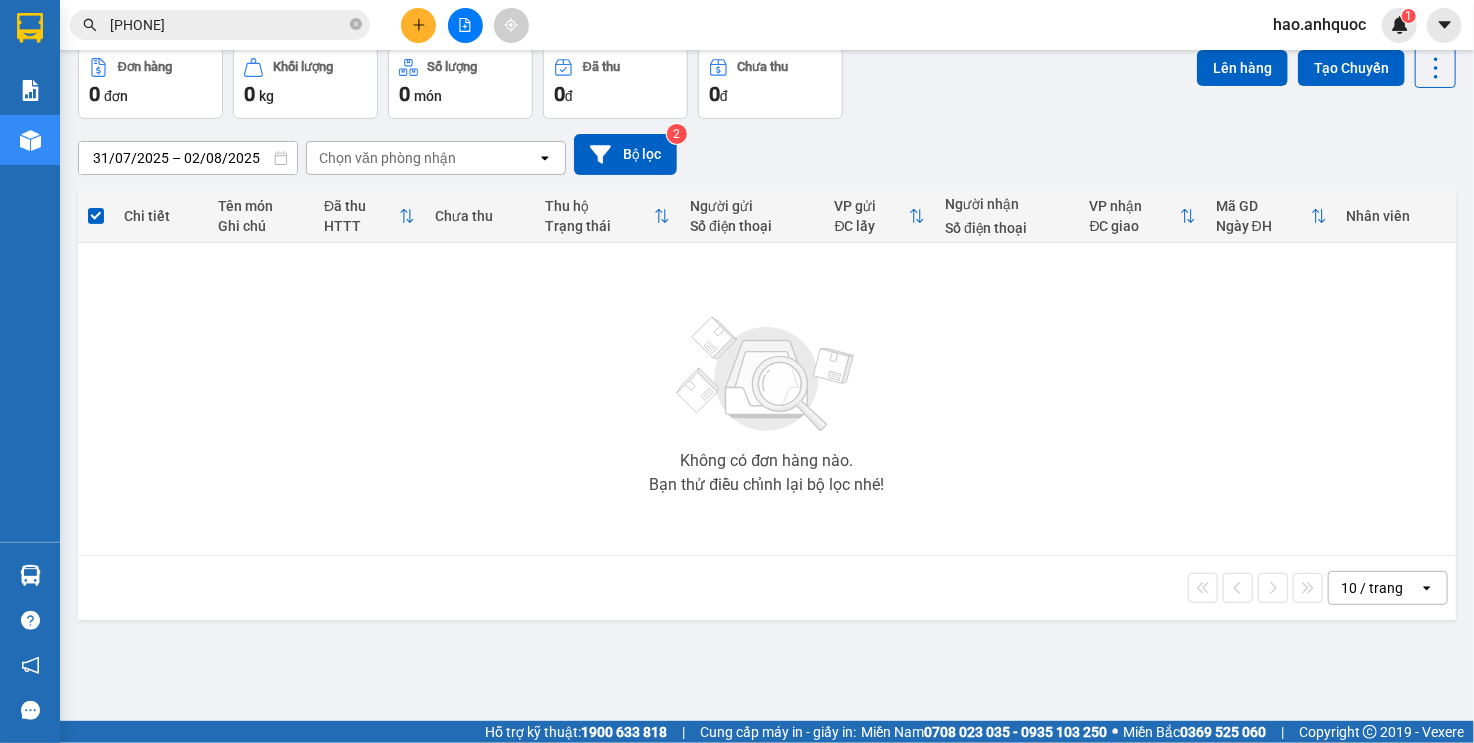 scroll, scrollTop: 0, scrollLeft: 0, axis: both 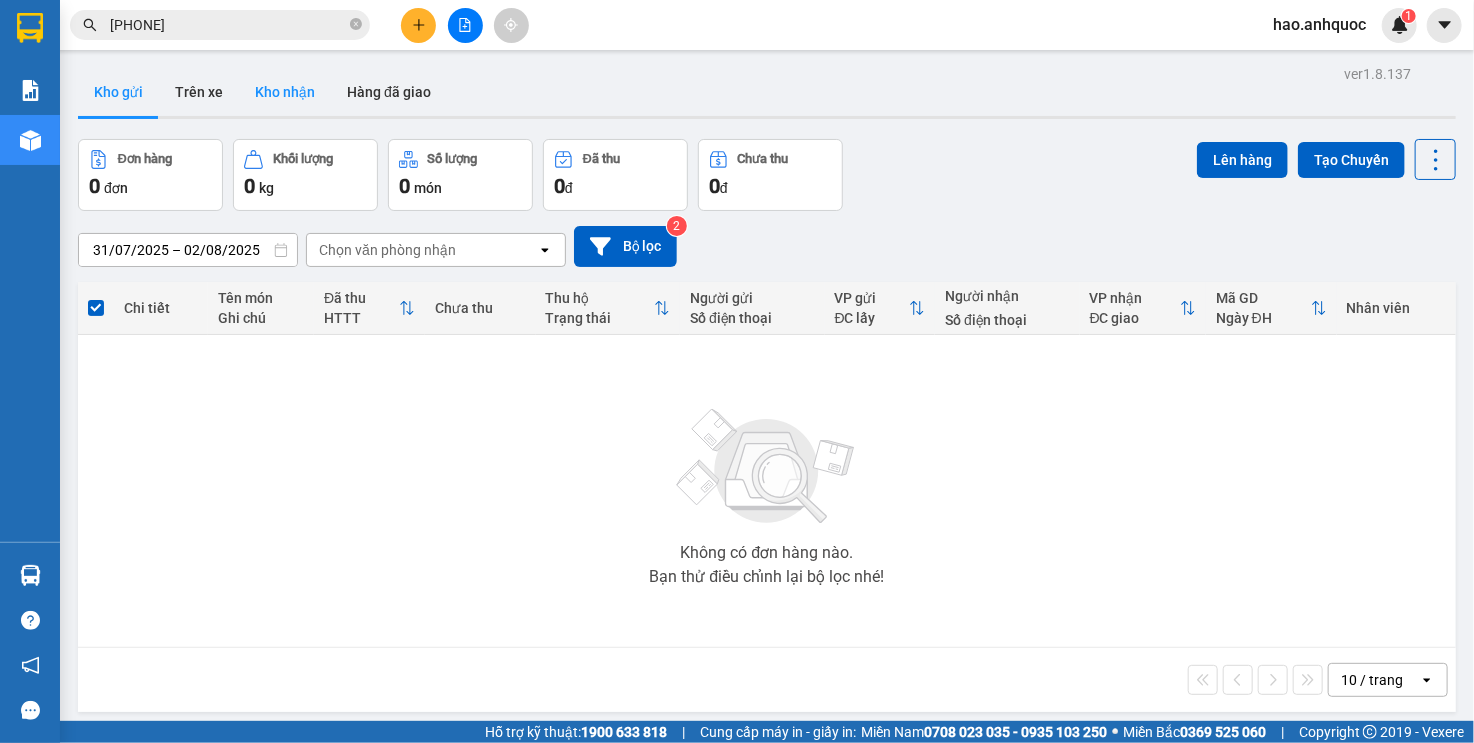 click on "Kho nhận" at bounding box center (285, 92) 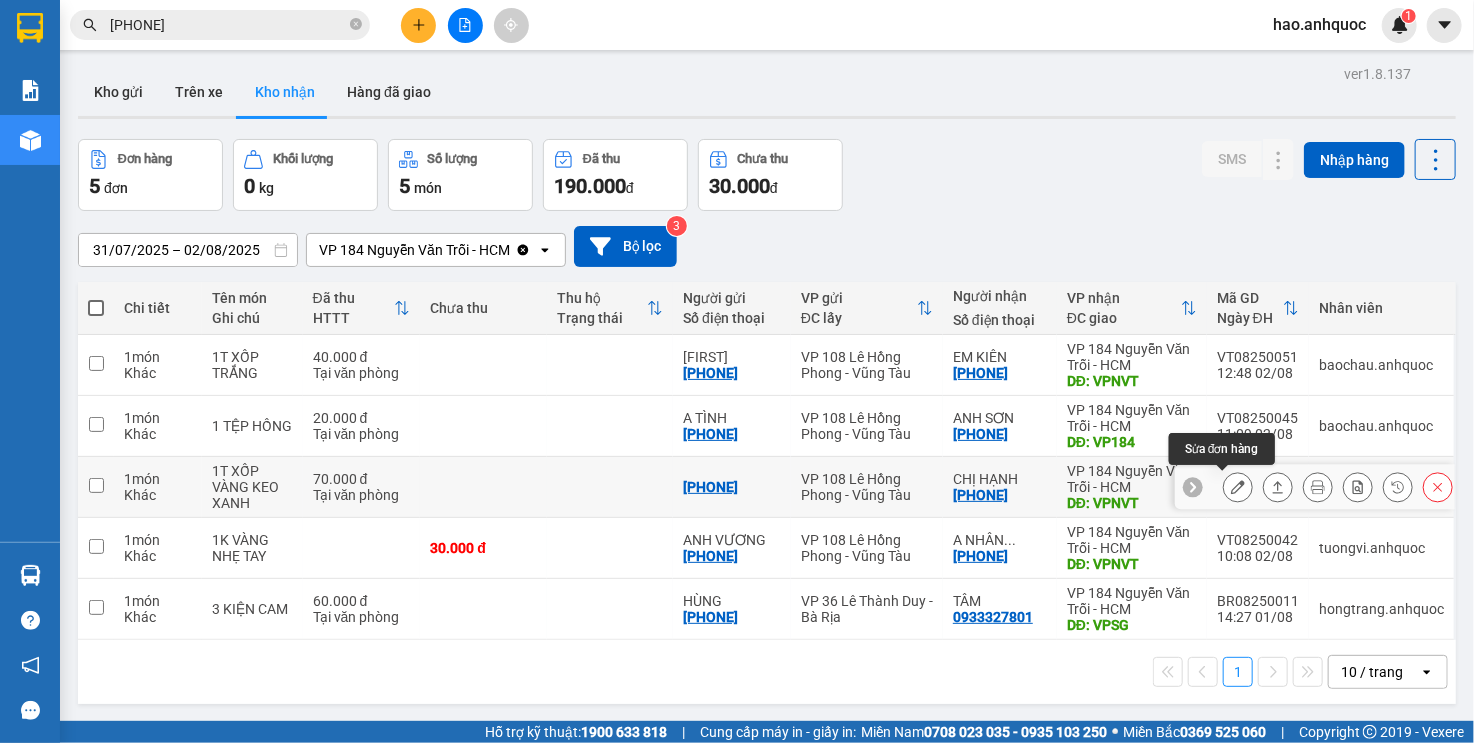 click 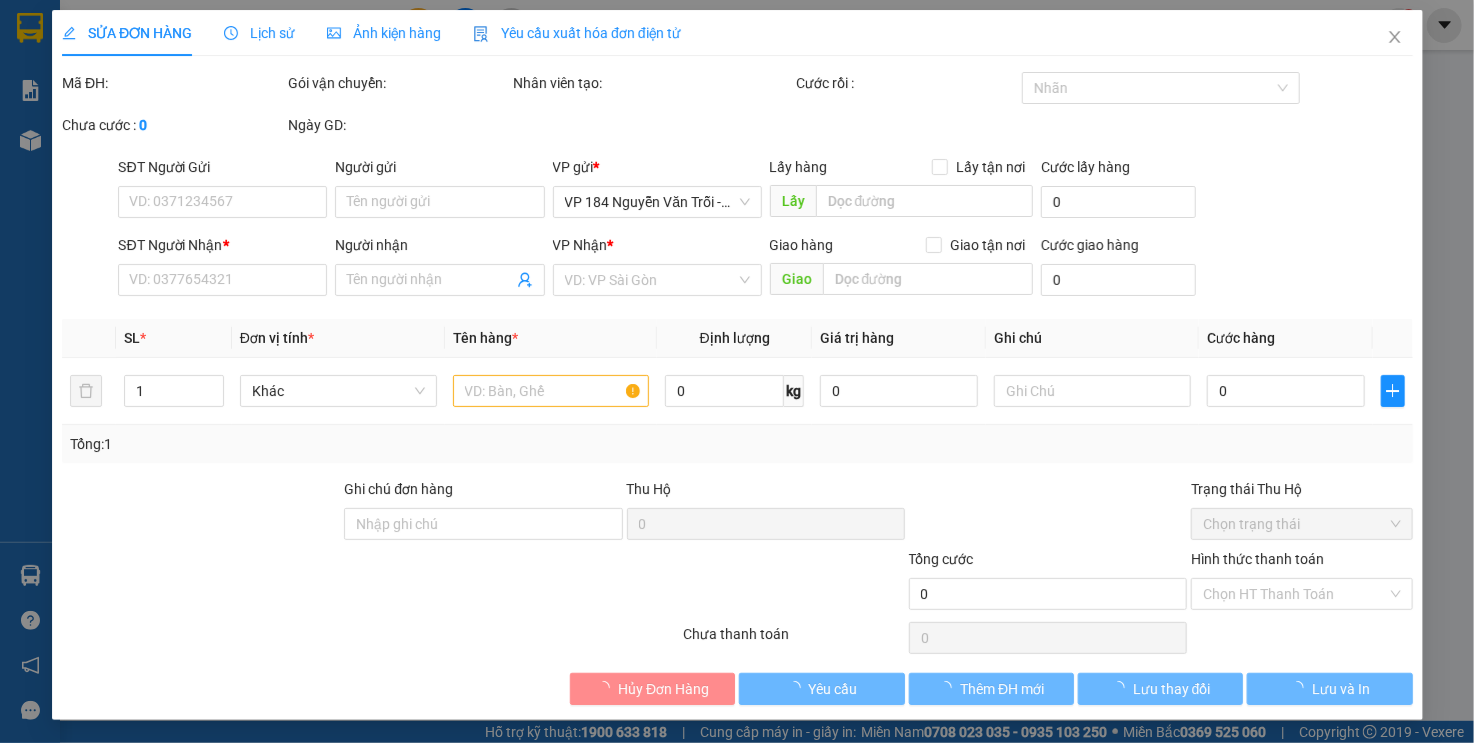 type on "[PHONE]" 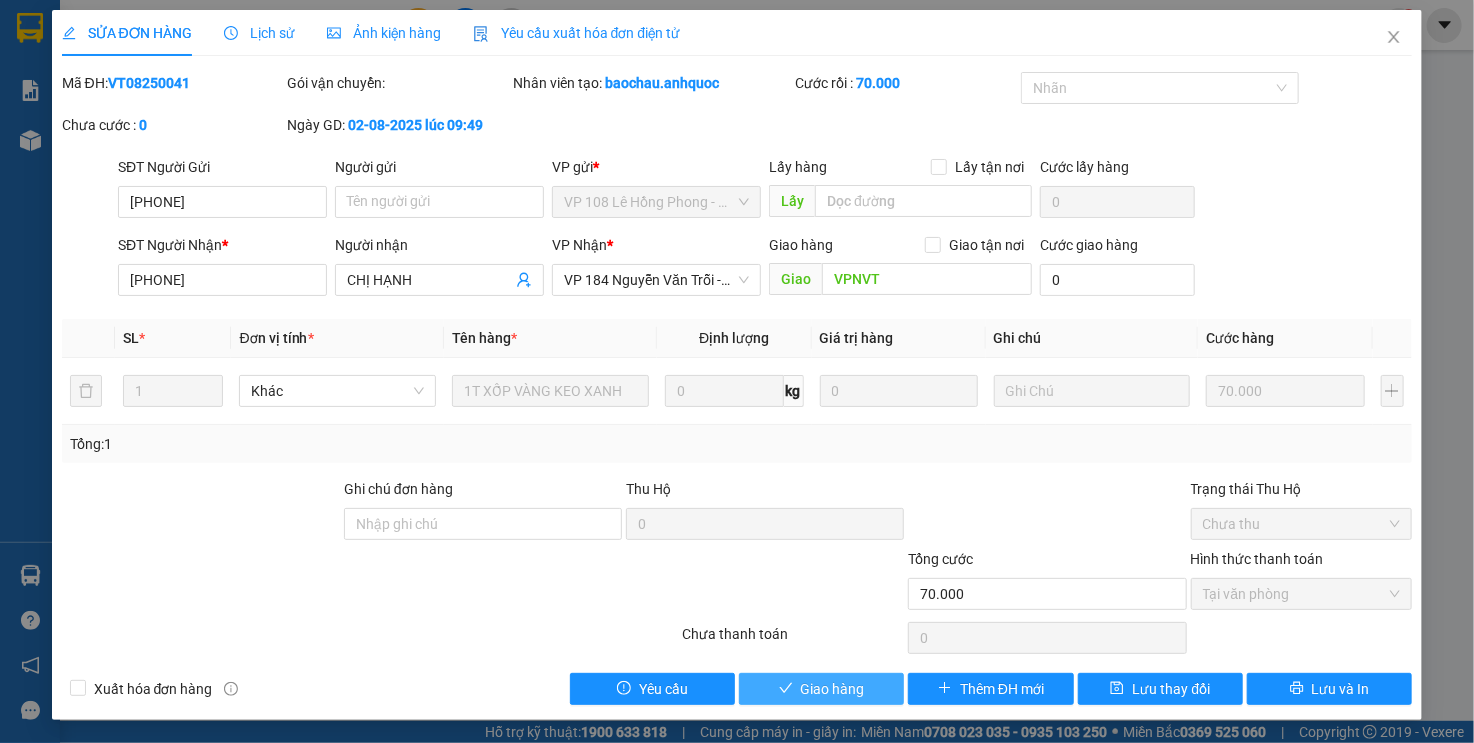 drag, startPoint x: 808, startPoint y: 698, endPoint x: 912, endPoint y: 671, distance: 107.44766 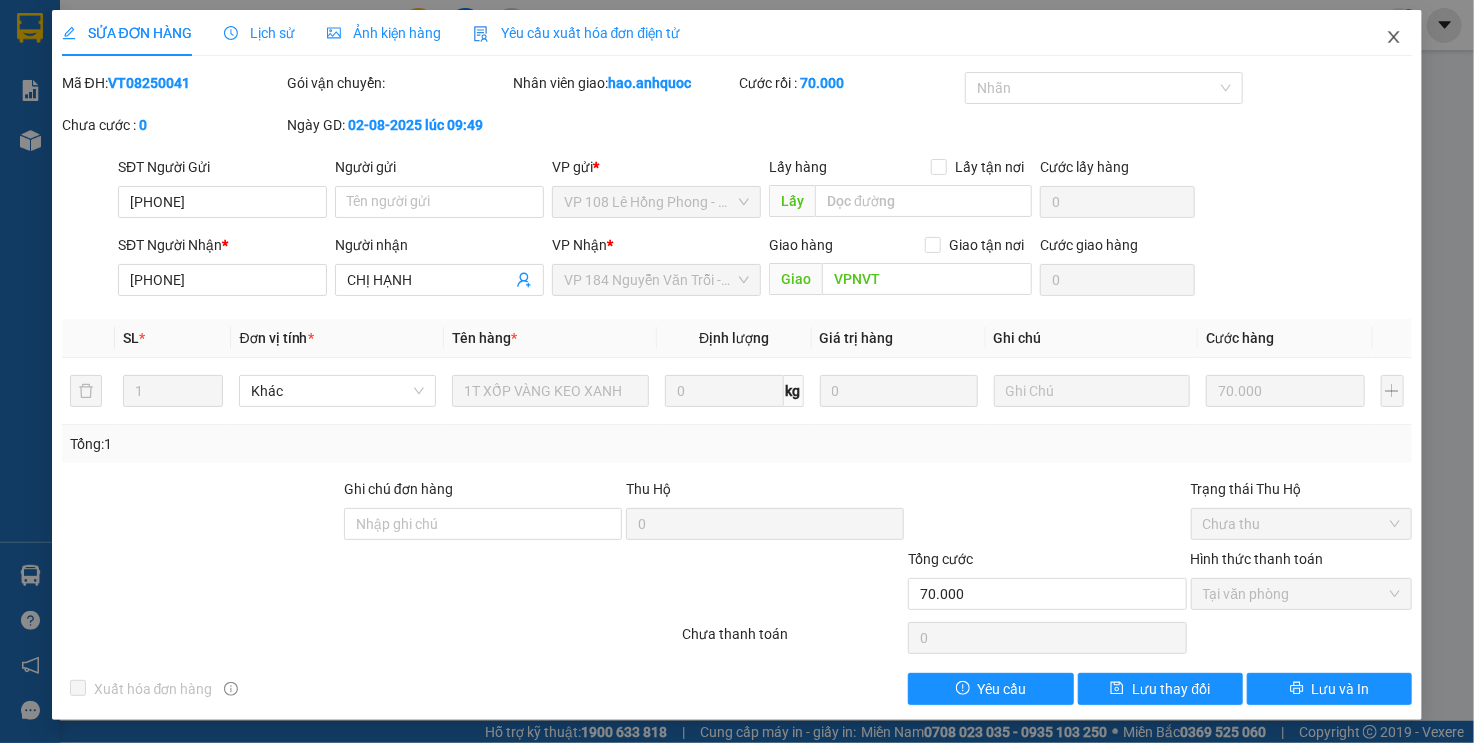 click 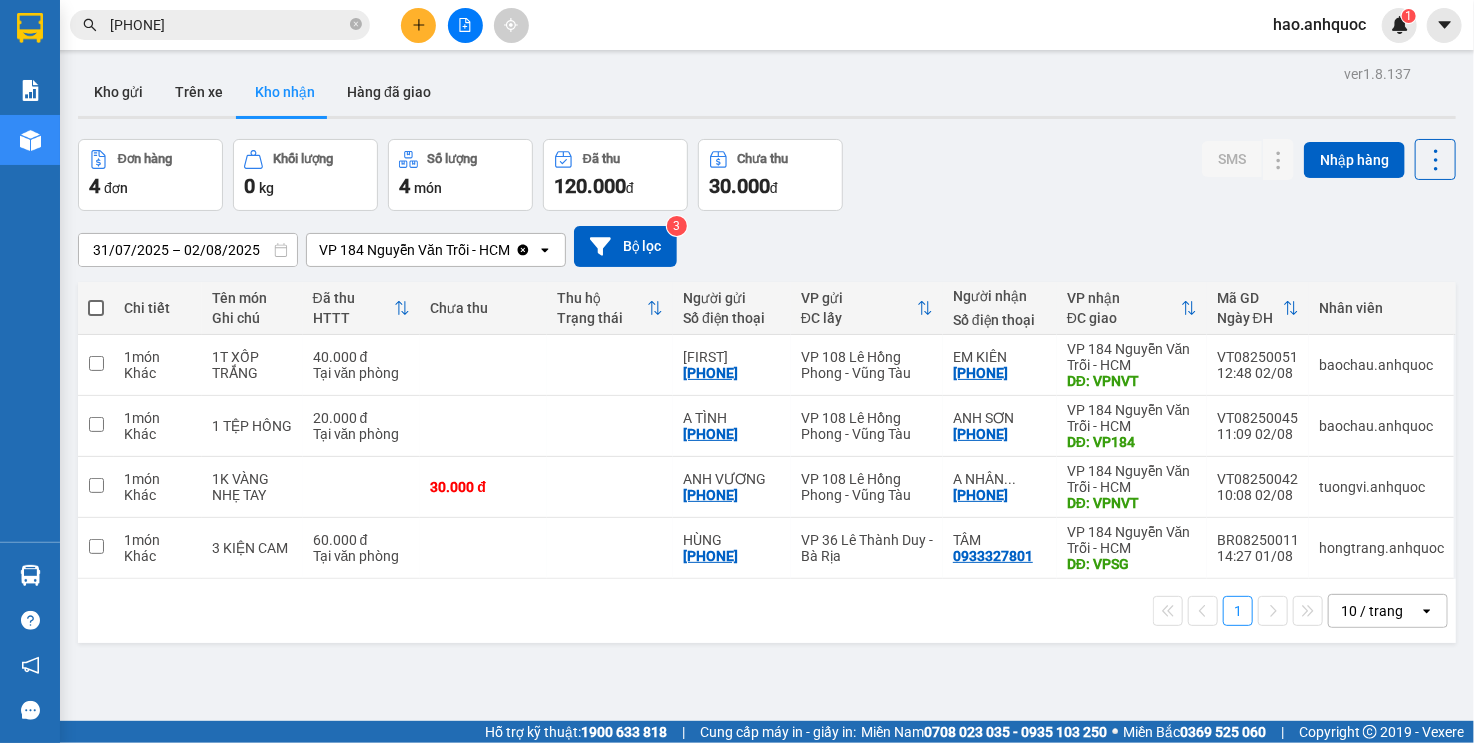 click at bounding box center [418, 25] 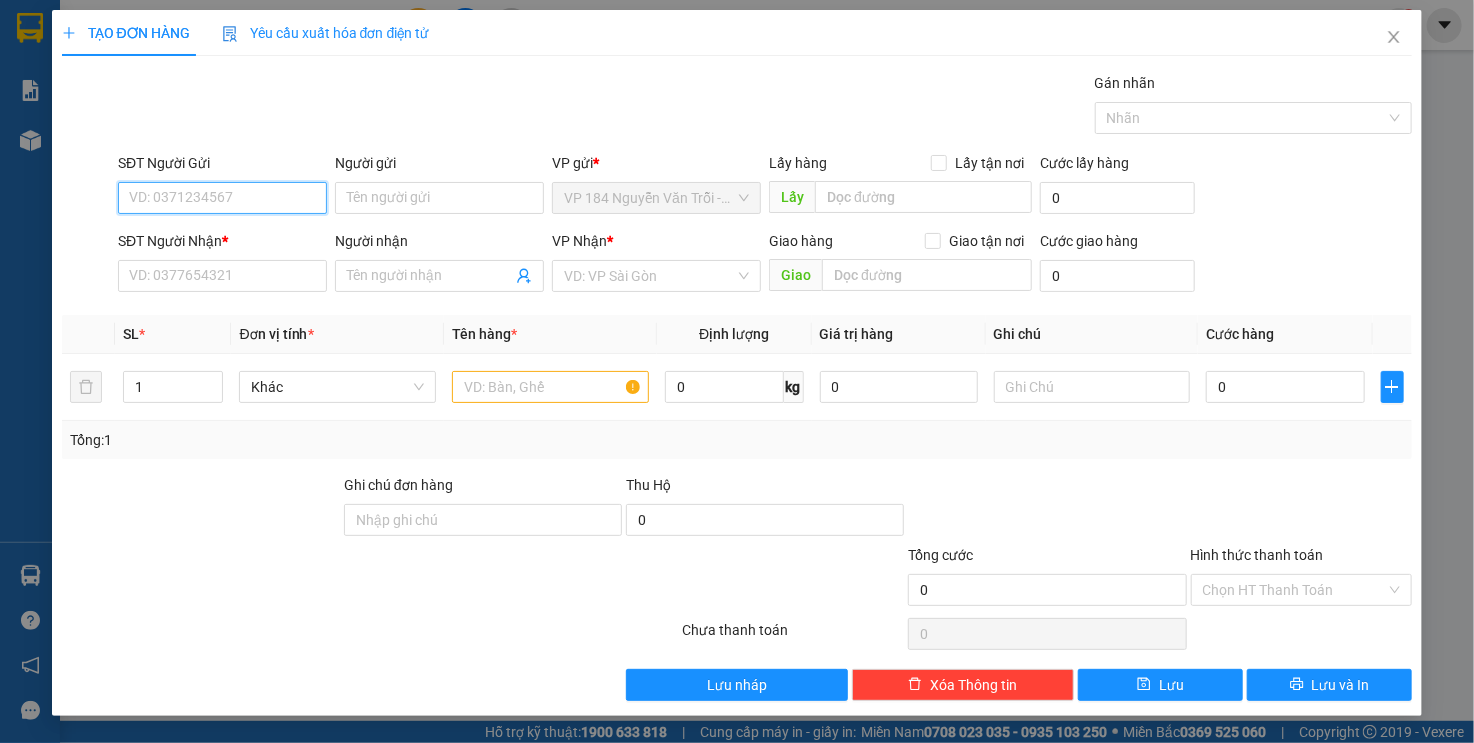 click on "SĐT Người Gửi" at bounding box center [222, 198] 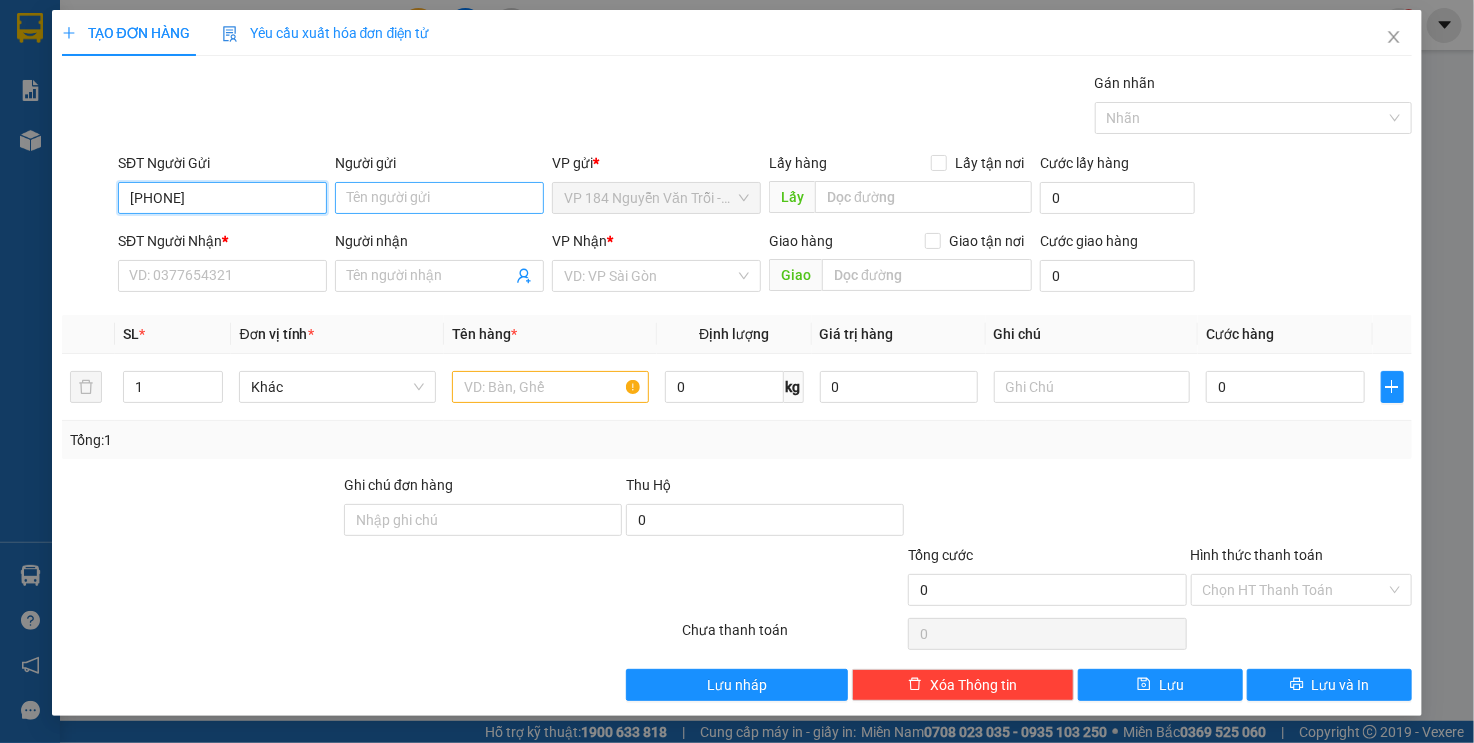 type on "[PHONE]" 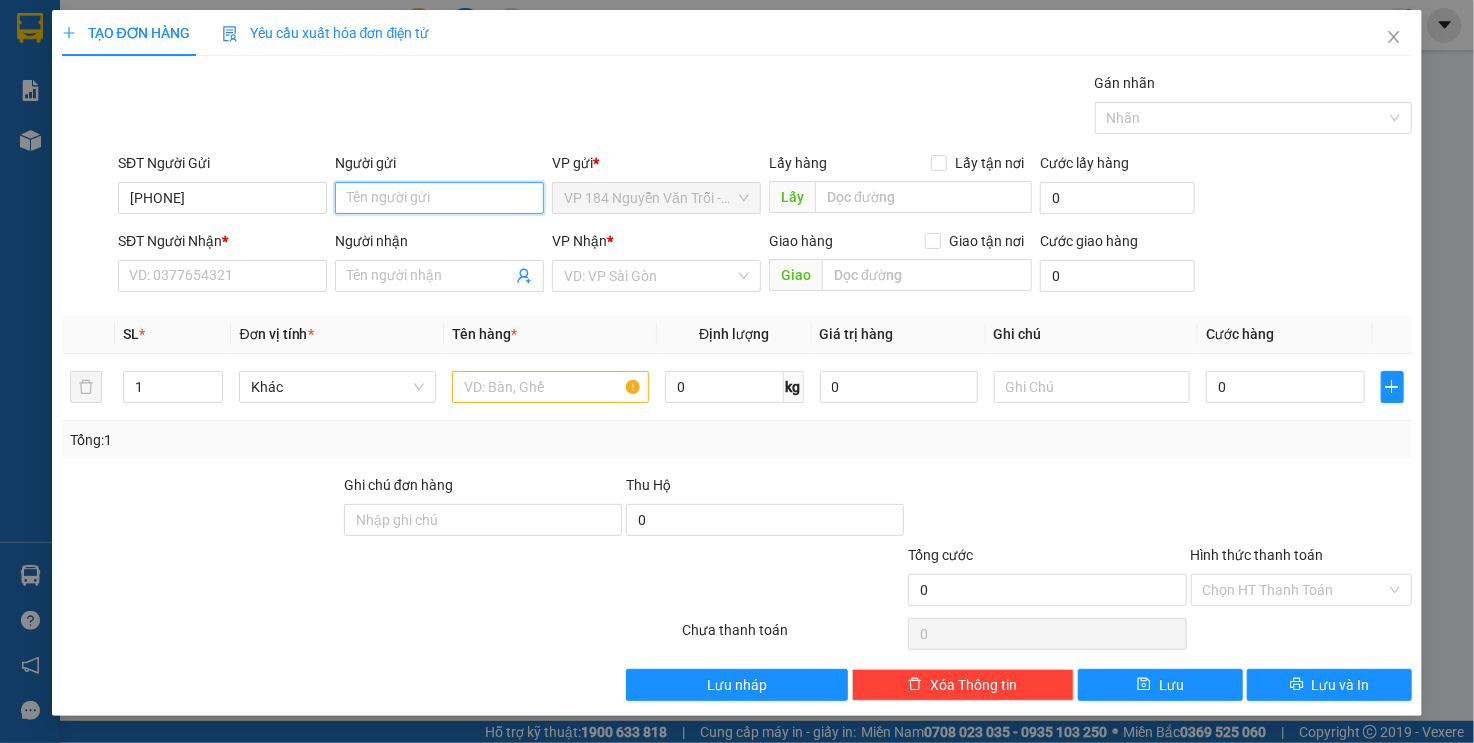 click on "Người gửi" at bounding box center (439, 198) 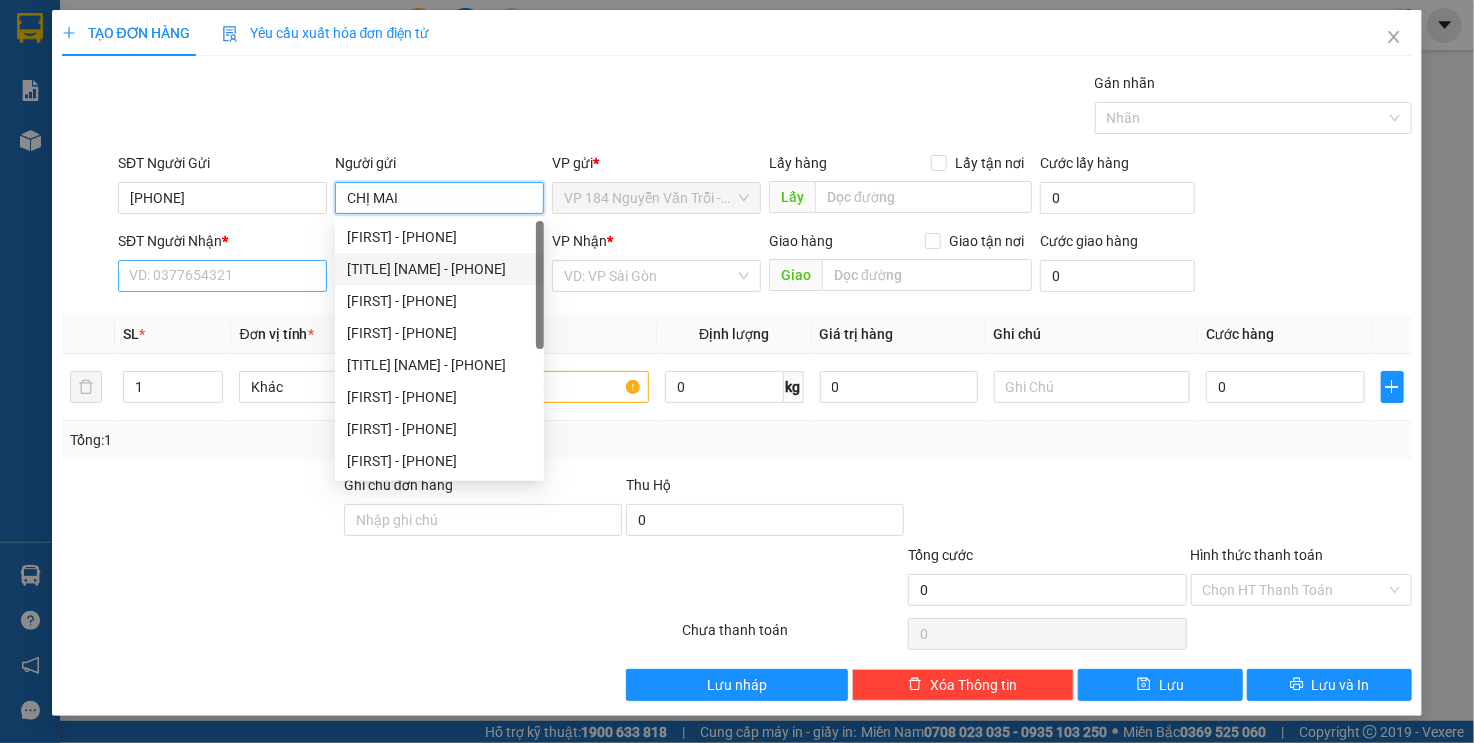 type on "CHỊ MAI" 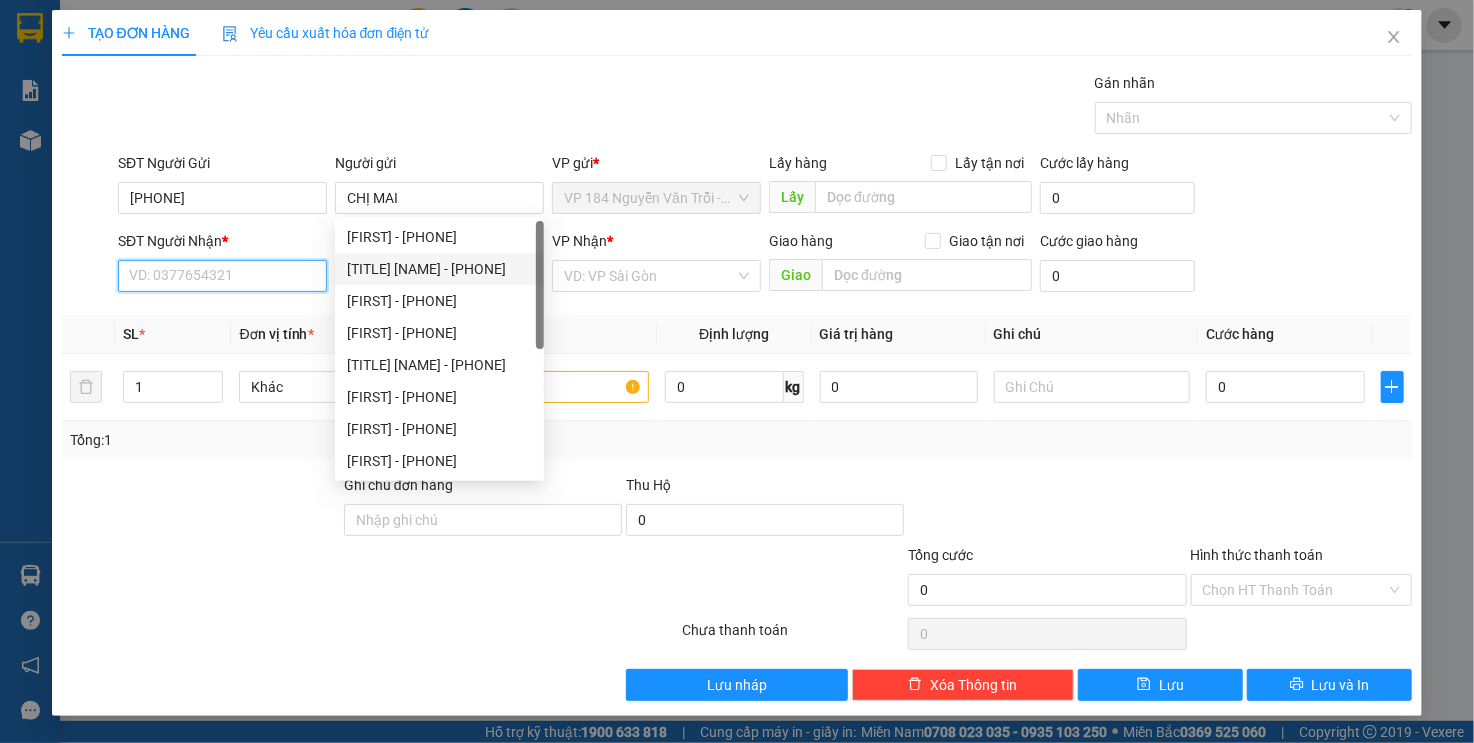 click on "SĐT Người Nhận  *" at bounding box center [222, 276] 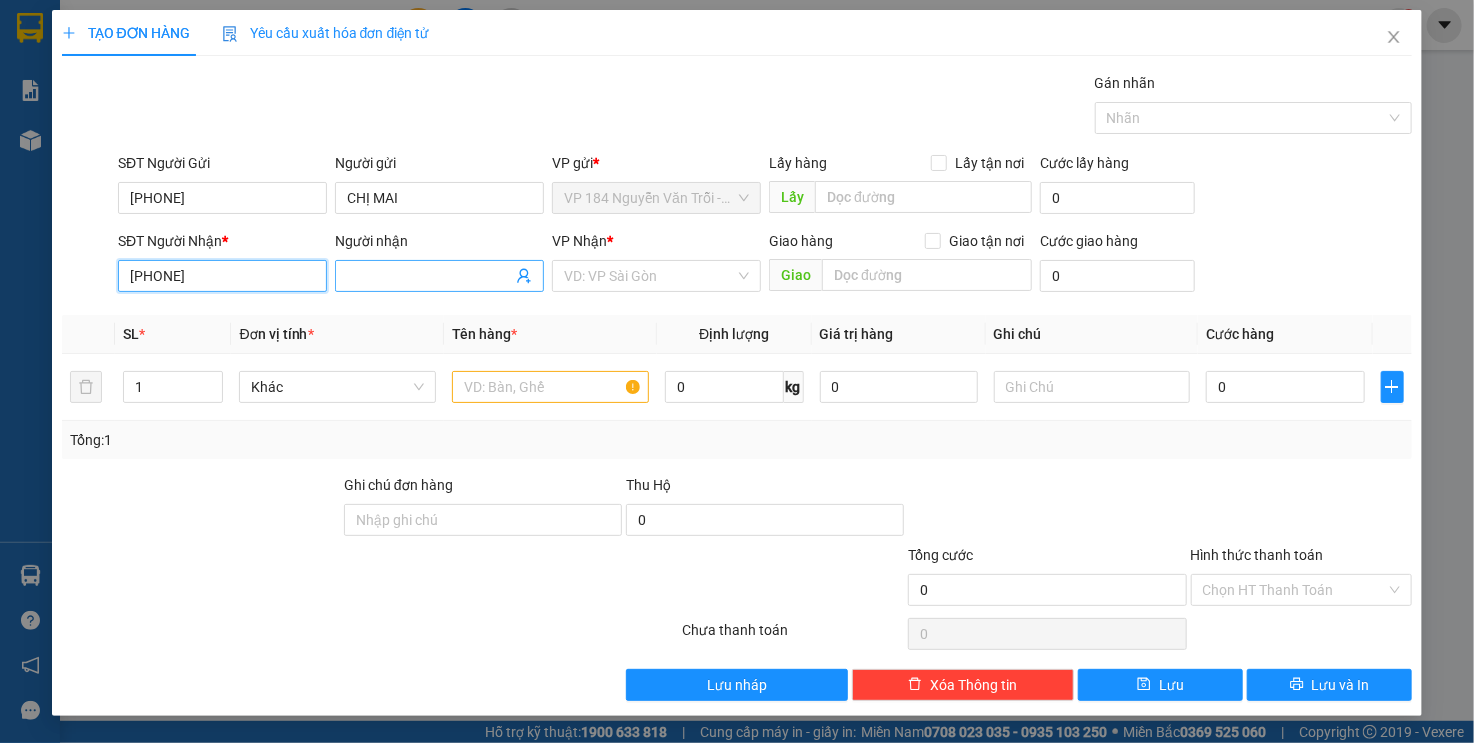 type on "[PHONE]" 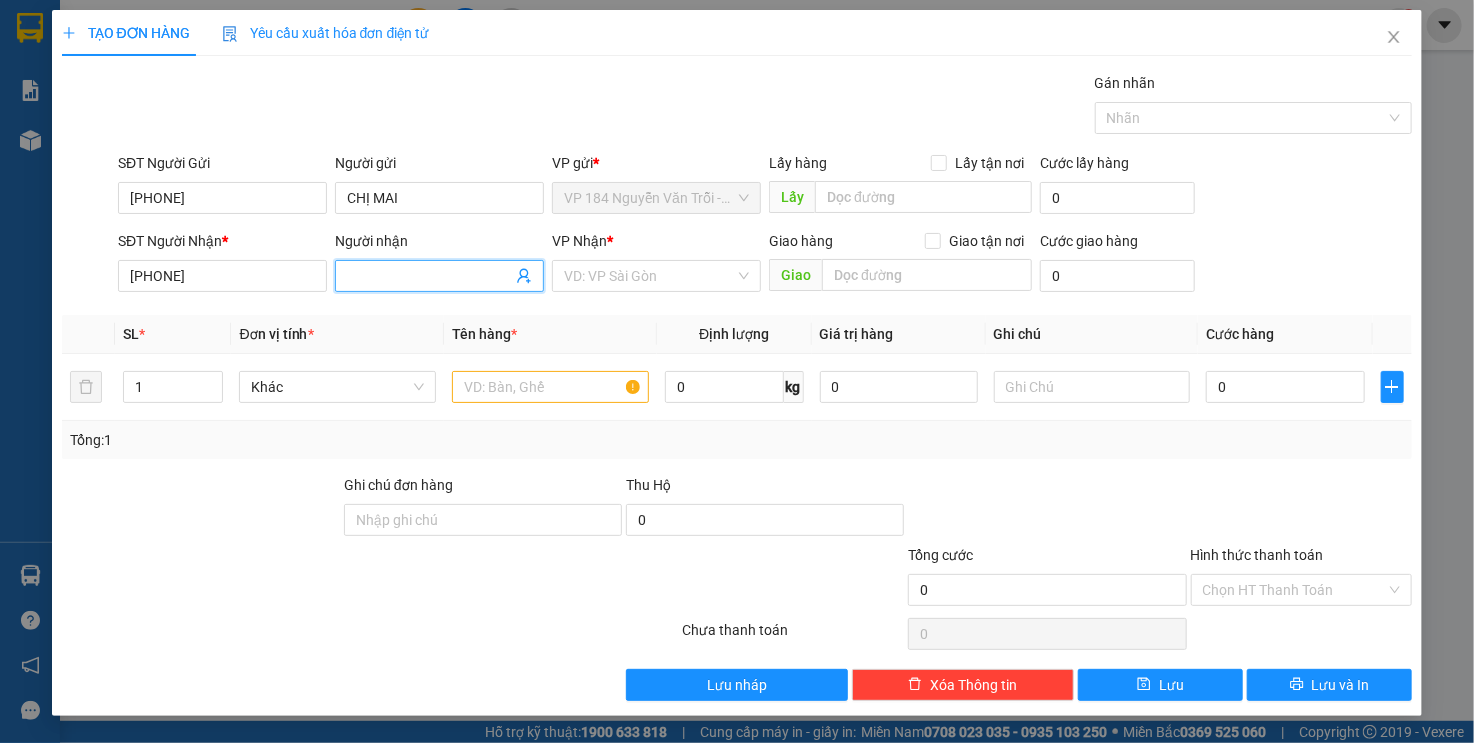 click on "Người nhận" at bounding box center [429, 276] 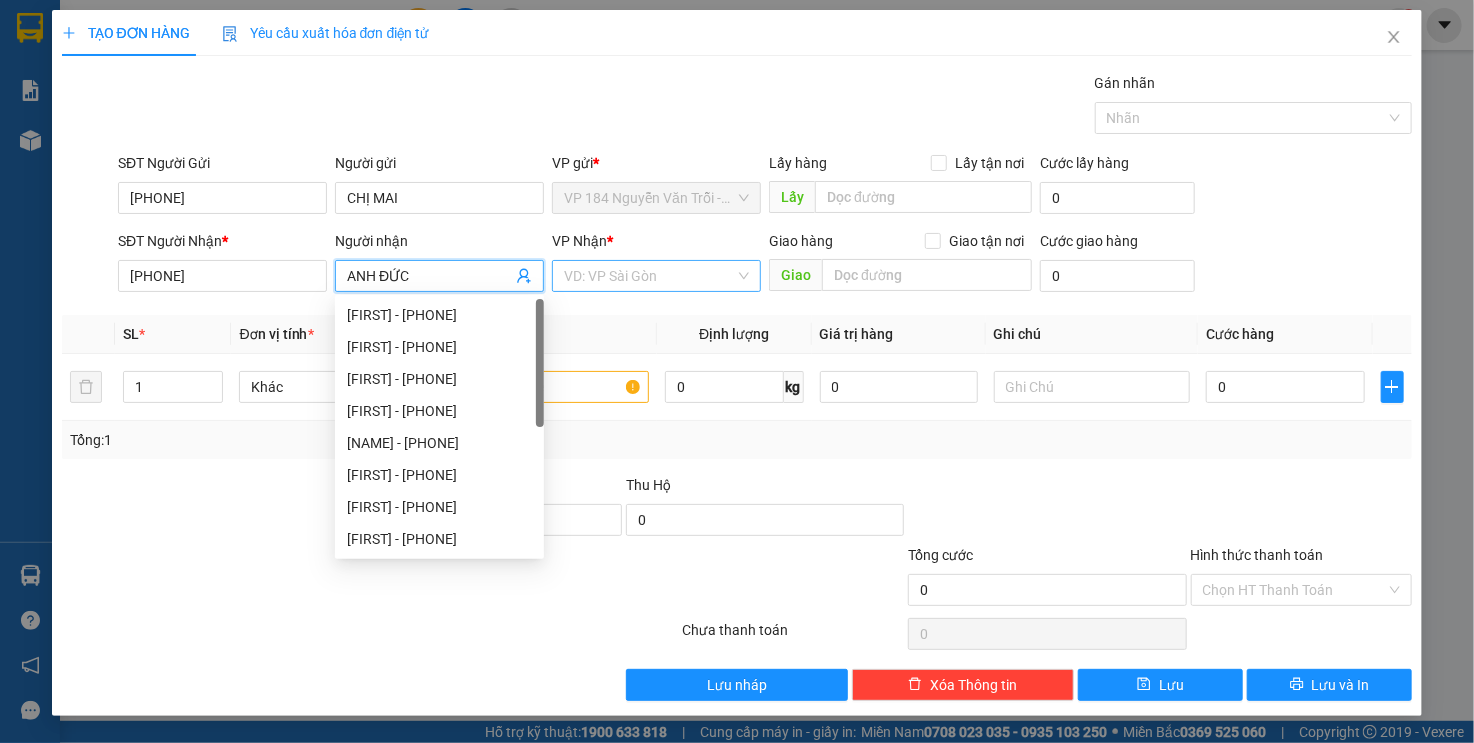 type on "ANH ĐỨC" 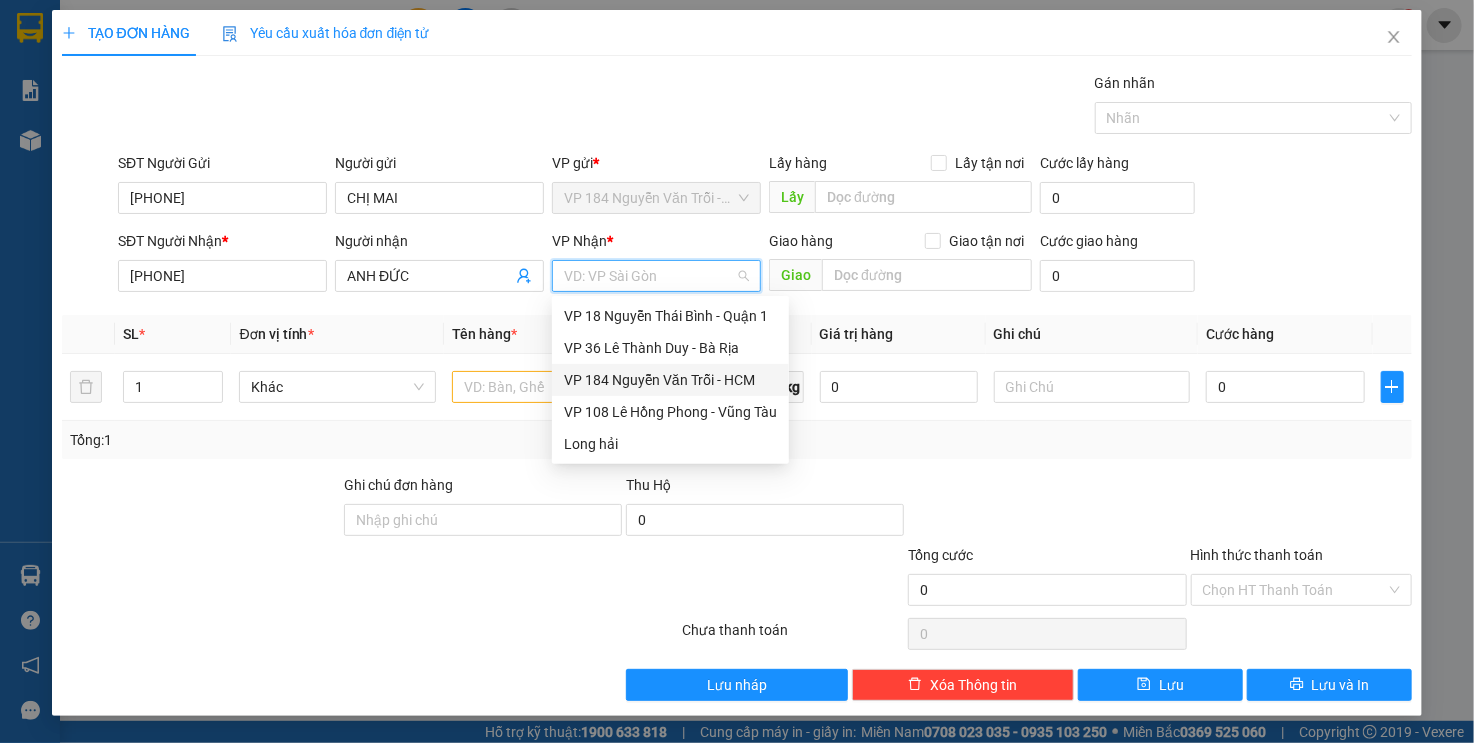 click on "VP 108 Lê Hồng Phong - Vũng Tàu" at bounding box center [670, 412] 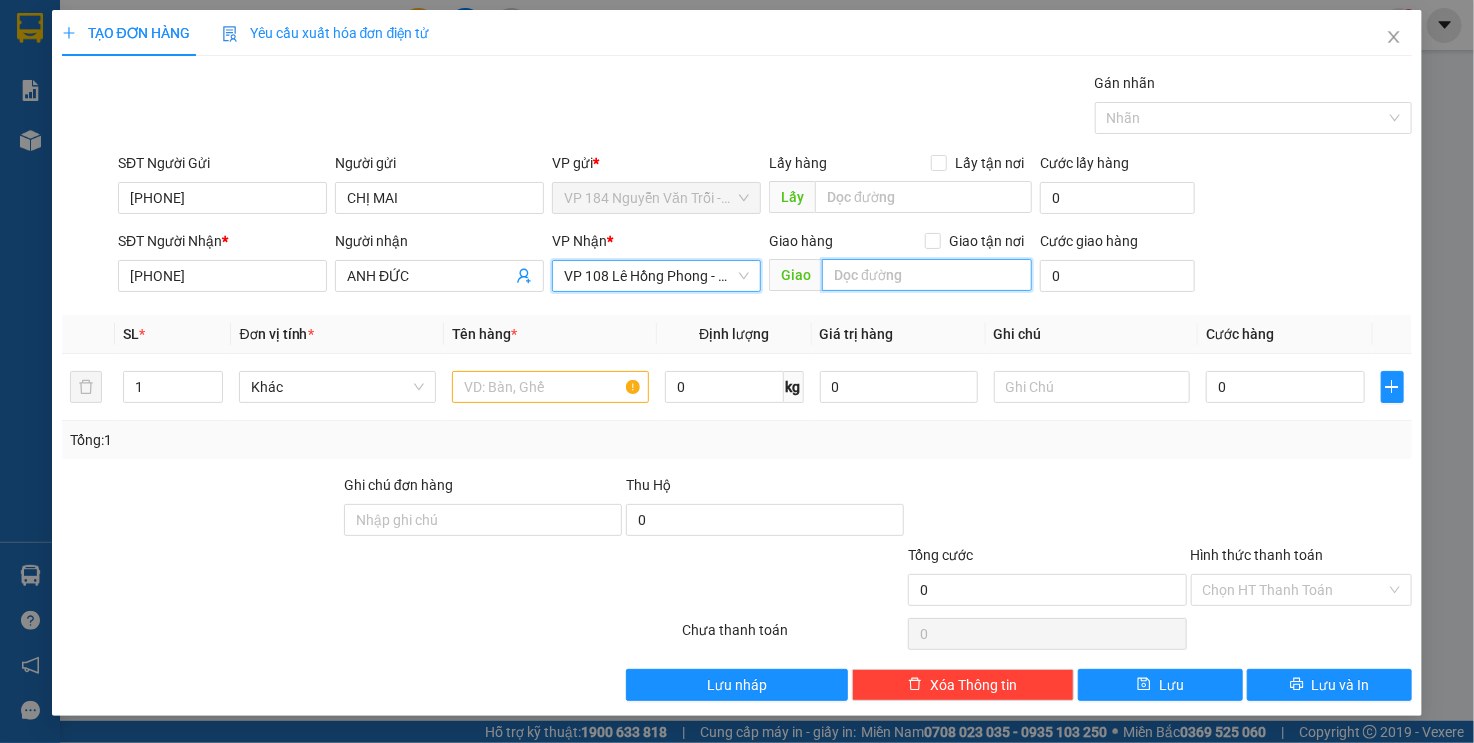 click at bounding box center (927, 275) 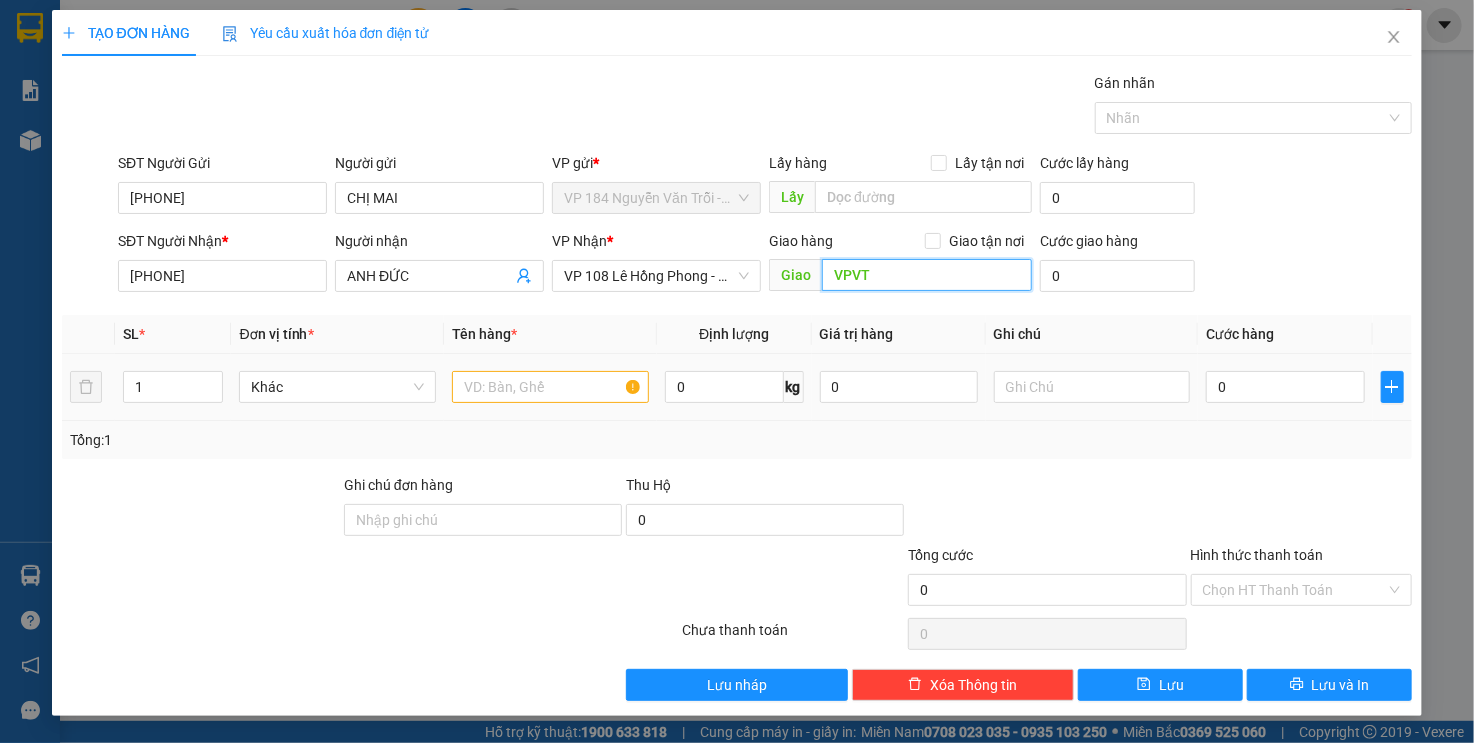 type on "VPVT" 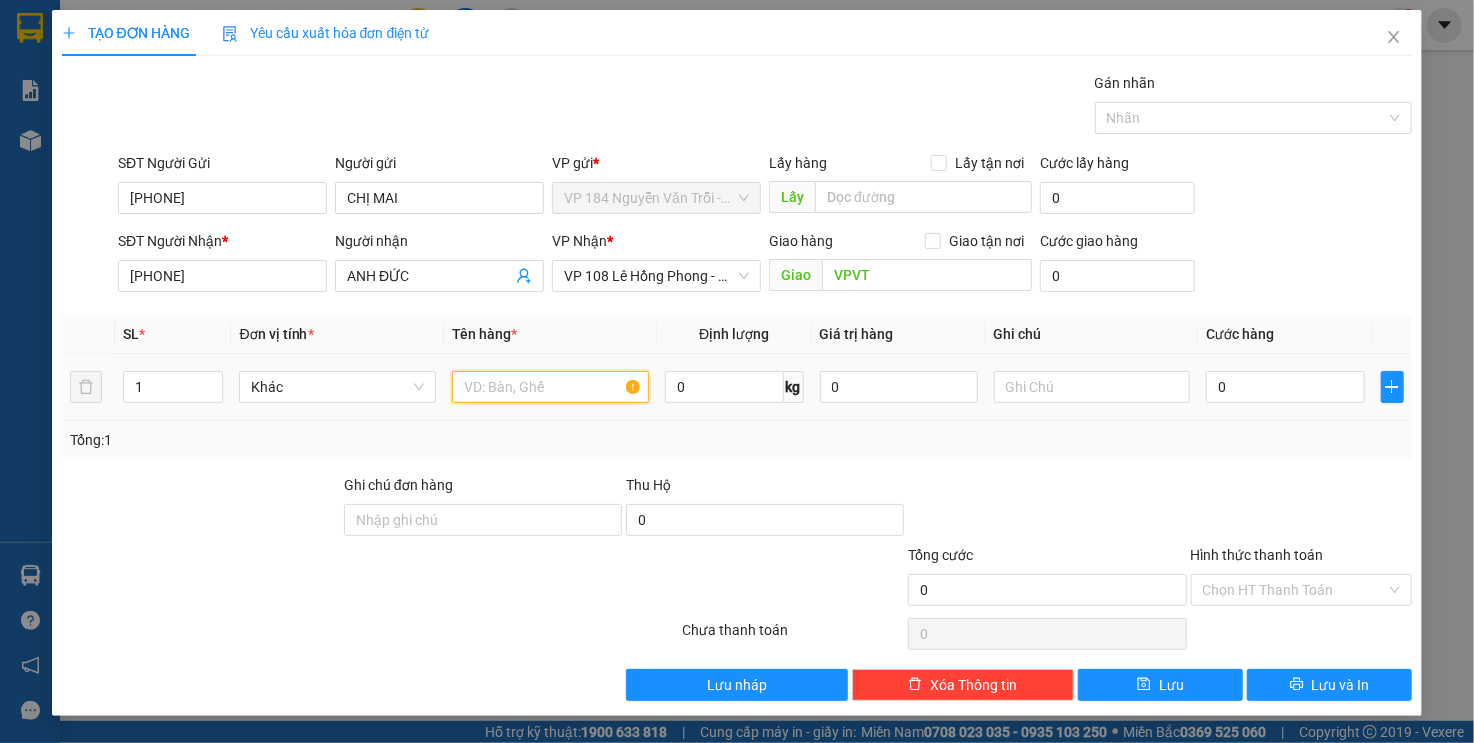click at bounding box center [550, 387] 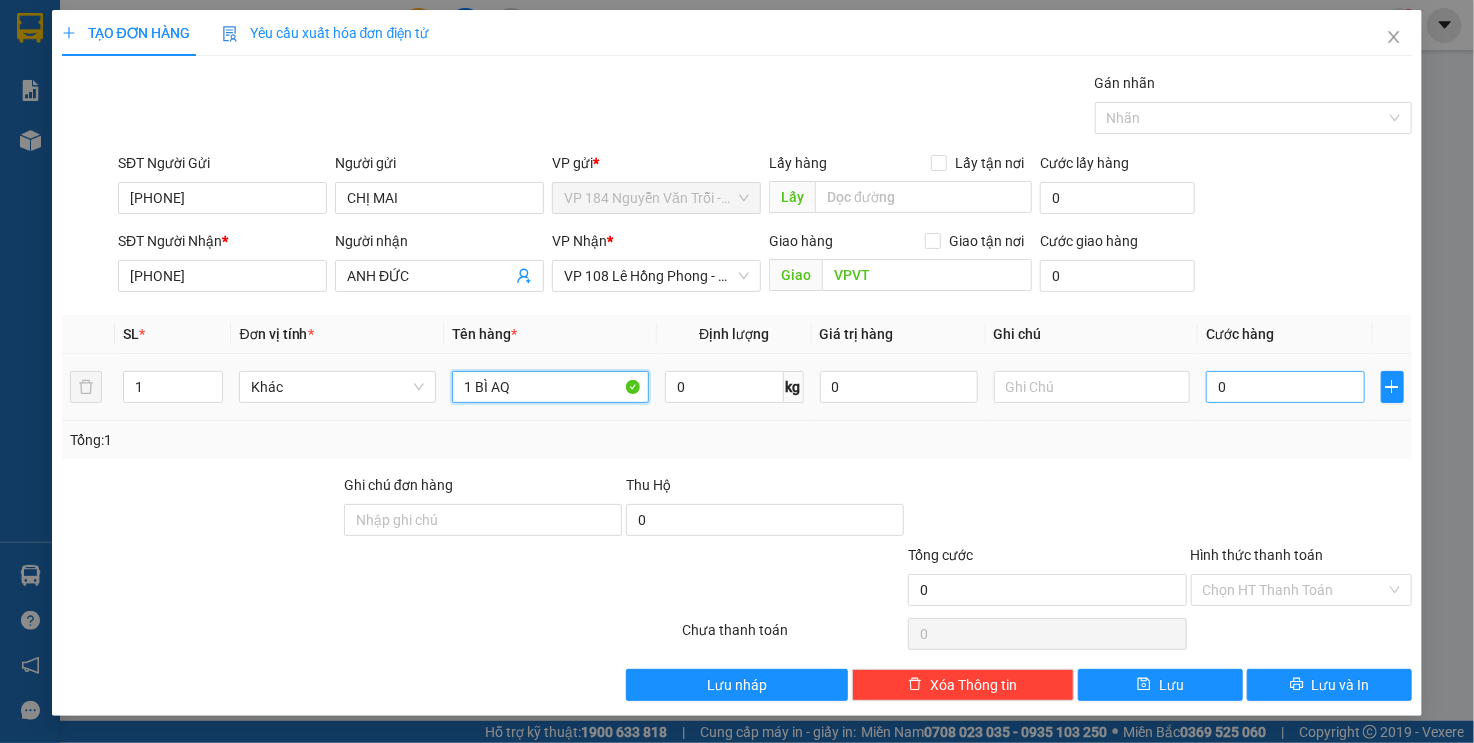type on "1 BÌ AQ" 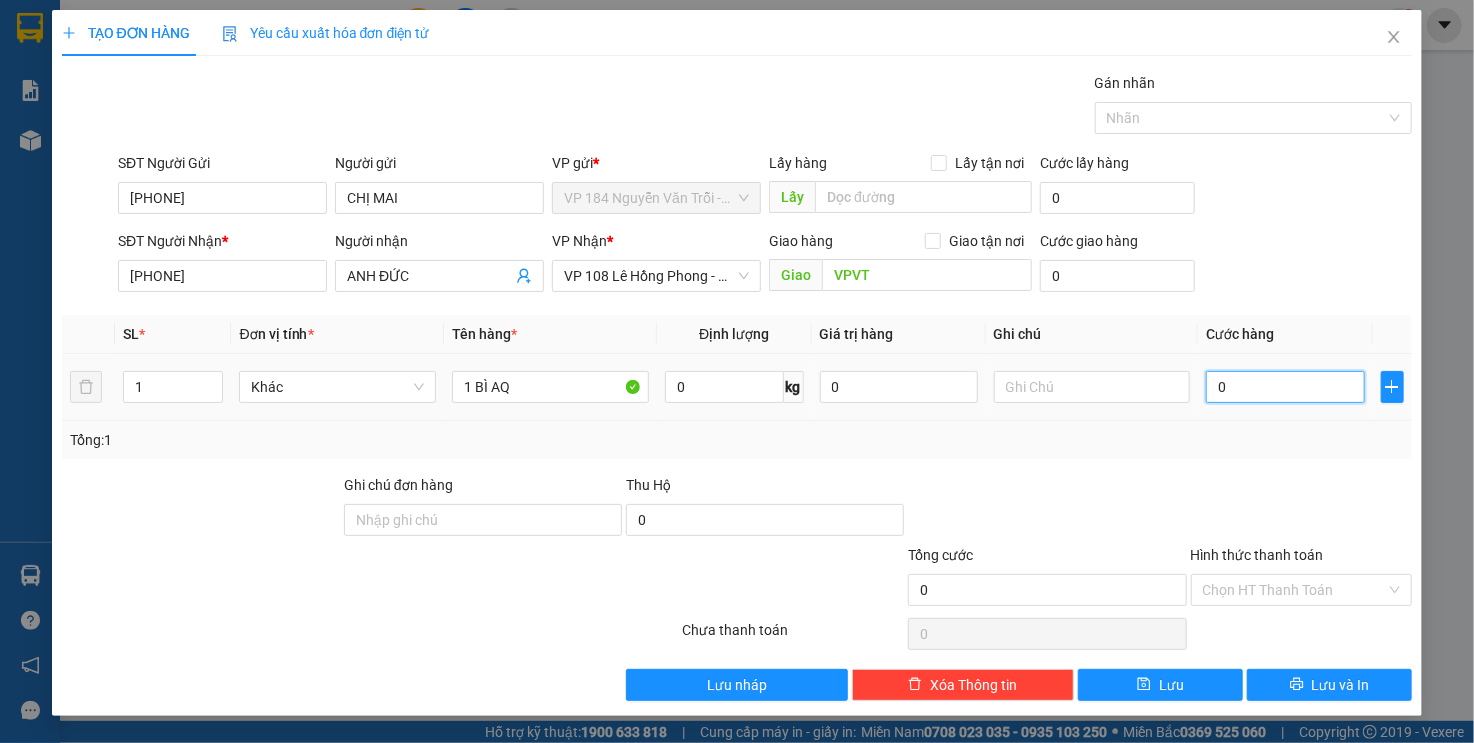 click on "0" at bounding box center (1285, 387) 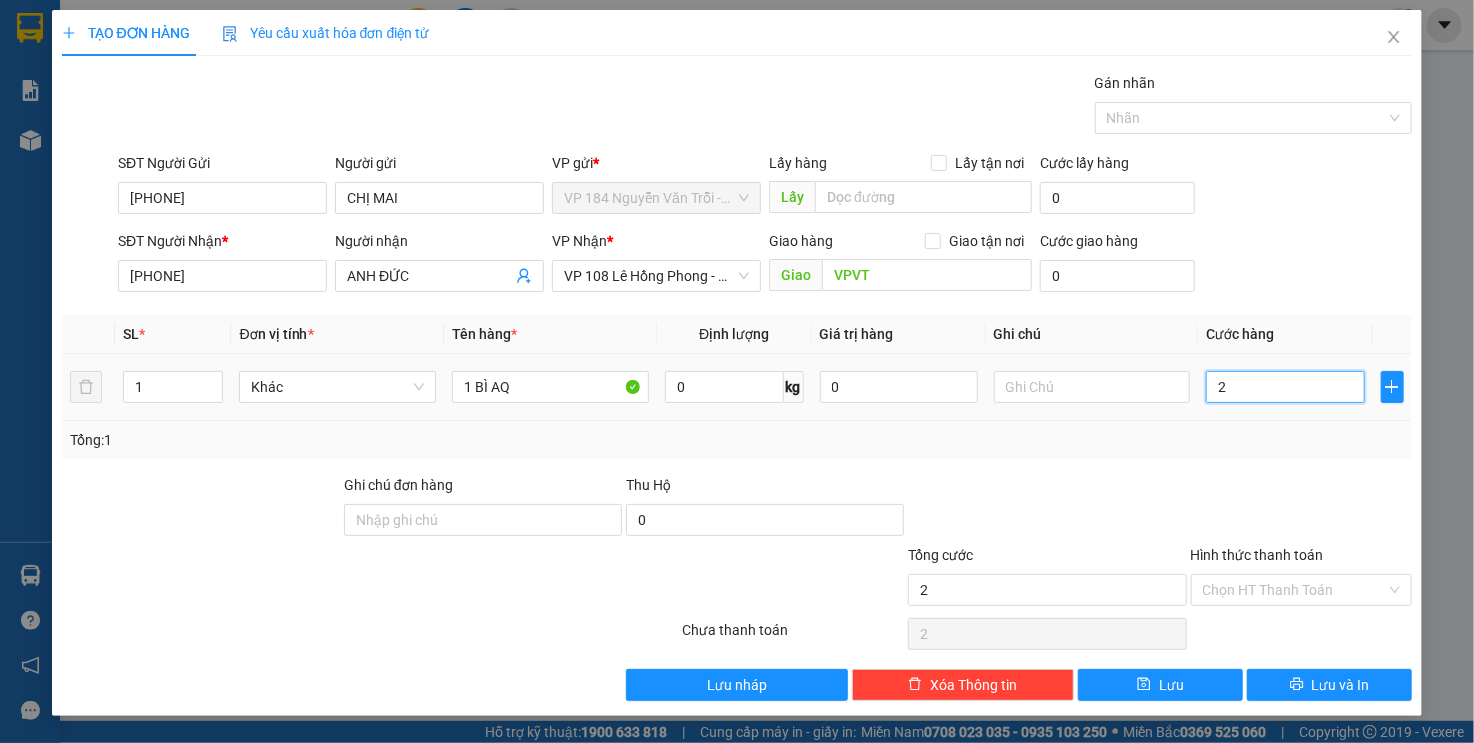 type on "20" 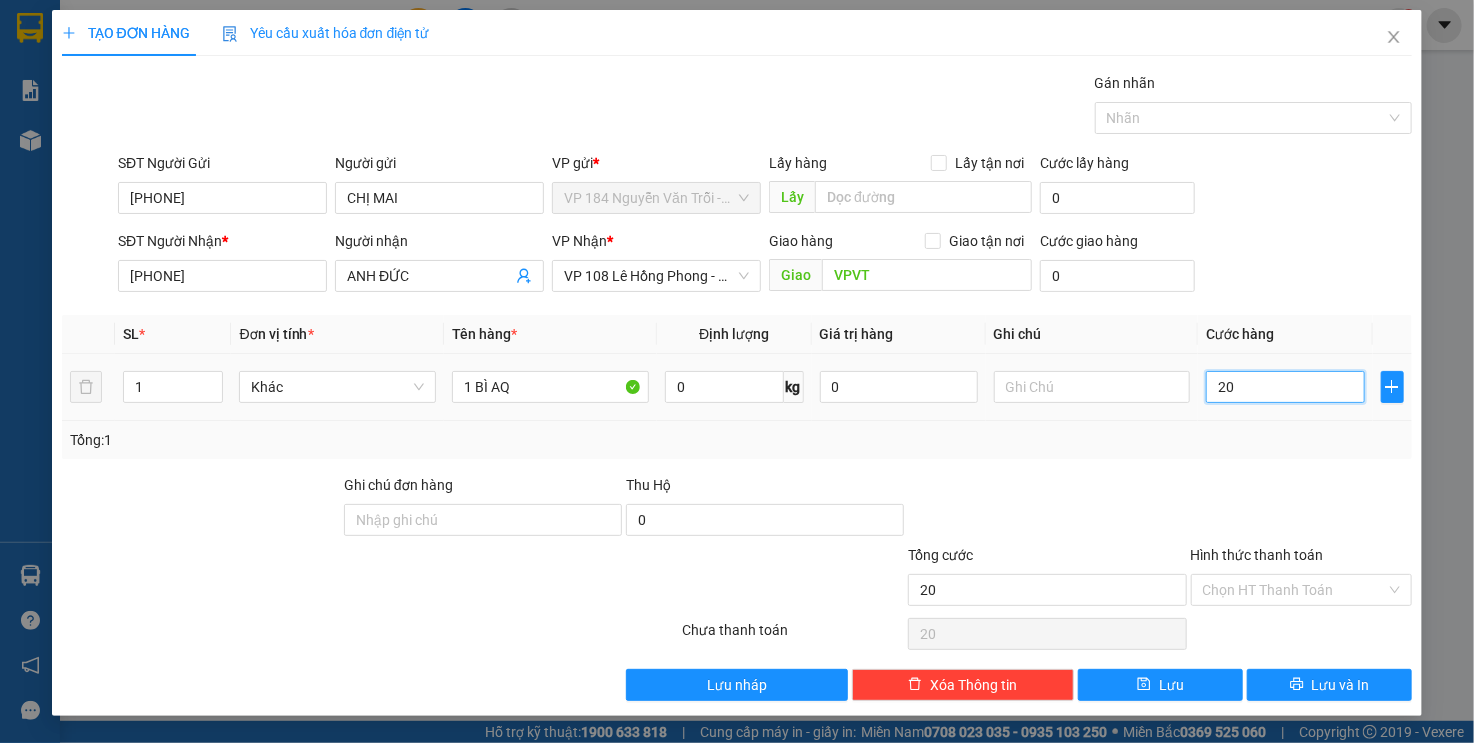 type on "200" 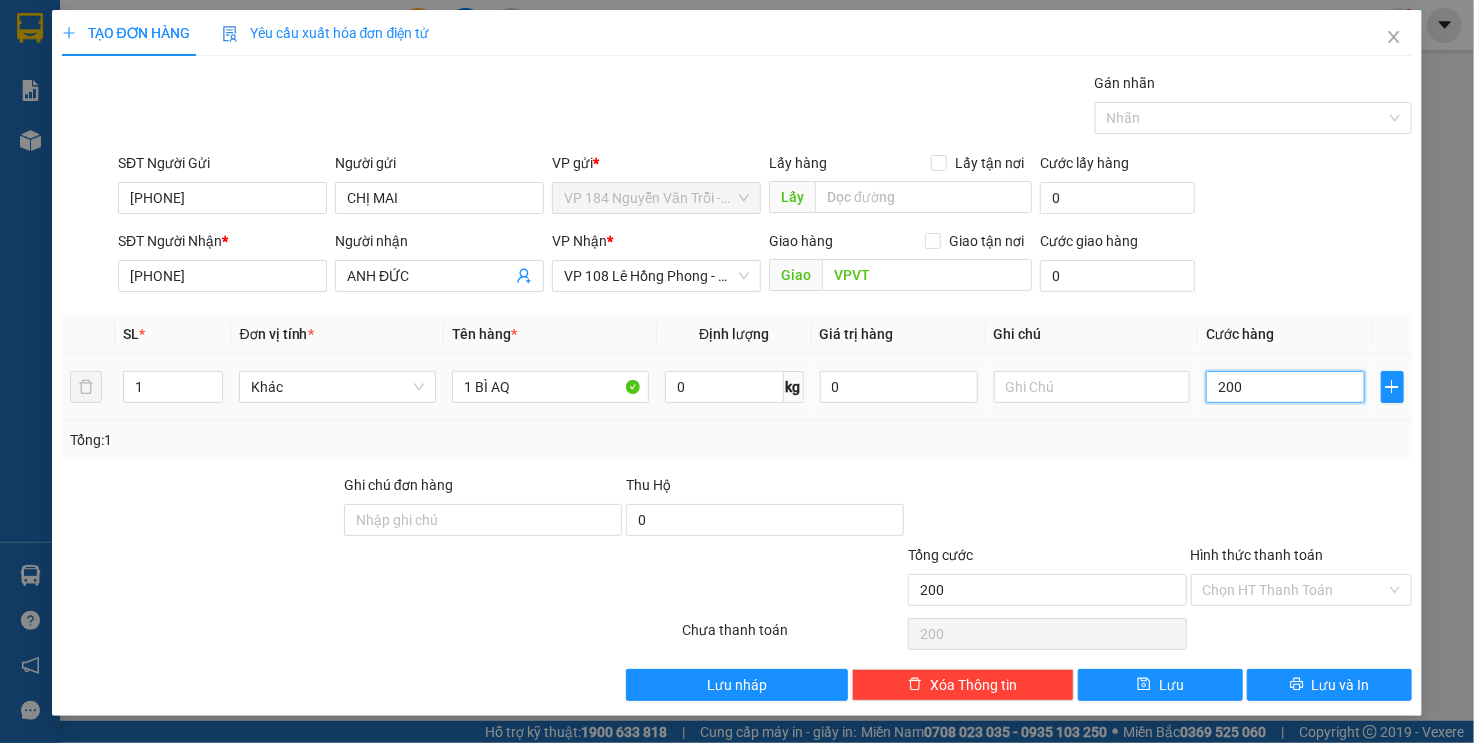 type on "2.000" 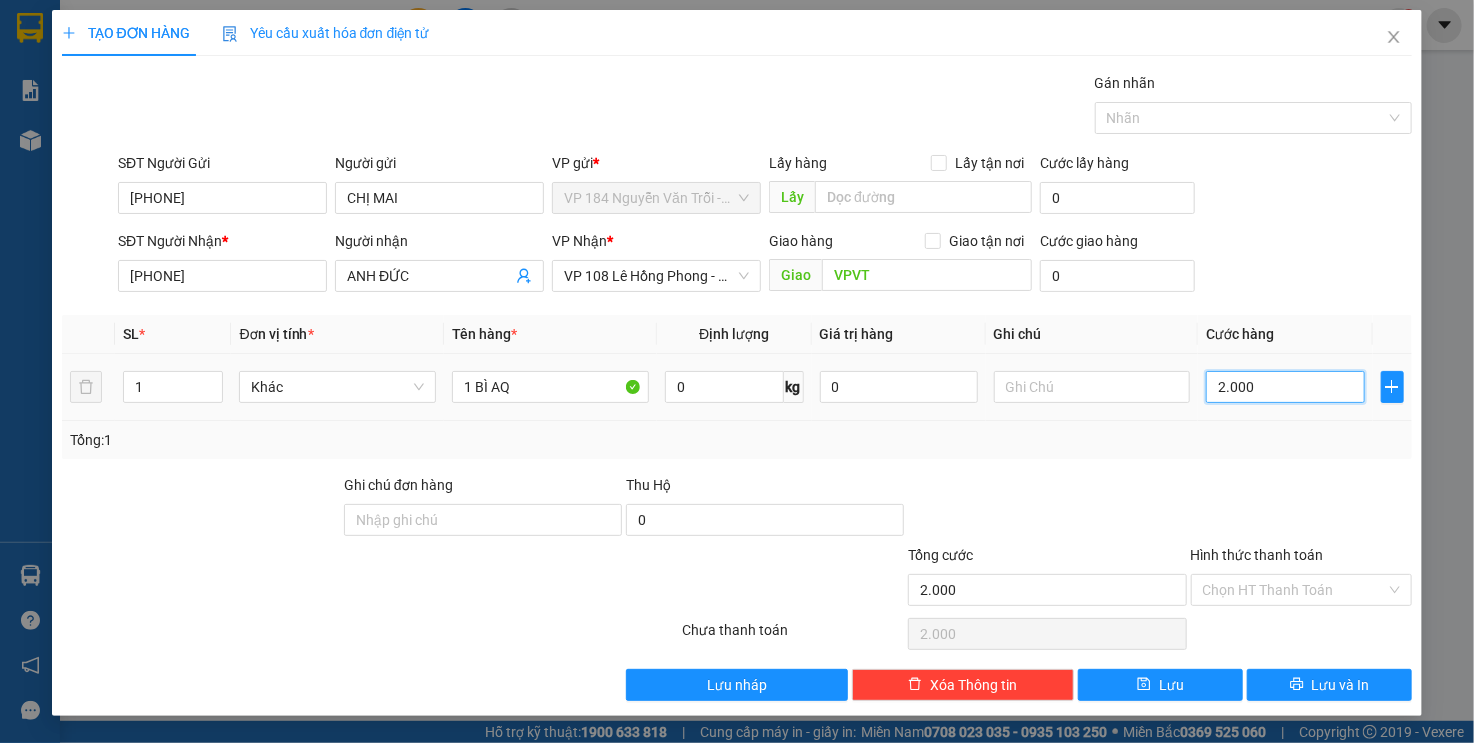 type on "20.000" 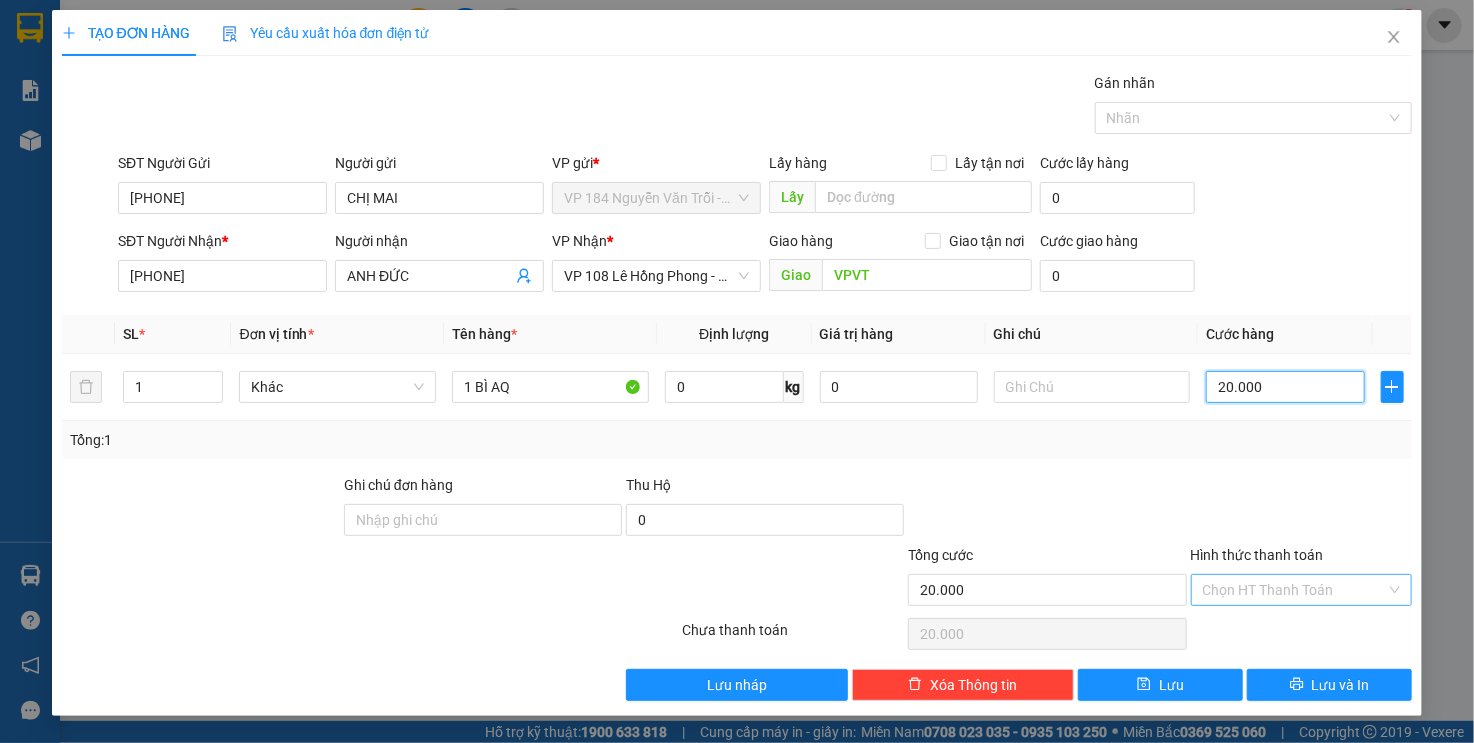 type on "20.000" 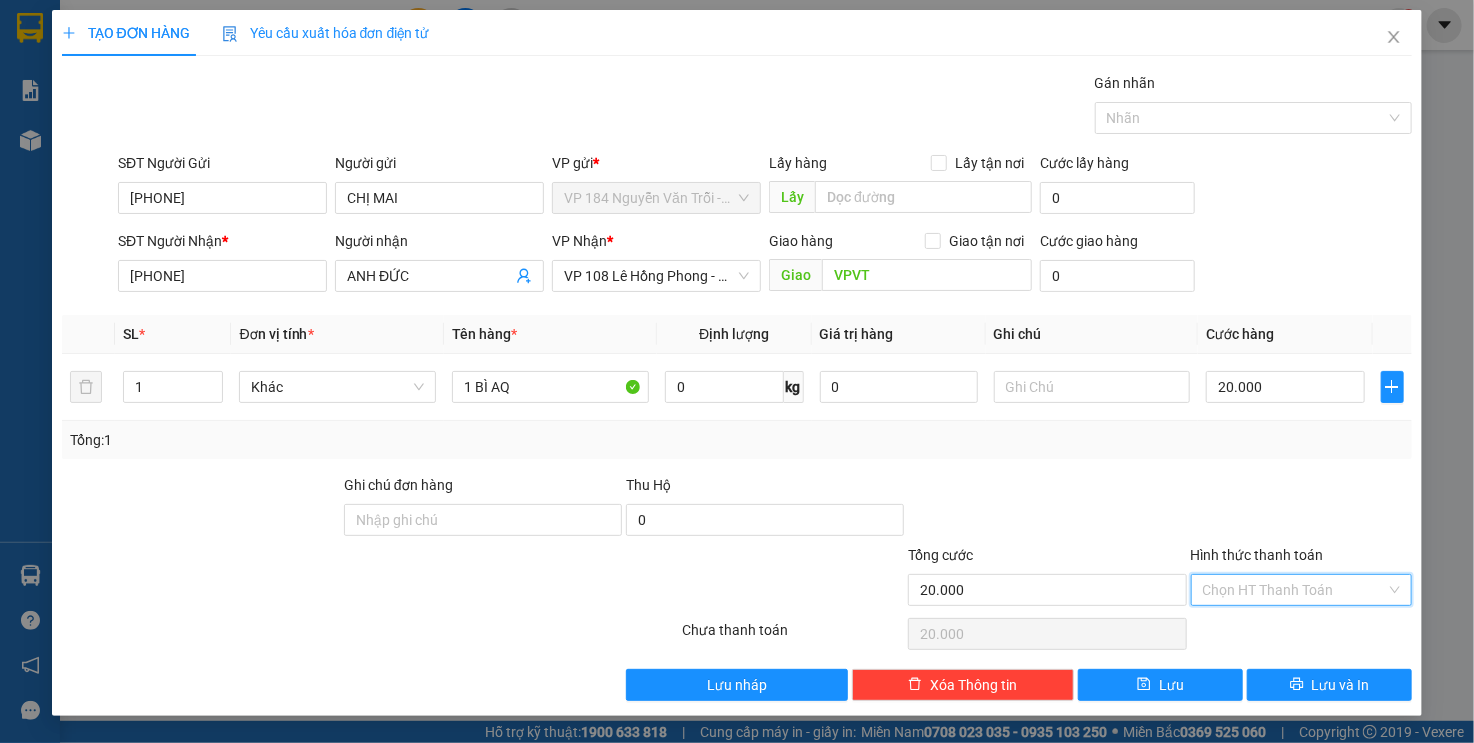 click on "Hình thức thanh toán" at bounding box center [1295, 590] 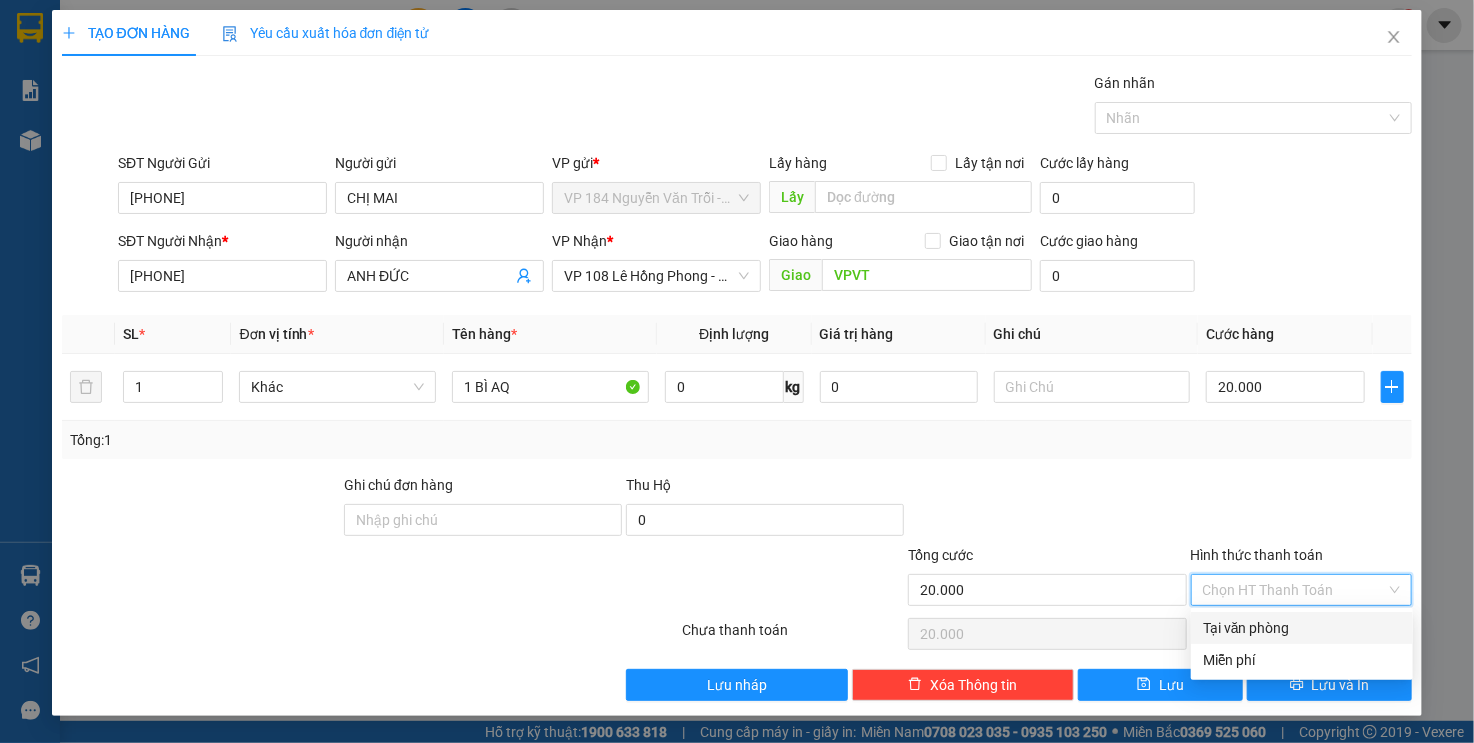 click on "Tại văn phòng" at bounding box center (1302, 628) 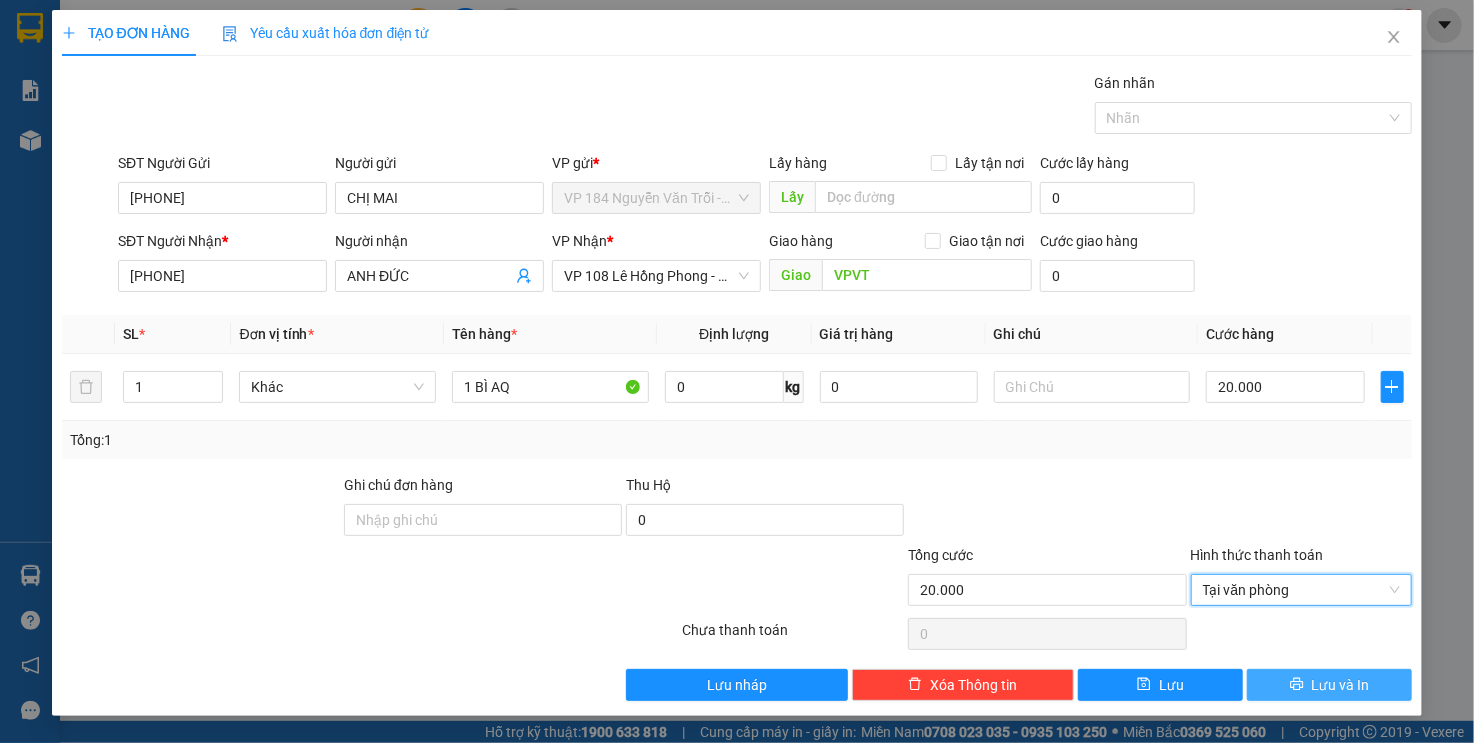 click on "Lưu và In" at bounding box center (1341, 685) 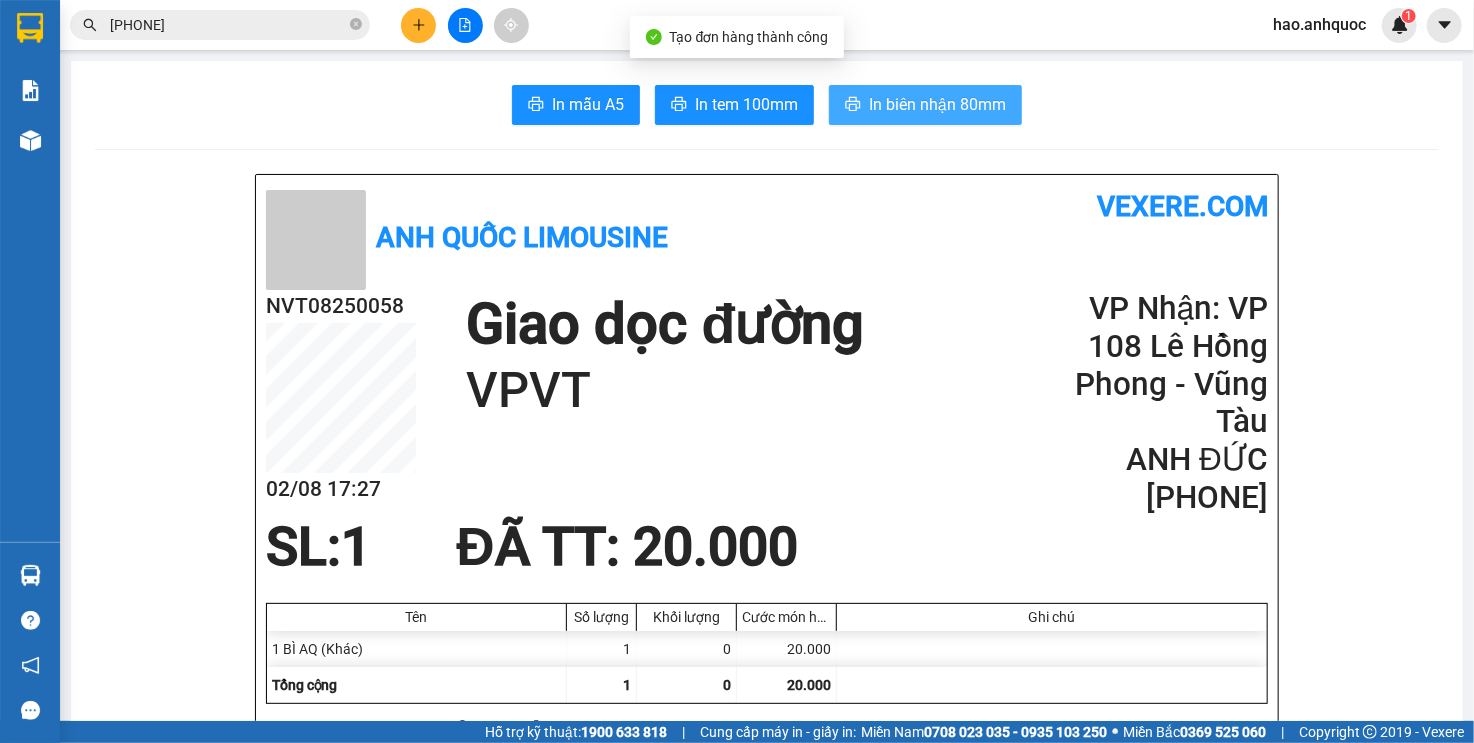 click on "In biên nhận 80mm" at bounding box center (925, 105) 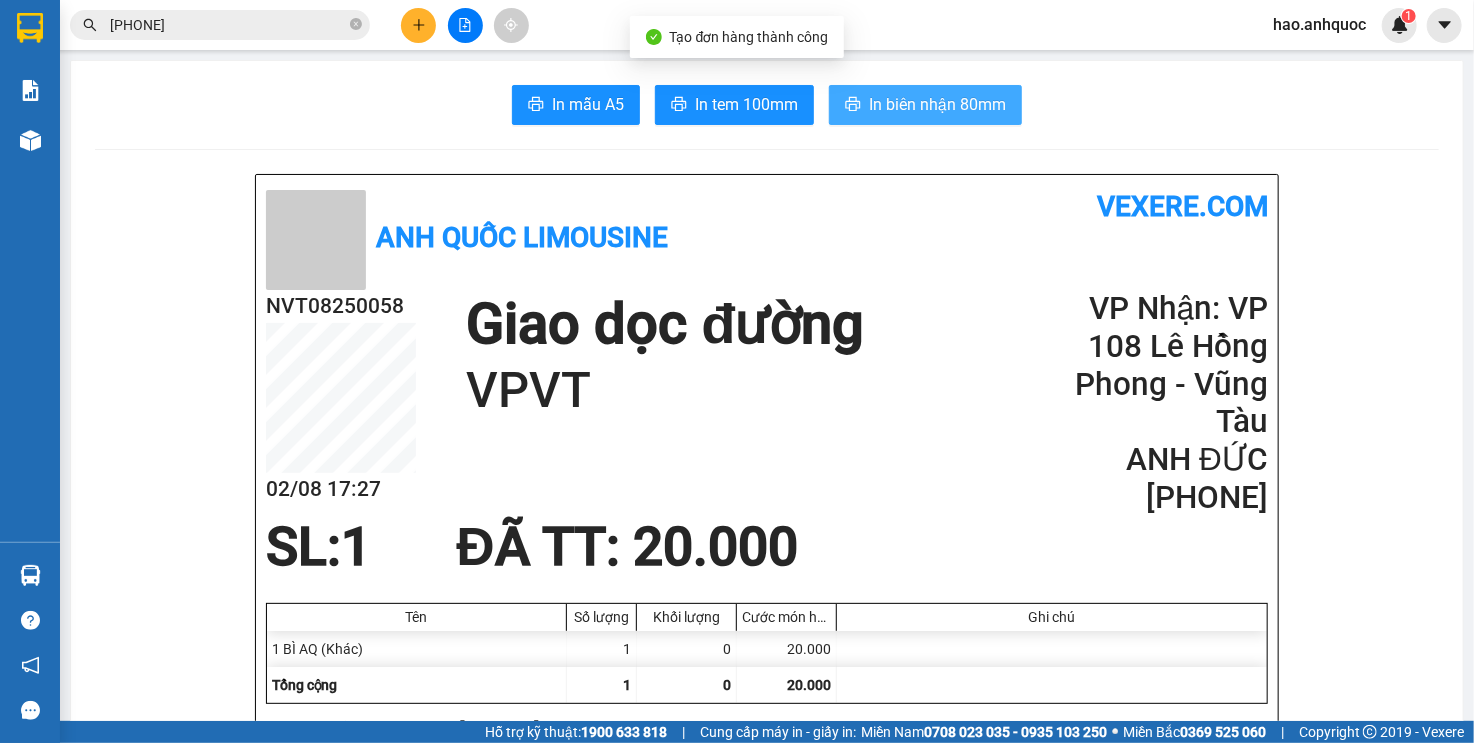 scroll, scrollTop: 0, scrollLeft: 0, axis: both 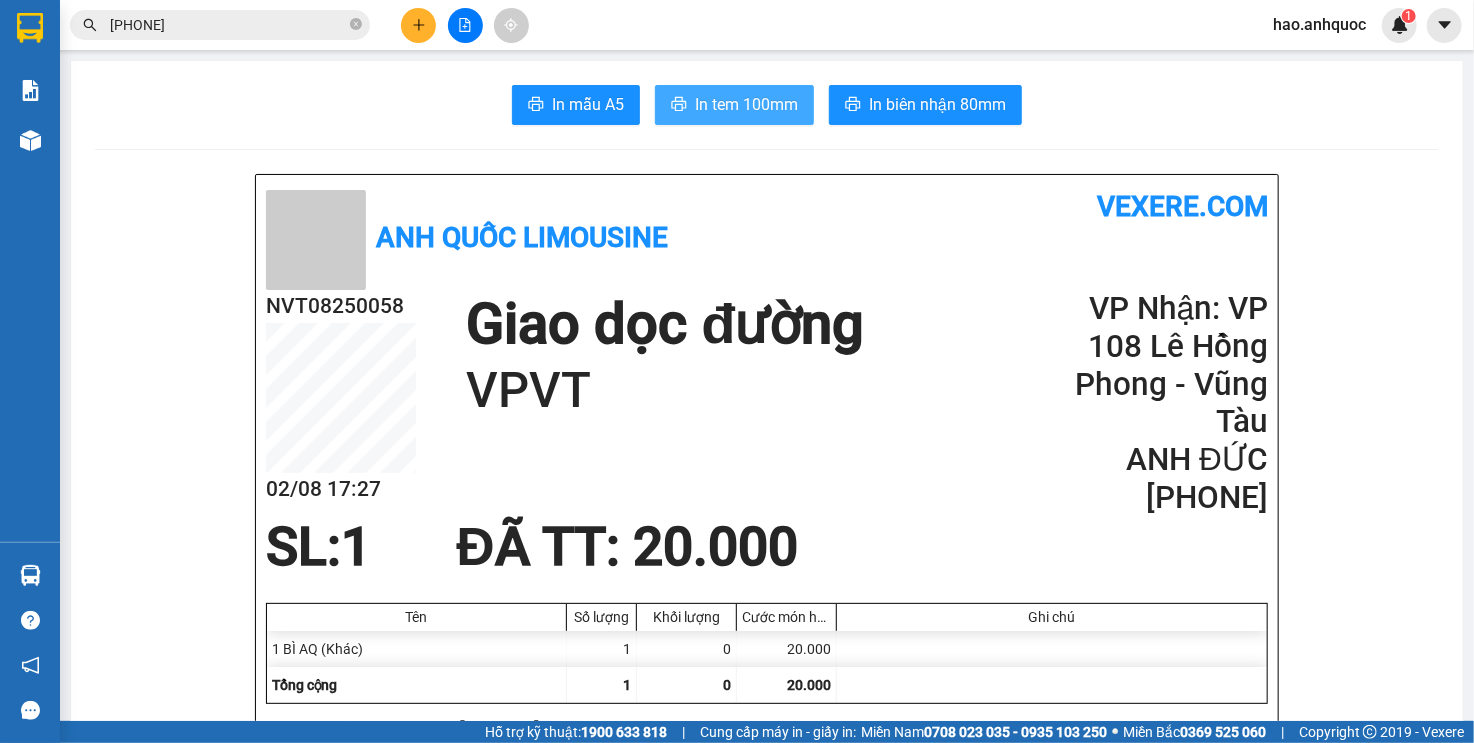 click on "In tem 100mm" at bounding box center [746, 104] 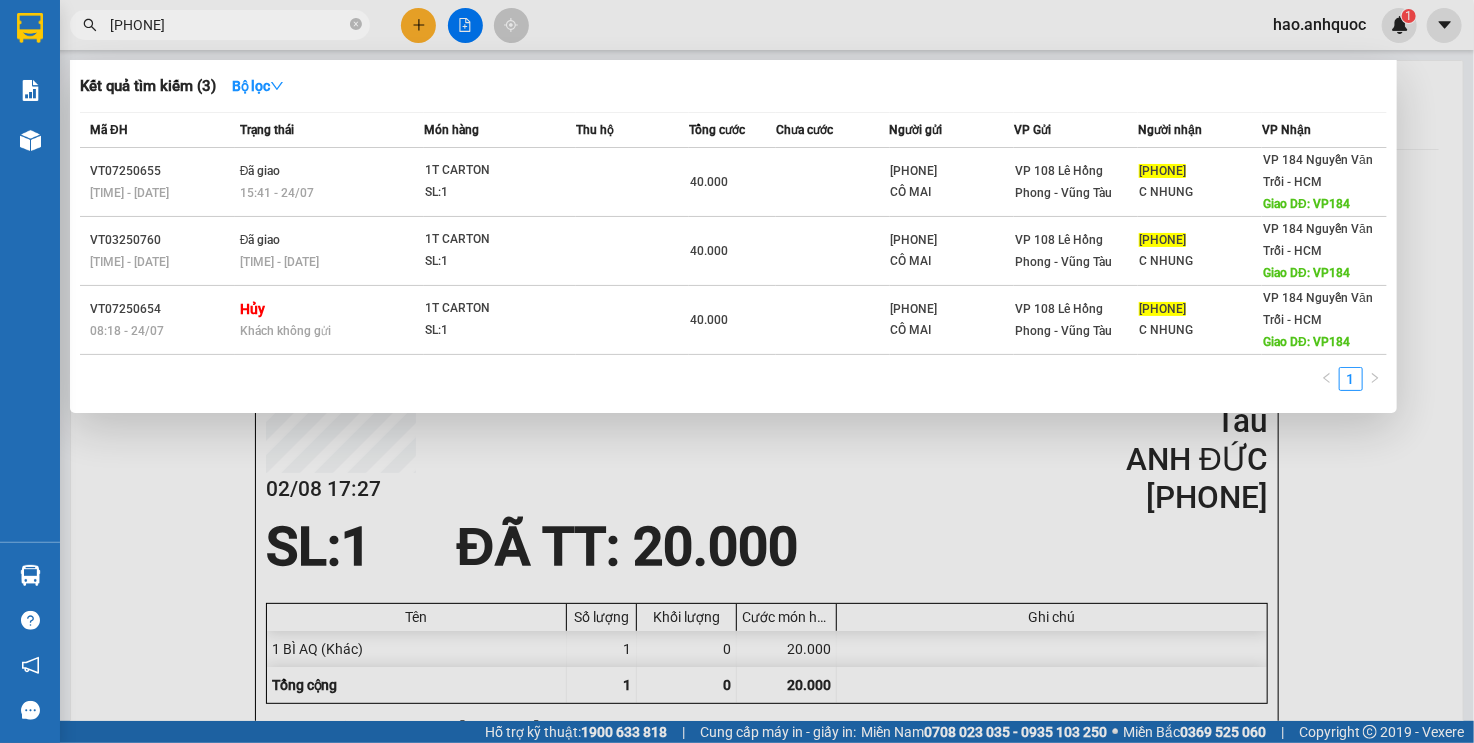 click on "[PHONE]" at bounding box center [228, 25] 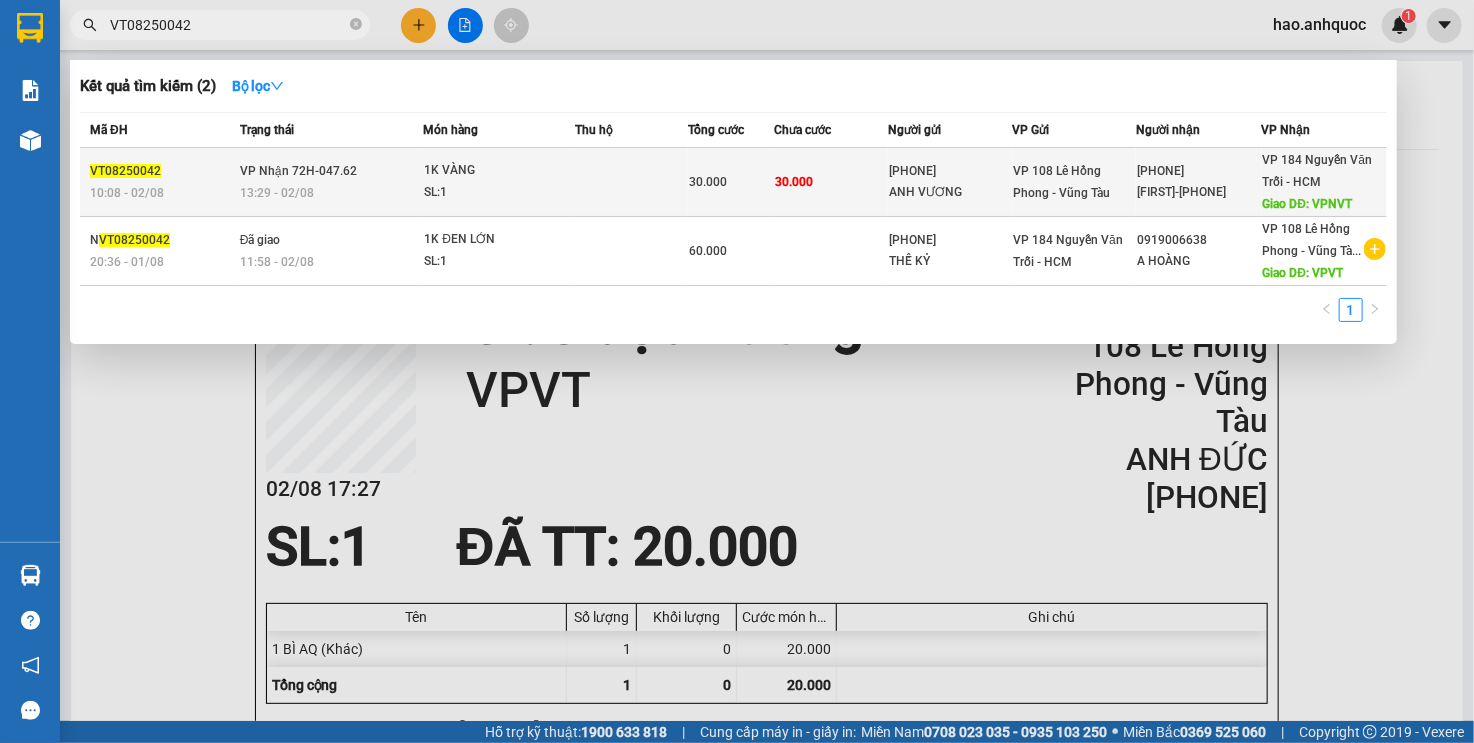 type on "VT08250042" 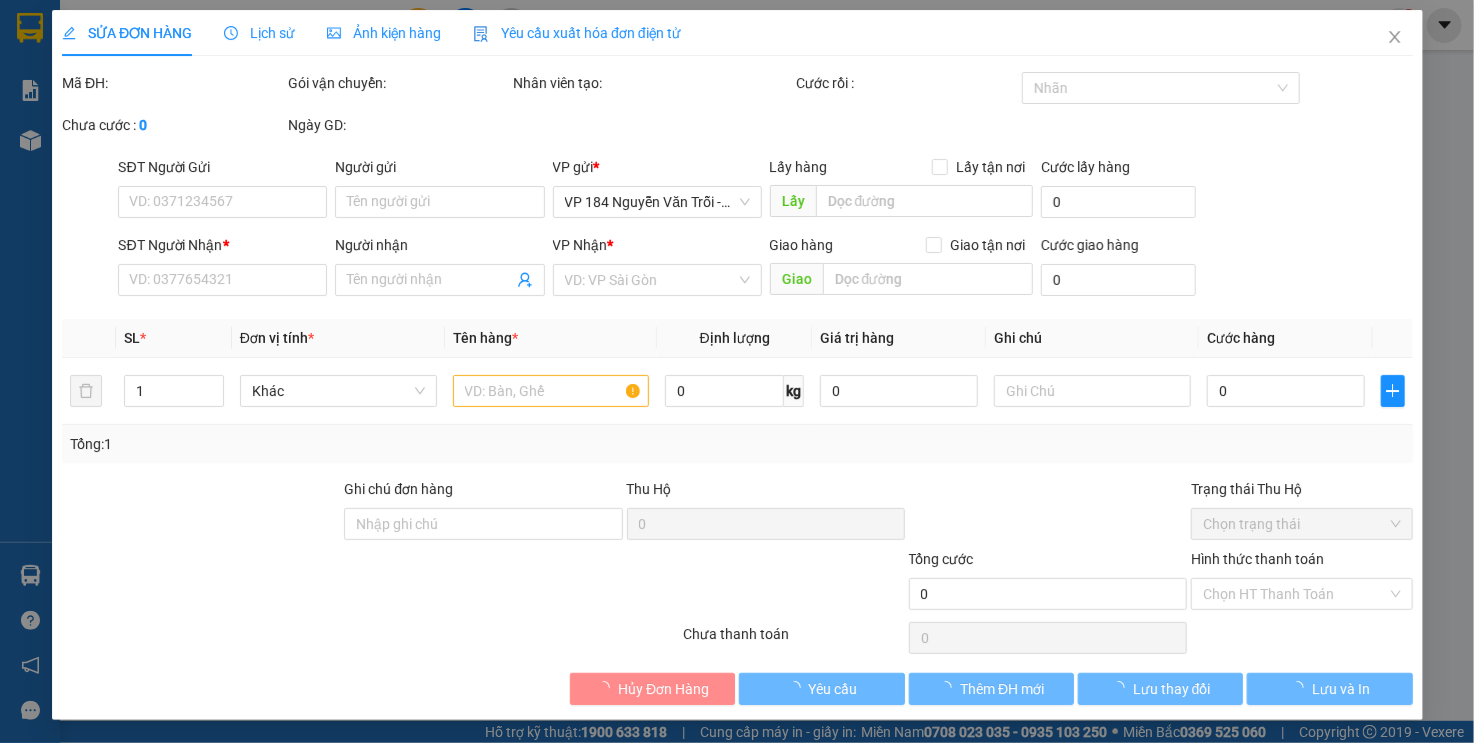 type on "[PHONE]" 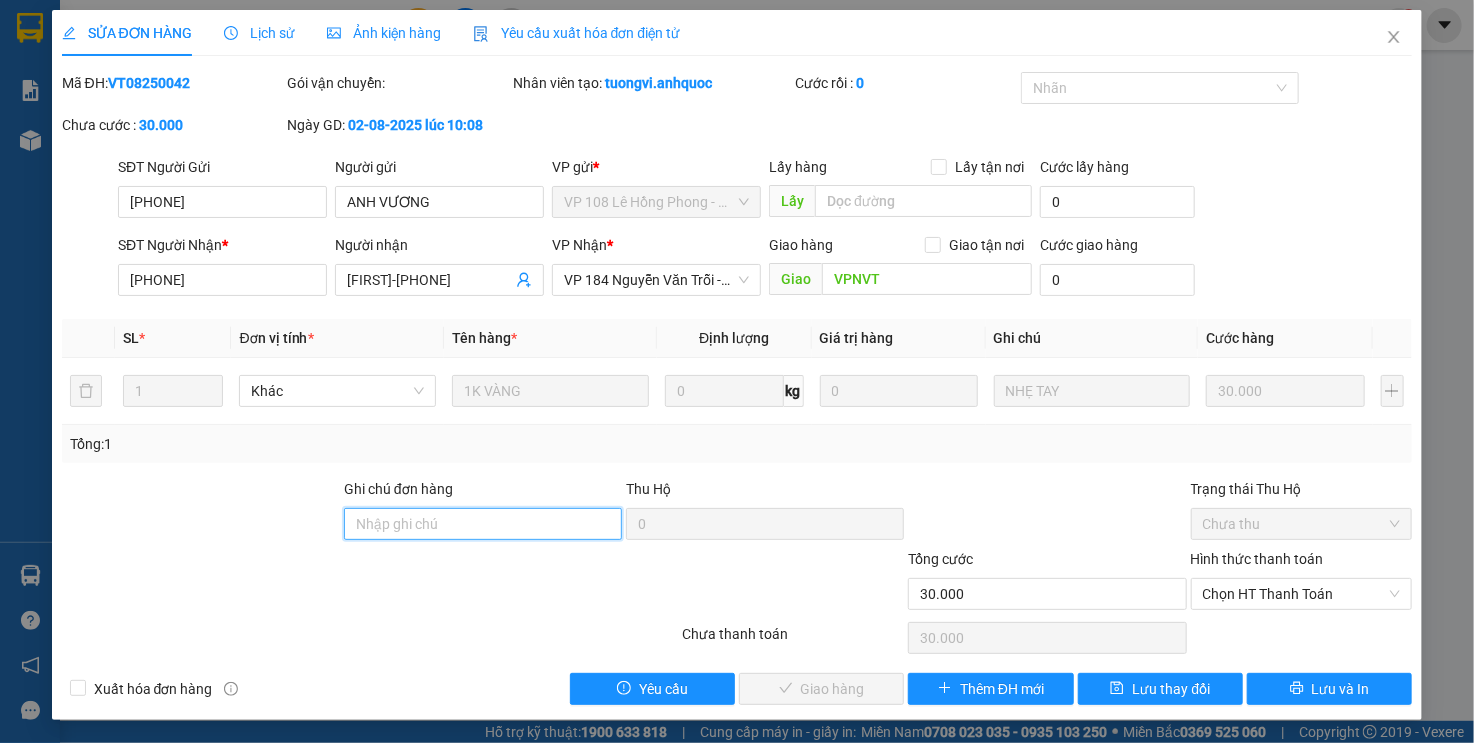 click on "Ghi chú đơn hàng" at bounding box center (483, 524) 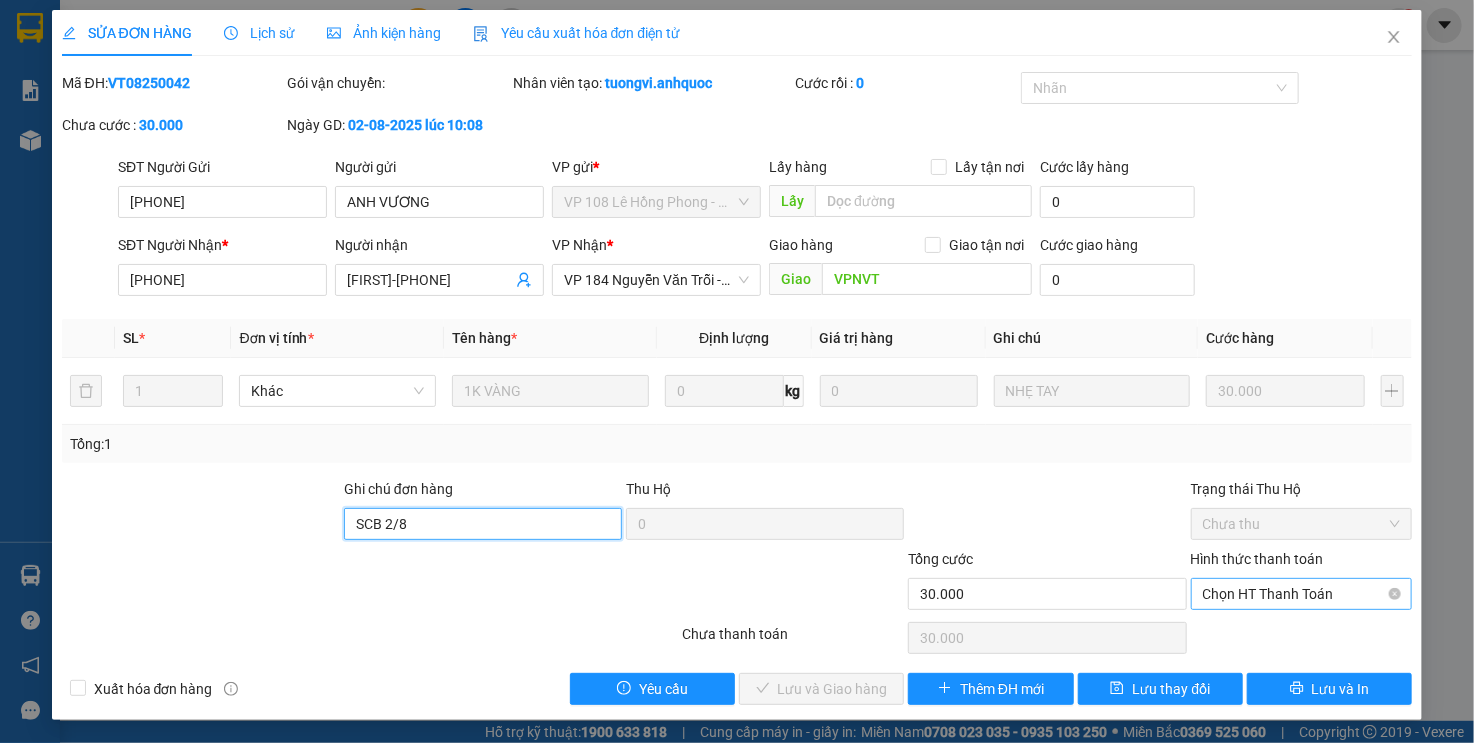 click on "Chọn HT Thanh Toán" at bounding box center (1302, 594) 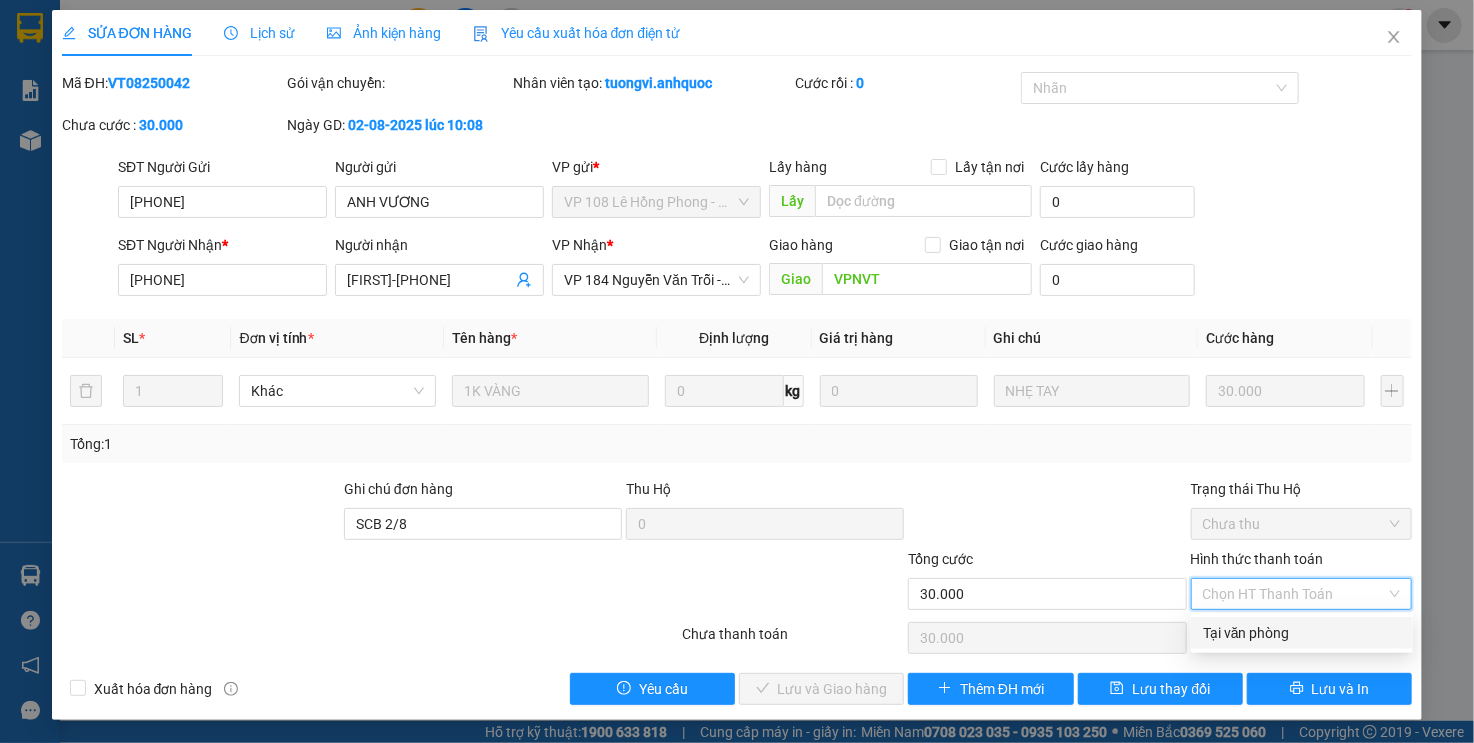 click on "Tại văn phòng" at bounding box center (1302, 633) 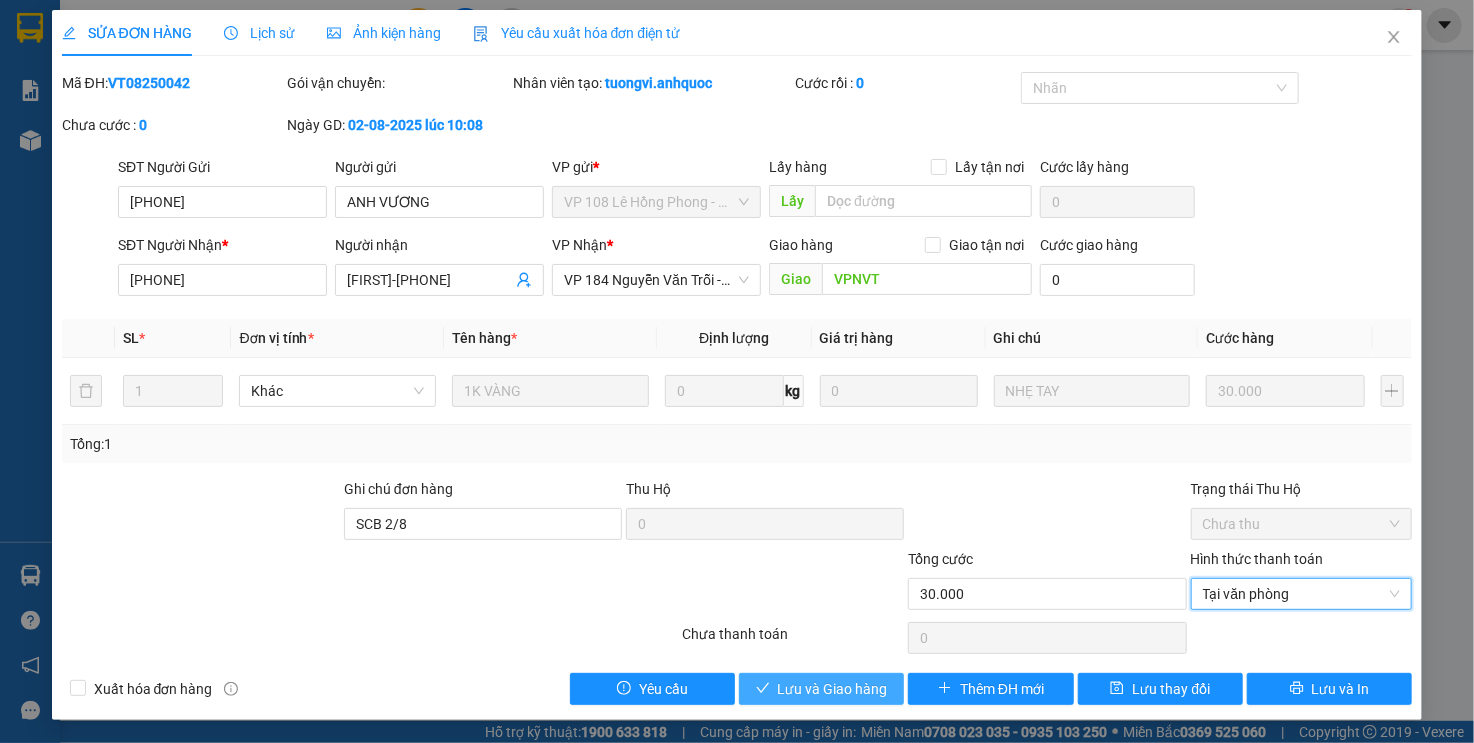 click on "Lưu và Giao hàng" at bounding box center (833, 689) 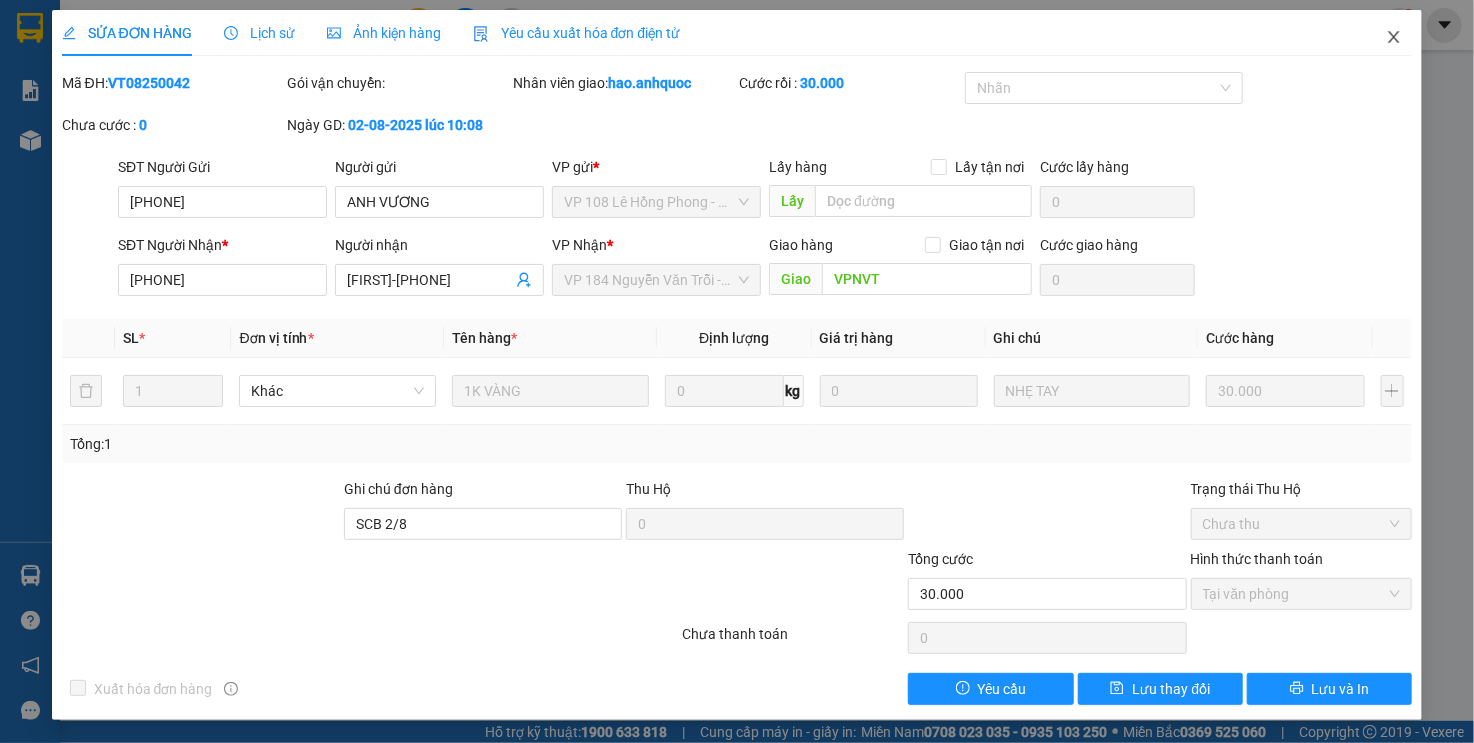 click 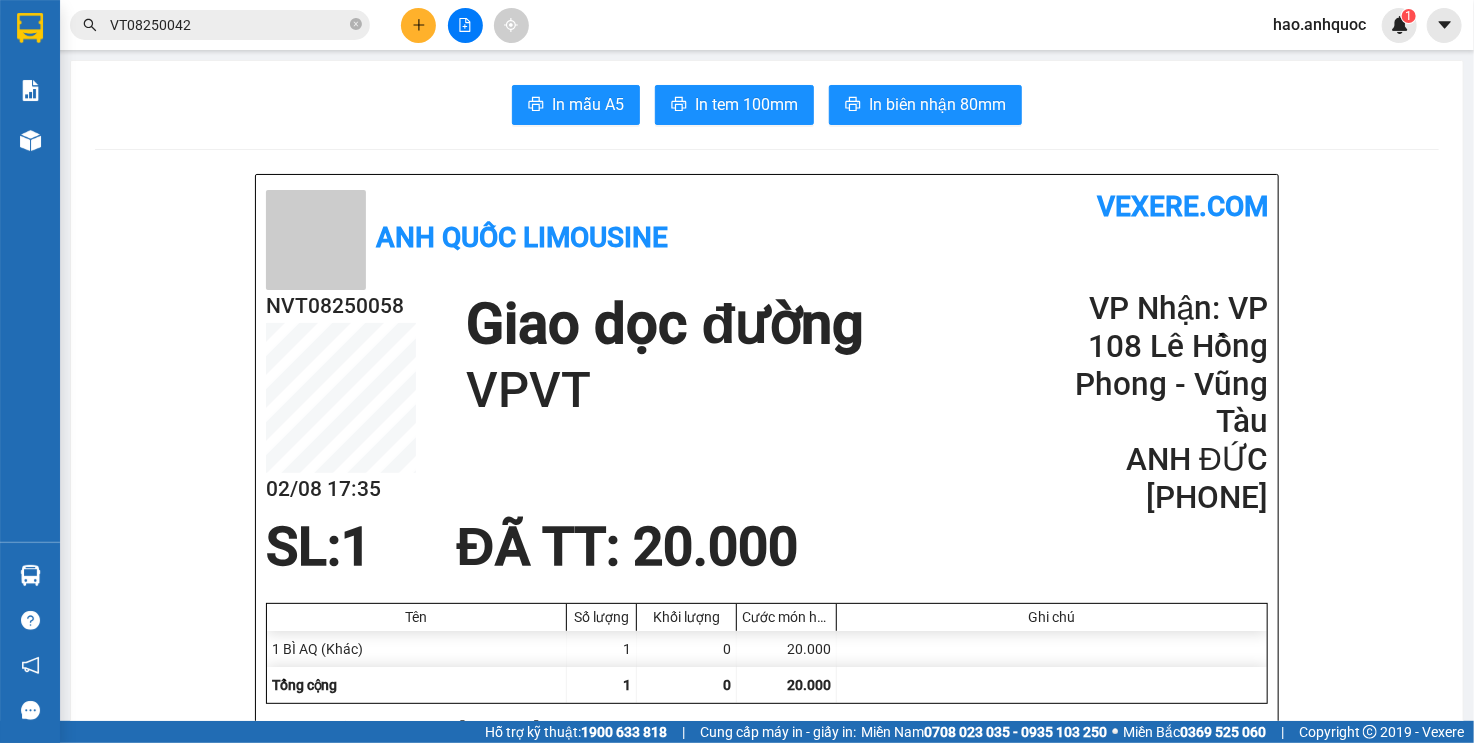 click at bounding box center [418, 25] 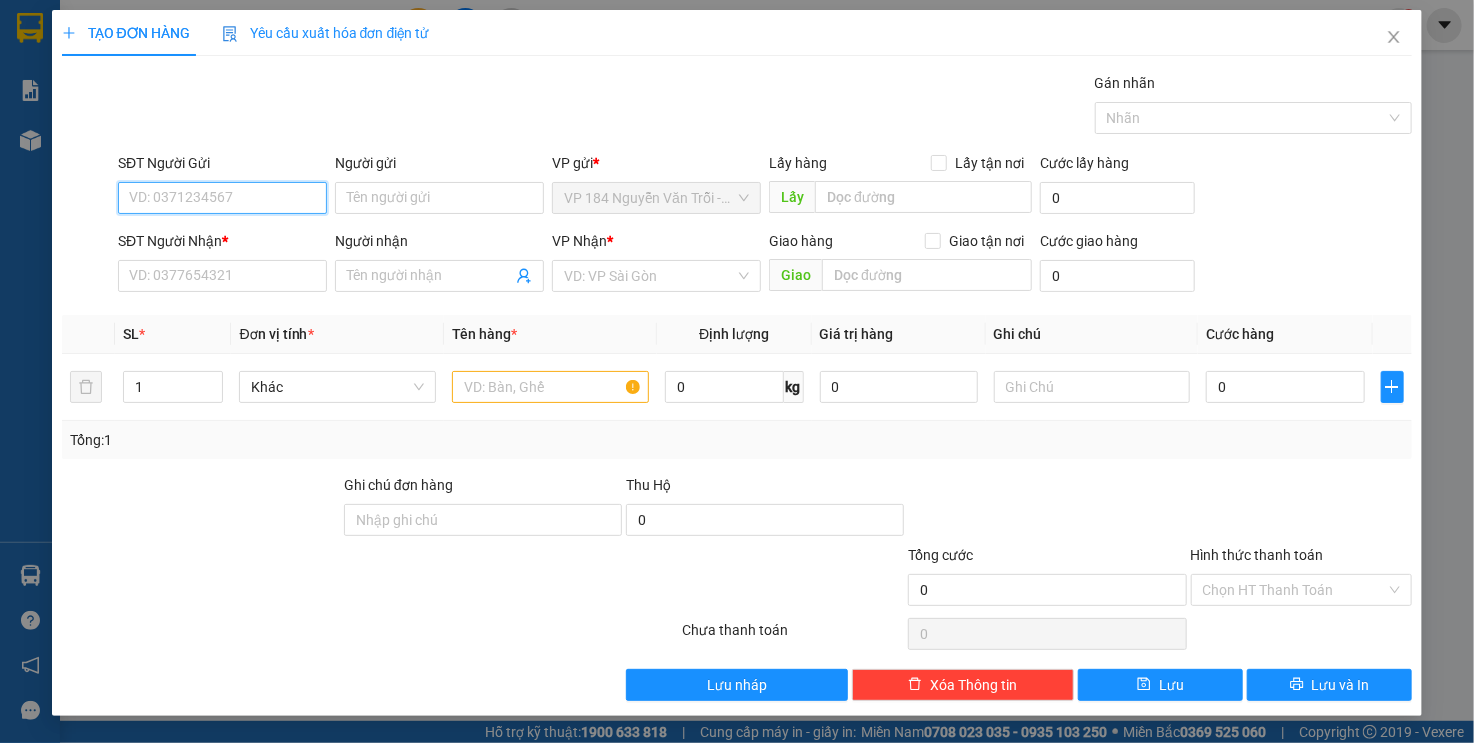 click on "SĐT Người Gửi" at bounding box center (222, 198) 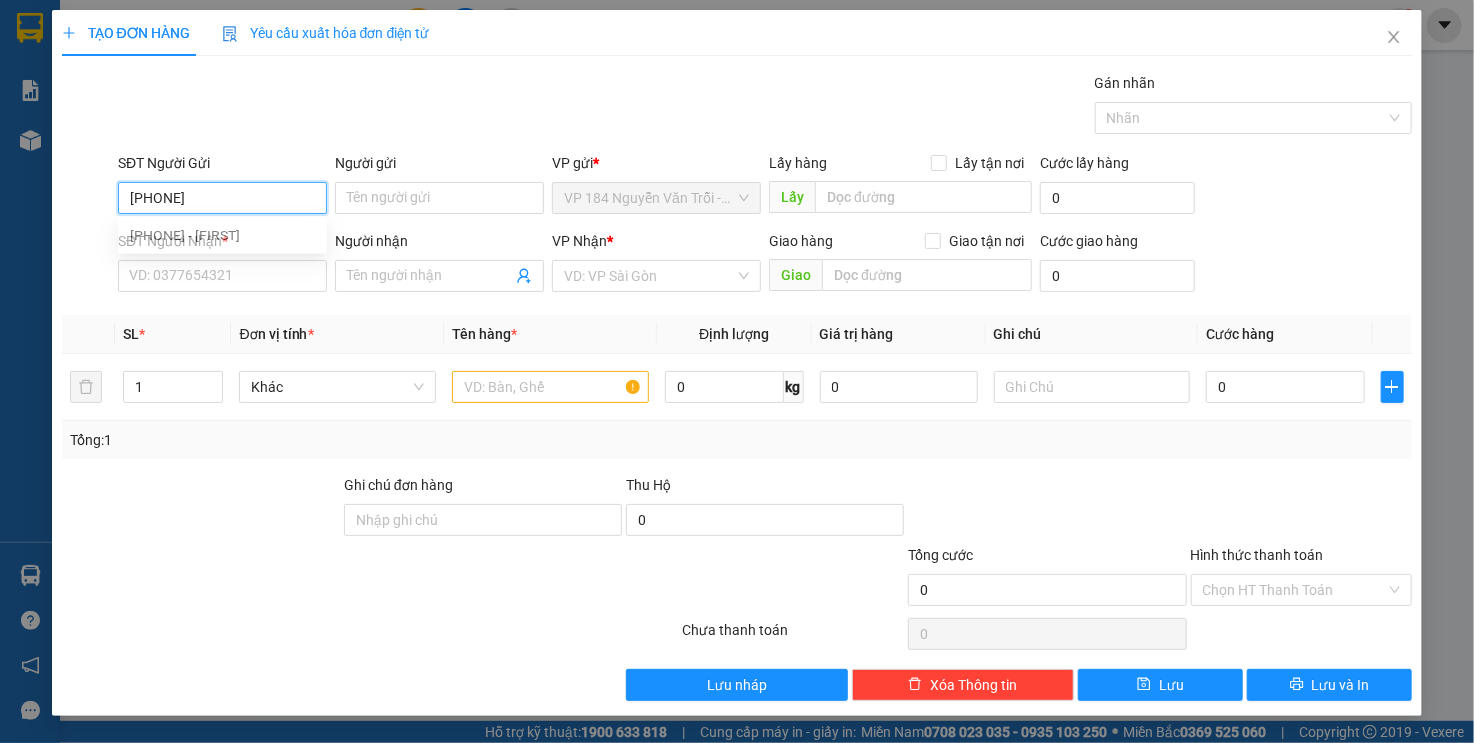 type on "[PHONE]" 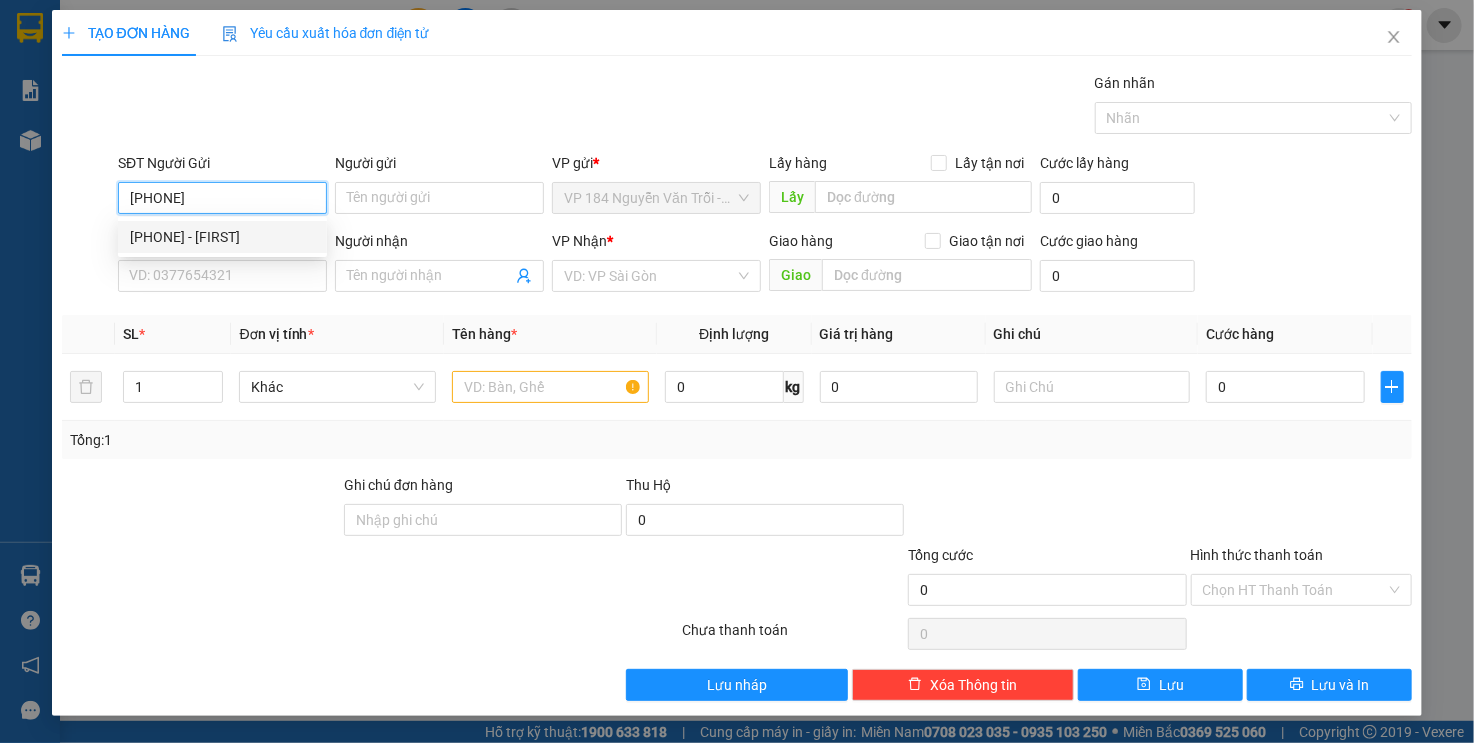 click on "[PHONE] - [FIRST]" at bounding box center (222, 237) 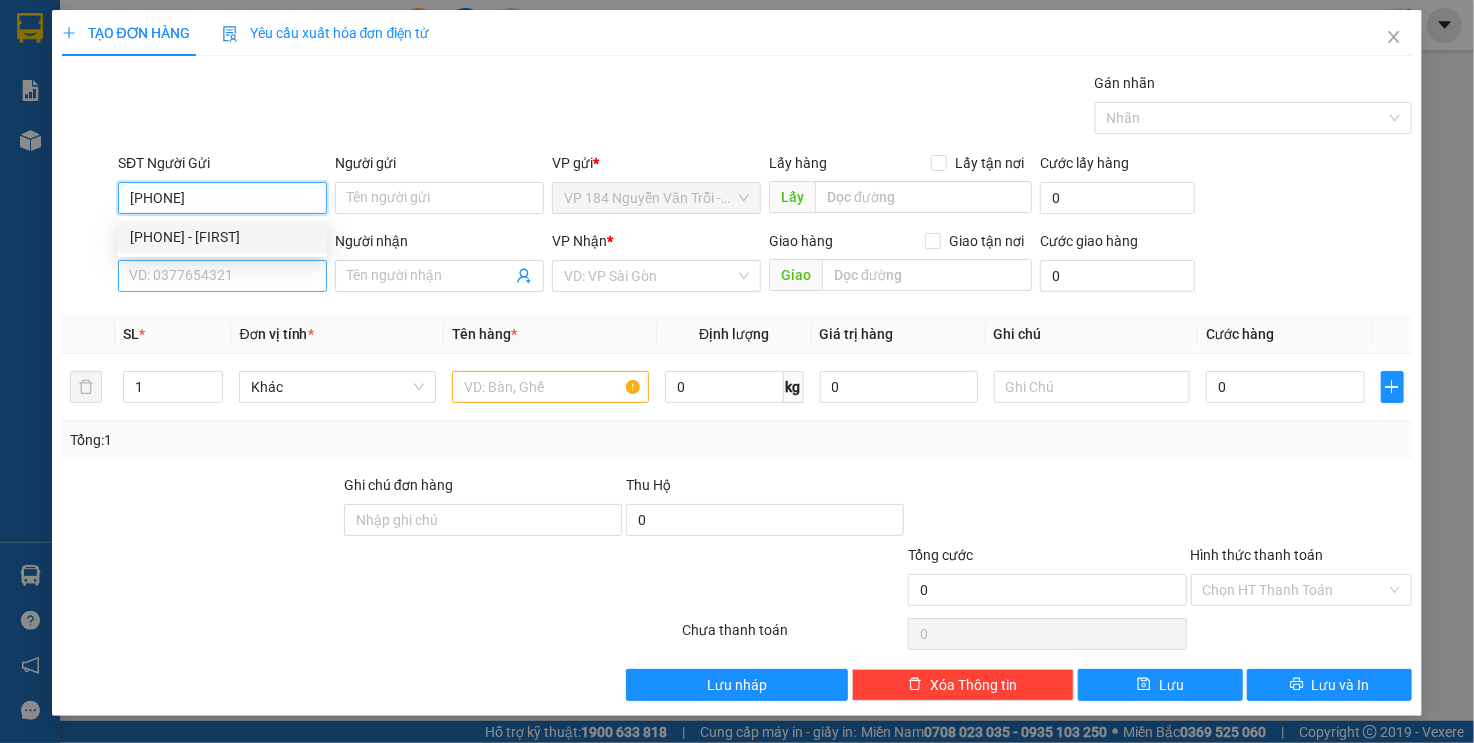 type on "ANH NHẬT" 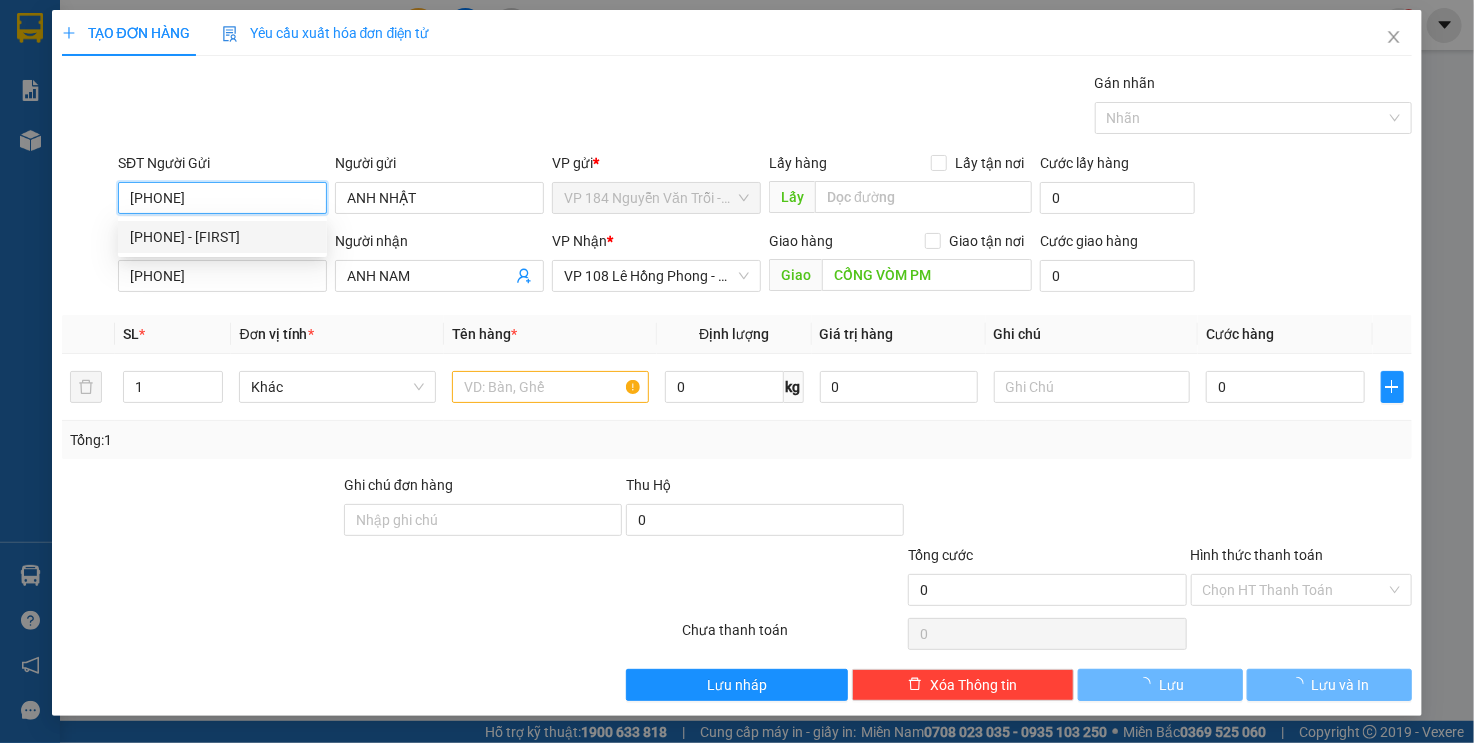 type on "50.000" 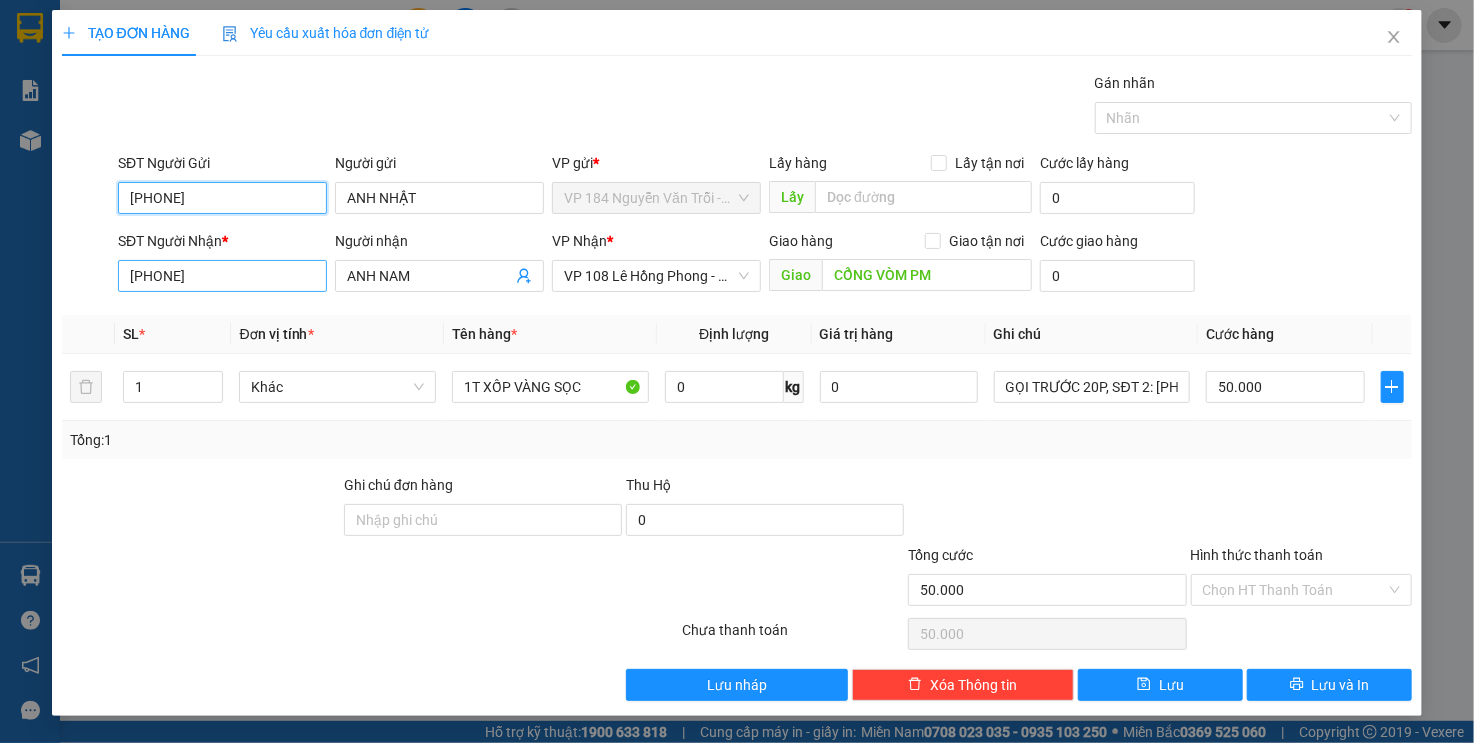 type on "[PHONE]" 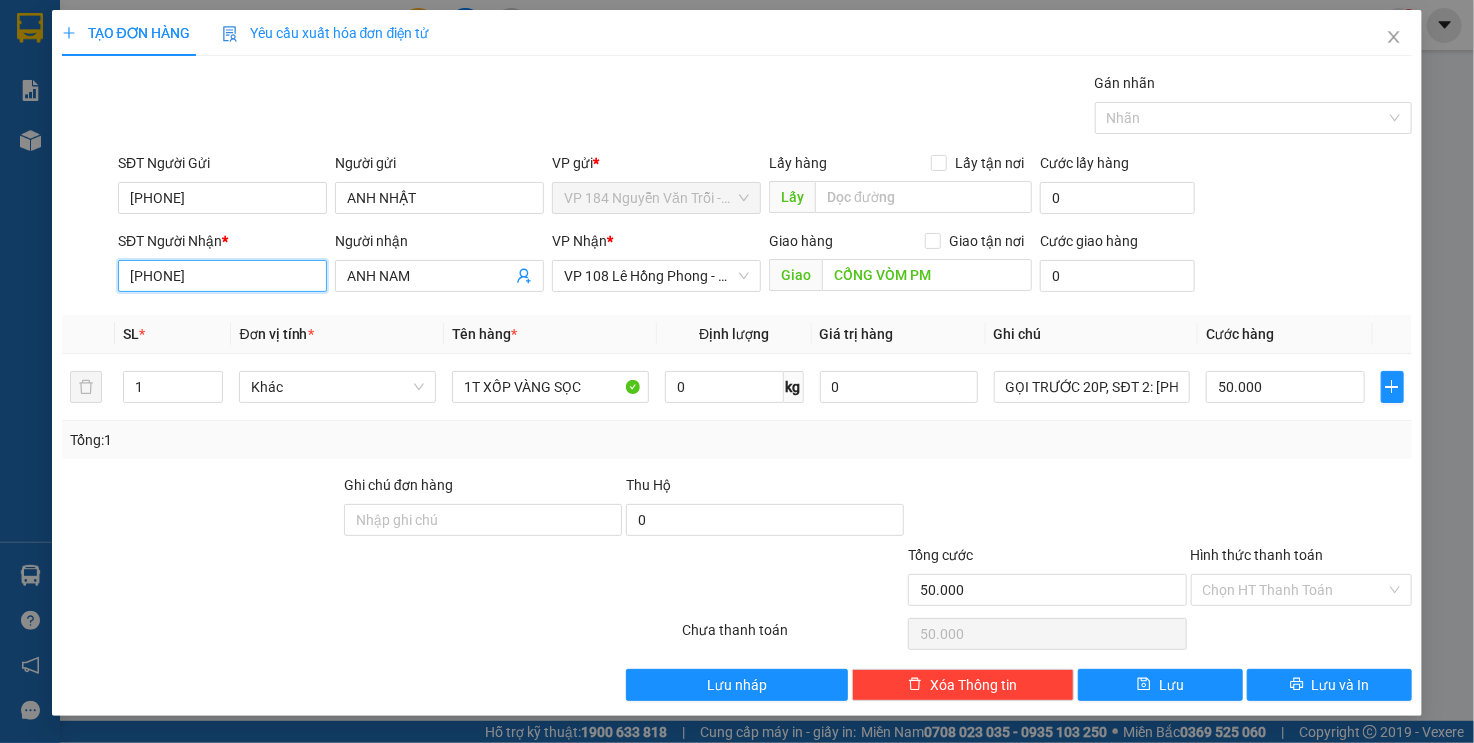 click on "[PHONE]" at bounding box center [222, 276] 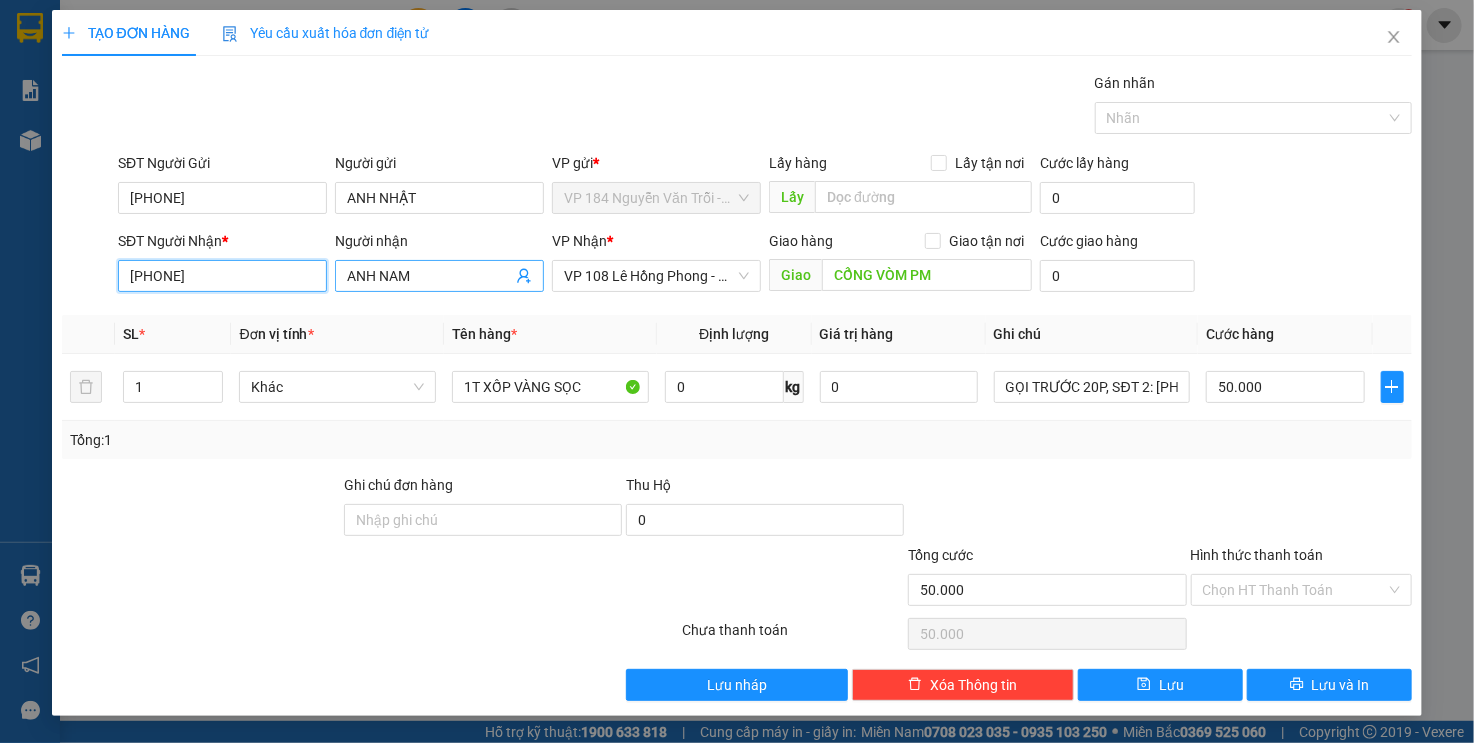 type on "[PHONE]" 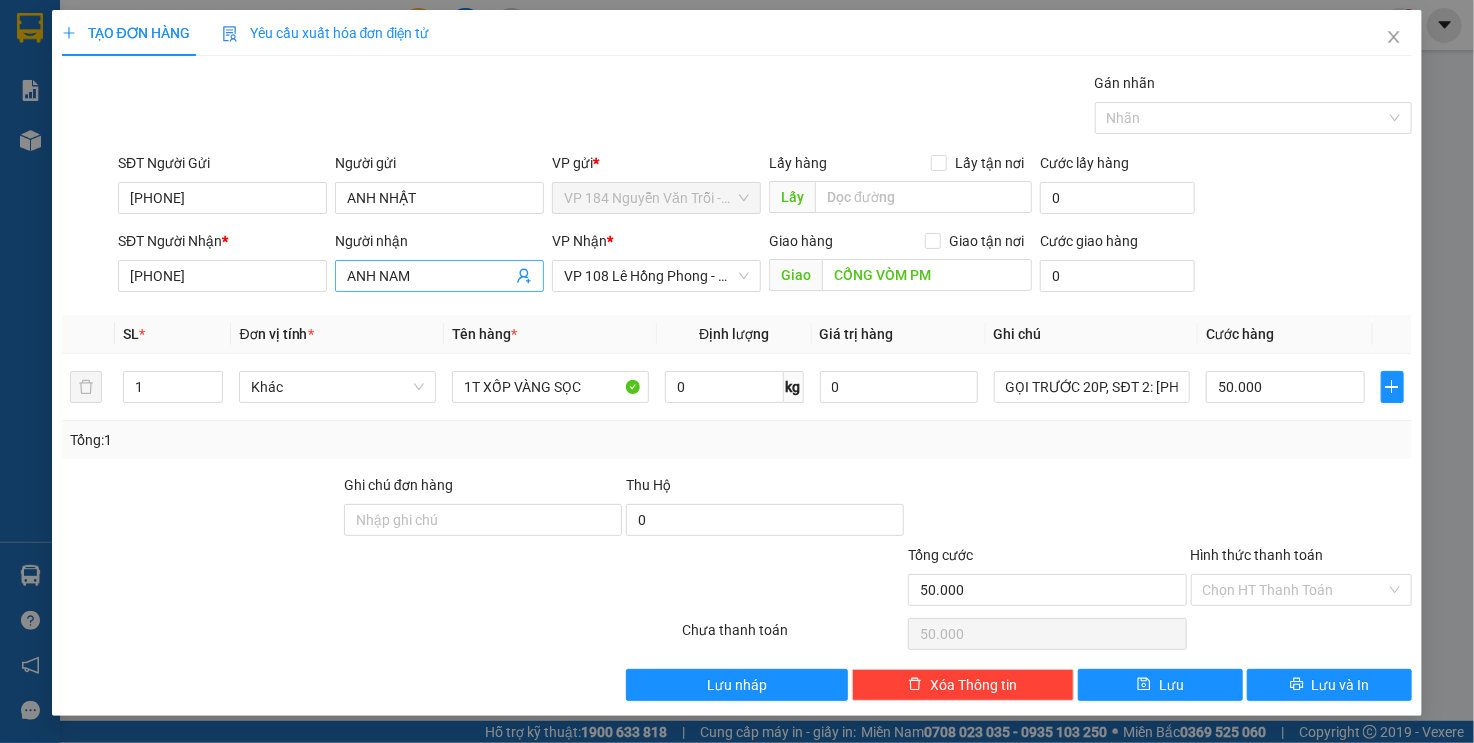click on "ANH NAM" at bounding box center (429, 276) 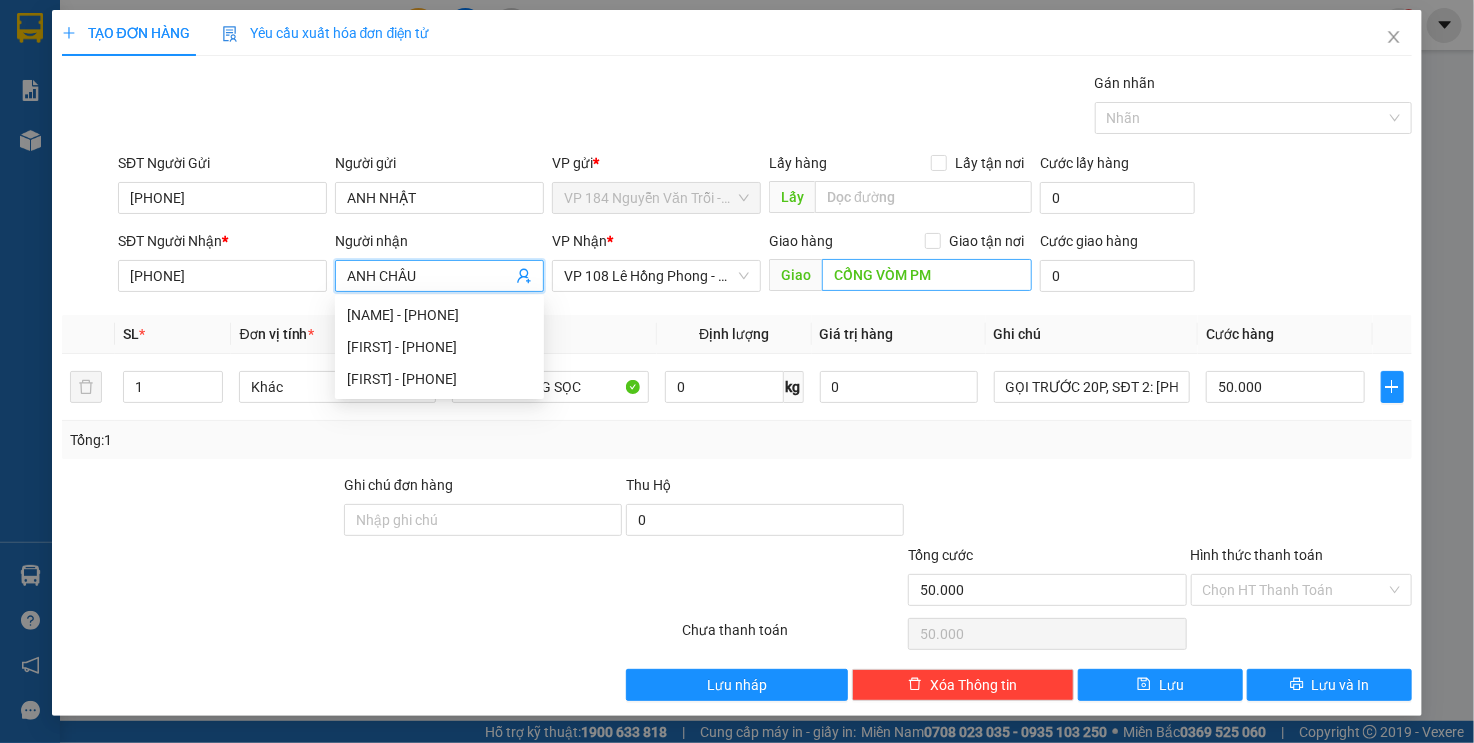 type on "ANH CHÂU" 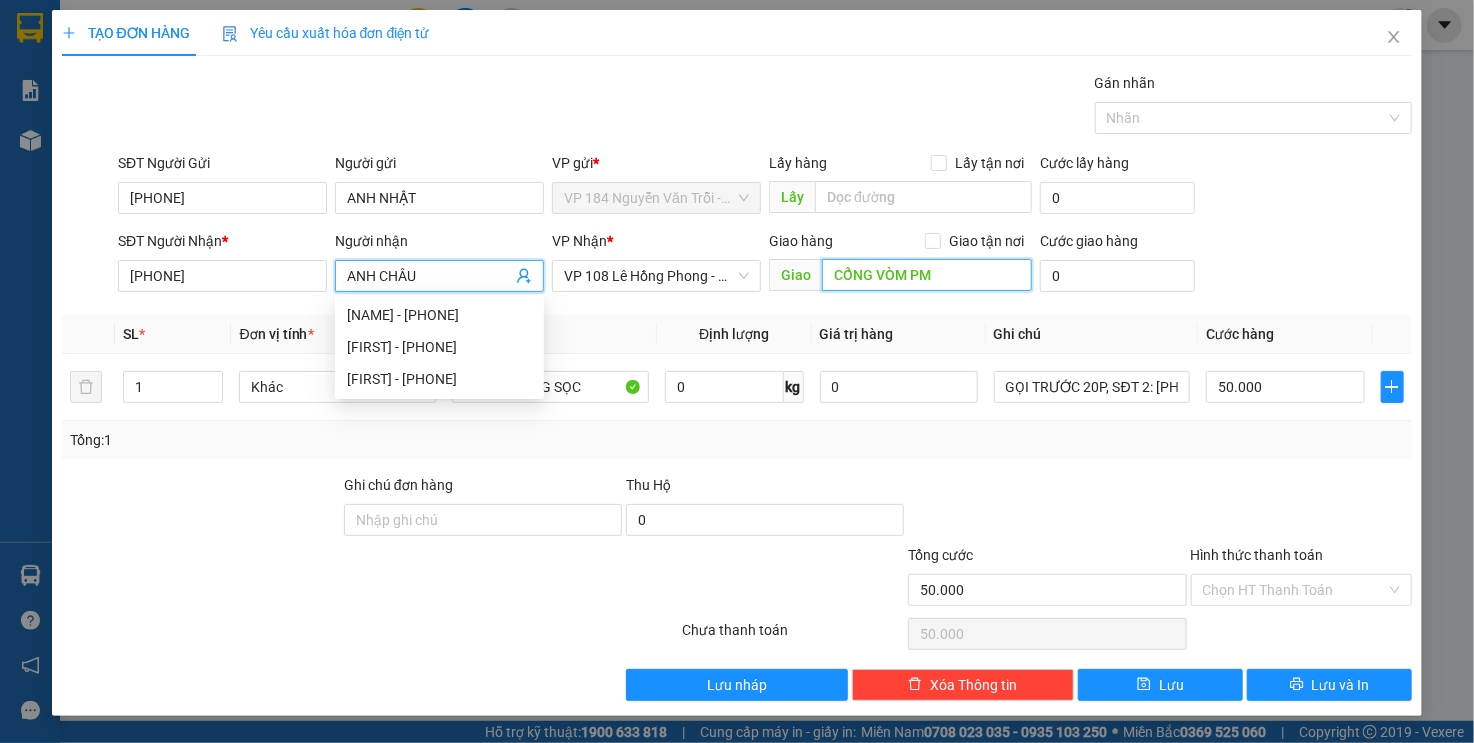 click on "CỔNG VÒM PM" at bounding box center (927, 275) 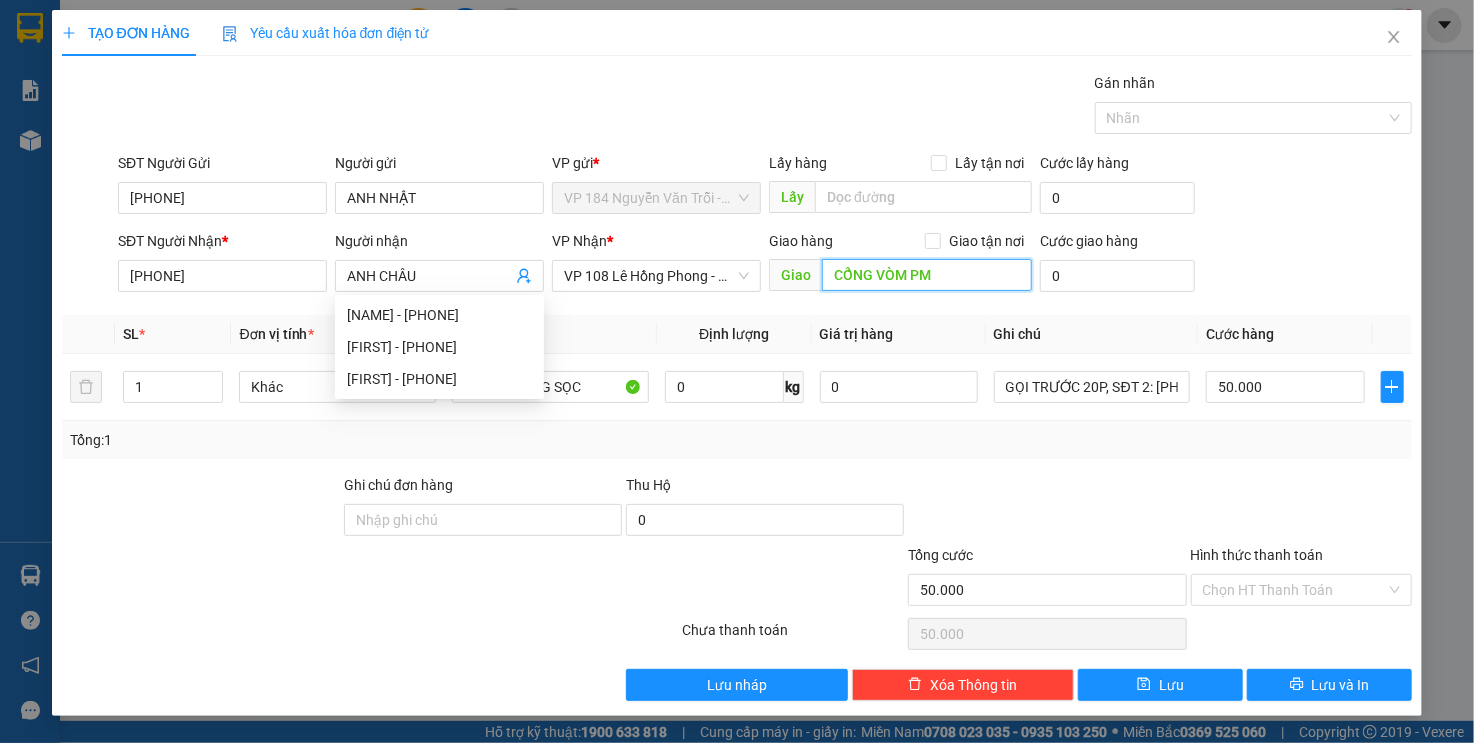 click on "CỔNG VÒM PM" at bounding box center (927, 275) 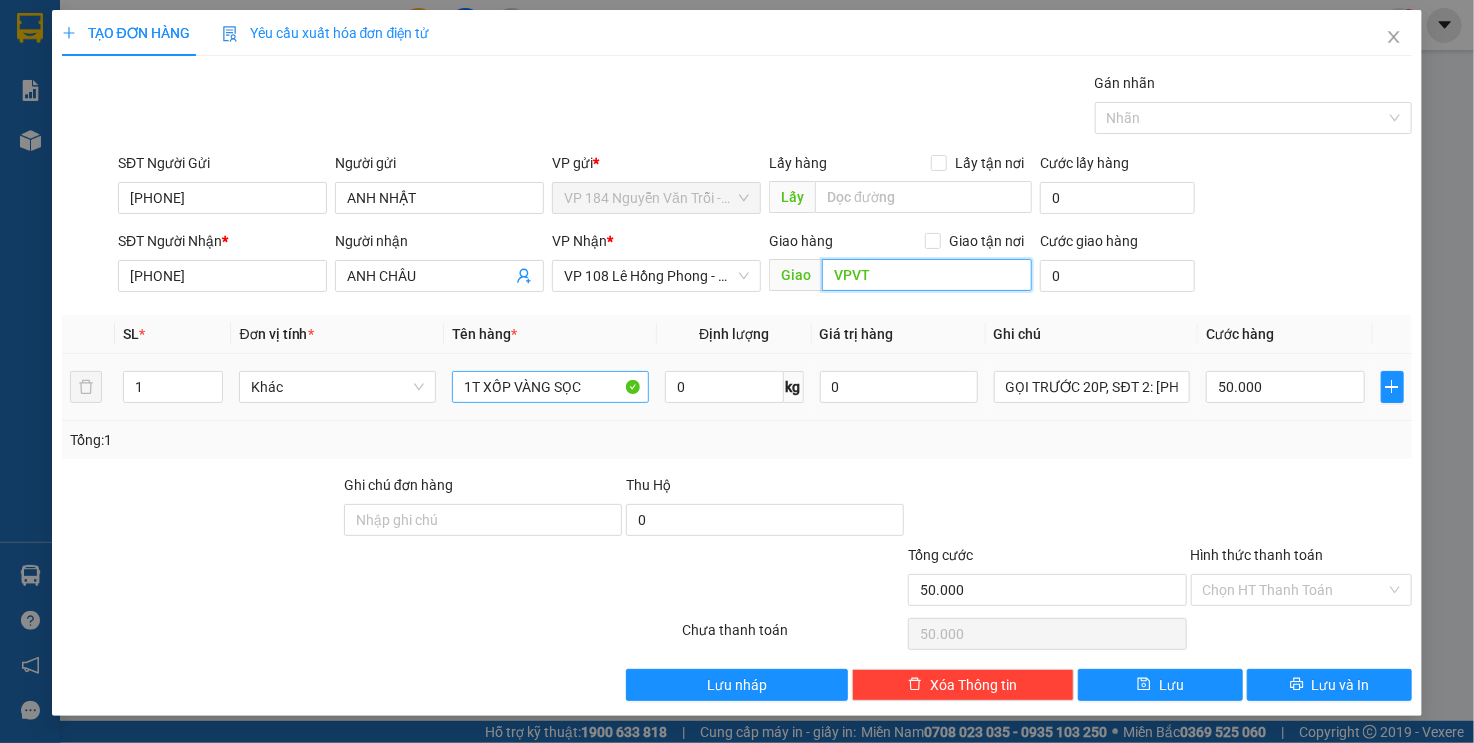 type on "VPVT" 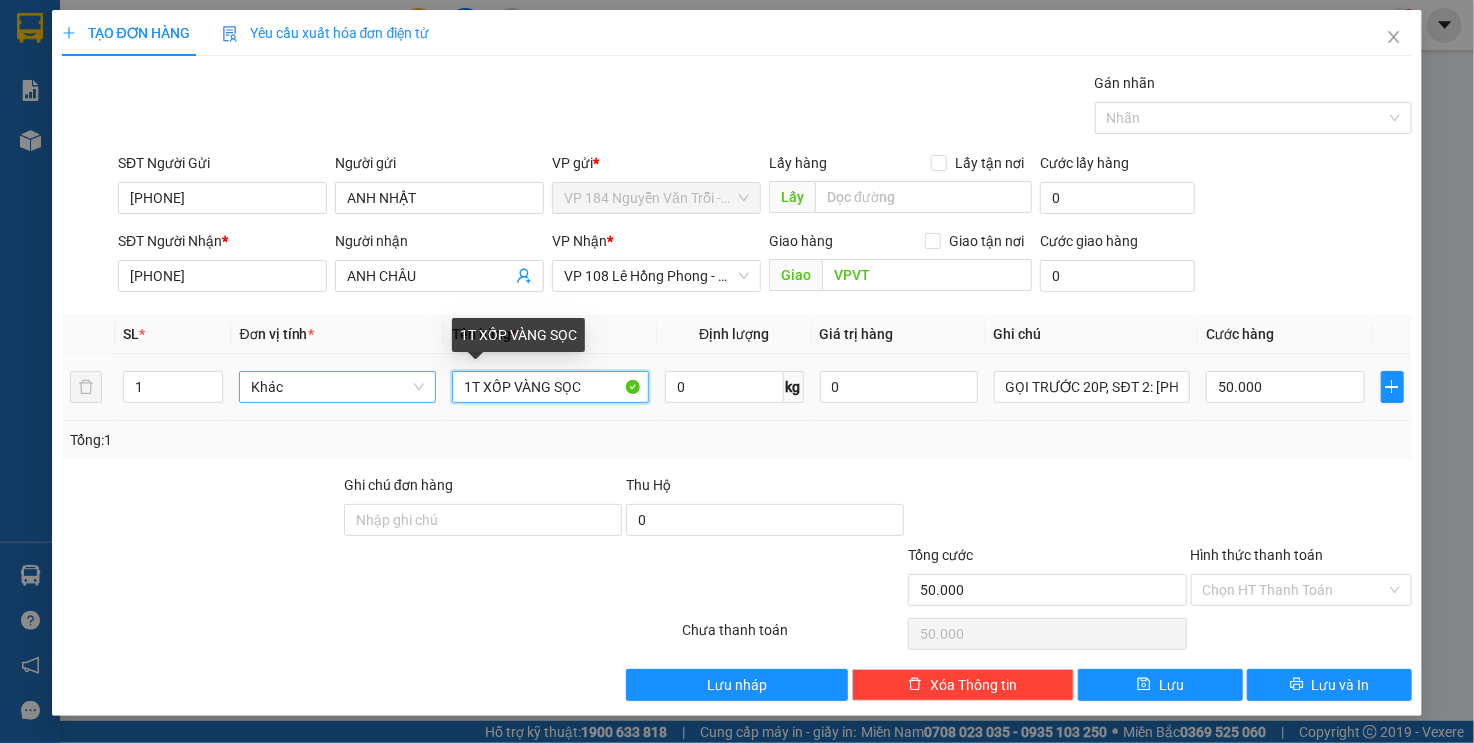 drag, startPoint x: 601, startPoint y: 387, endPoint x: 333, endPoint y: 396, distance: 268.15106 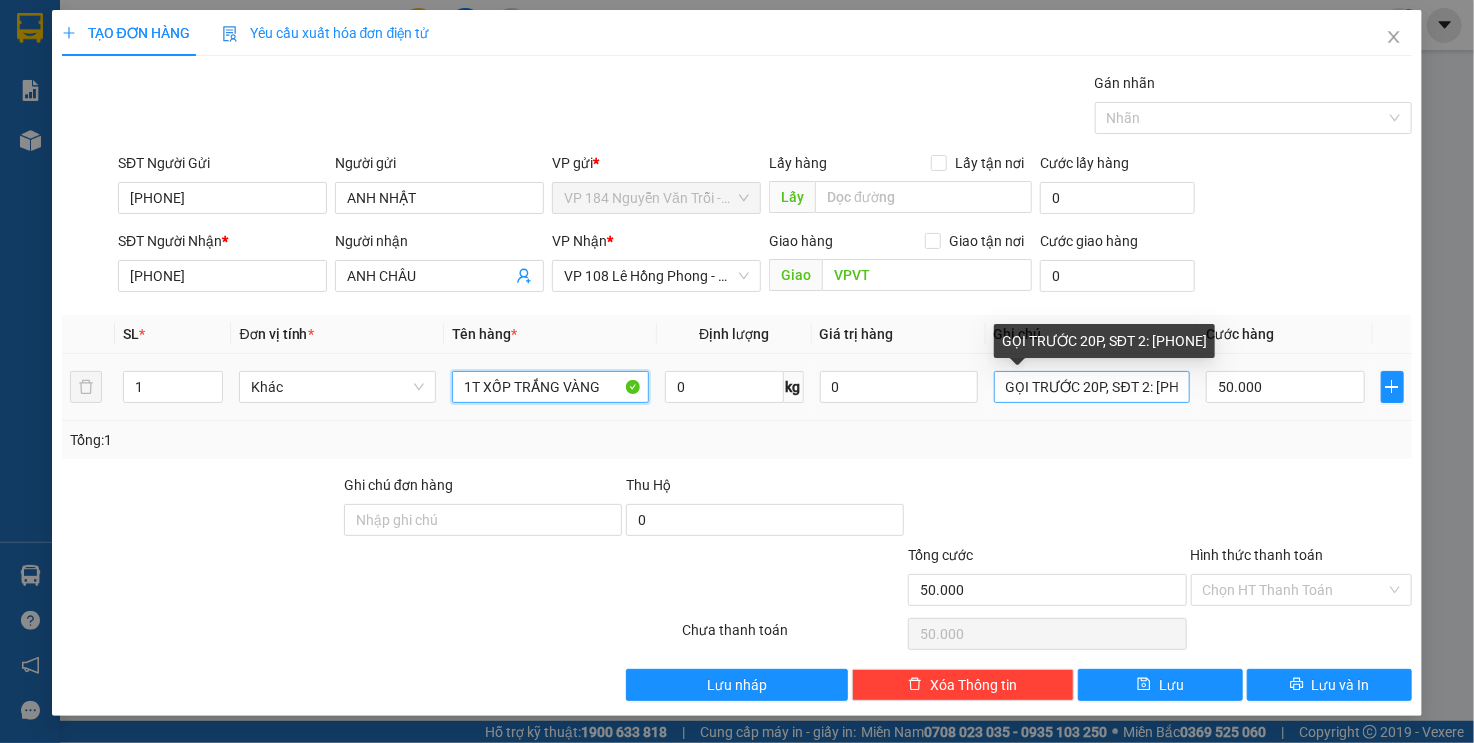 type on "1T XỐP TRẮNG VÀNG" 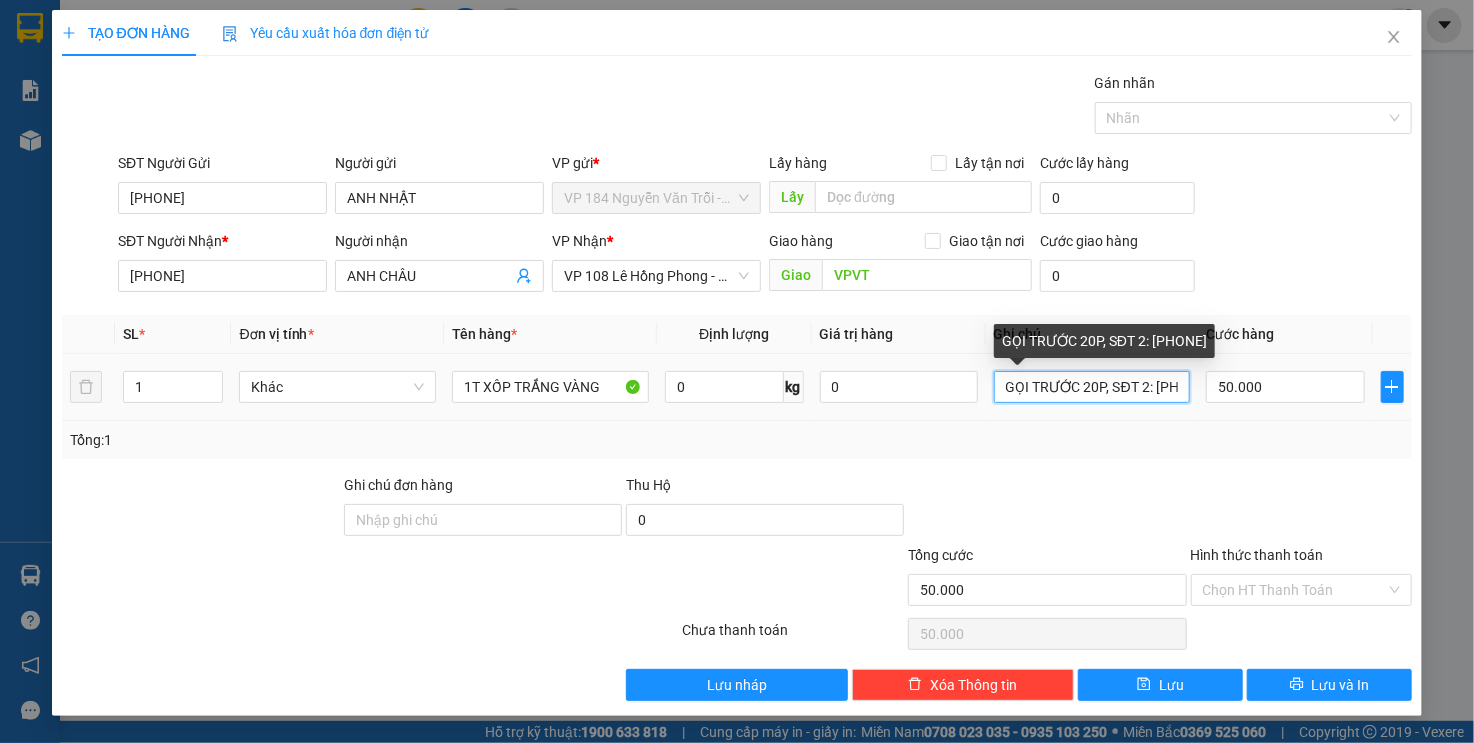 scroll, scrollTop: 0, scrollLeft: 51, axis: horizontal 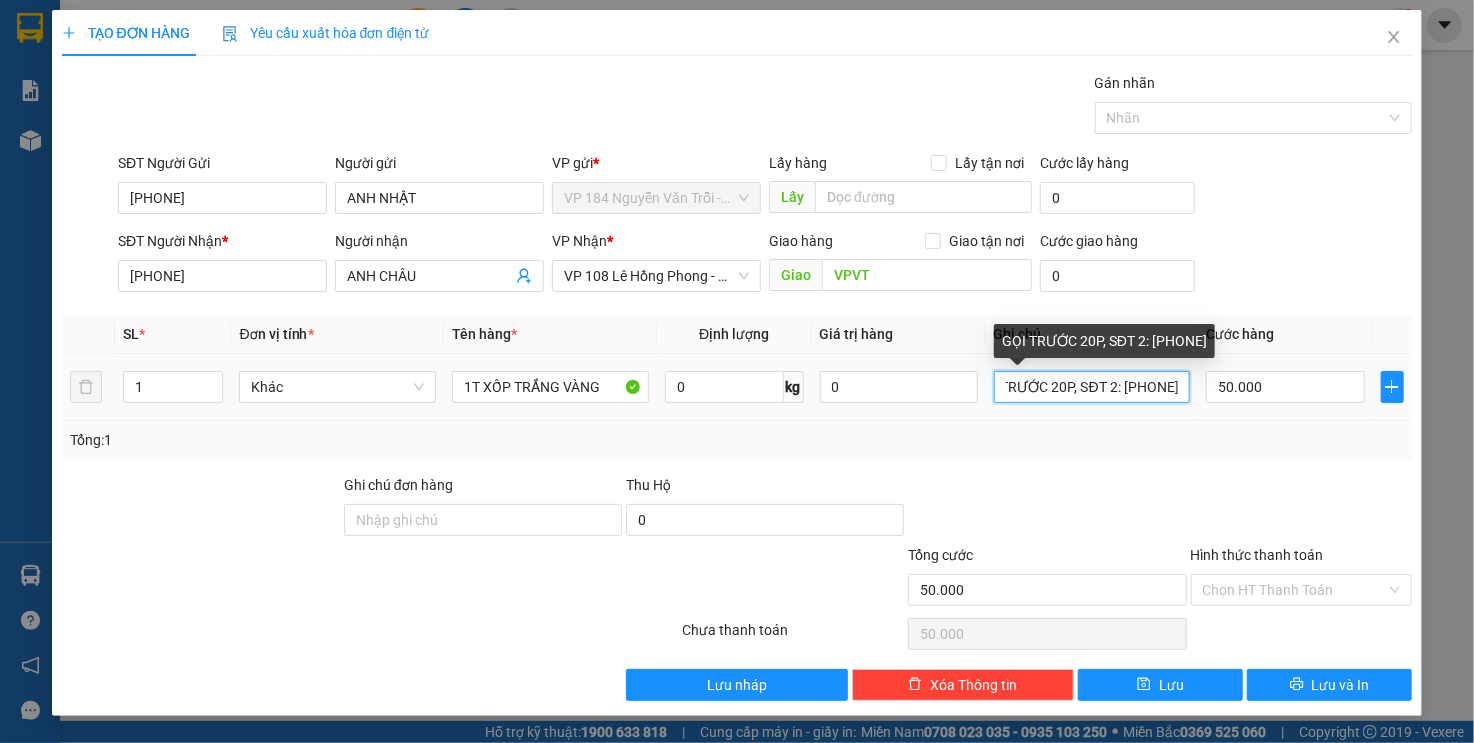drag, startPoint x: 1008, startPoint y: 381, endPoint x: 1437, endPoint y: 407, distance: 429.78717 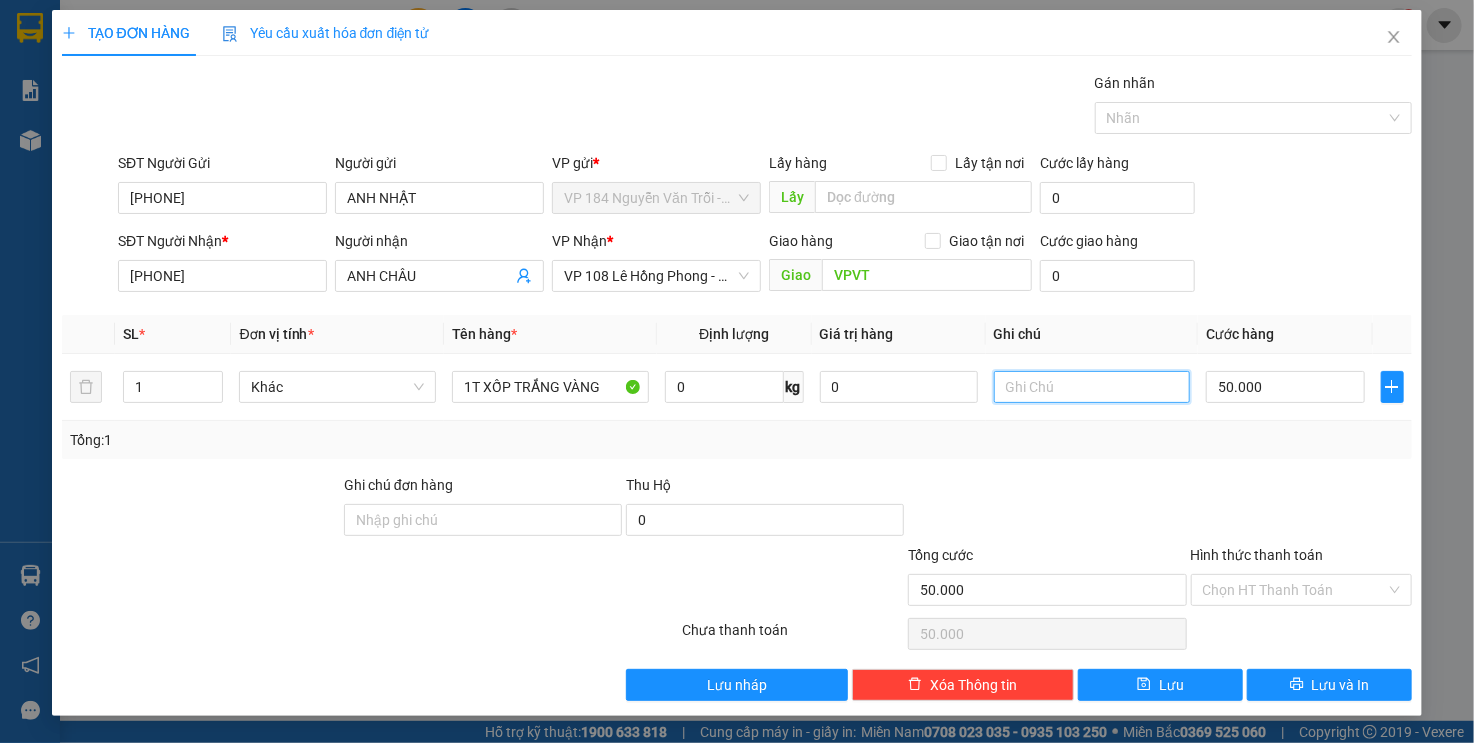 scroll, scrollTop: 0, scrollLeft: 0, axis: both 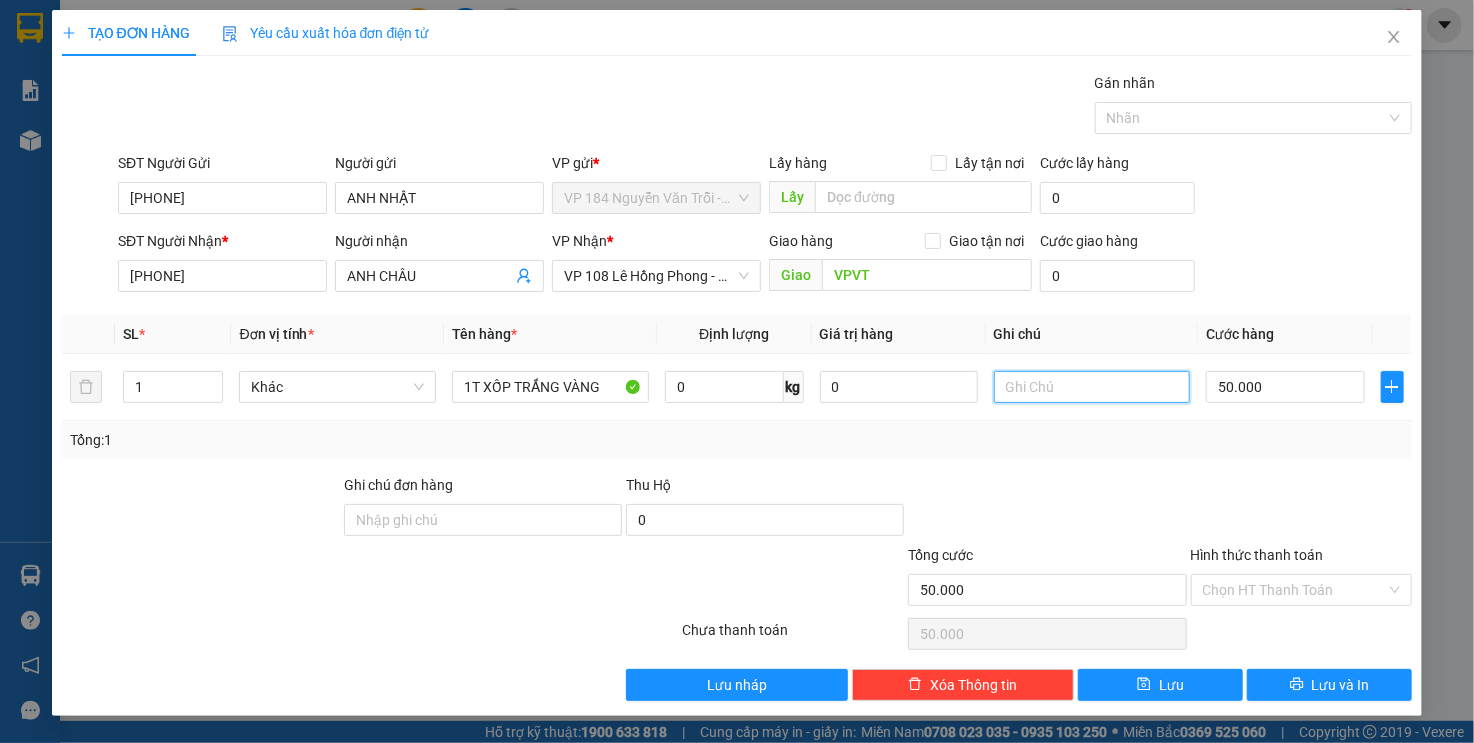 type 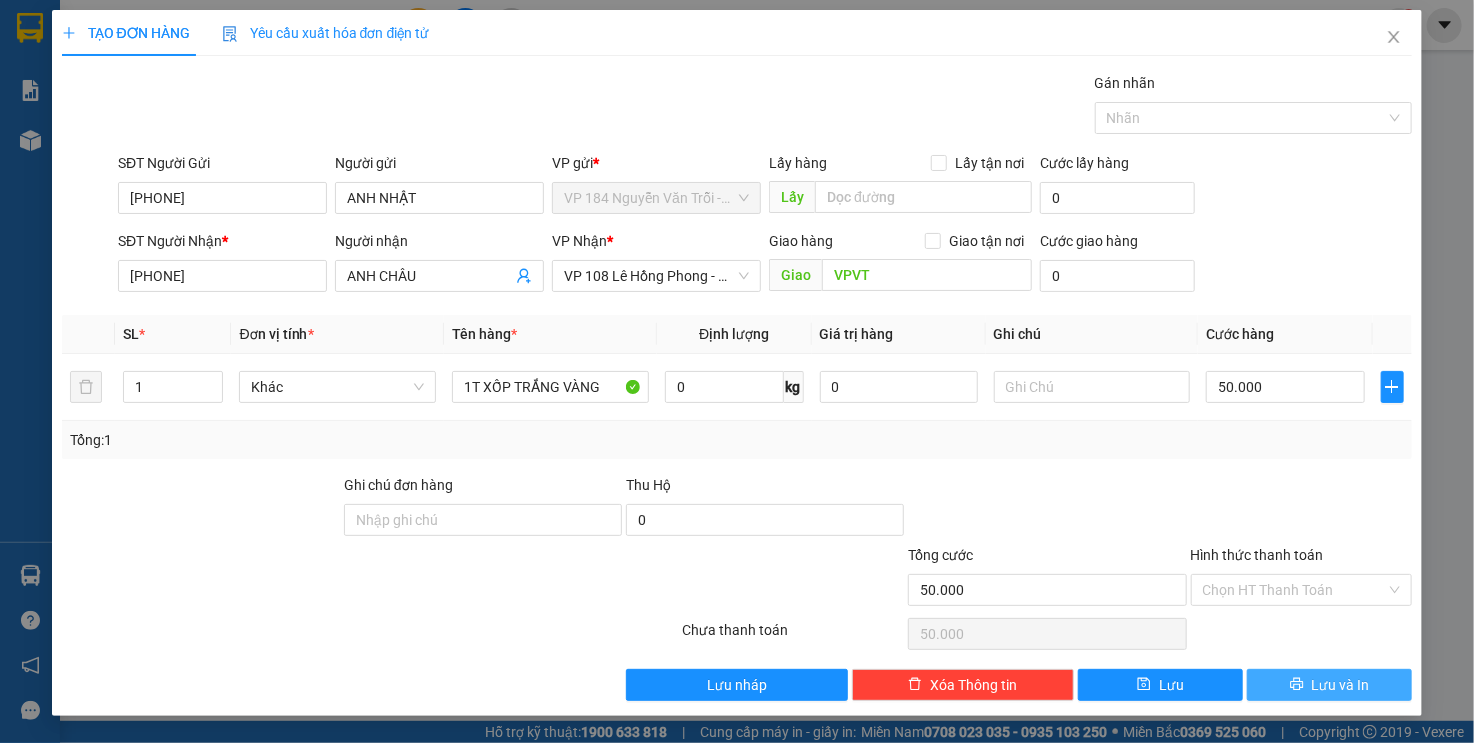click 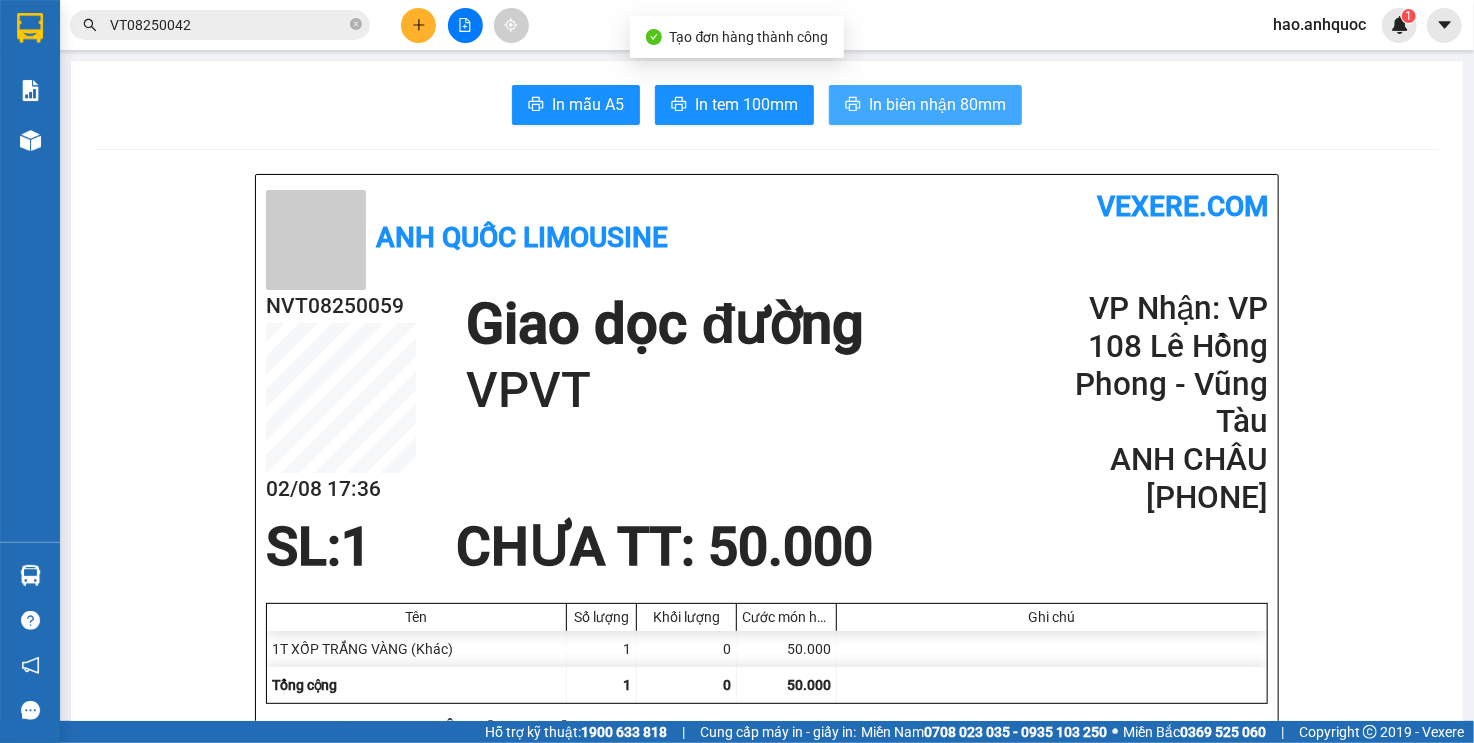 click on "In biên nhận 80mm" at bounding box center [937, 104] 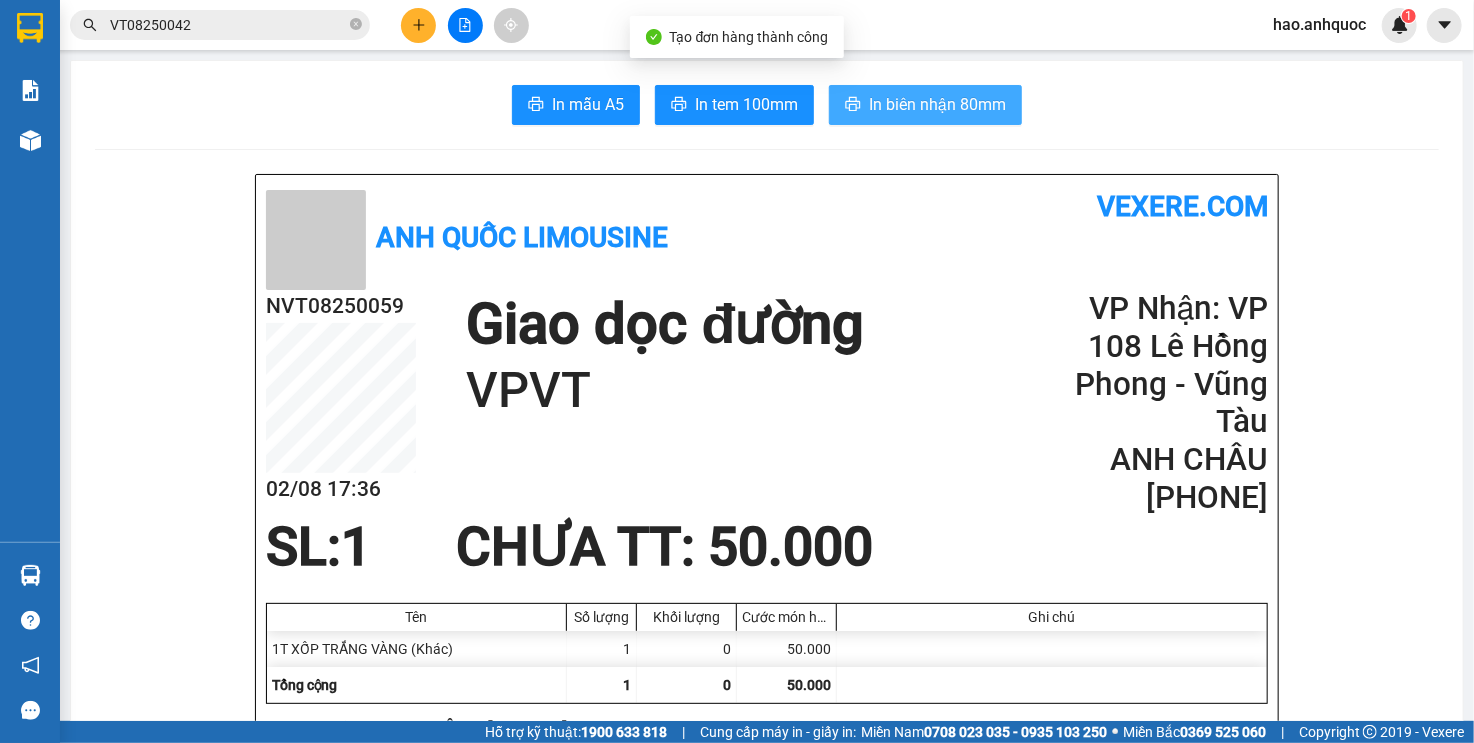 scroll, scrollTop: 0, scrollLeft: 0, axis: both 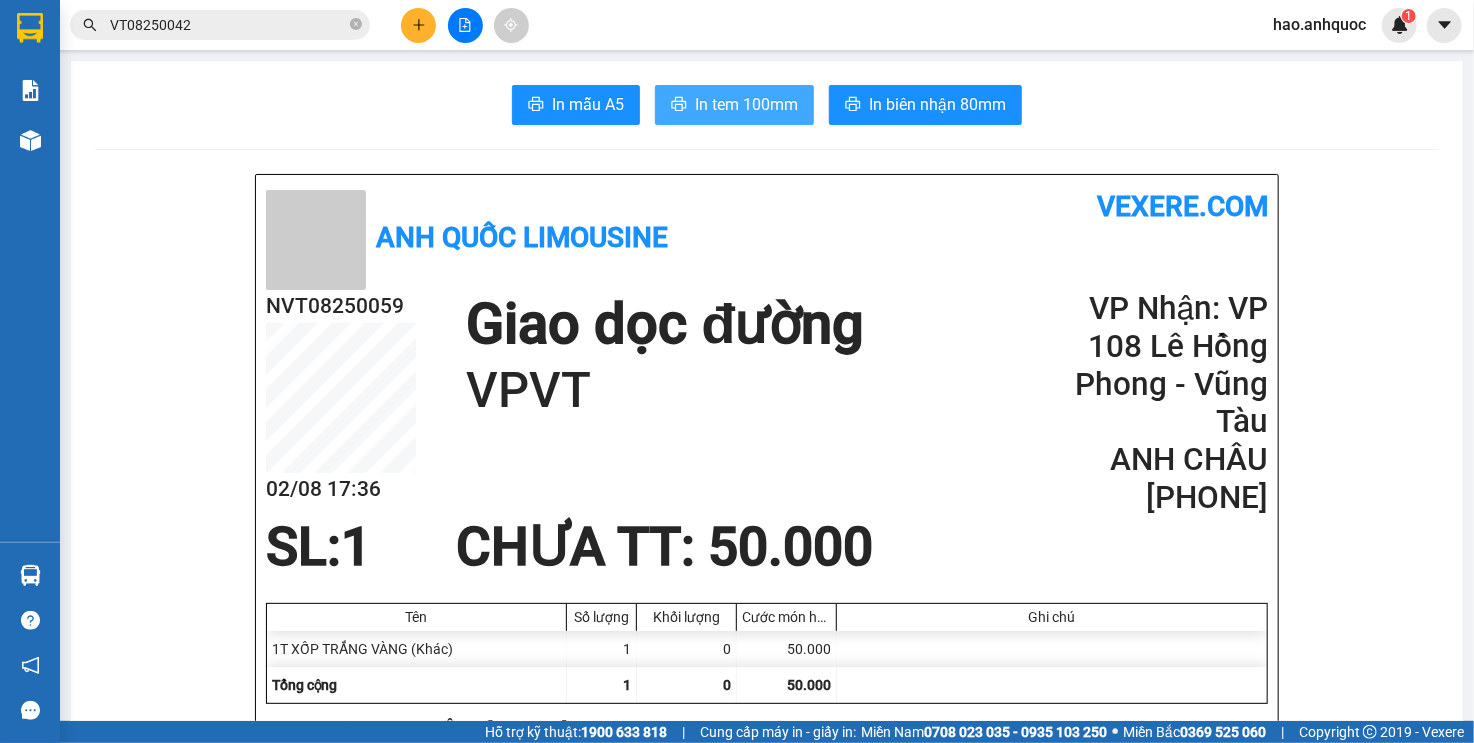 click on "In tem 100mm" at bounding box center (746, 104) 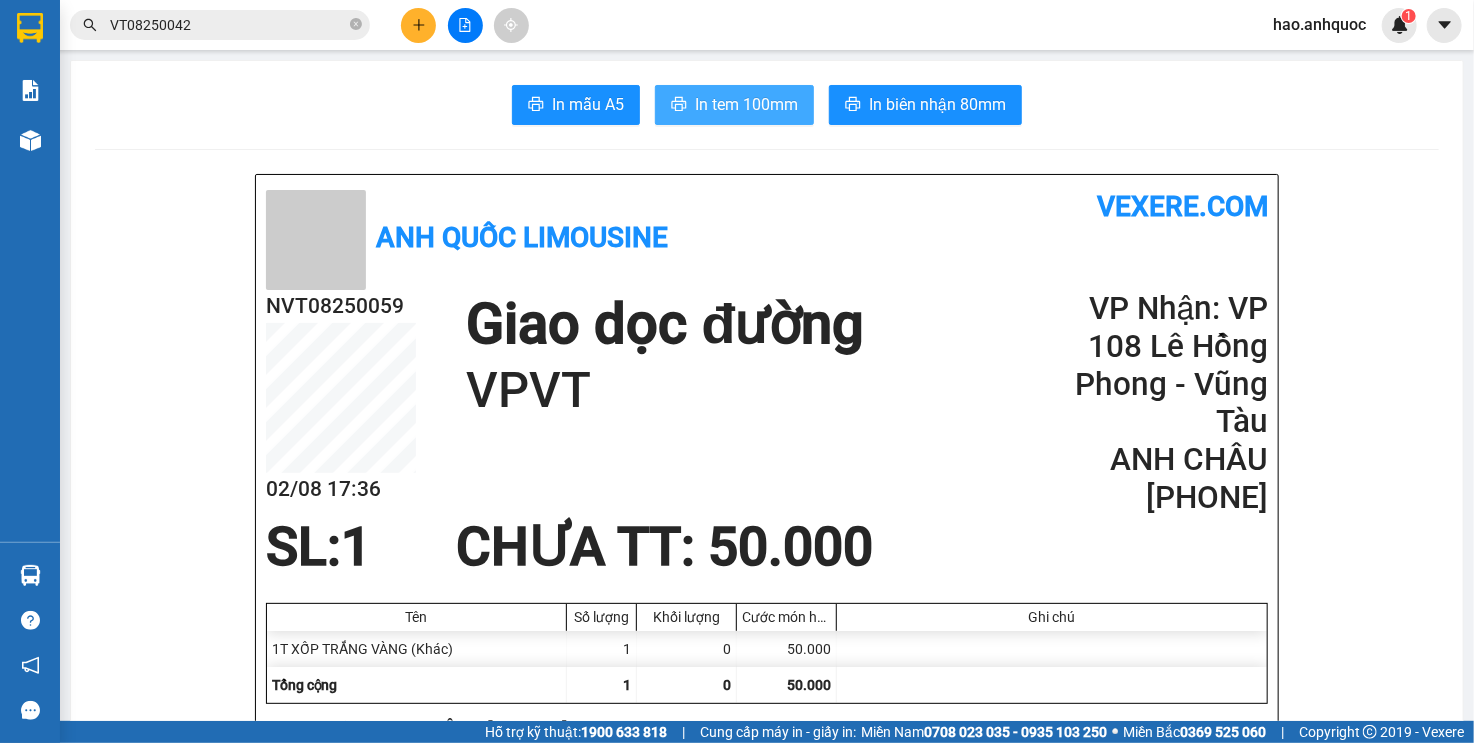 scroll, scrollTop: 0, scrollLeft: 0, axis: both 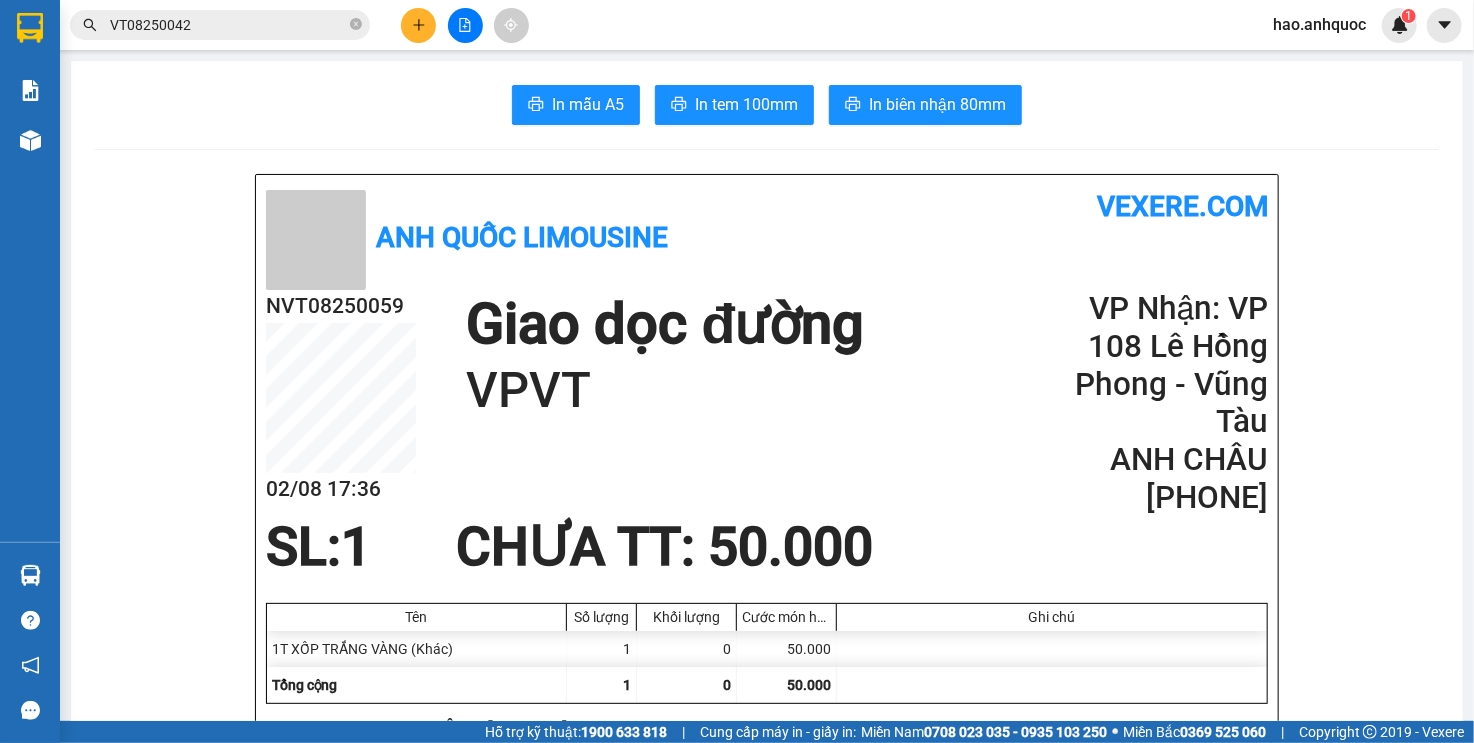 click on "VT08250042" at bounding box center (228, 25) 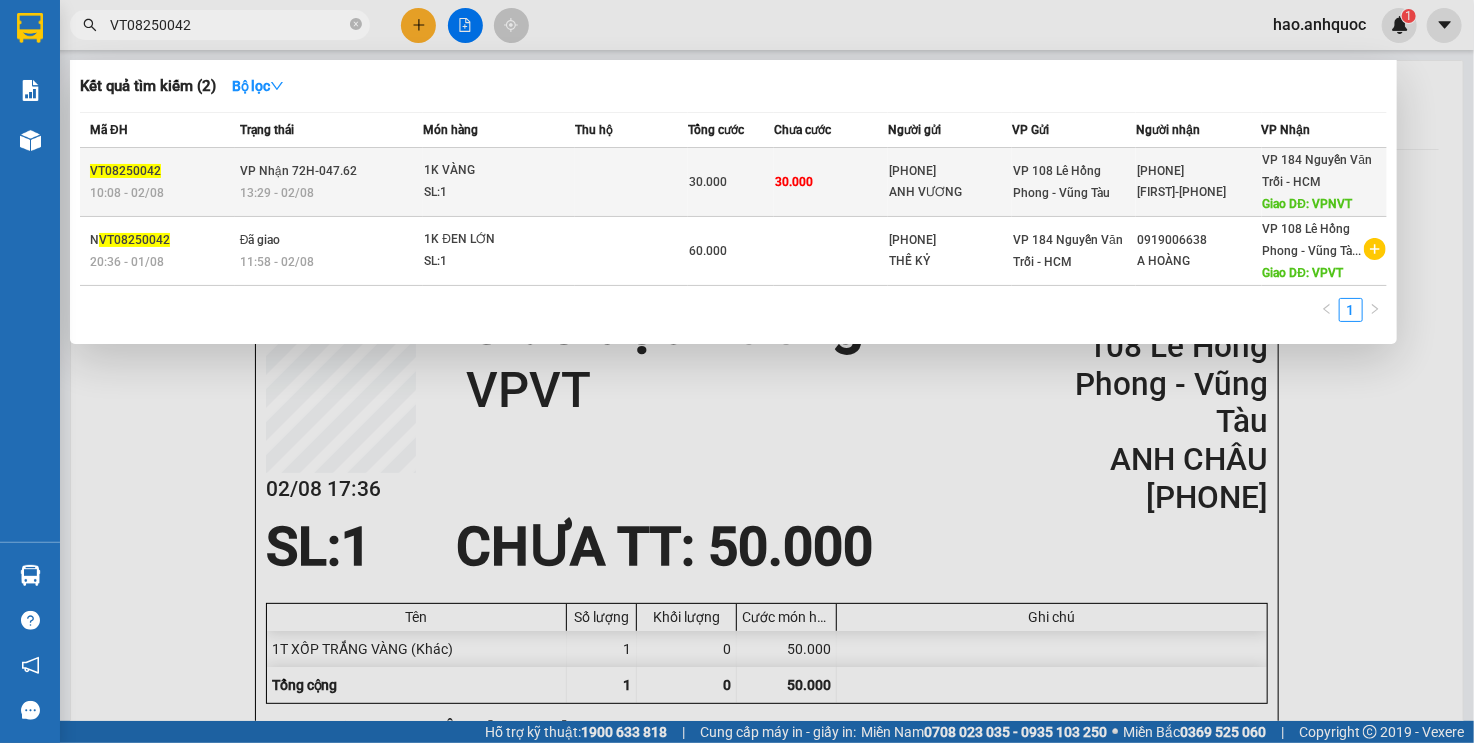 click at bounding box center (631, 182) 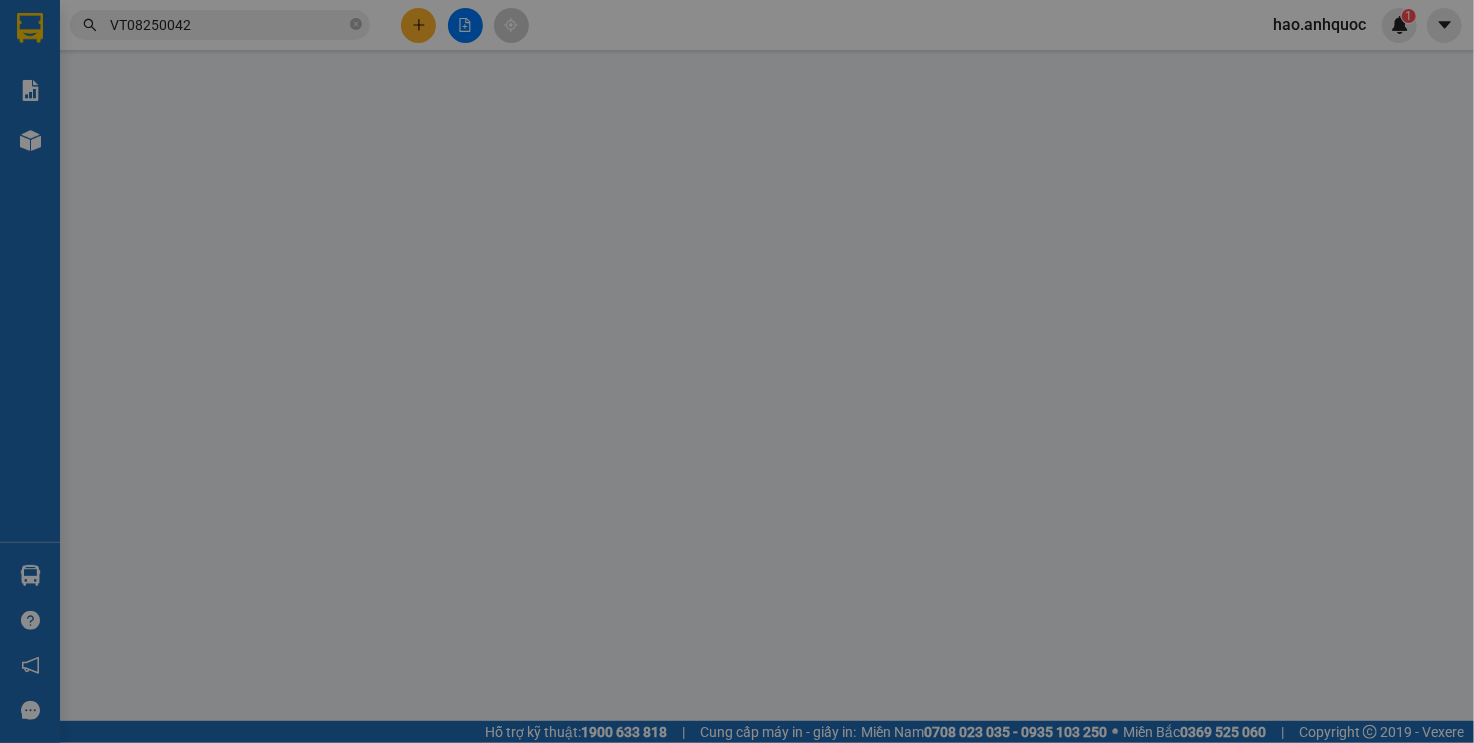 type on "[PHONE]" 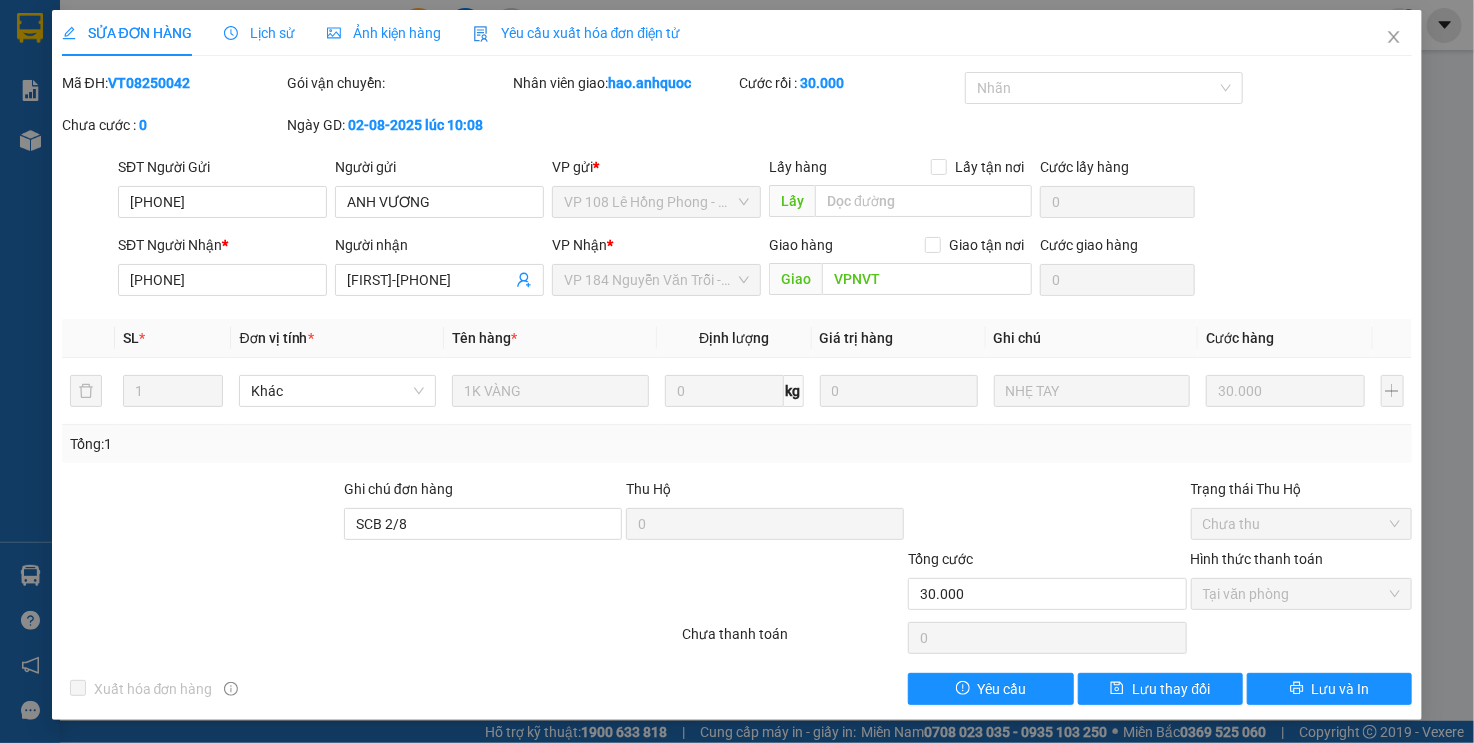 drag, startPoint x: 209, startPoint y: 78, endPoint x: 113, endPoint y: 91, distance: 96.87621 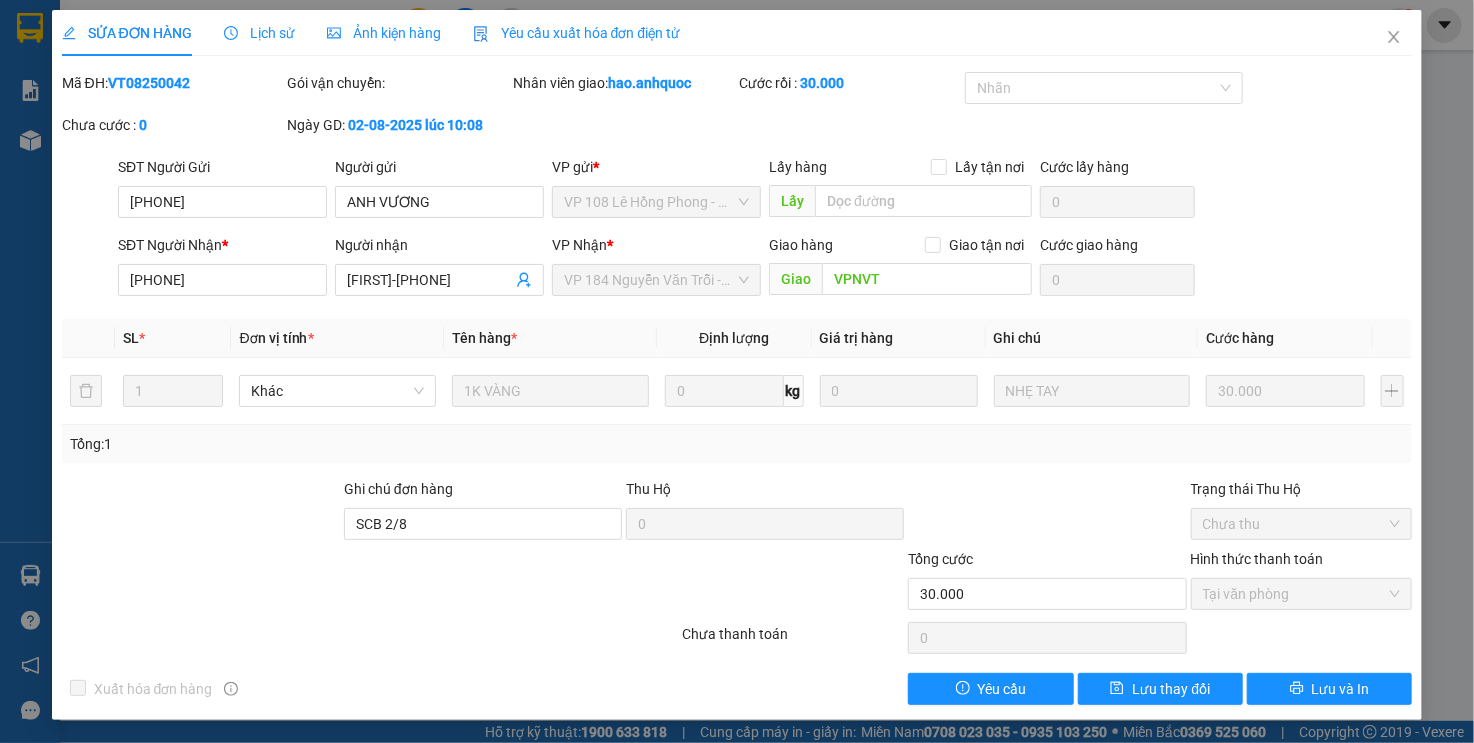 click on "SĐT Người Gửi [PHONE] Người gửi [FIRST] VP gửi  * VP 108 Lê Hồng Phong - [CITY] Lấy hàng Lấy tận nơi Lấy Cước lấy hàng 0" at bounding box center (765, 191) 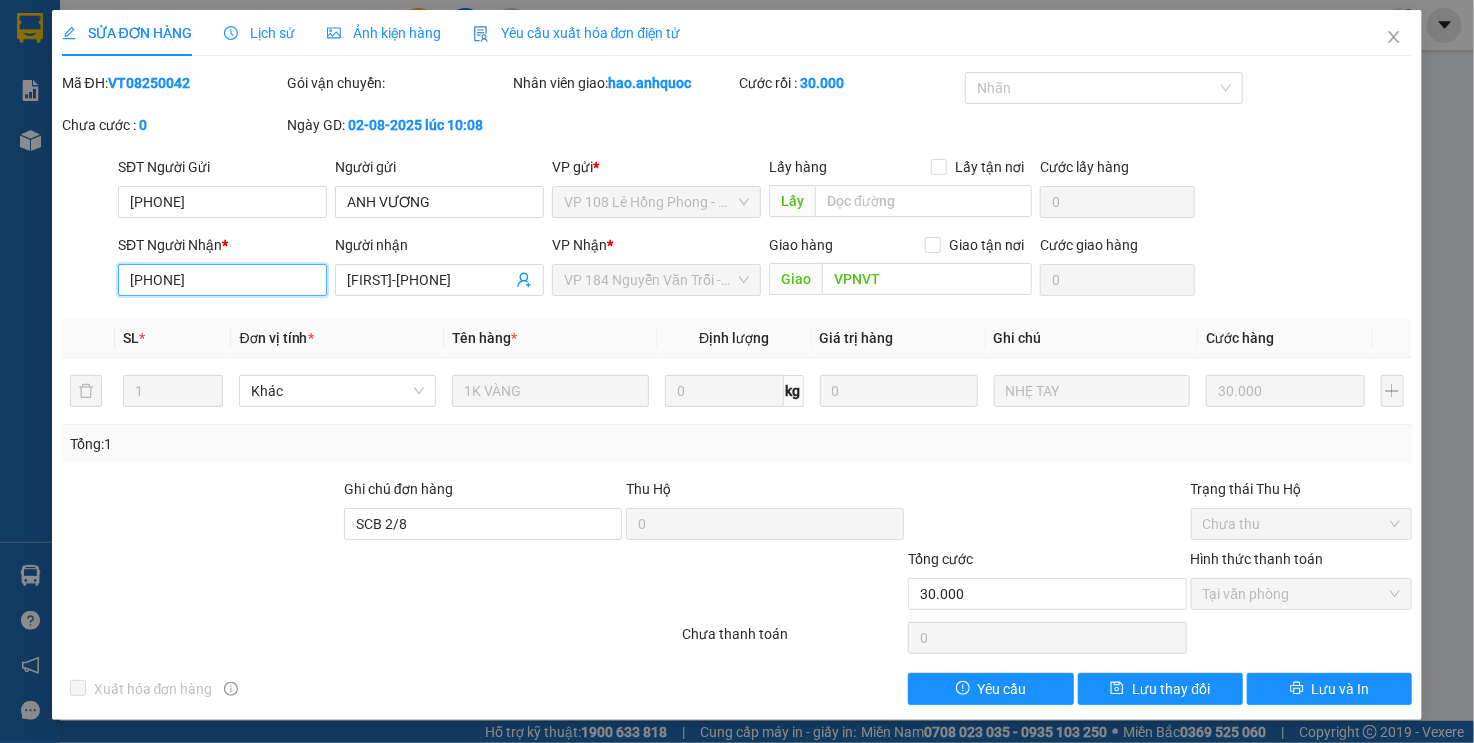 click on "[PHONE]" at bounding box center (222, 280) 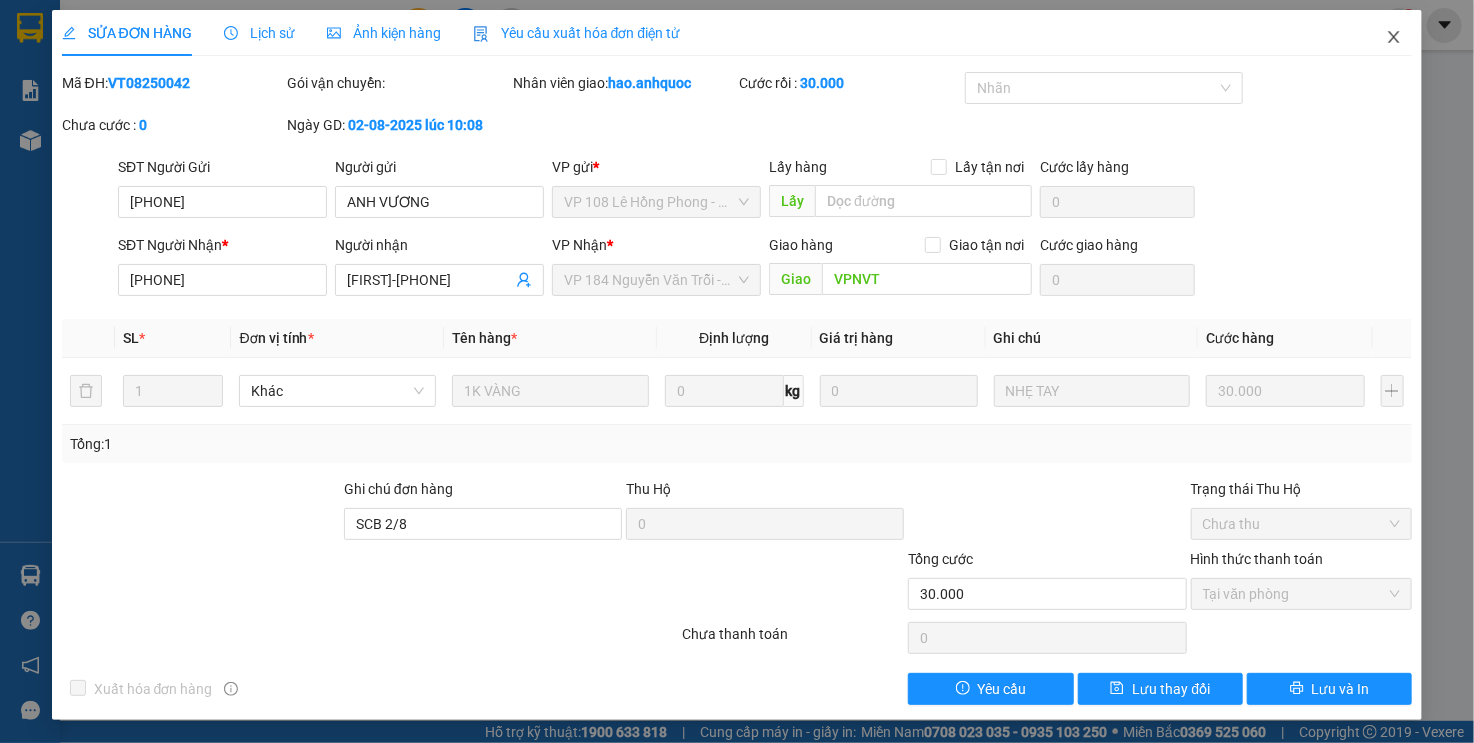 click 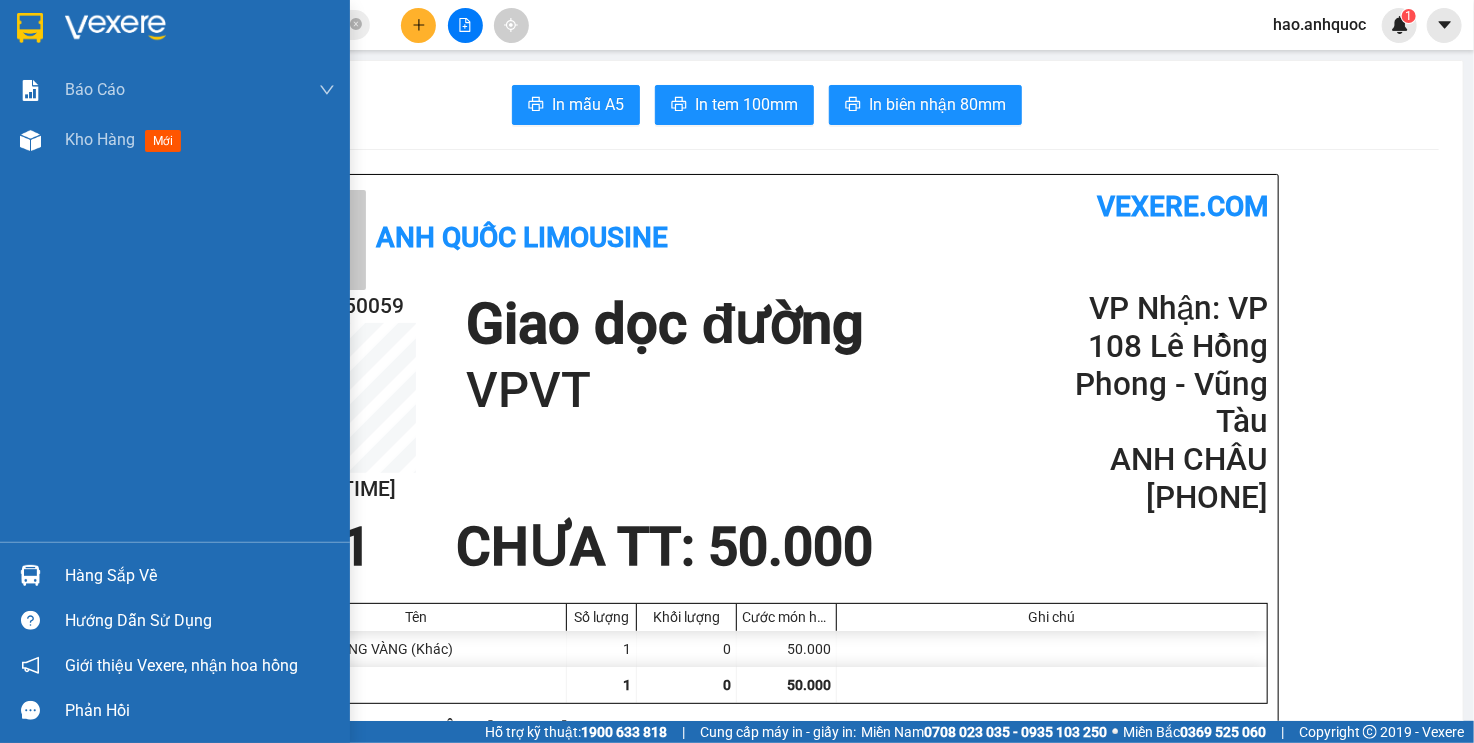 drag, startPoint x: 30, startPoint y: 141, endPoint x: 216, endPoint y: 247, distance: 214.08409 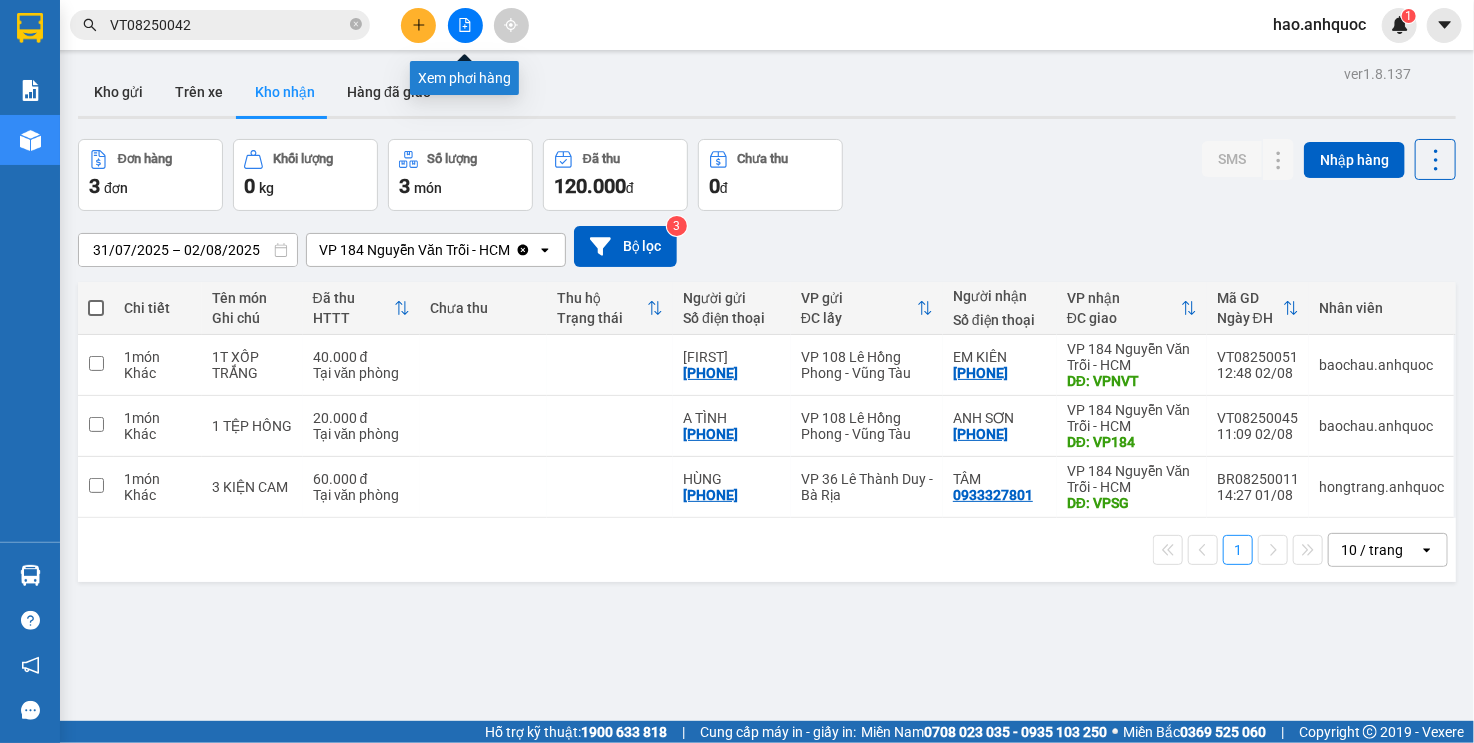 click at bounding box center (465, 25) 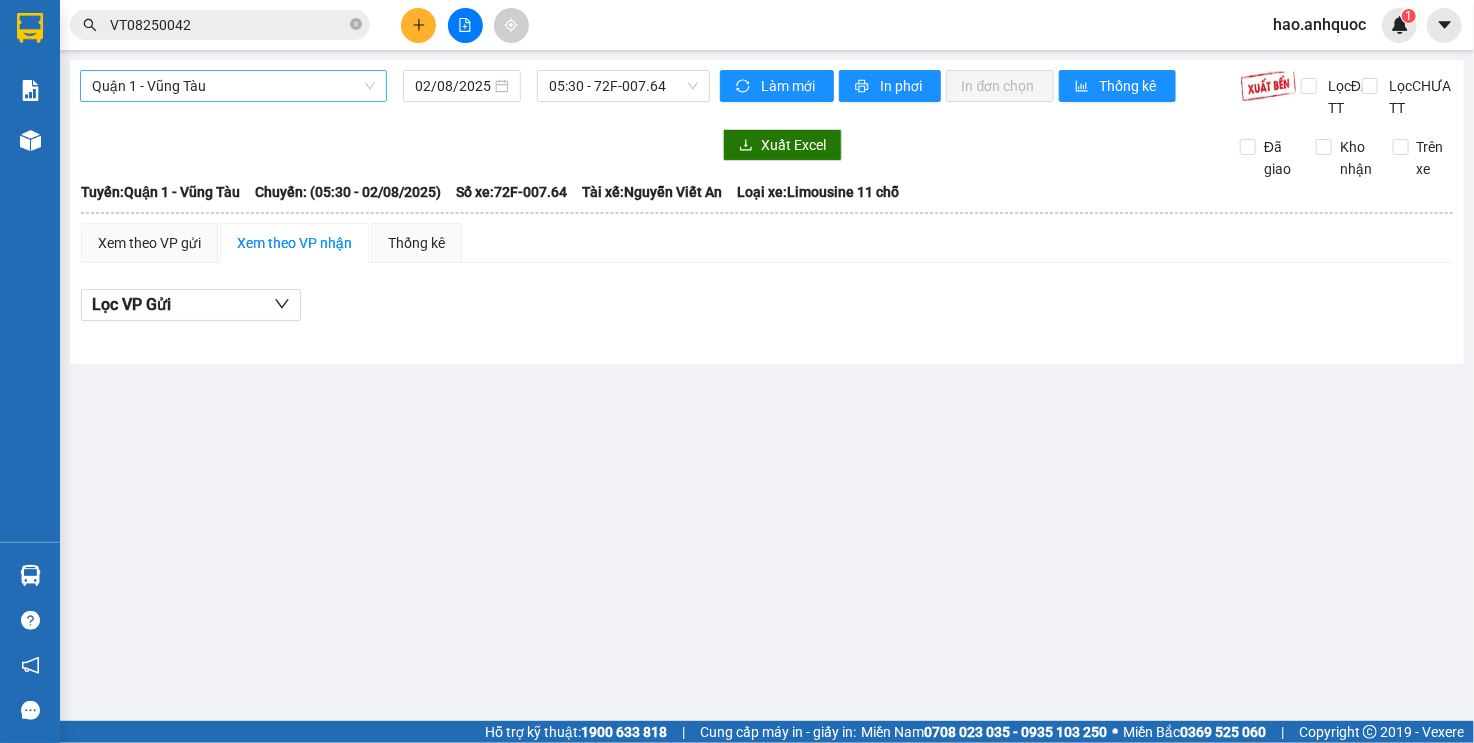 click on "Quận 1 - Vũng Tàu" at bounding box center [233, 86] 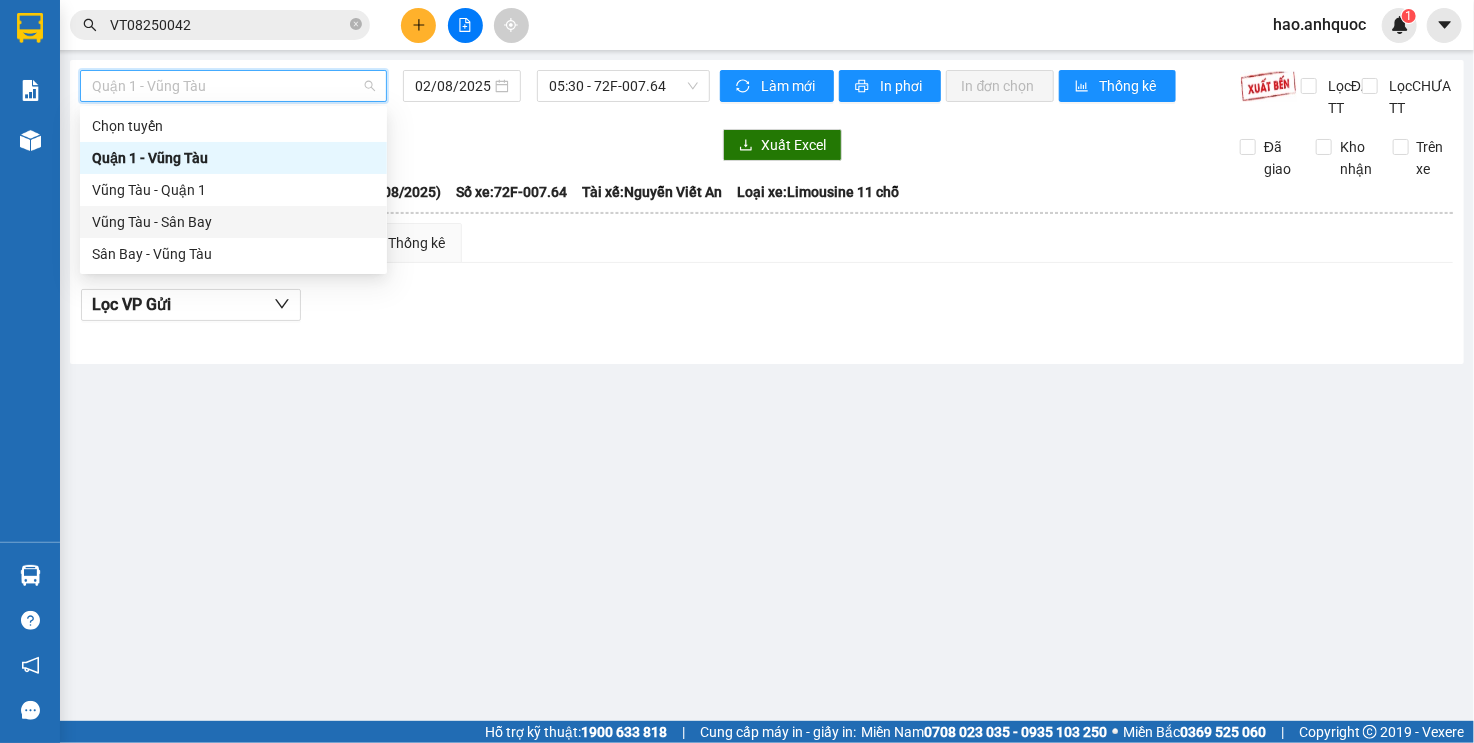 click on "Vũng Tàu - Sân Bay" at bounding box center (233, 222) 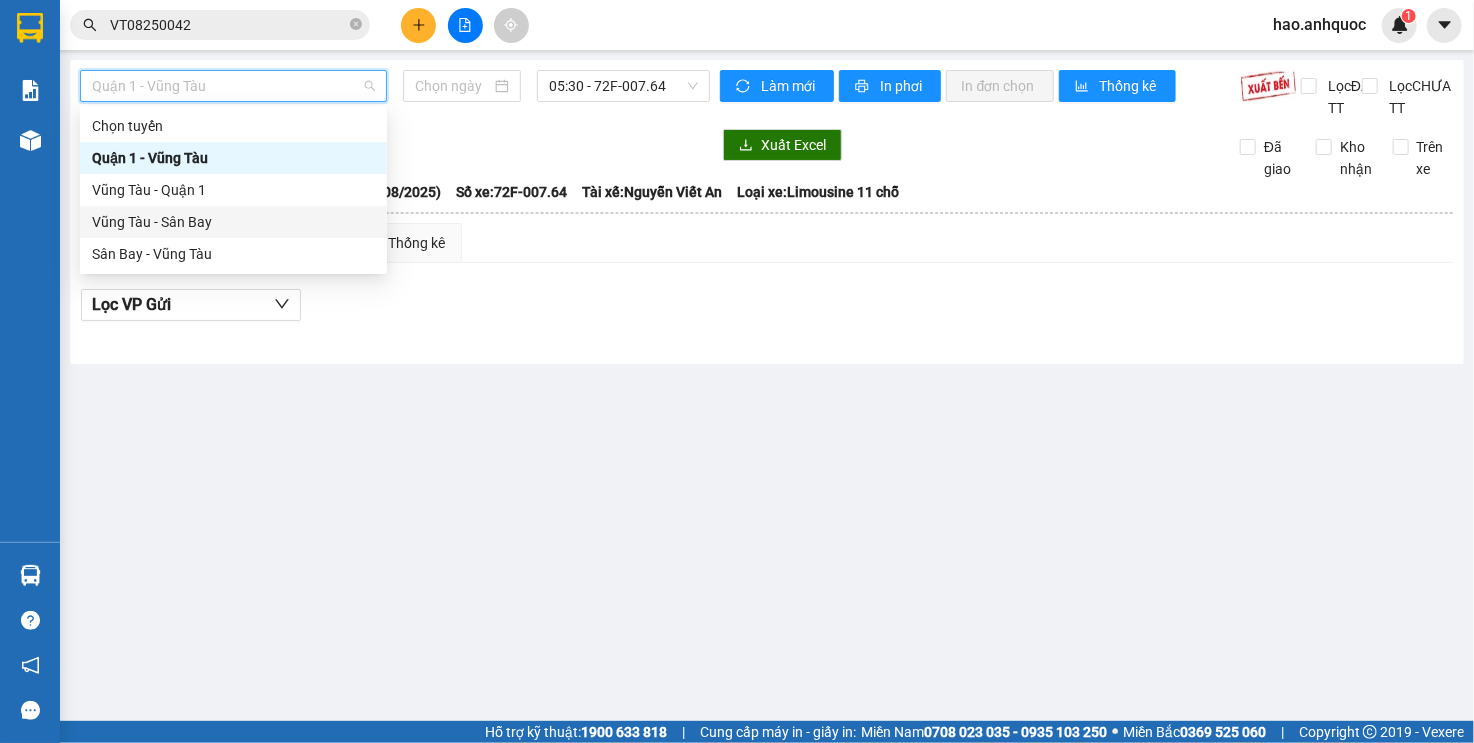 type on "02/08/2025" 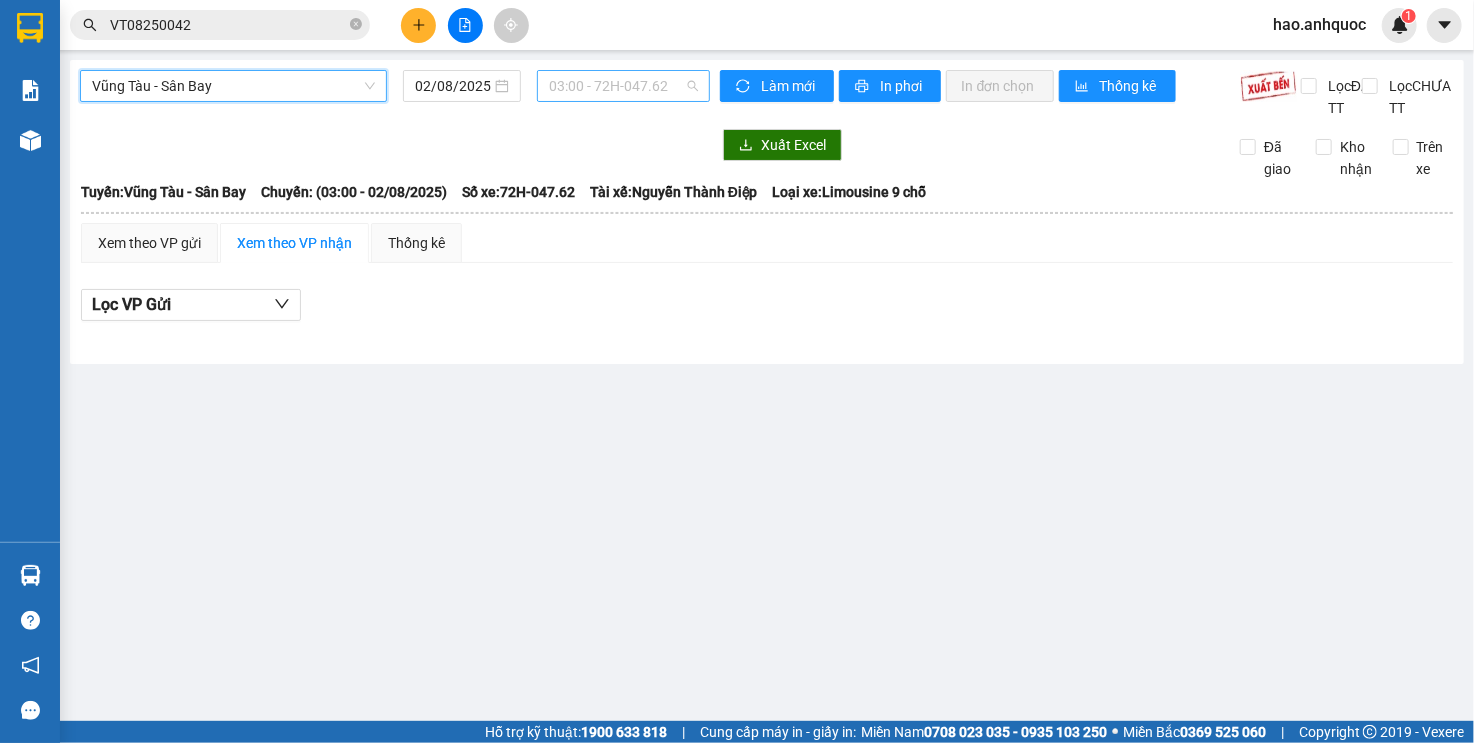 click on "03:00     - 72H-047.62" at bounding box center (623, 86) 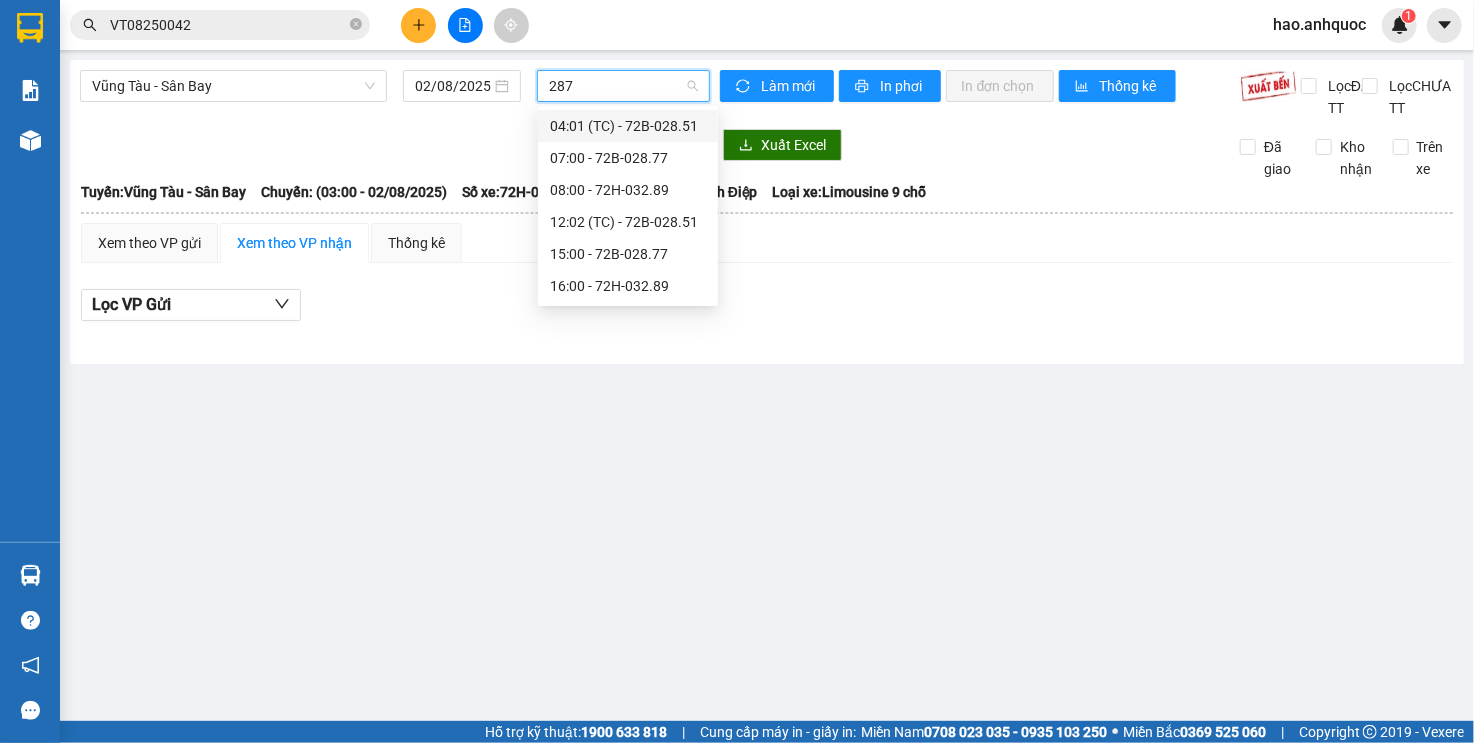 type on "2877" 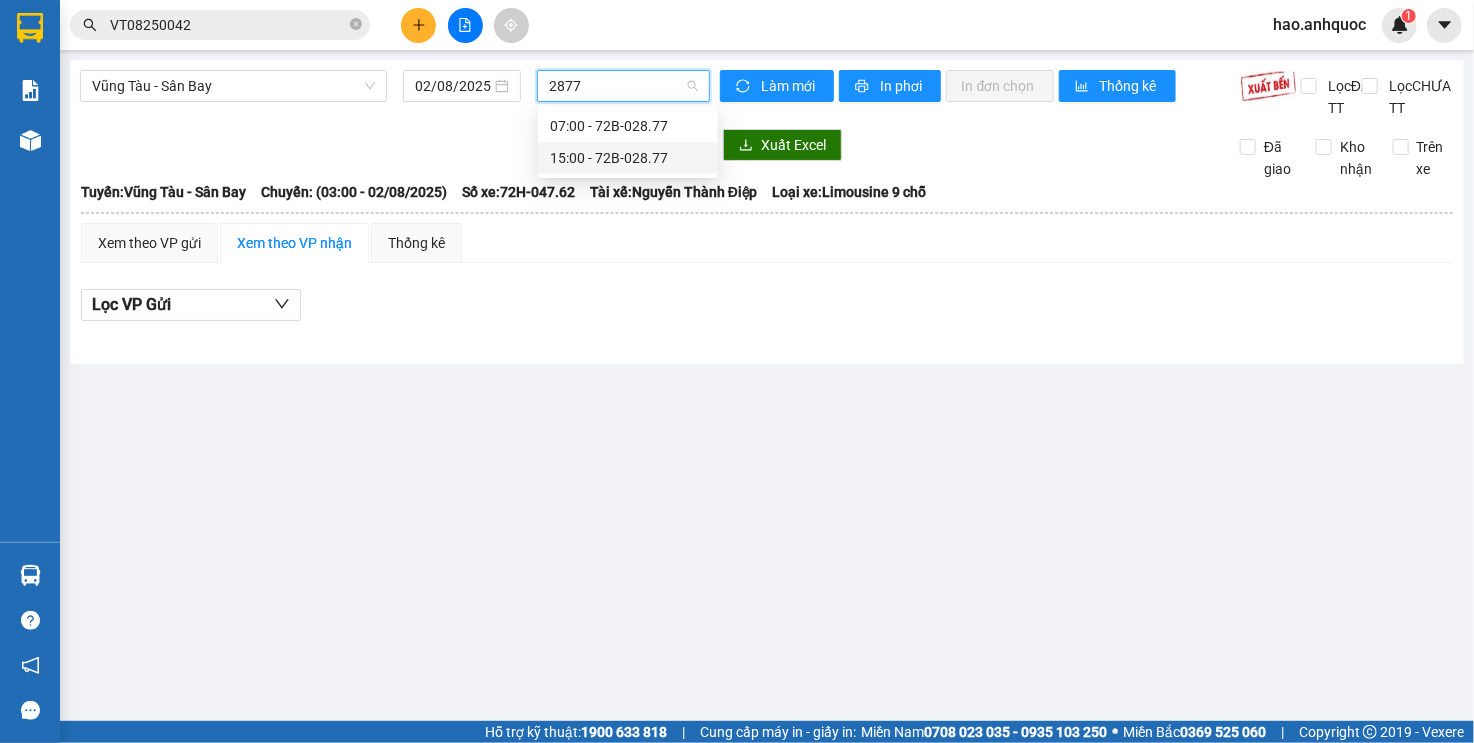 click on "[TIME]     - [NUMBER]" at bounding box center [628, 158] 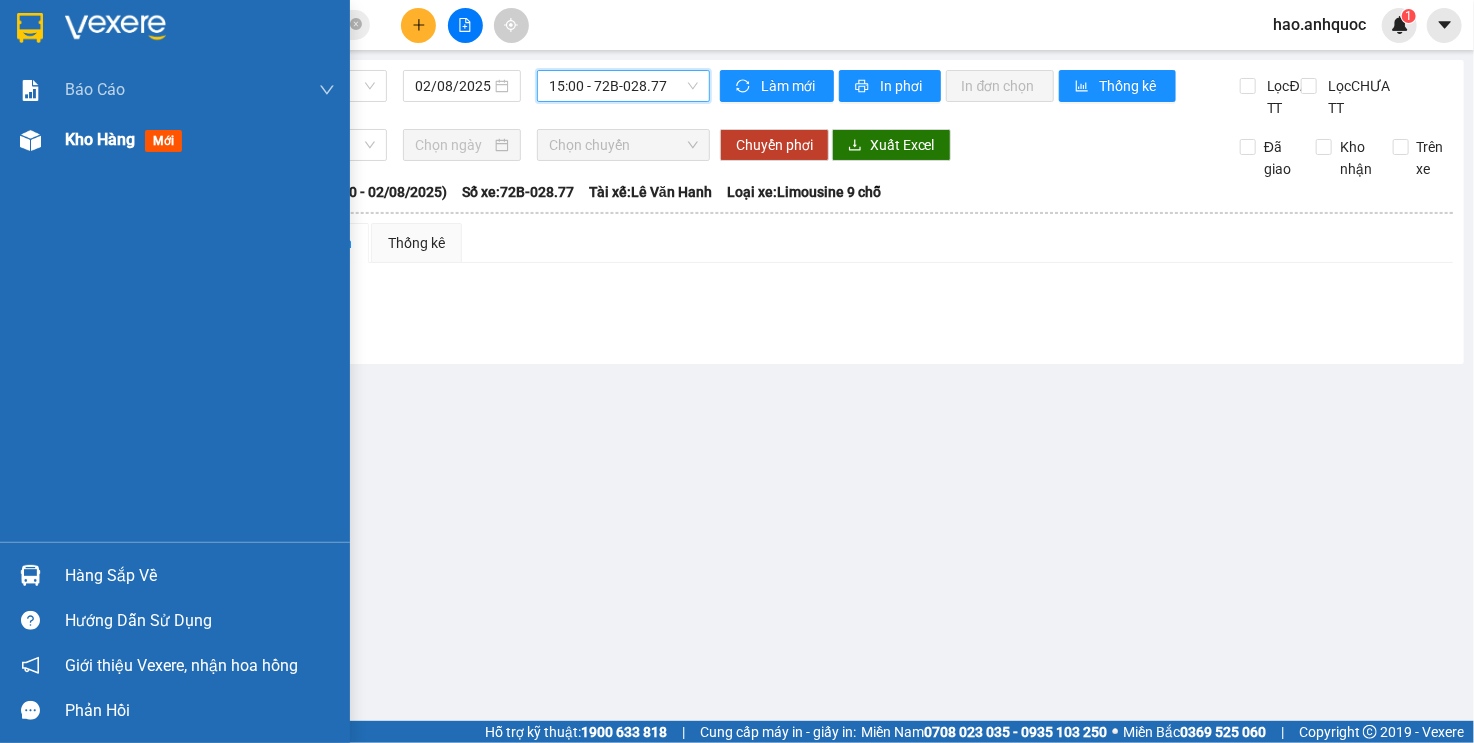 click at bounding box center [30, 140] 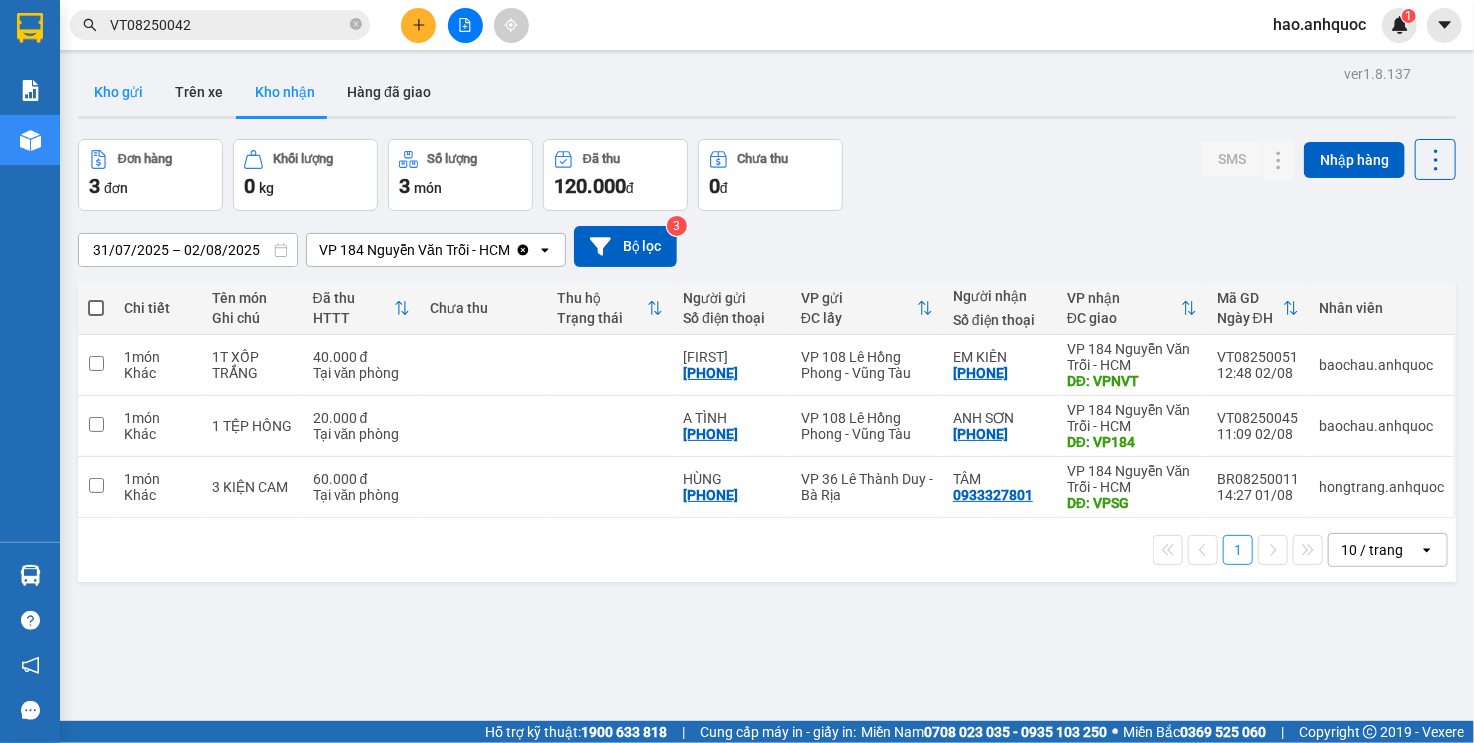 click on "Kho gửi" at bounding box center (118, 92) 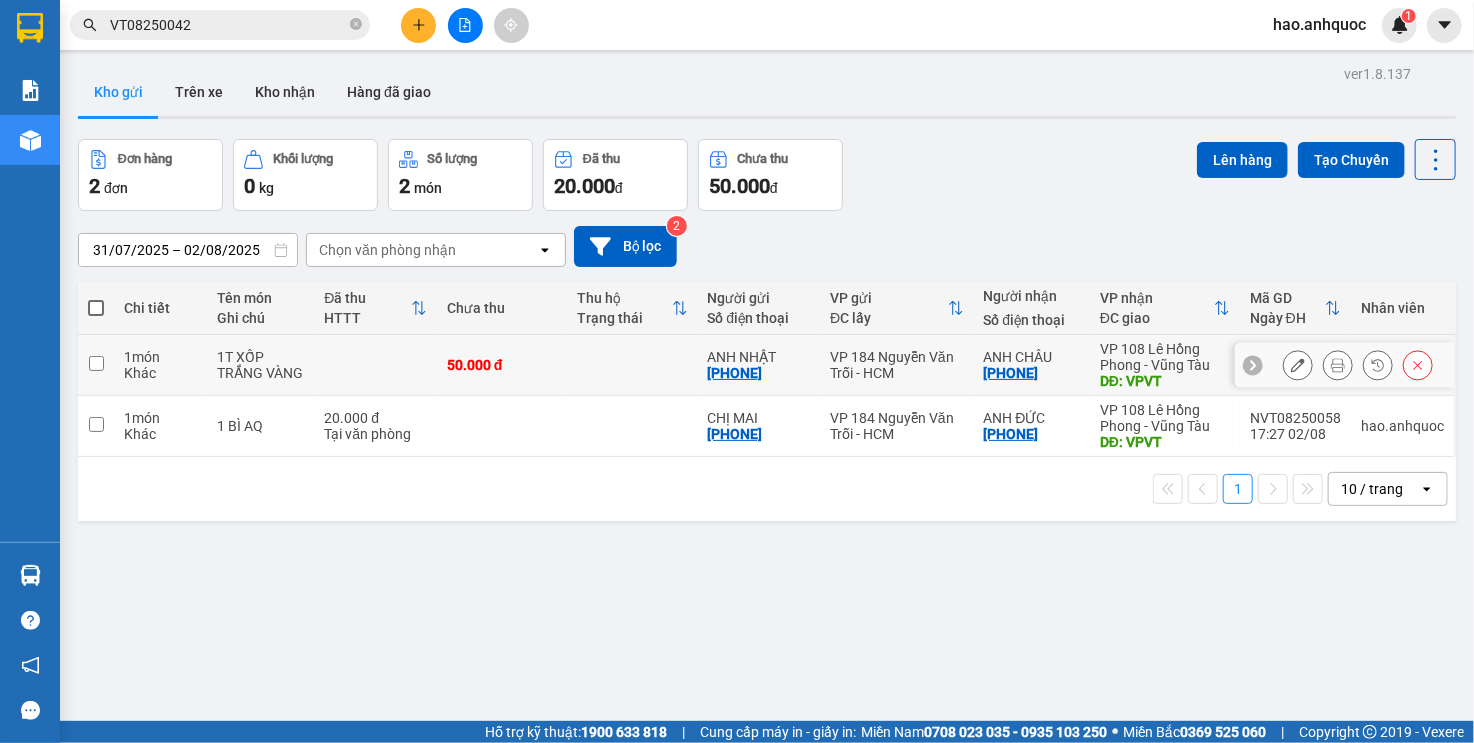click on "50.000 đ" at bounding box center [502, 365] 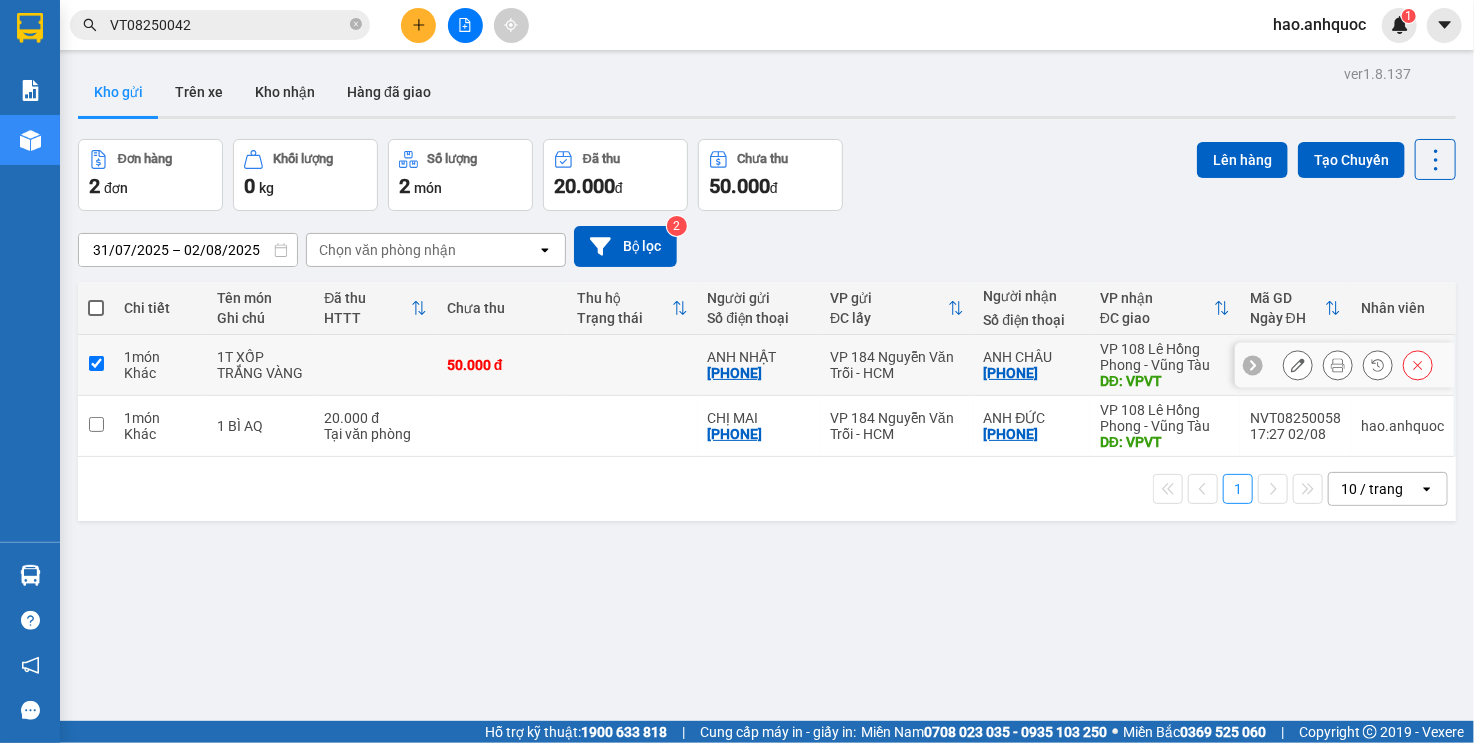 checkbox on "true" 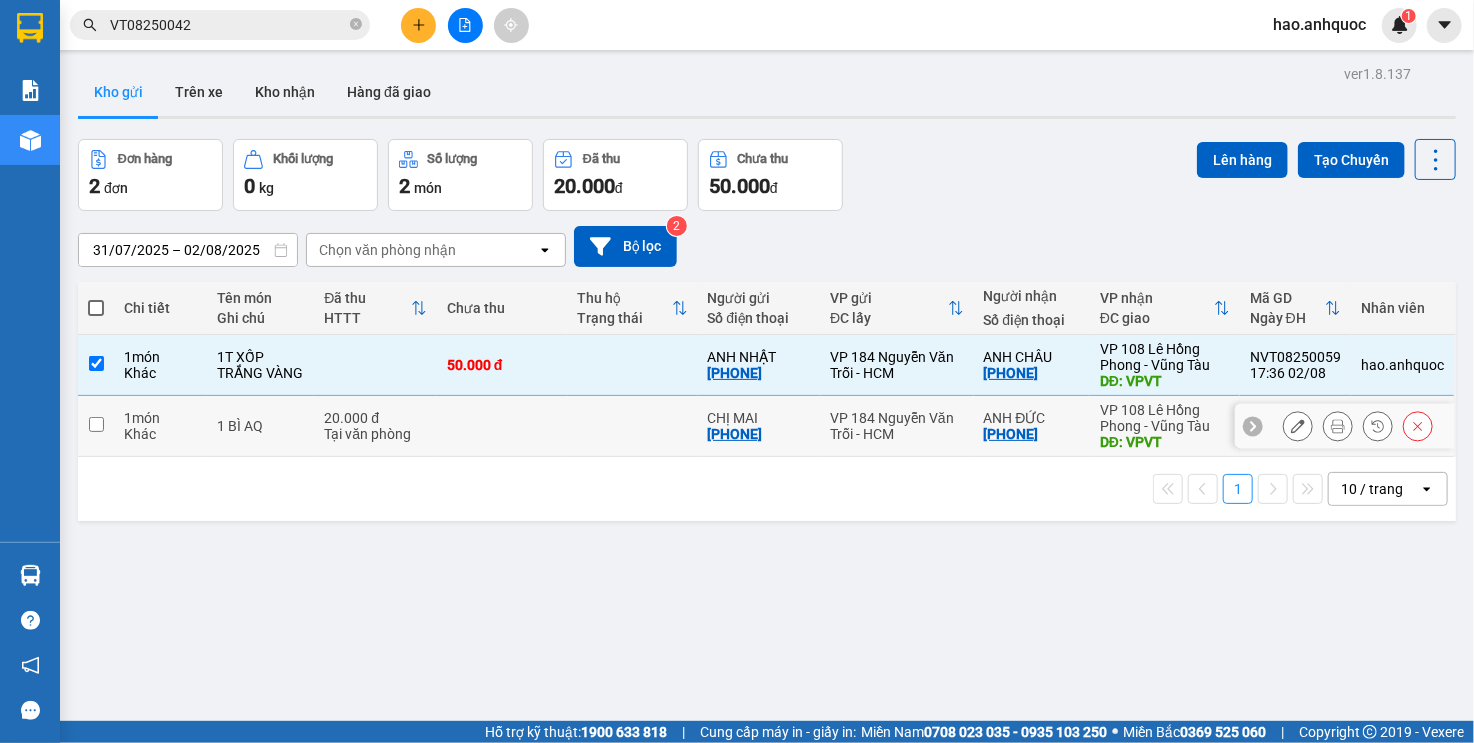 click at bounding box center (502, 426) 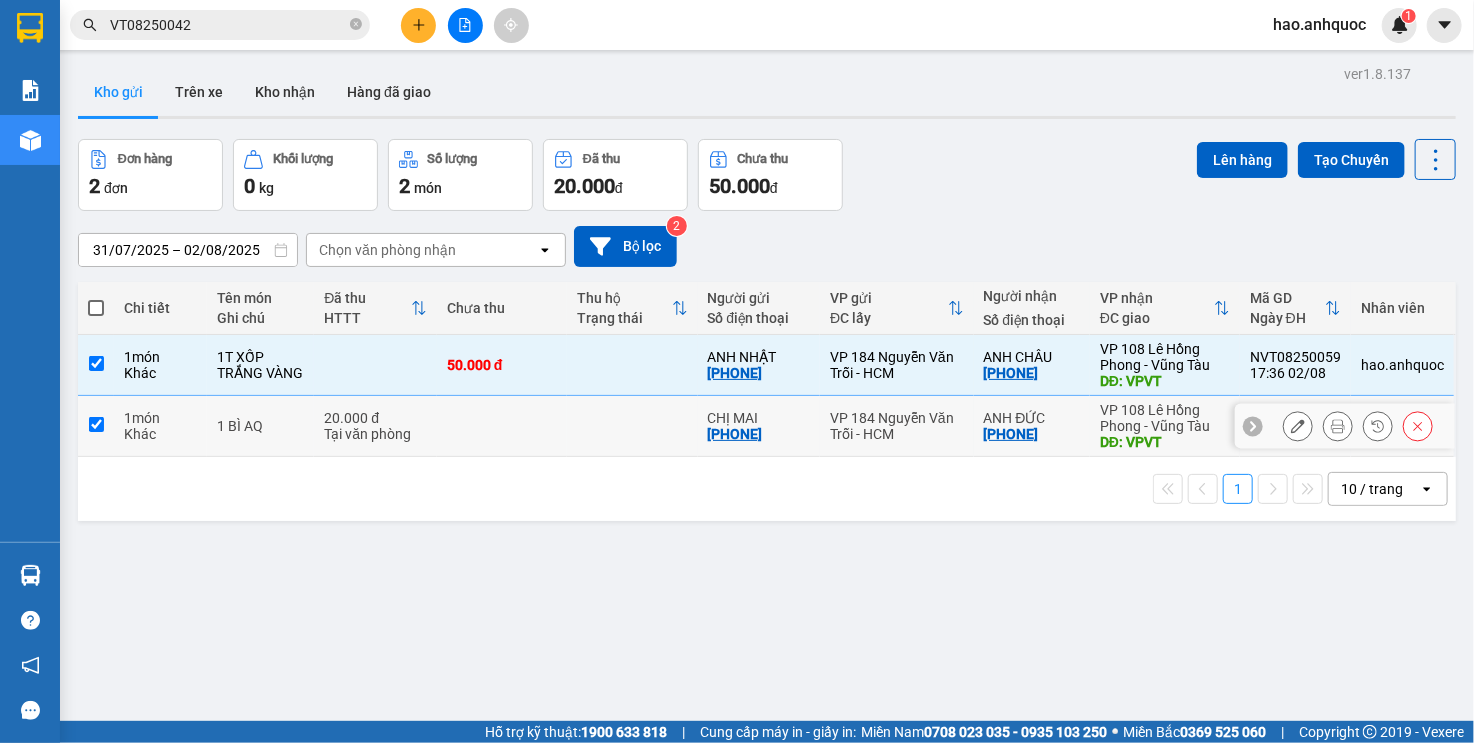 checkbox on "true" 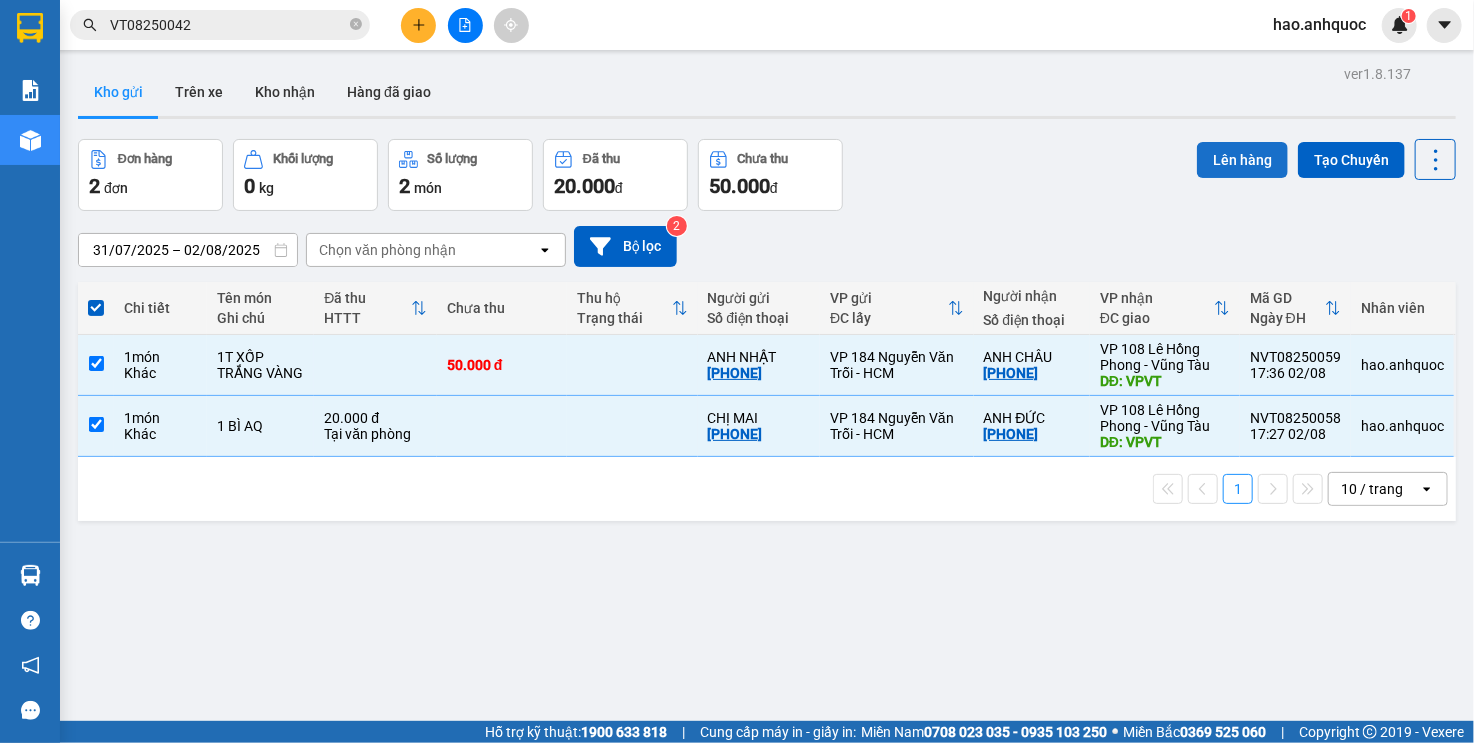 click on "Lên hàng" at bounding box center [1242, 160] 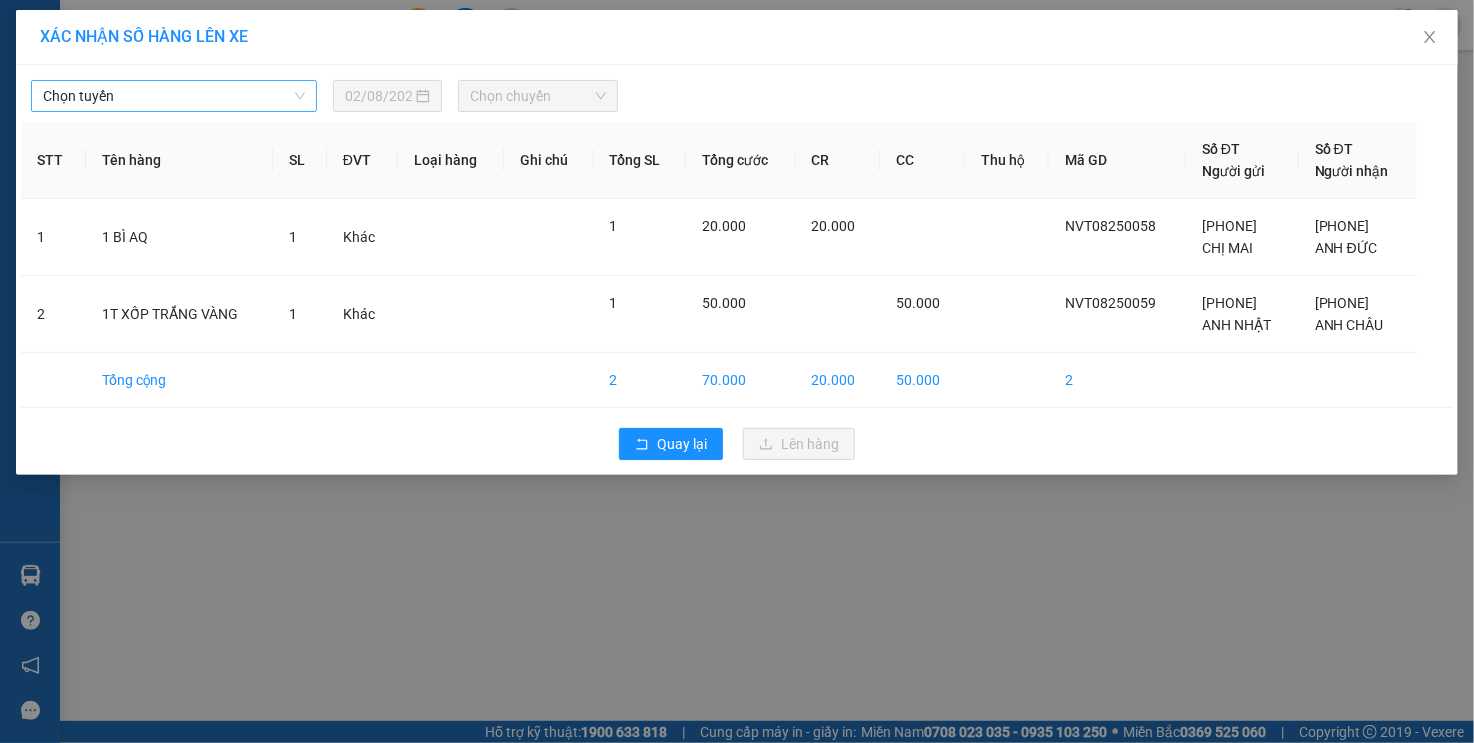 click on "Chọn tuyến" at bounding box center (174, 96) 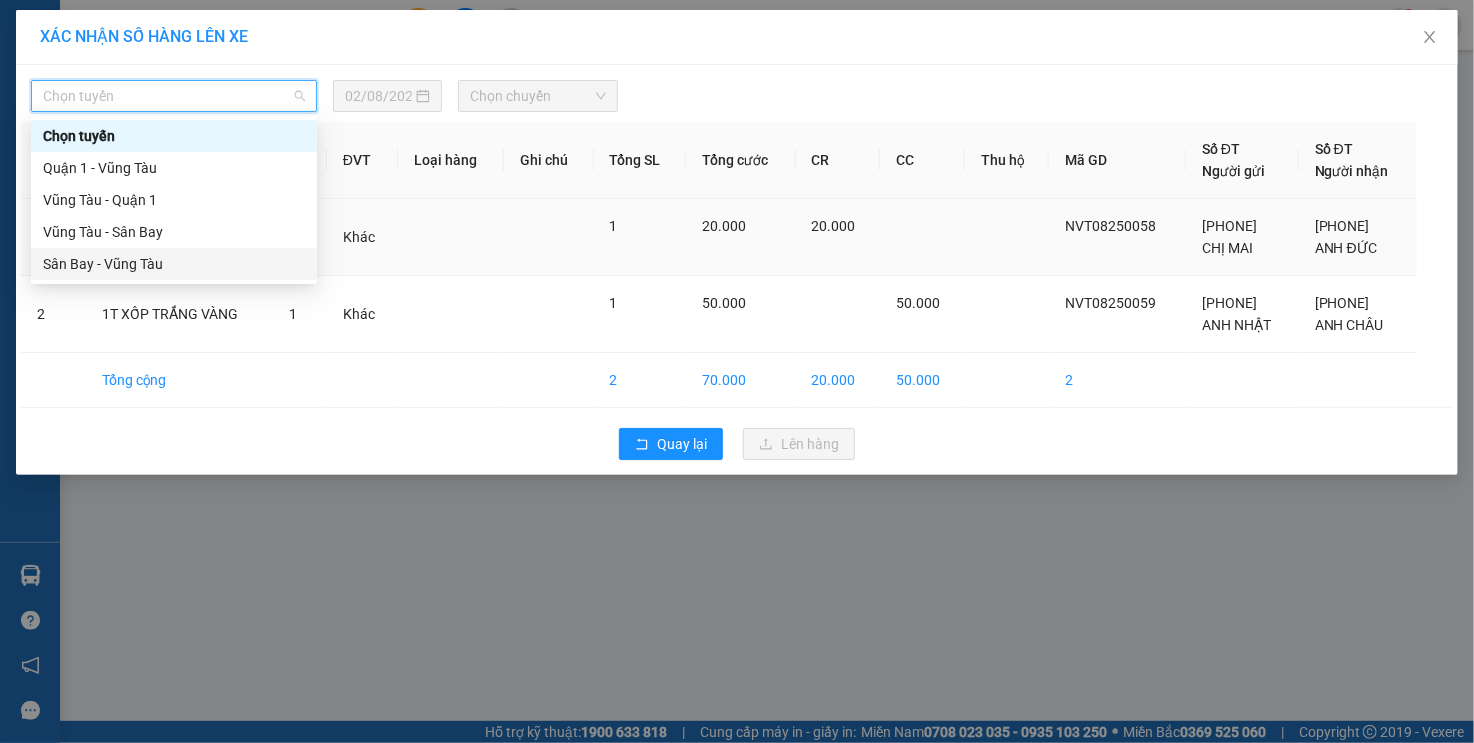 click on "Sân Bay - Vũng Tàu" at bounding box center (174, 264) 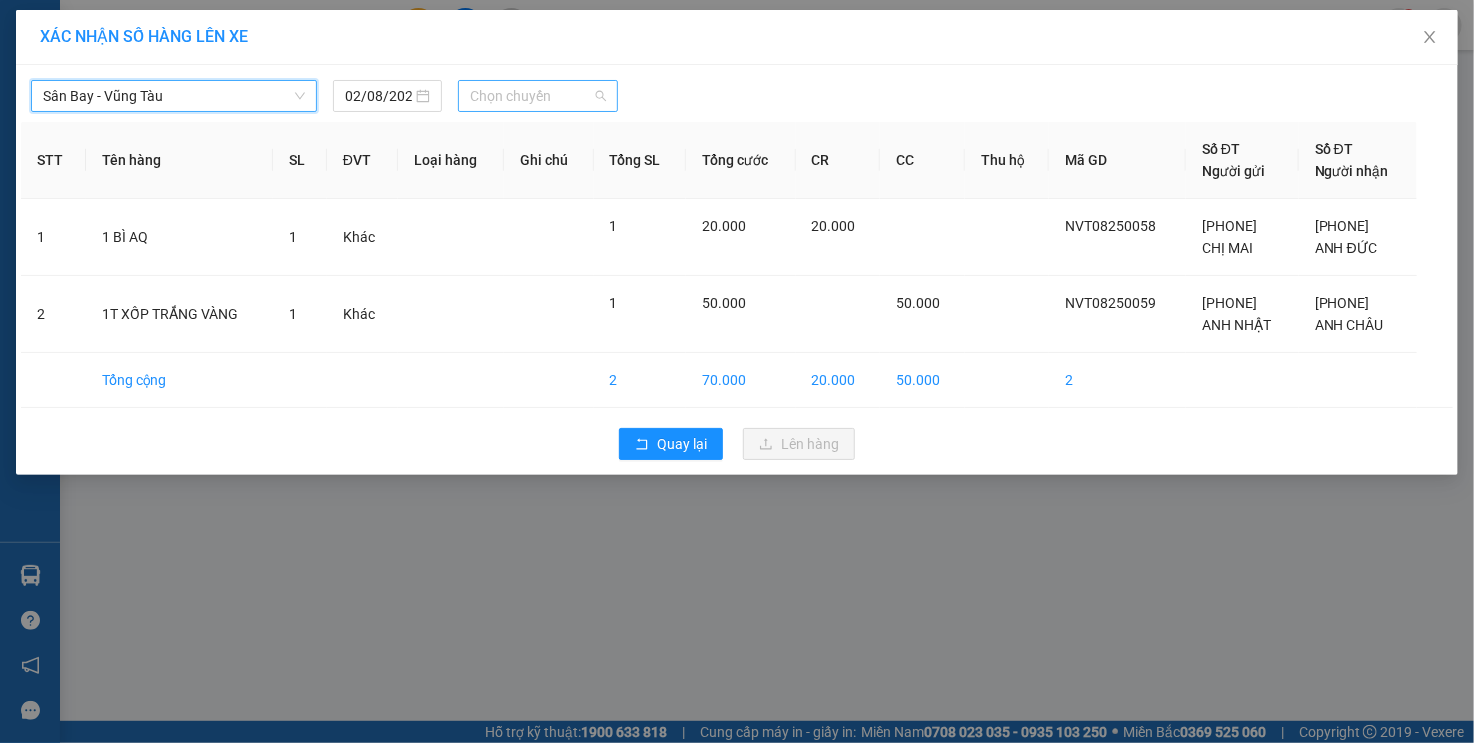 click on "Chọn chuyến" at bounding box center (538, 96) 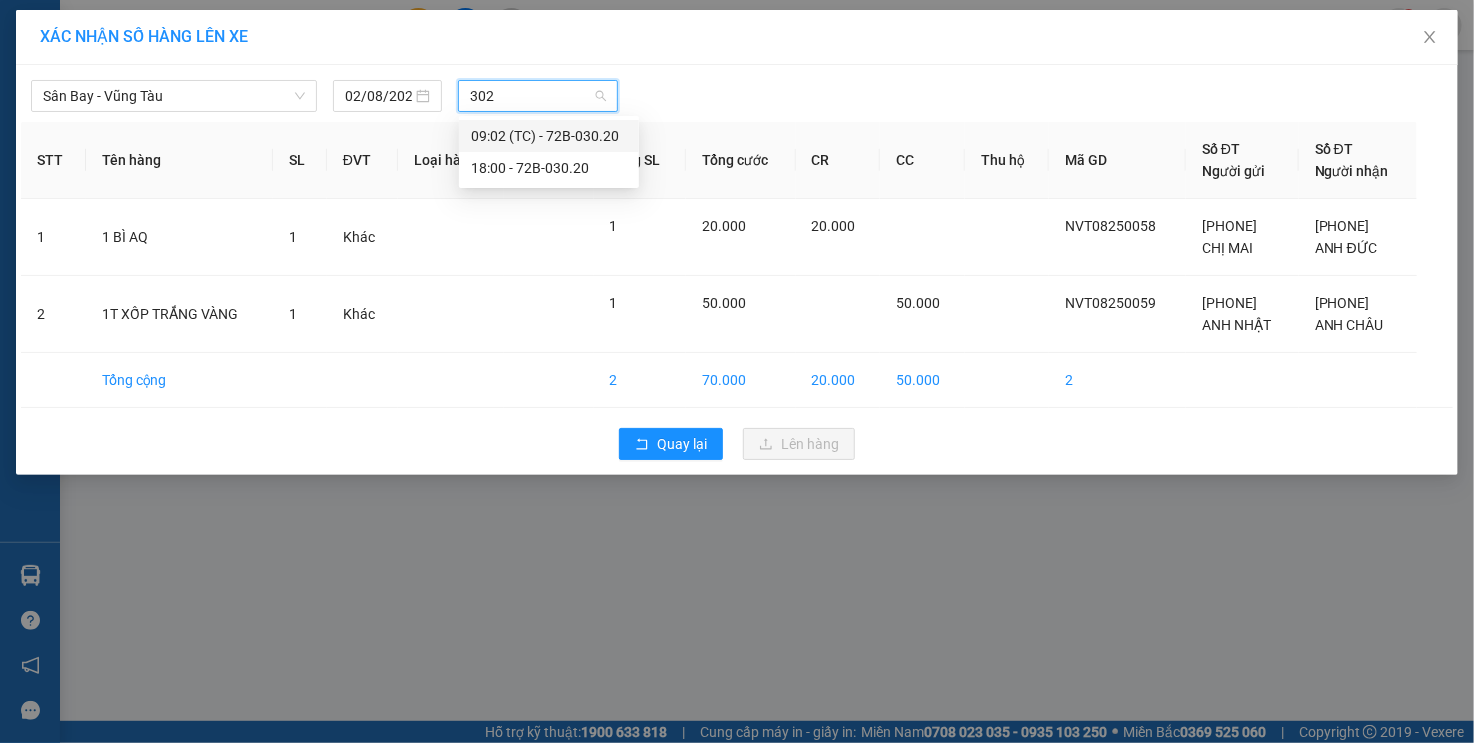 type on "3020" 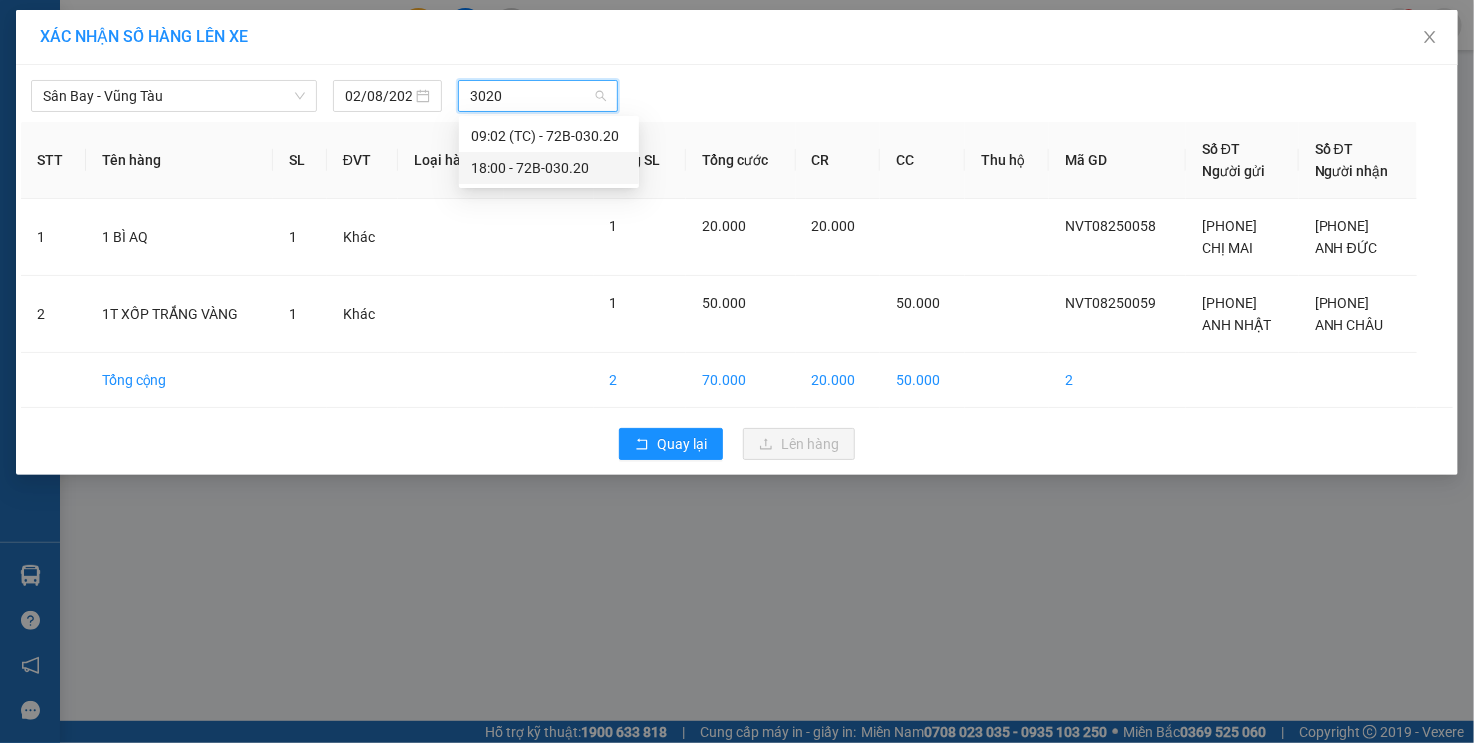 click on "[TIME]     - [NUMBER]" at bounding box center [549, 168] 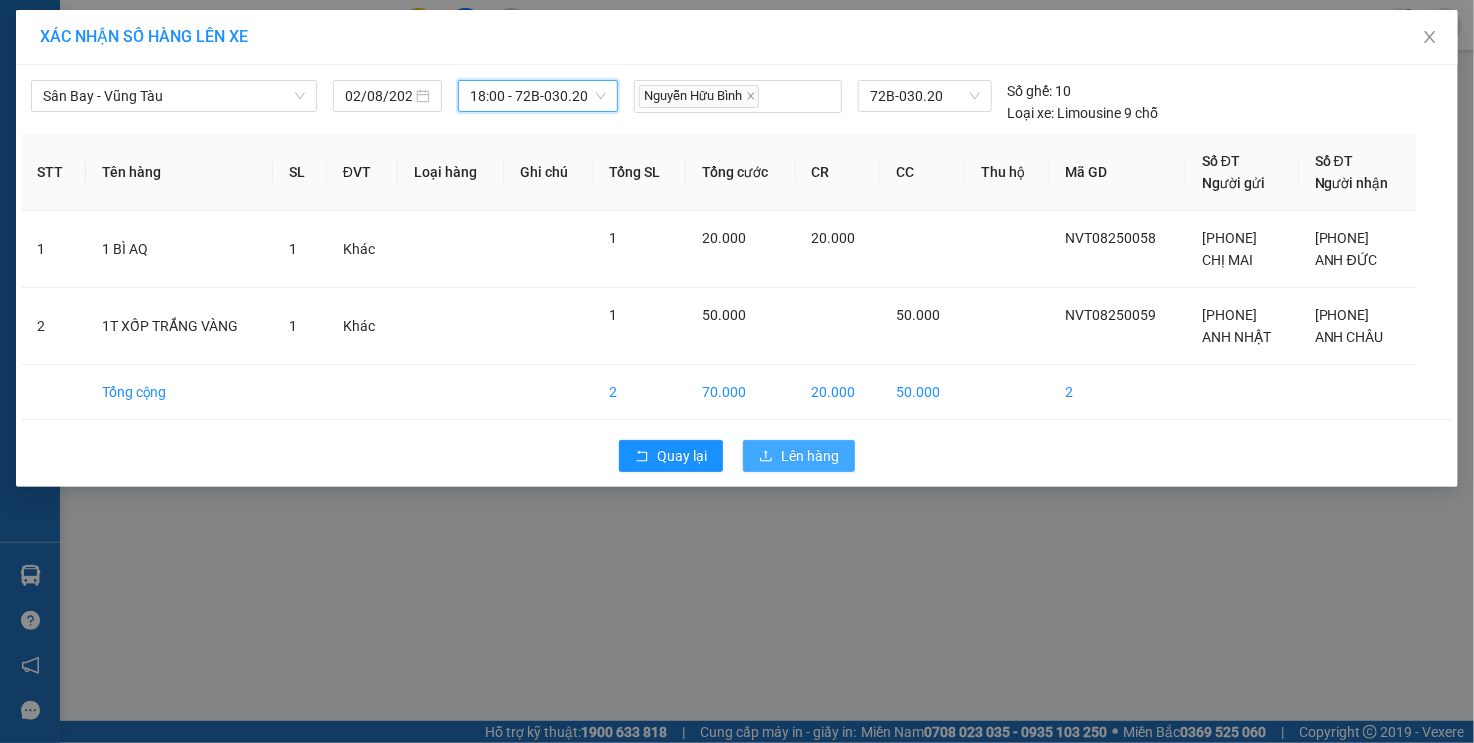 click on "Lên hàng" at bounding box center [810, 456] 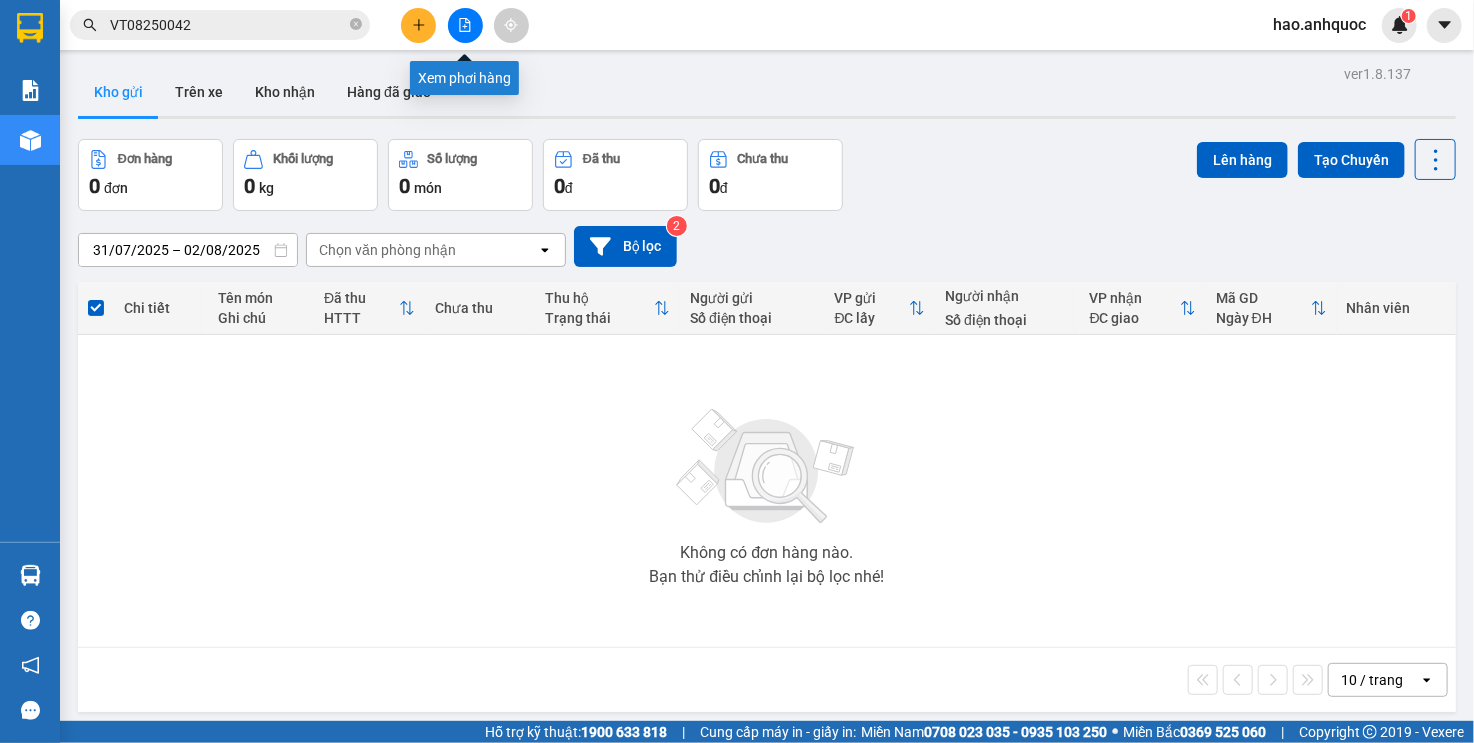 click 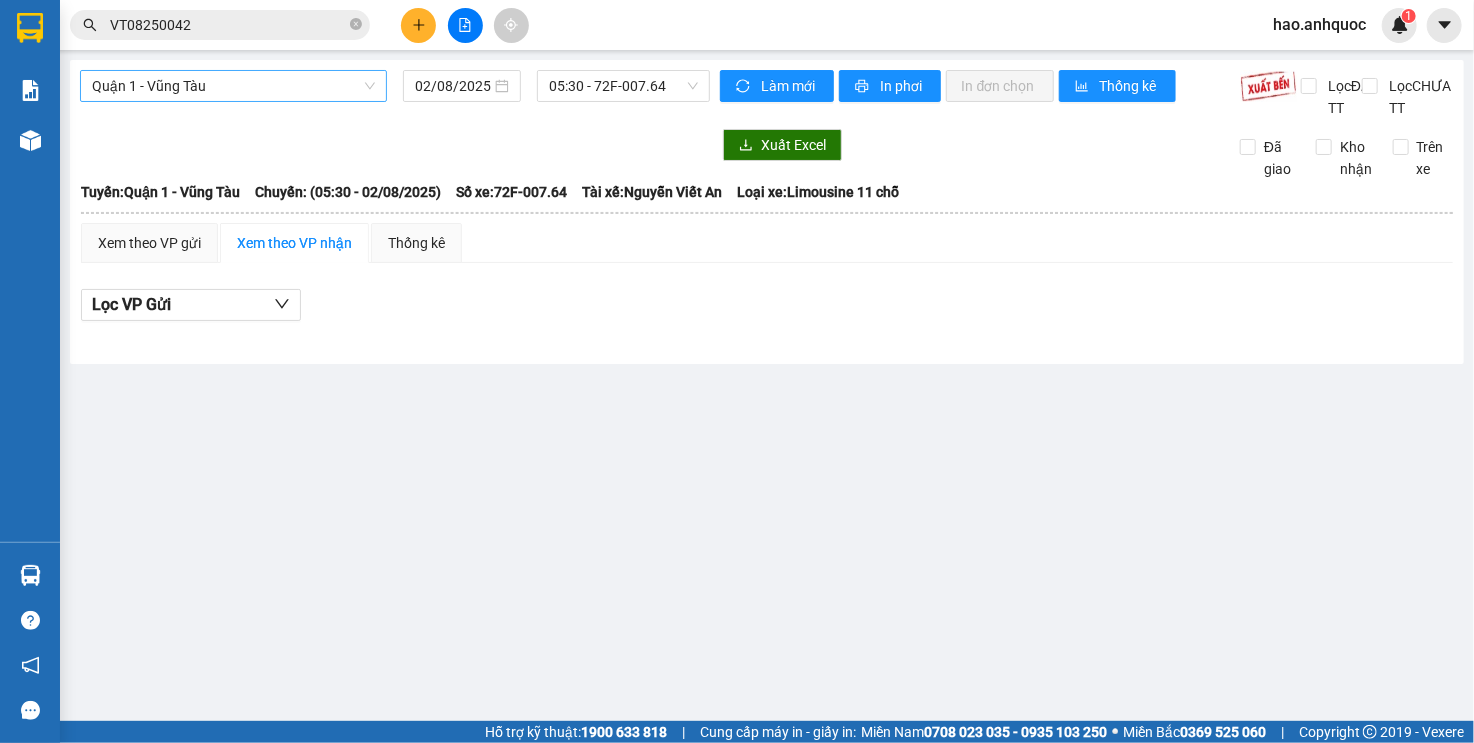 click on "Quận 1 - Vũng Tàu" at bounding box center [233, 86] 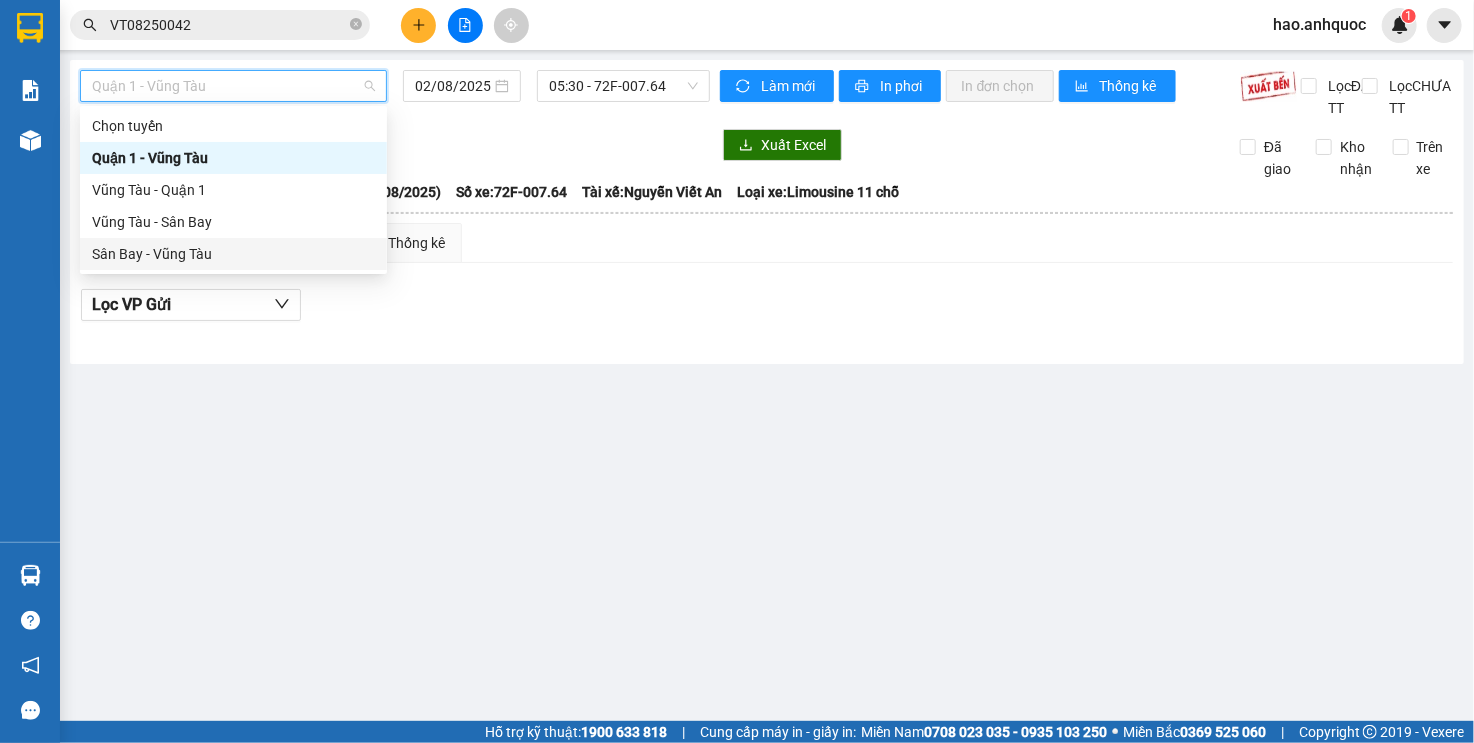 click on "Sân Bay - Vũng Tàu" at bounding box center [233, 254] 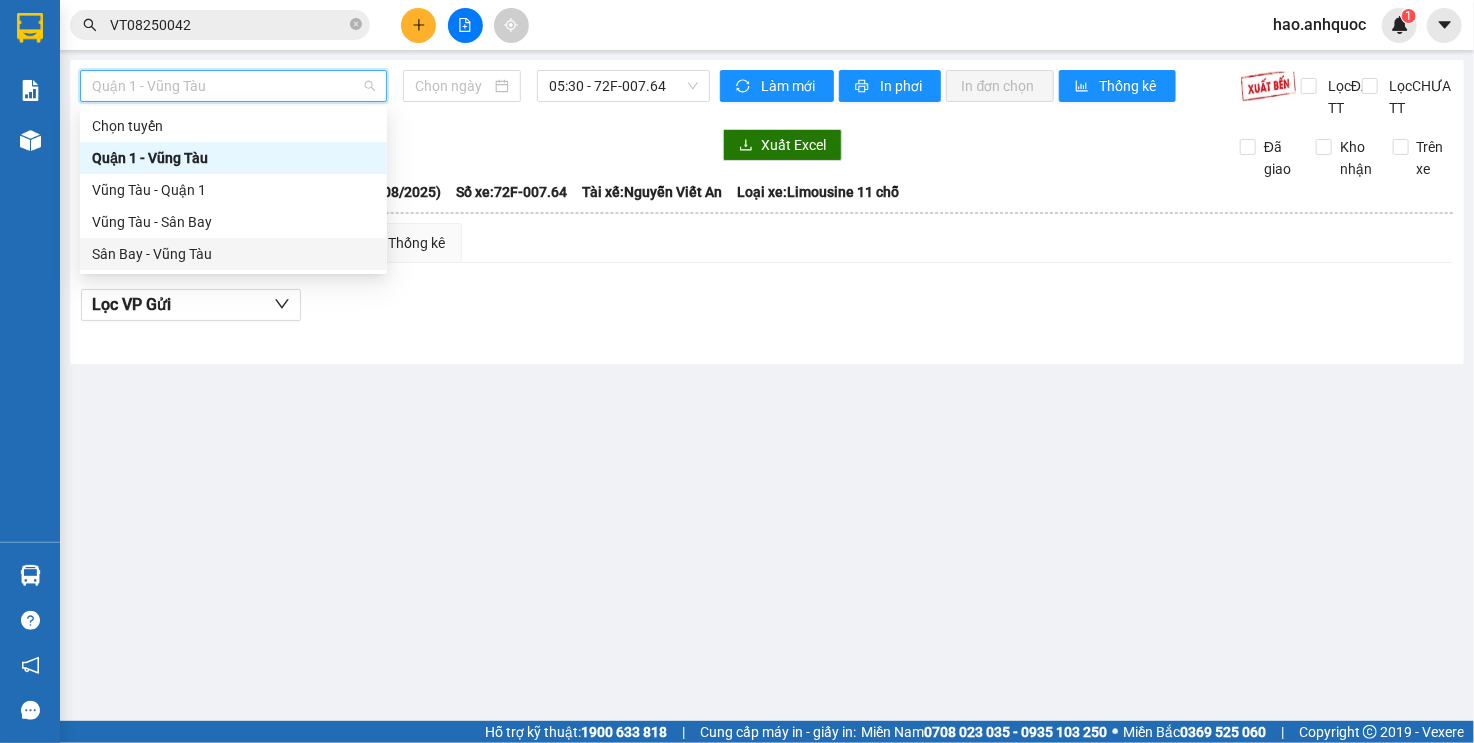 type on "02/08/2025" 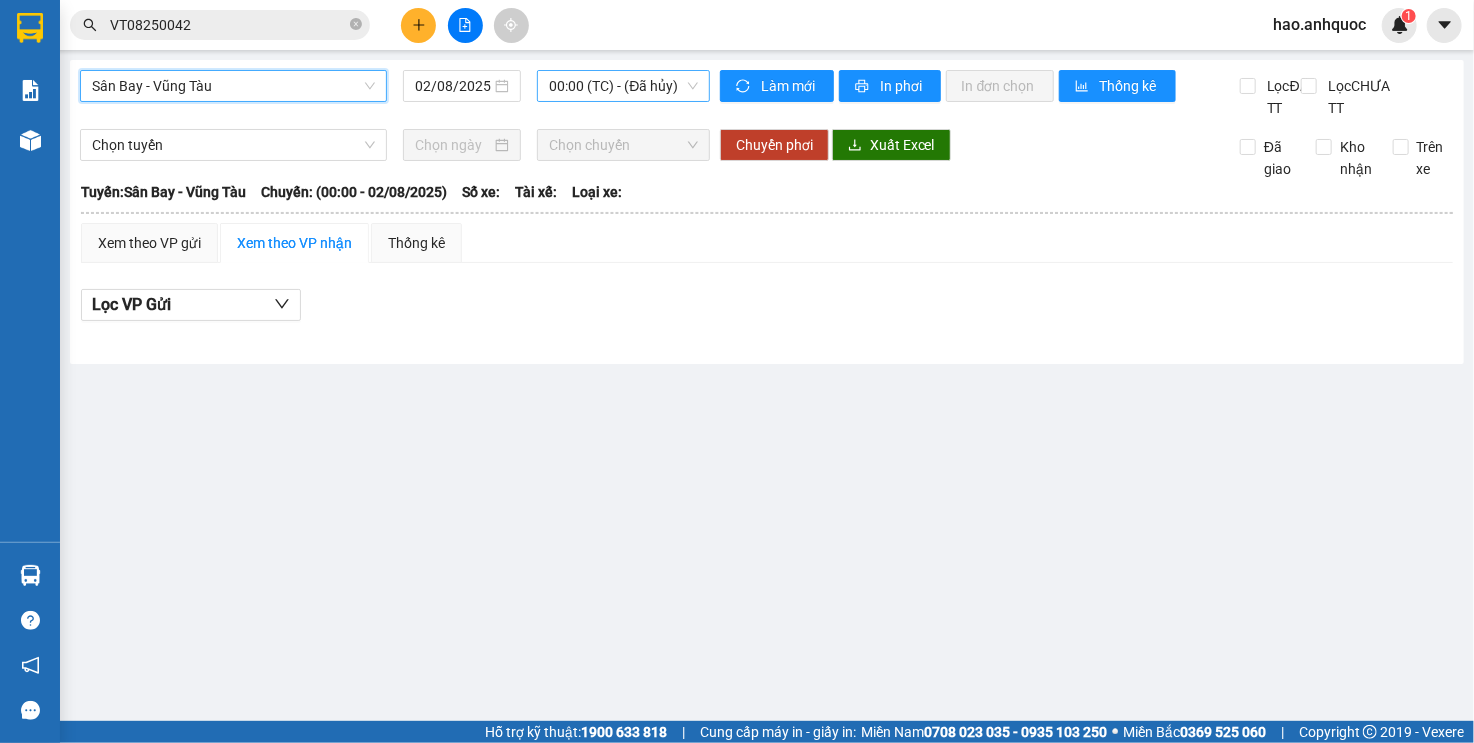 click on "00:00   (TC)   - (Đã hủy)" at bounding box center [623, 86] 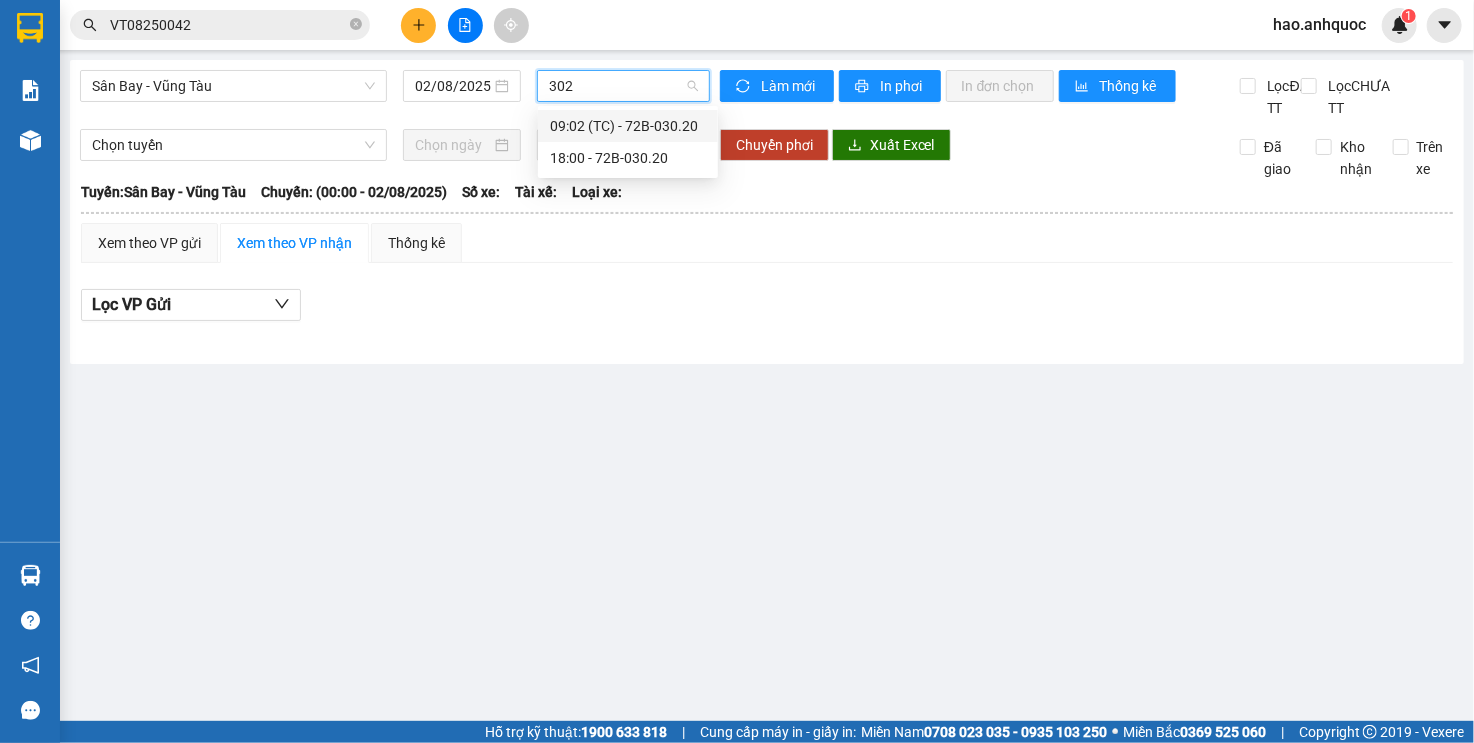 type on "3020" 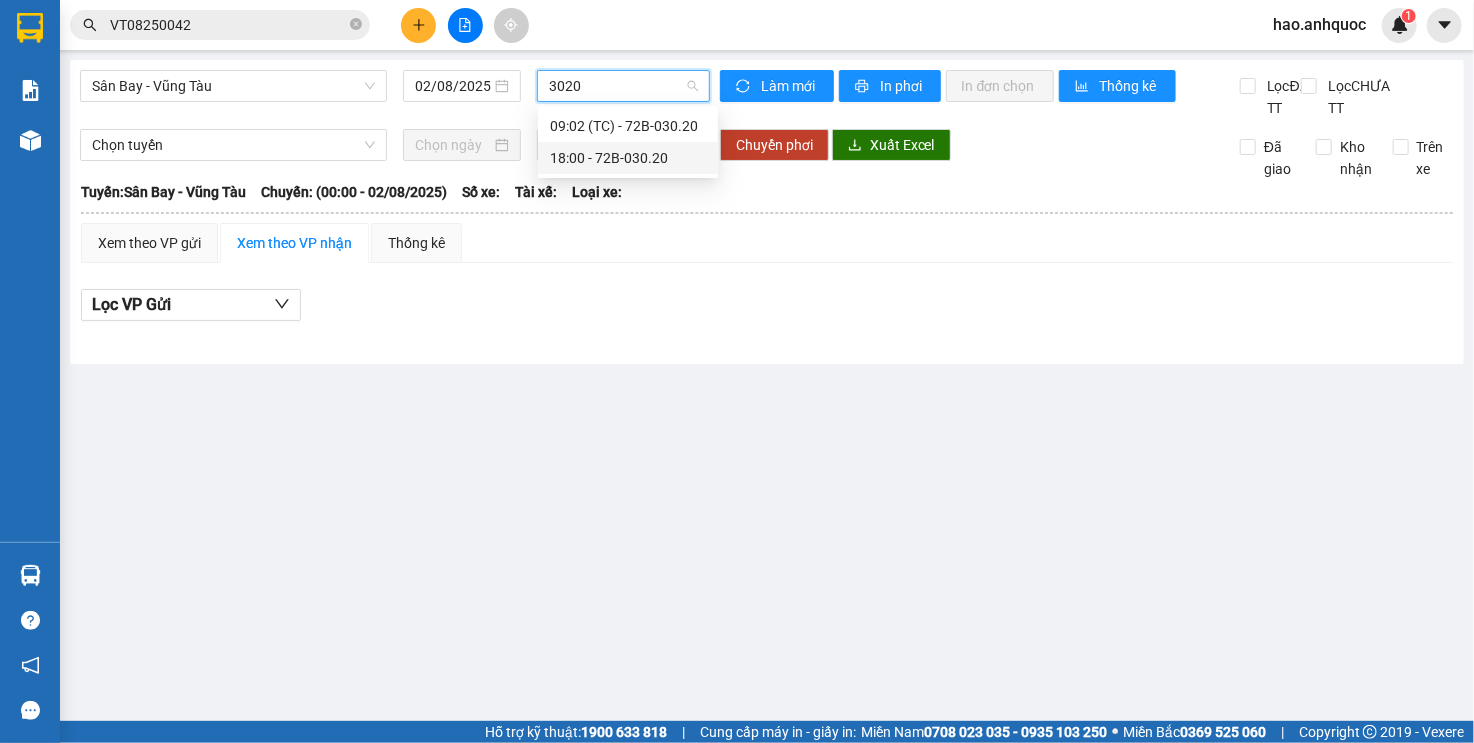 click on "[TIME]     - [NUMBER]" at bounding box center (628, 158) 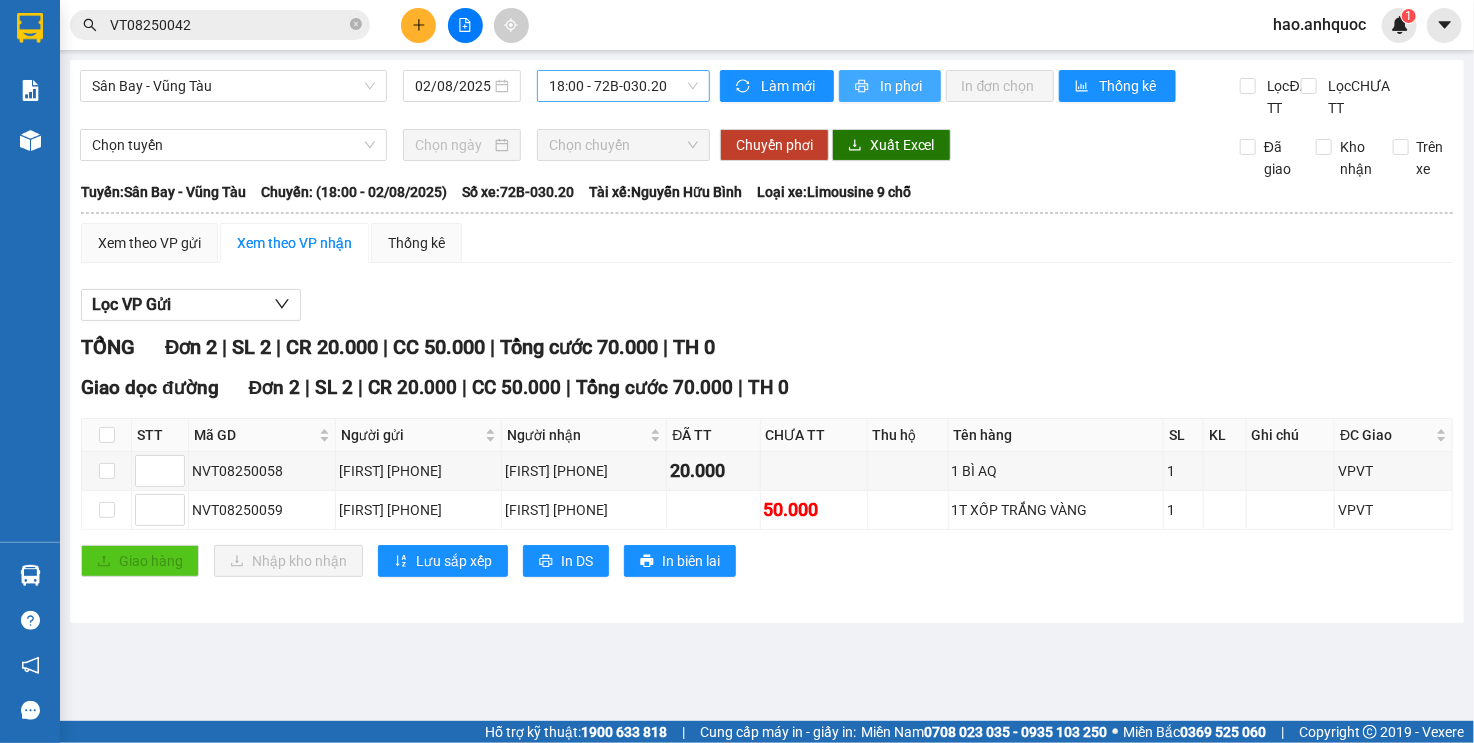 click on "In phơi" at bounding box center [890, 86] 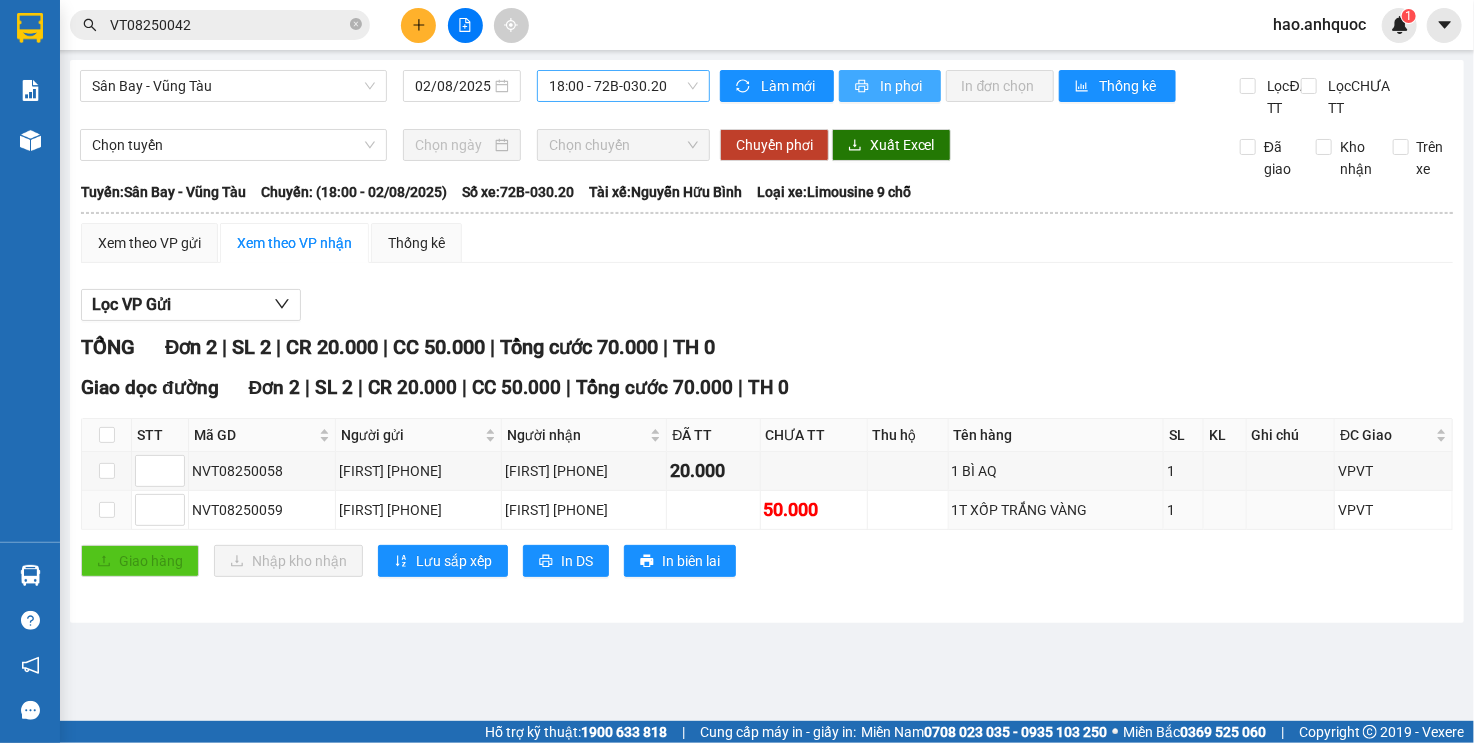 scroll, scrollTop: 0, scrollLeft: 0, axis: both 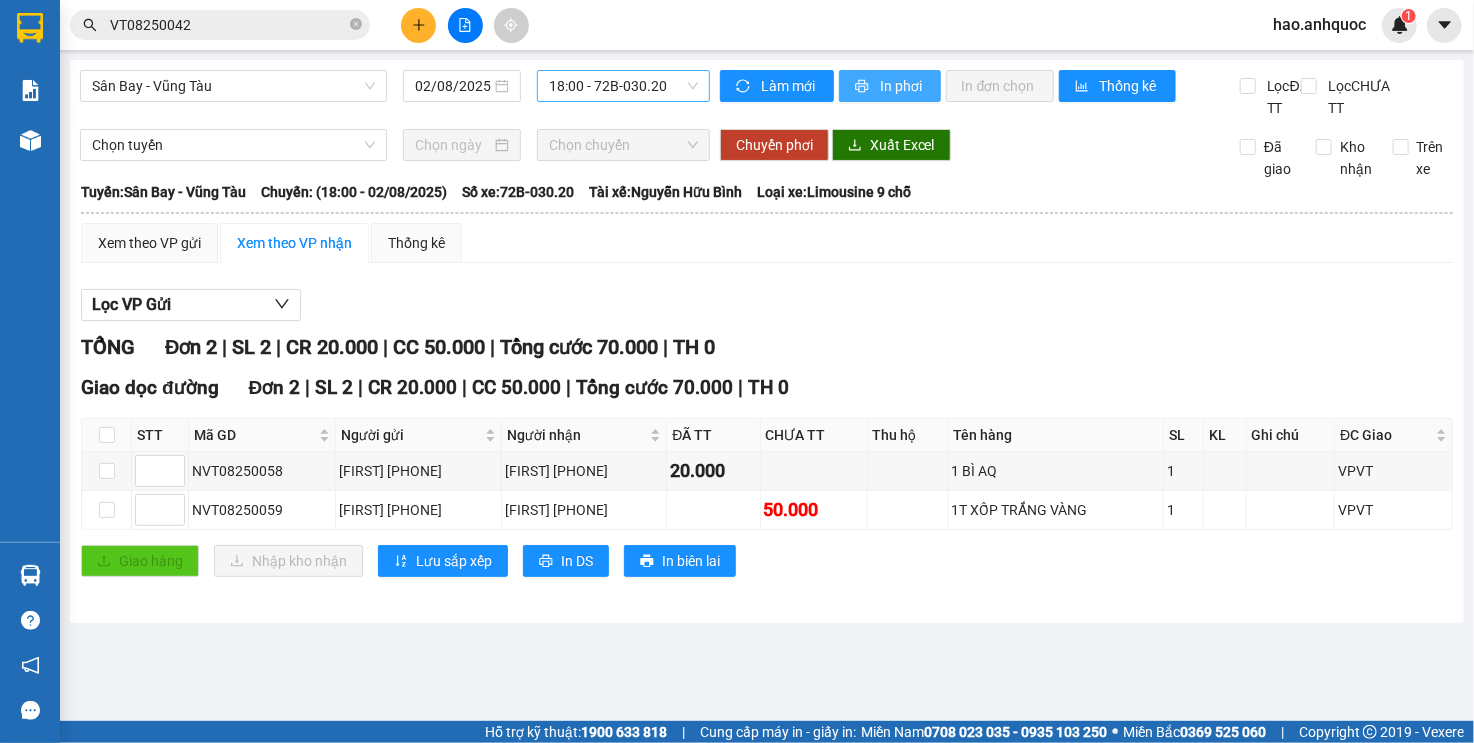 click on "In phơi" at bounding box center (902, 86) 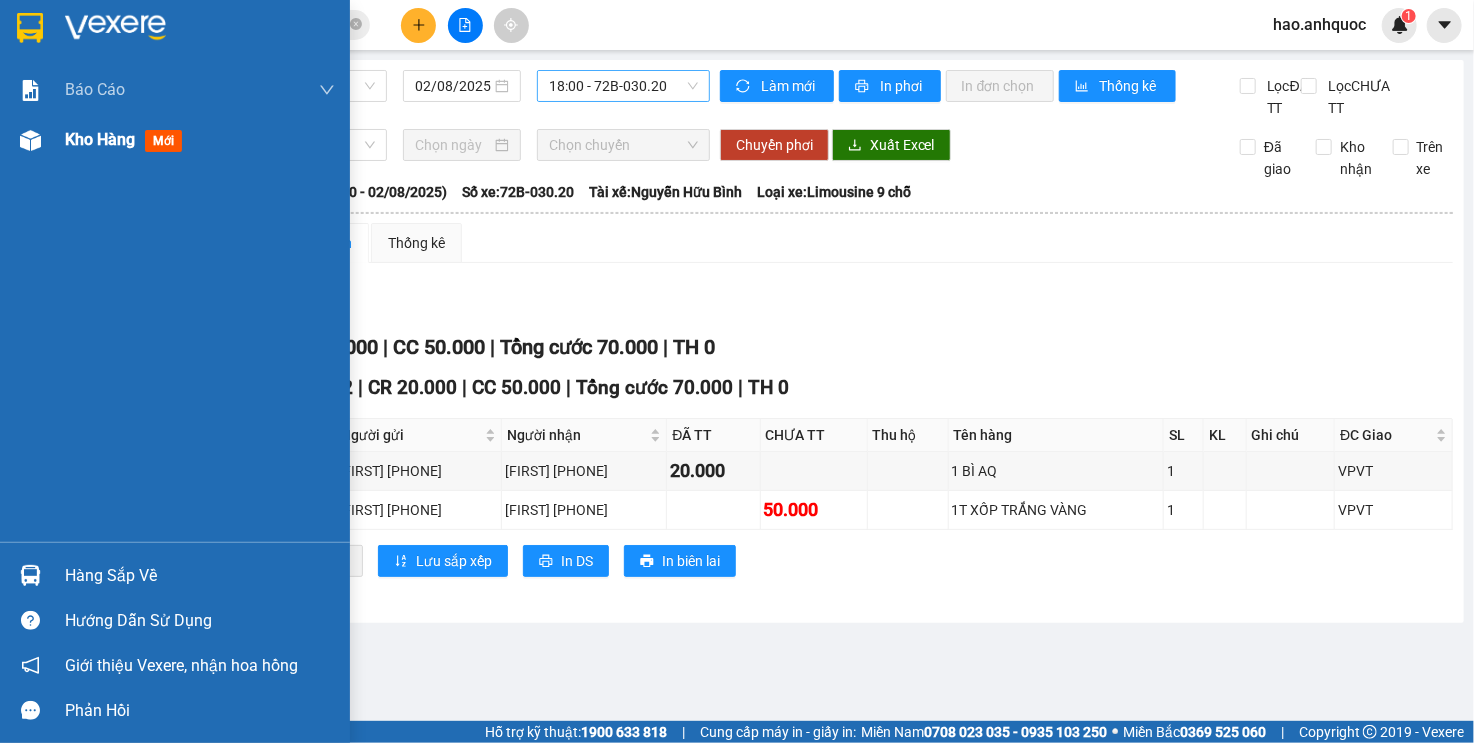 click at bounding box center (30, 140) 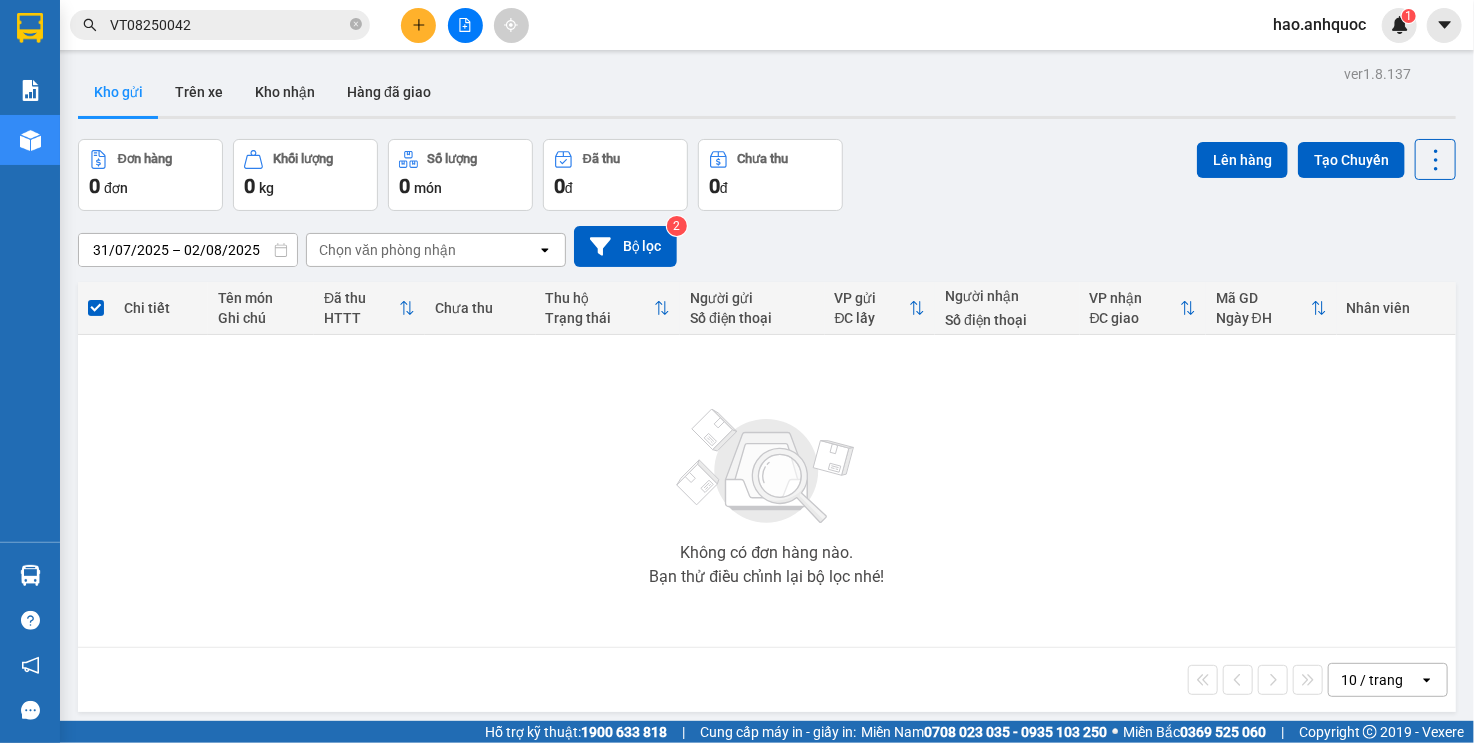 click on "Kho nhận" at bounding box center (285, 92) 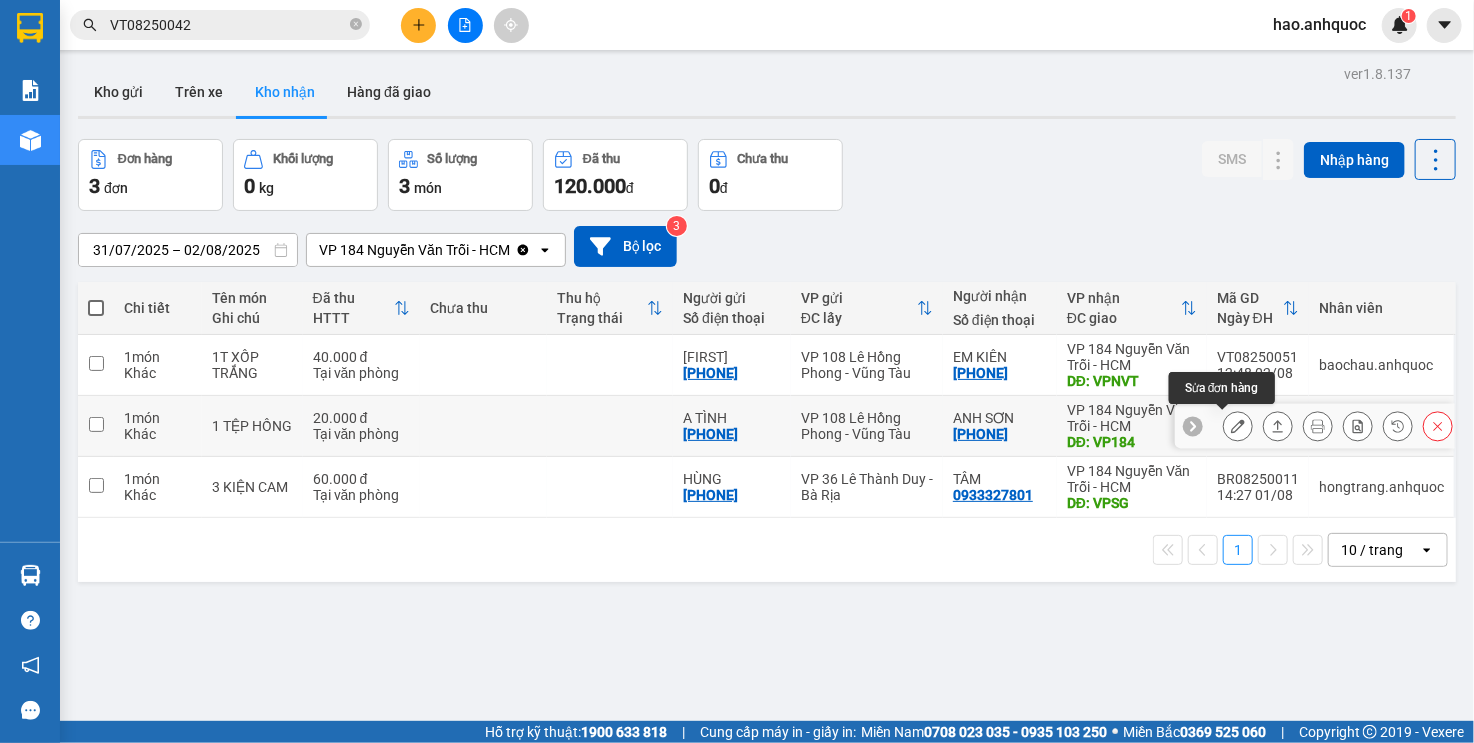 click 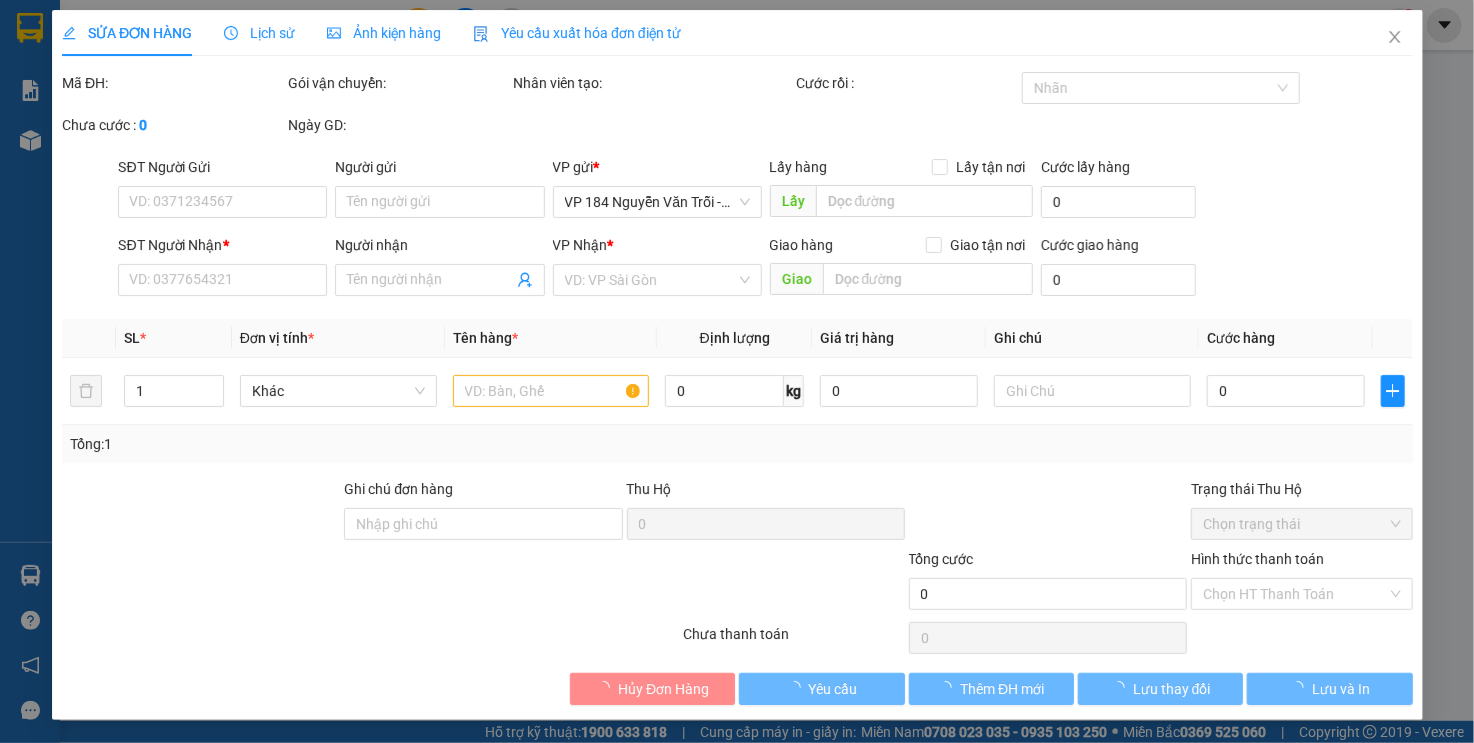 type on "[PHONE]" 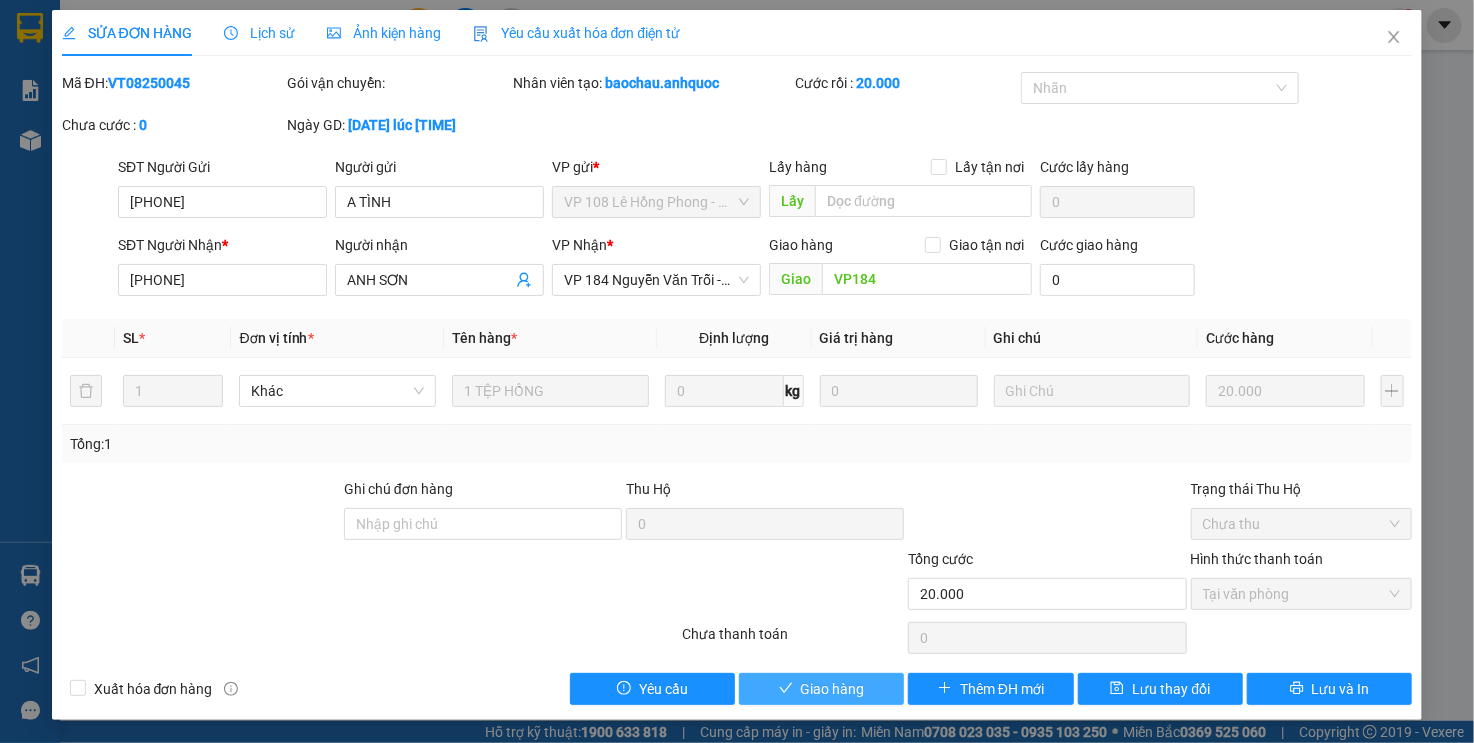 click on "Giao hàng" at bounding box center (833, 689) 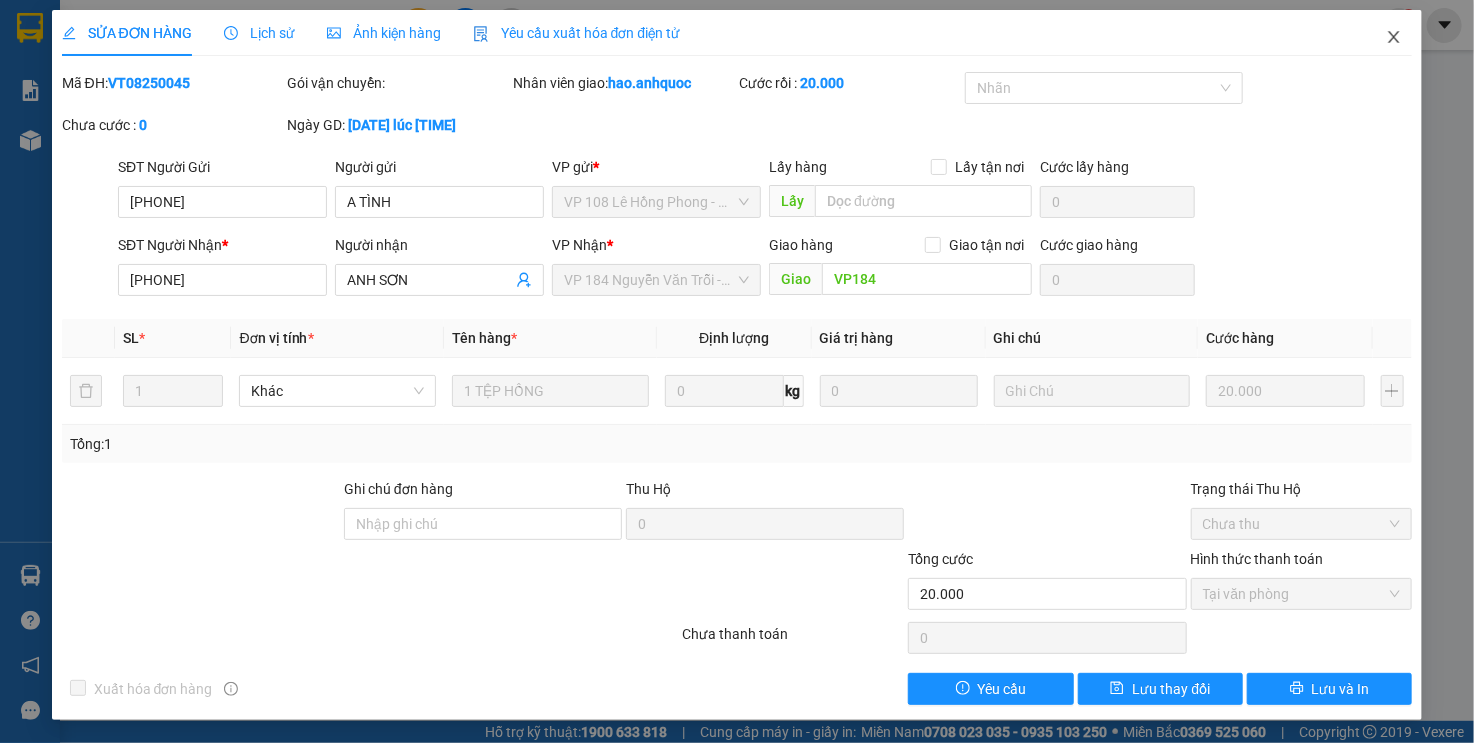 click 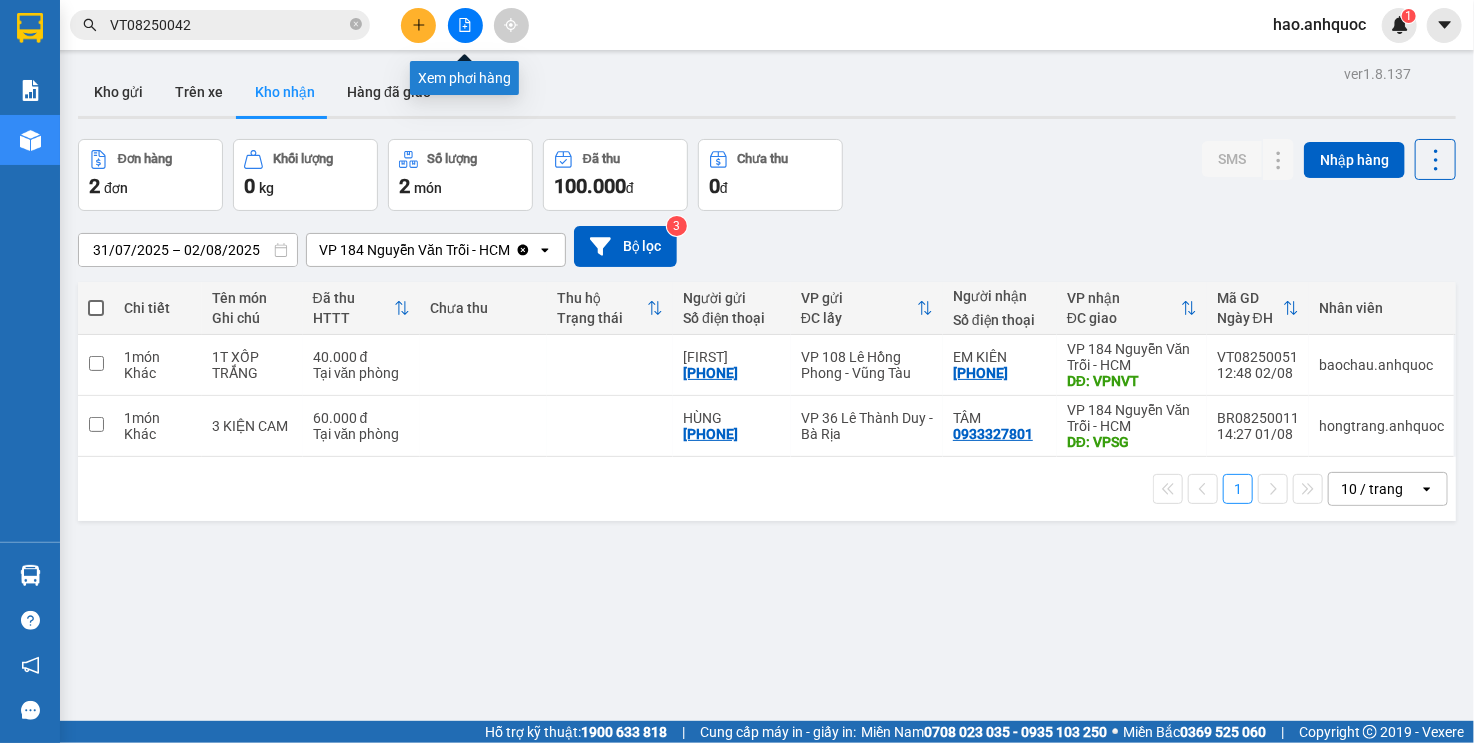 click 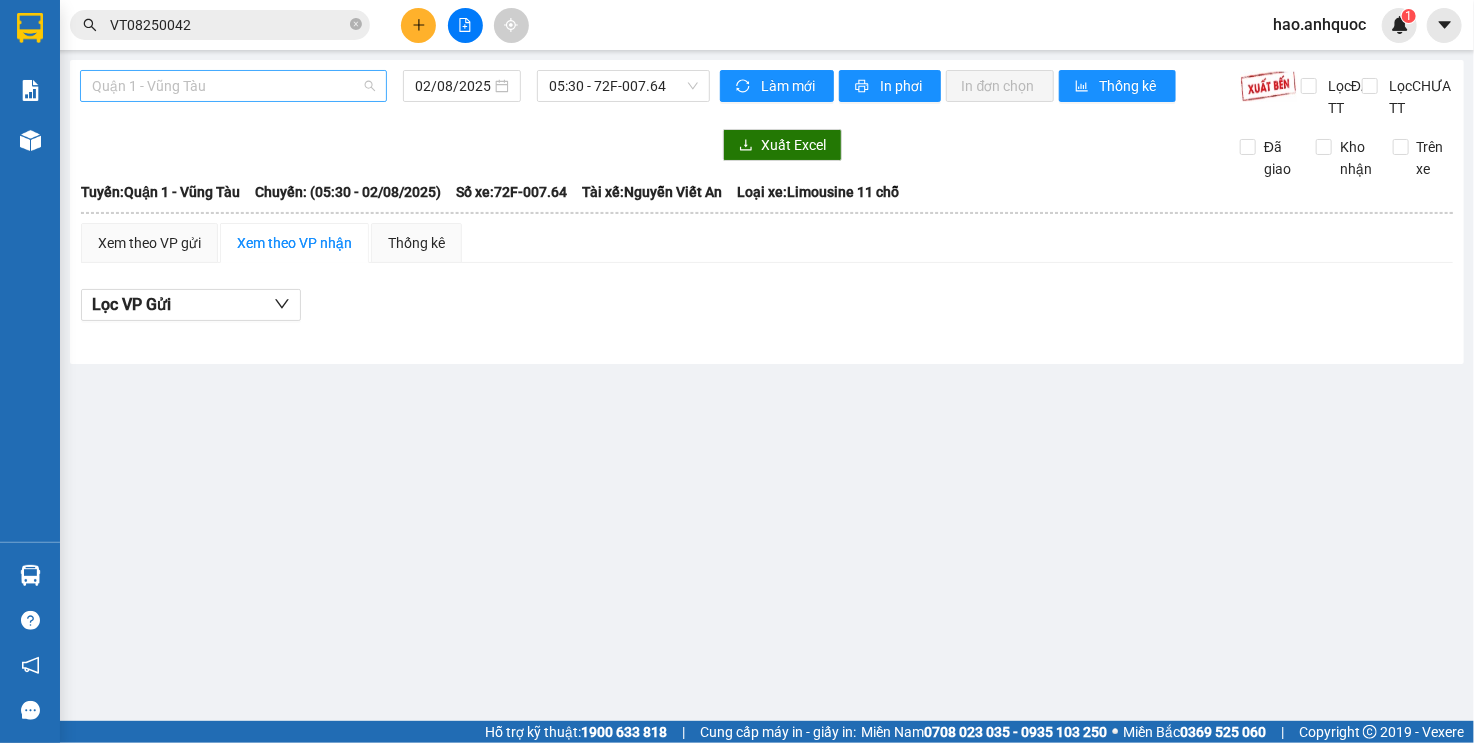 drag, startPoint x: 203, startPoint y: 84, endPoint x: 198, endPoint y: 181, distance: 97.128784 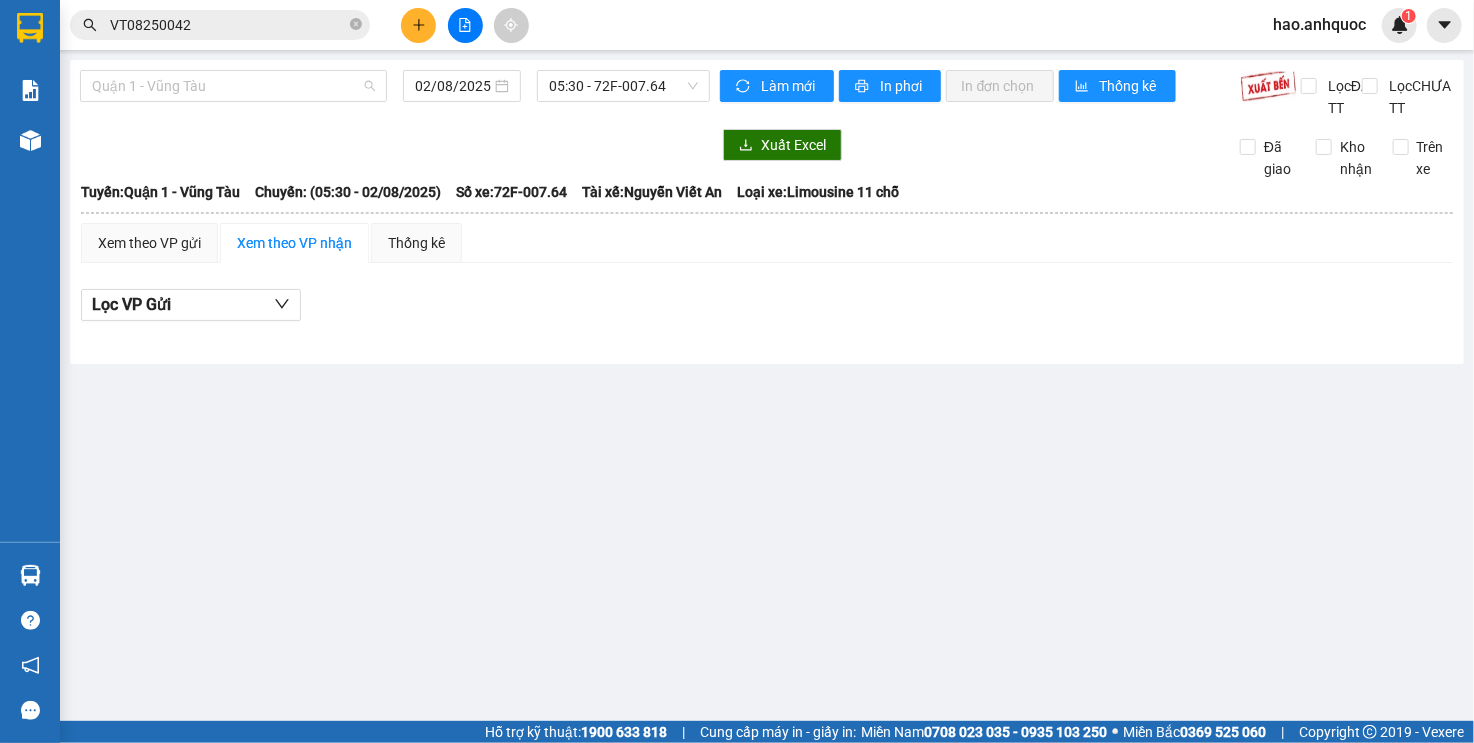 click on "Quận 1 - Vũng Tàu" at bounding box center (233, 86) 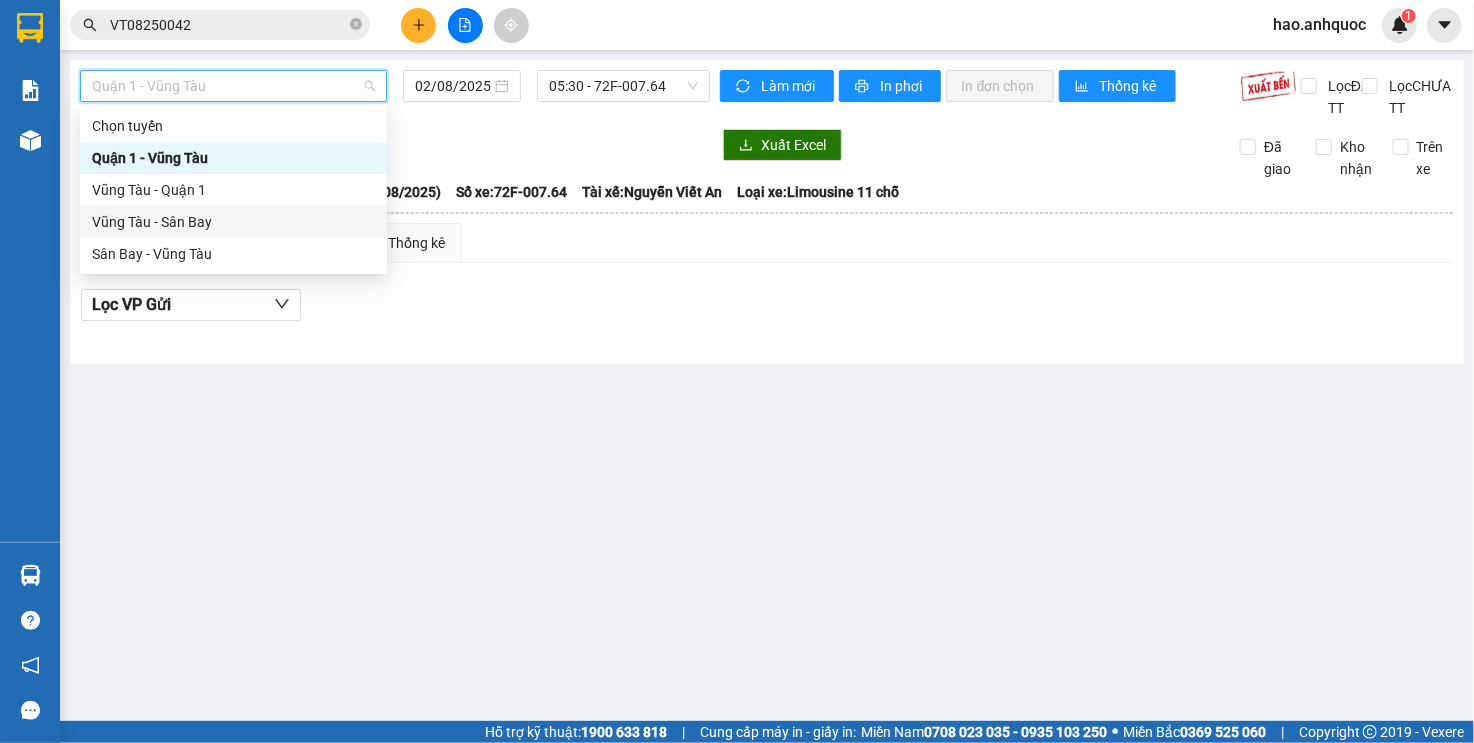 click on "Vũng Tàu - Sân Bay" at bounding box center (233, 222) 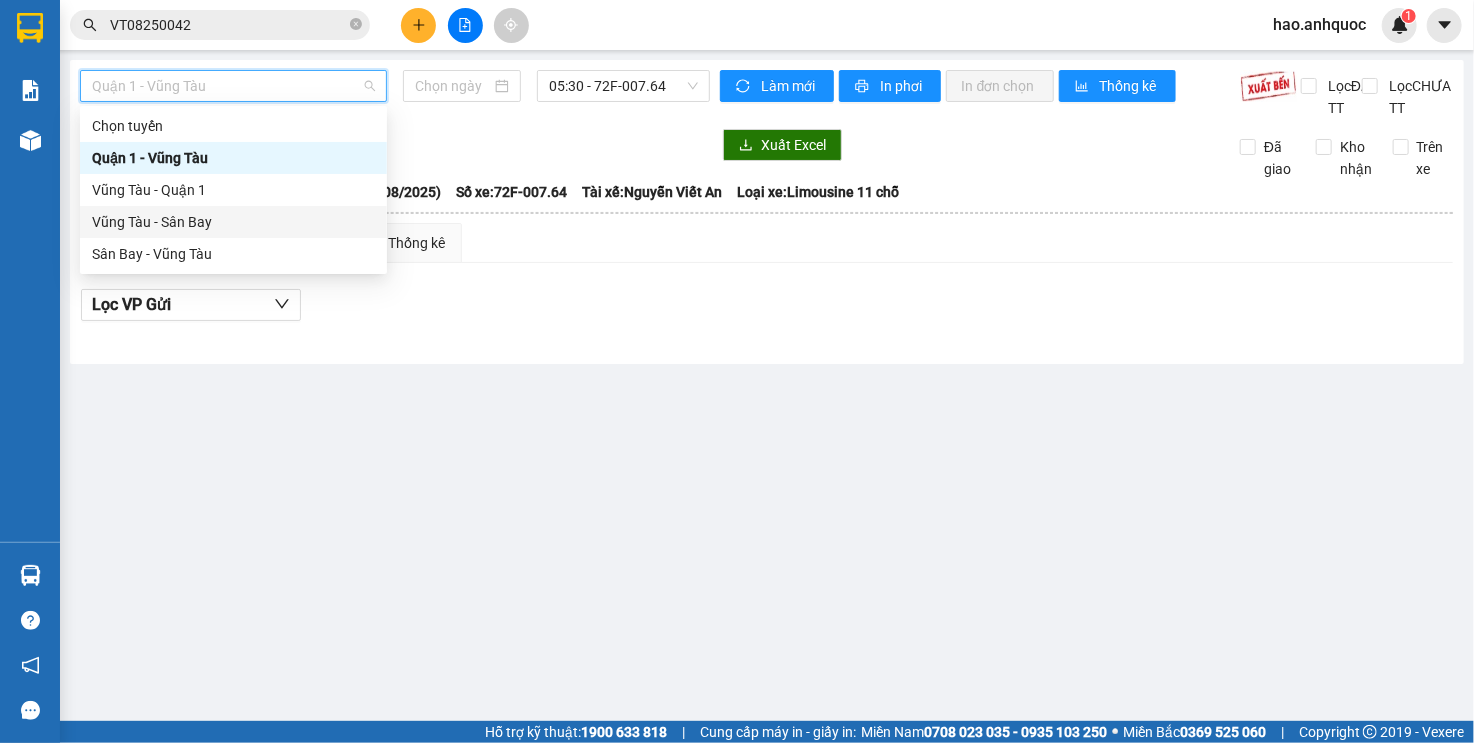 type on "02/08/2025" 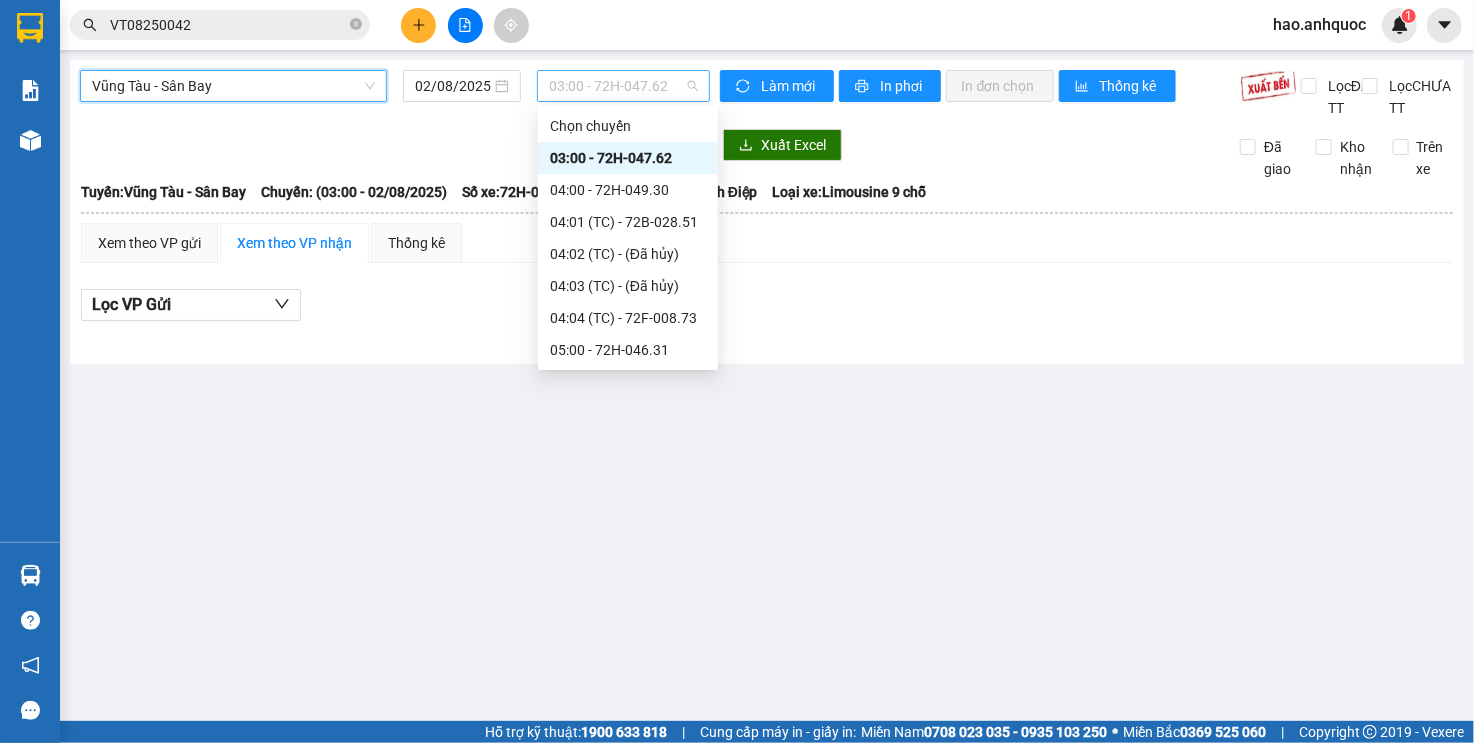 click on "03:00     - 72H-047.62" at bounding box center (623, 86) 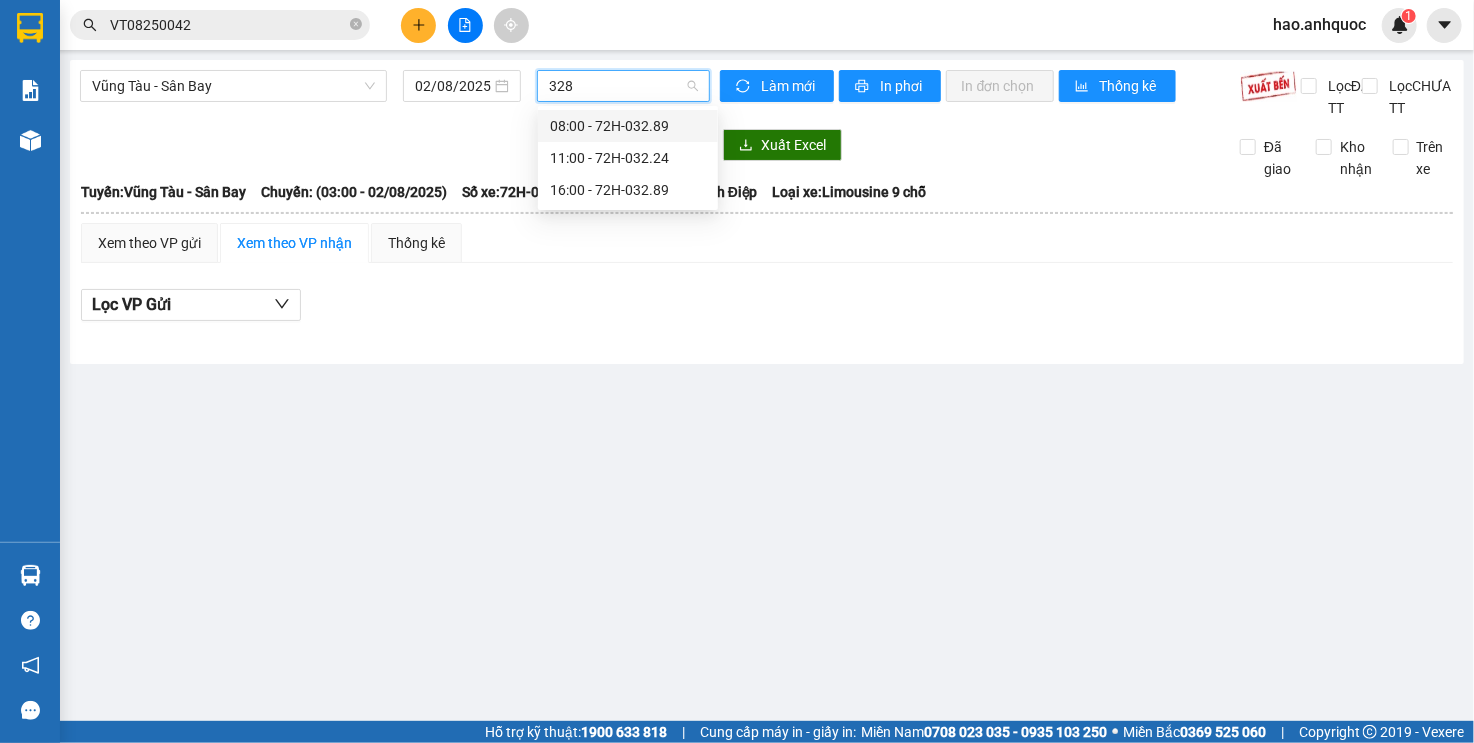 type on "3289" 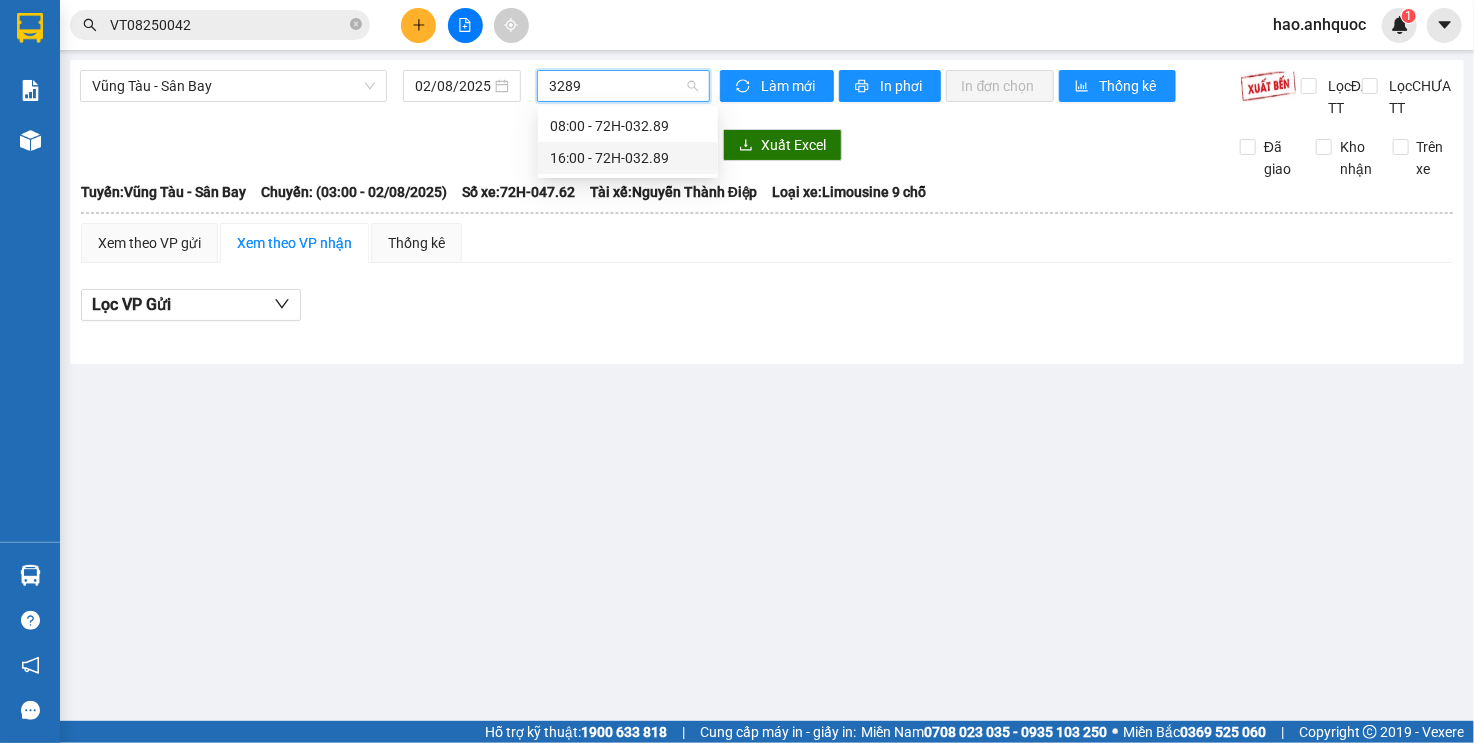 click on "16:00     - 72H-032.89" at bounding box center (628, 158) 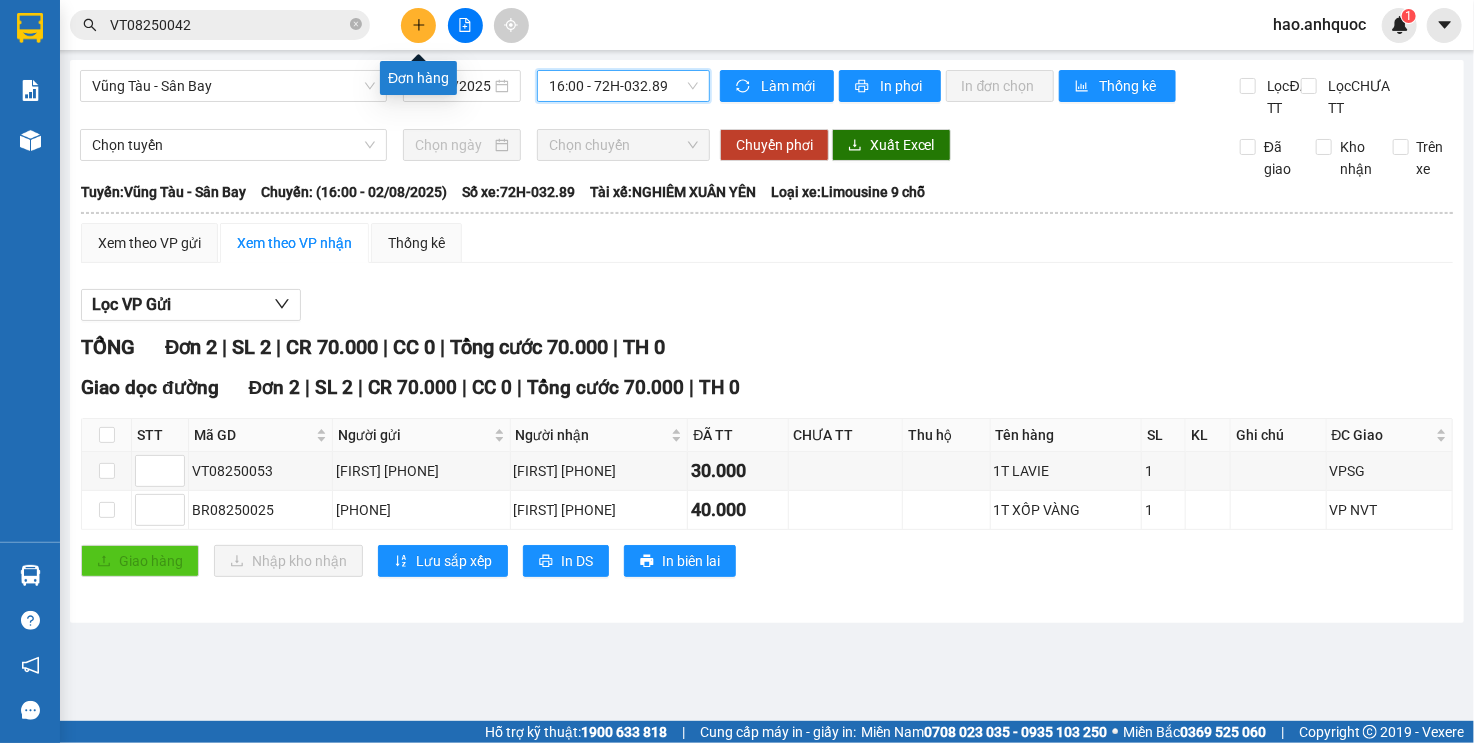 click 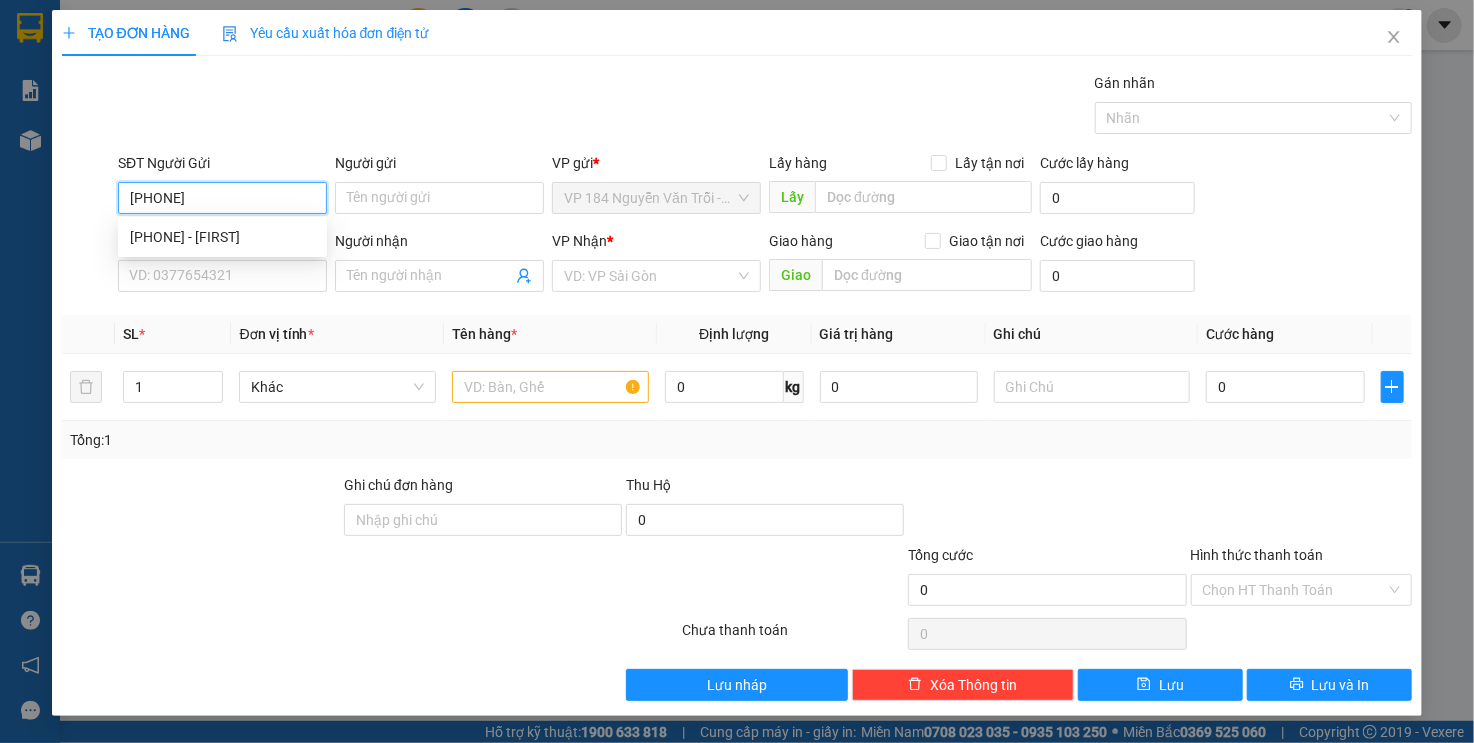 type on "[PHONE]" 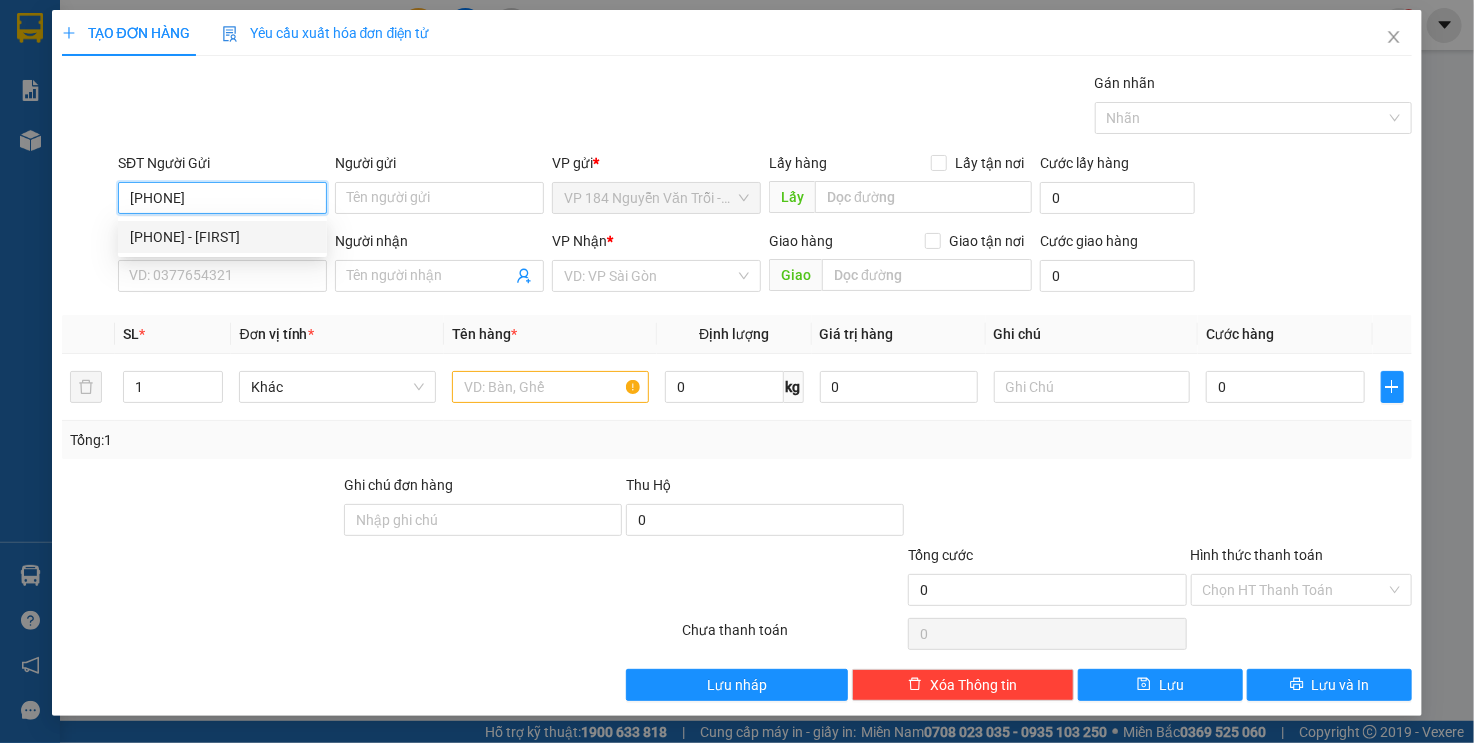 click on "[PHONE] - [FIRST]" at bounding box center [222, 237] 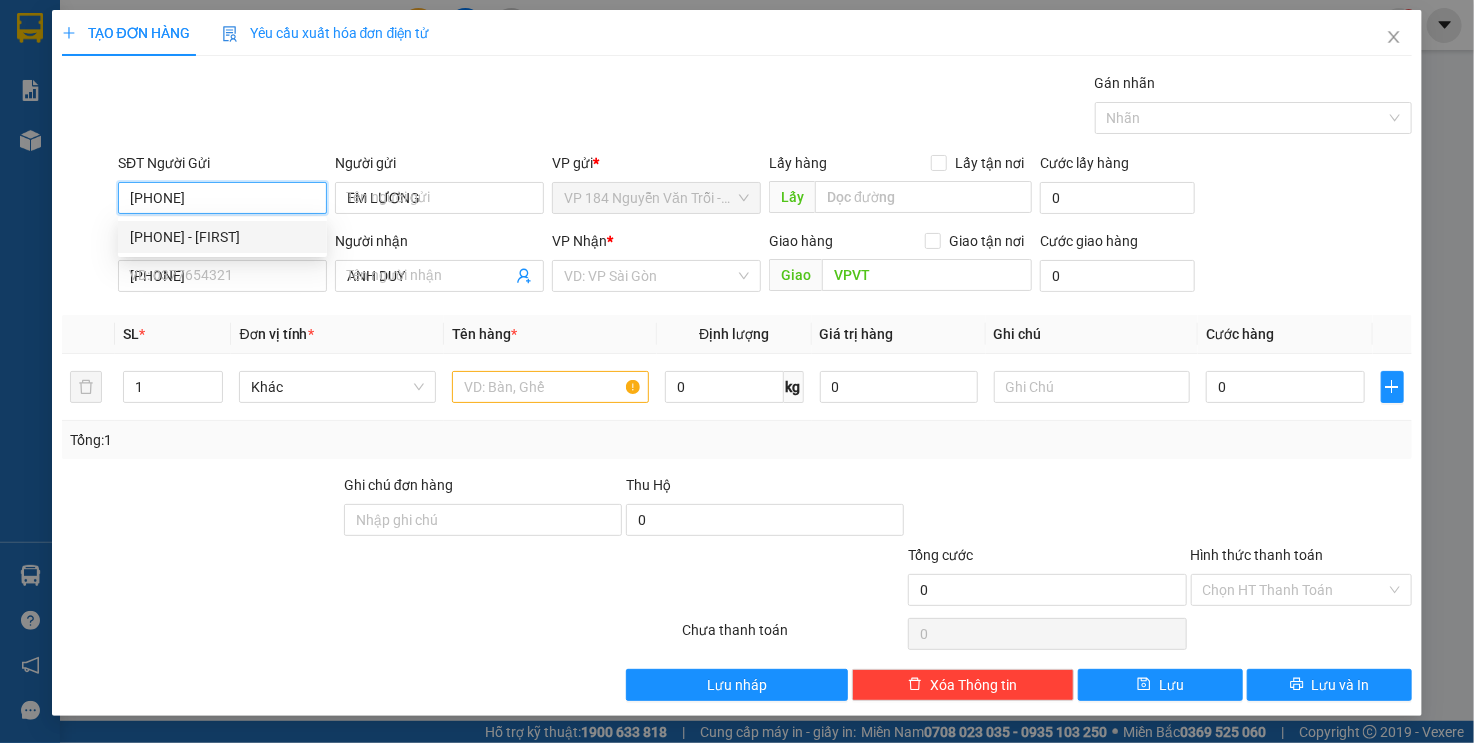 type on "20.000" 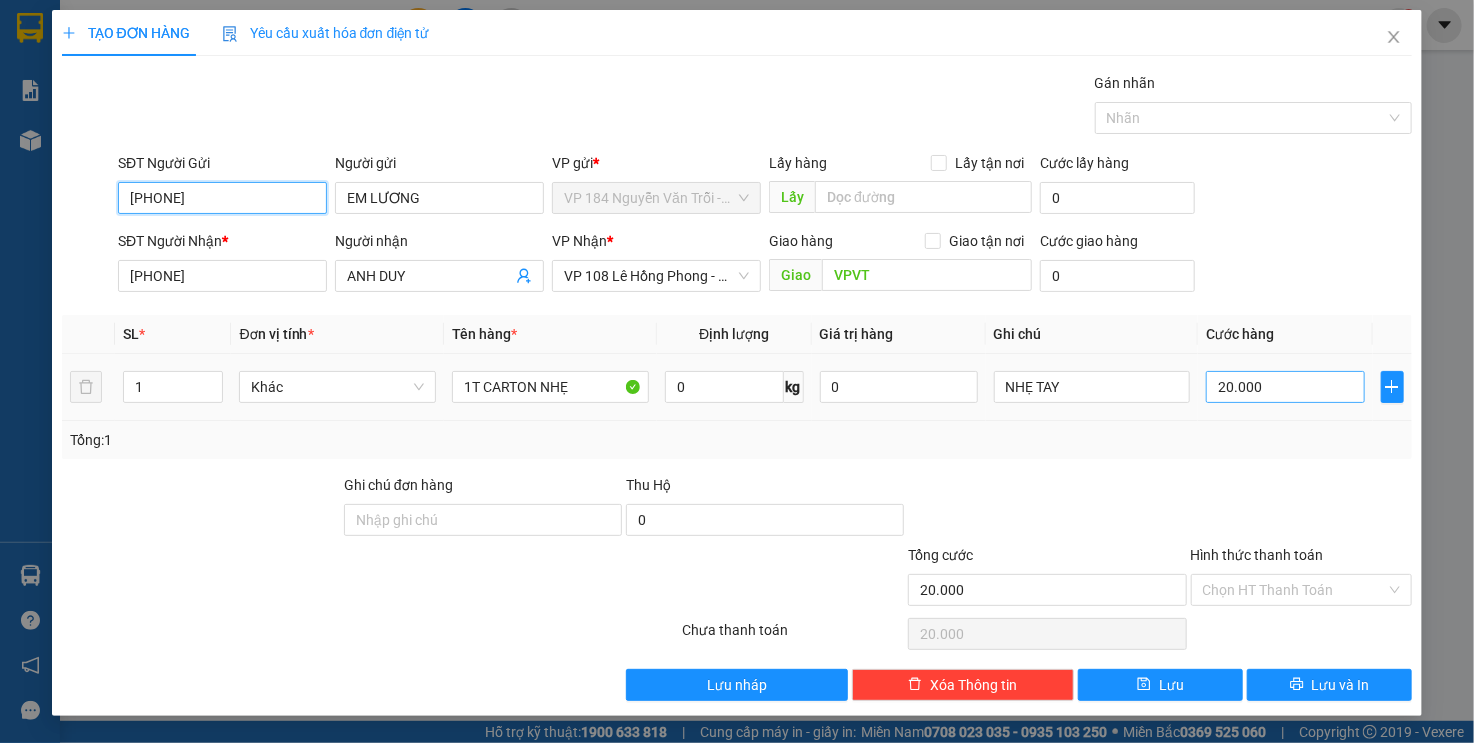 type on "[PHONE]" 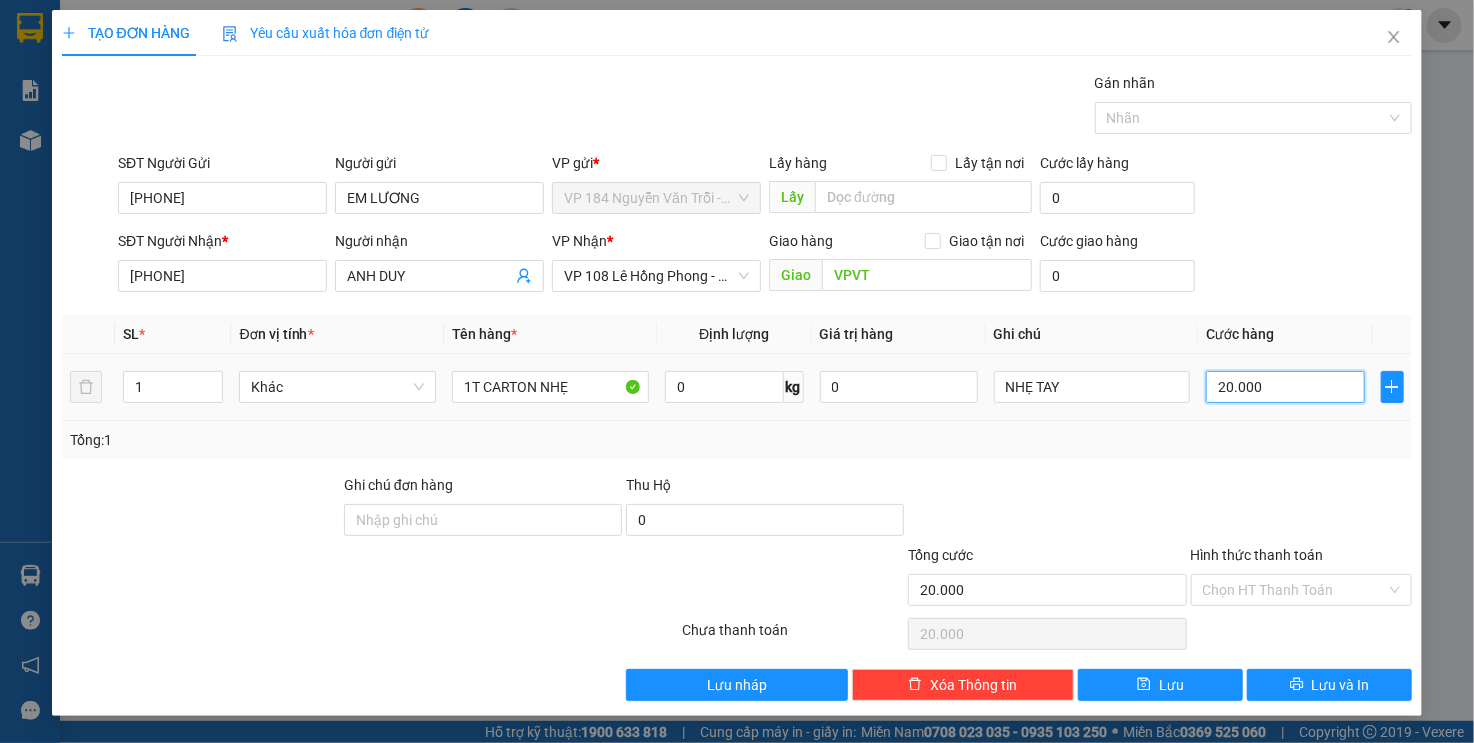 click on "20.000" at bounding box center [1285, 387] 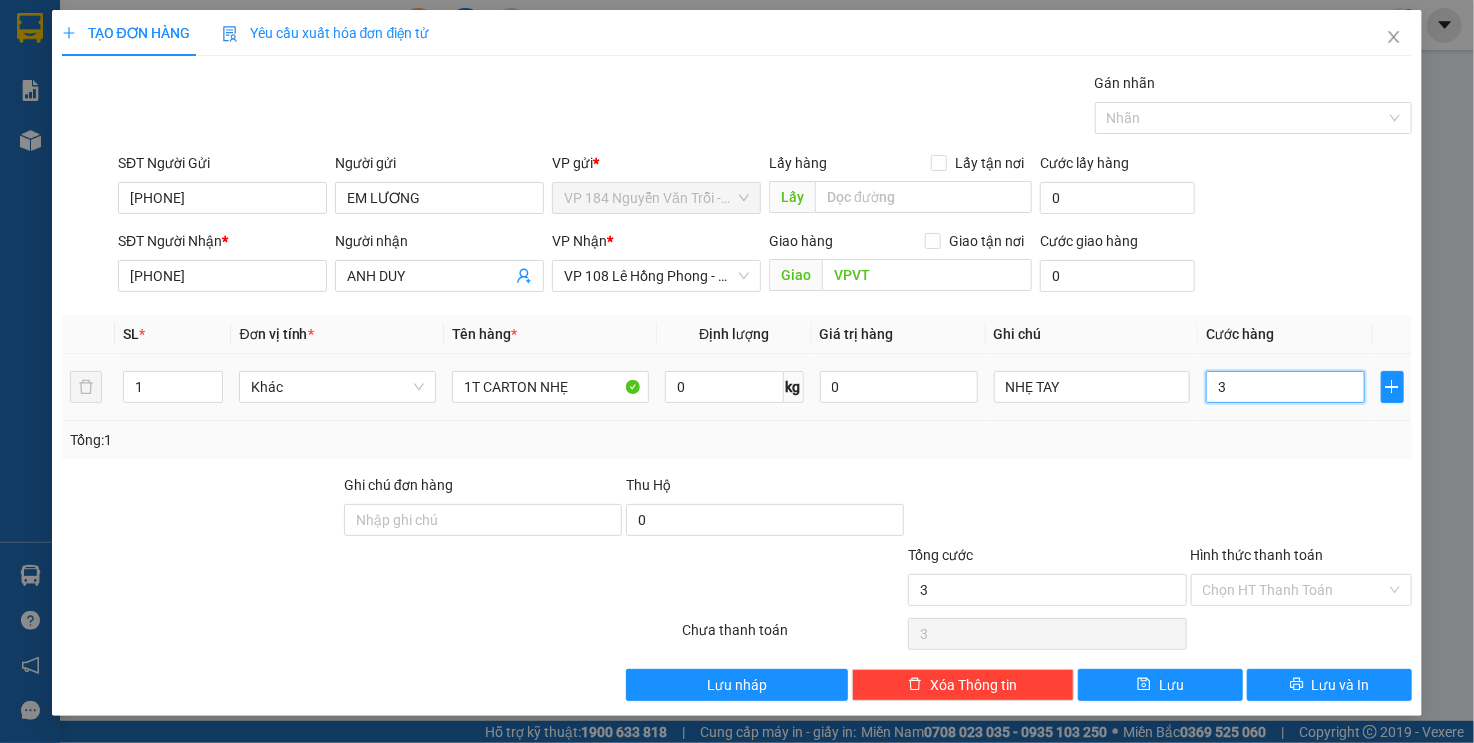 type on "30" 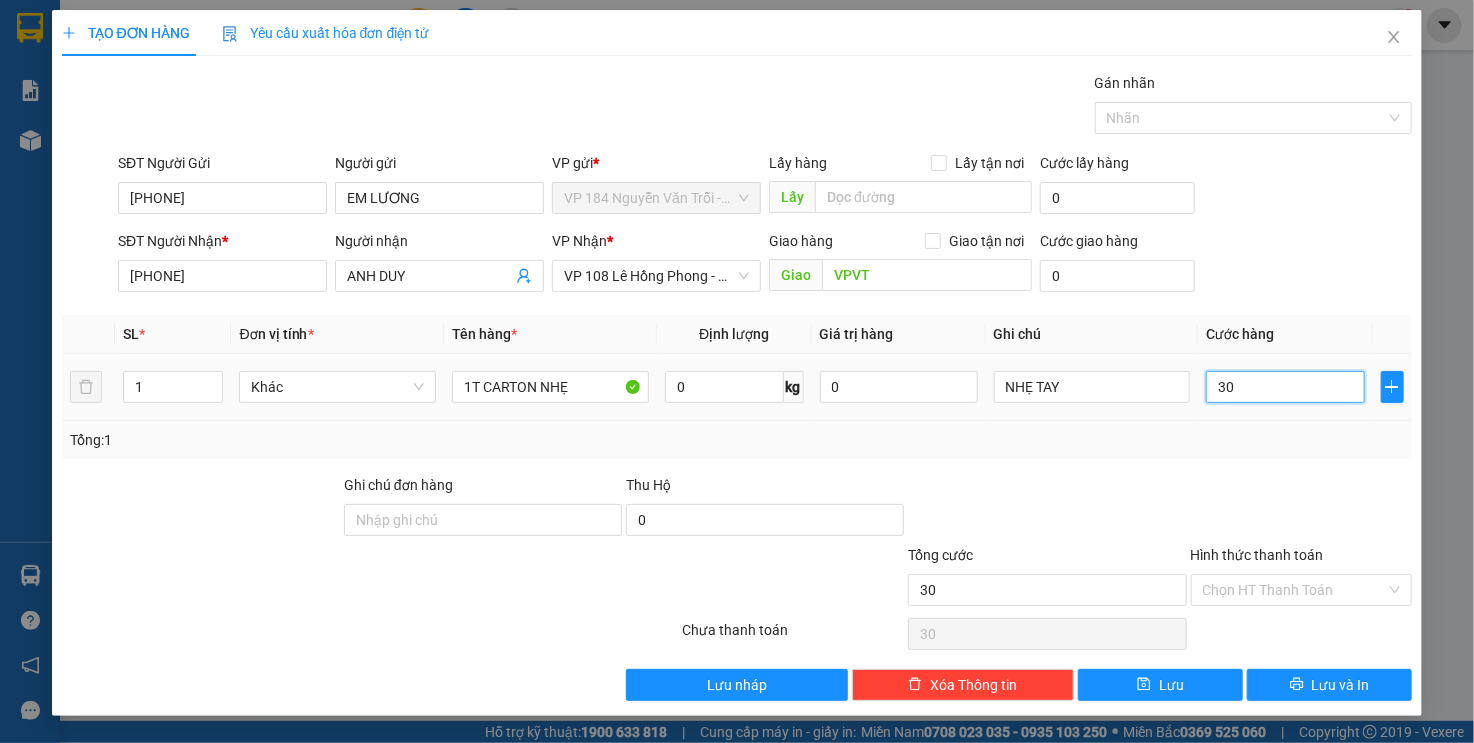 type on "300" 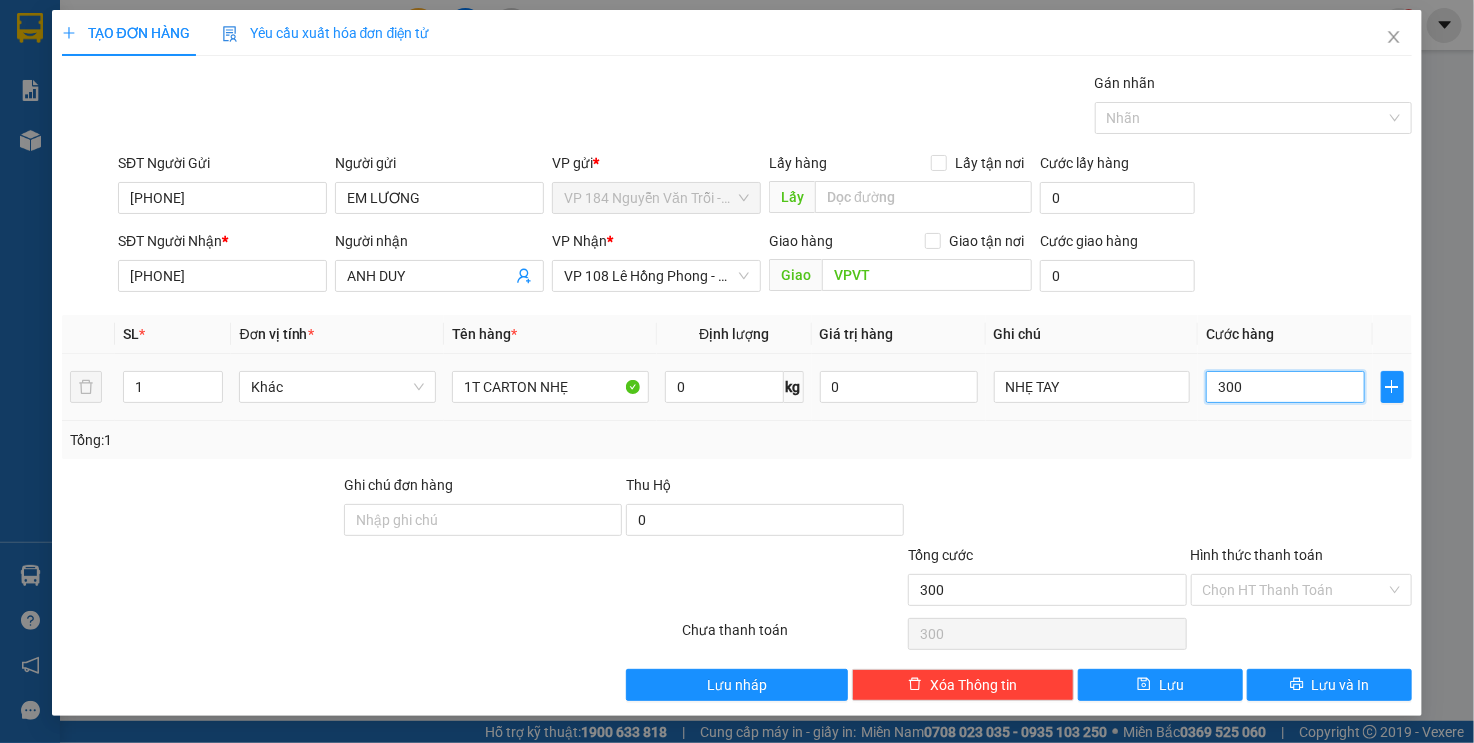 type on "3.000" 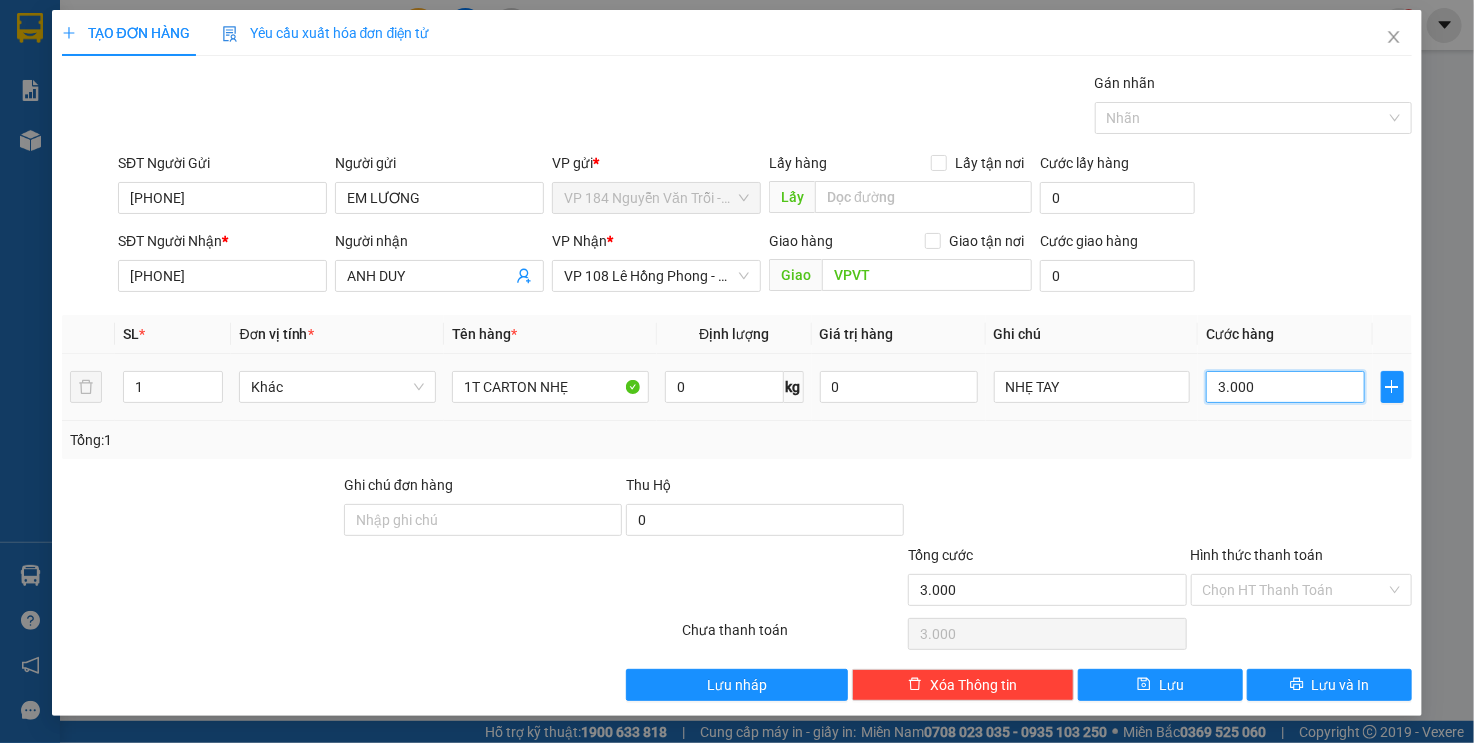 type on "30.000" 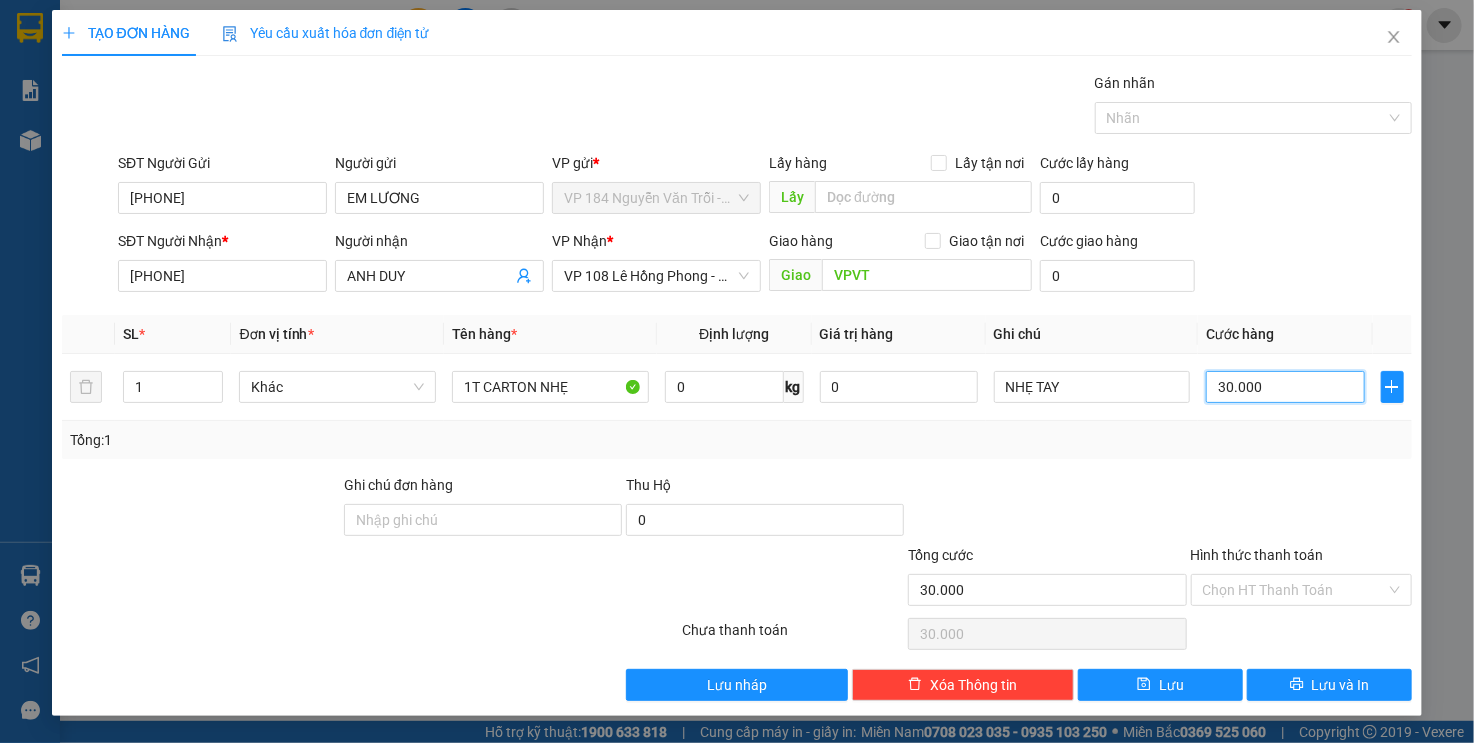 type on "30.000" 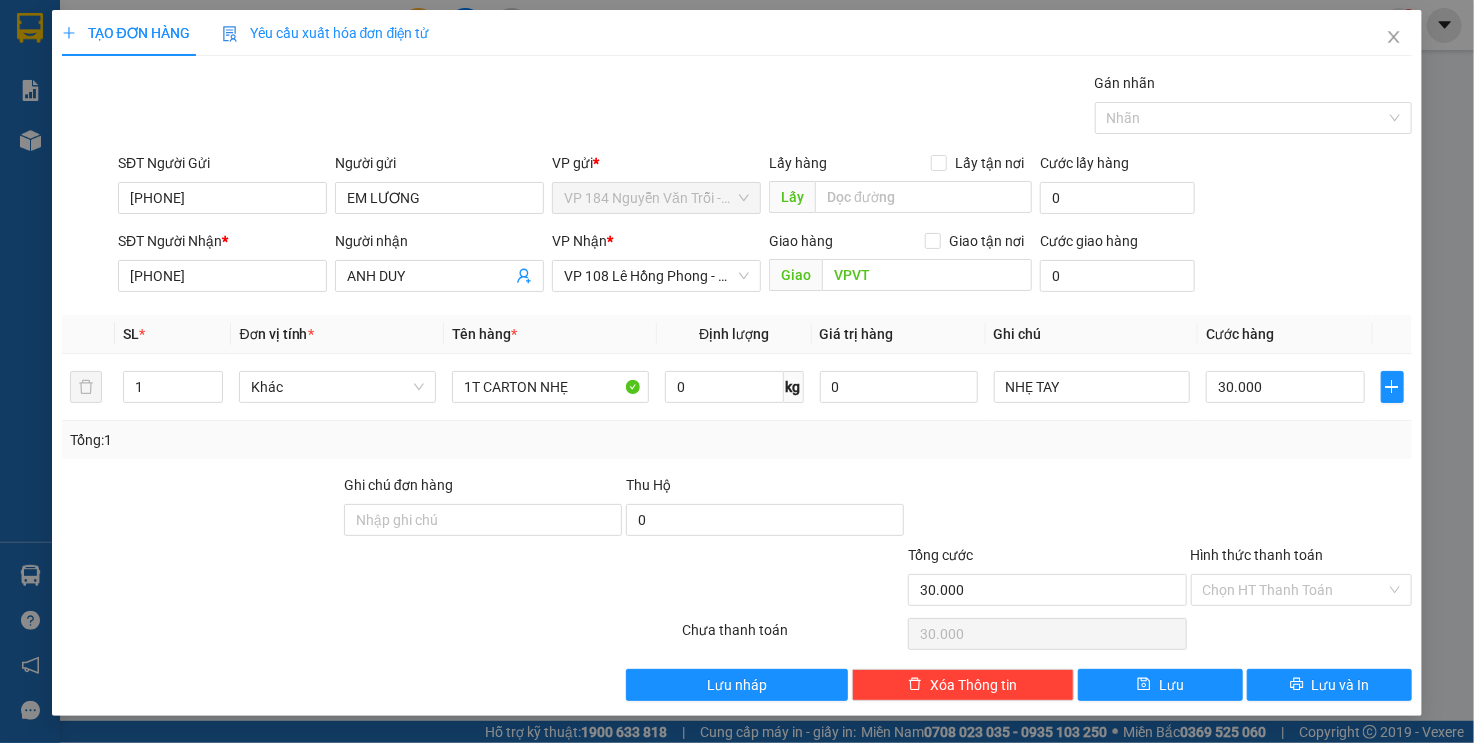 click at bounding box center [1302, 509] 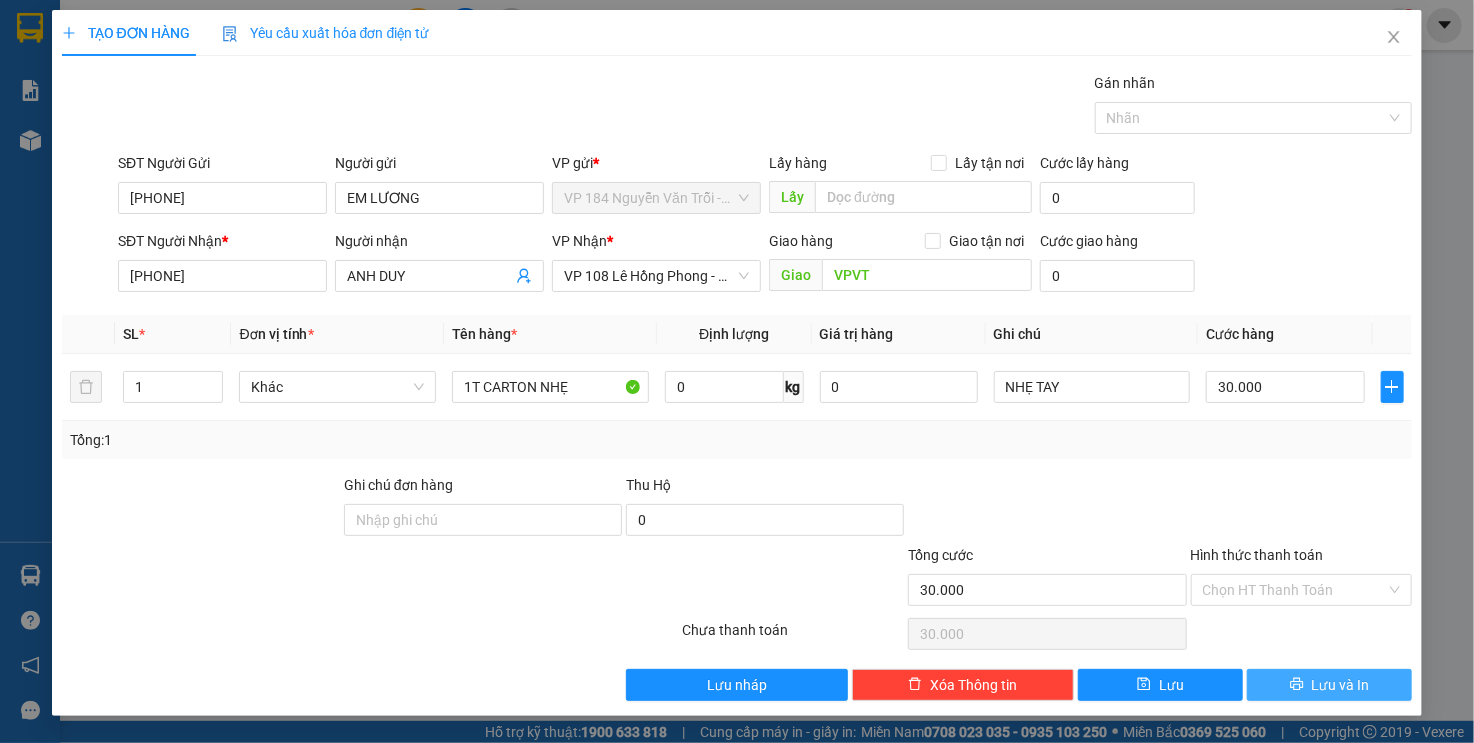 click on "Lưu và In" at bounding box center [1329, 685] 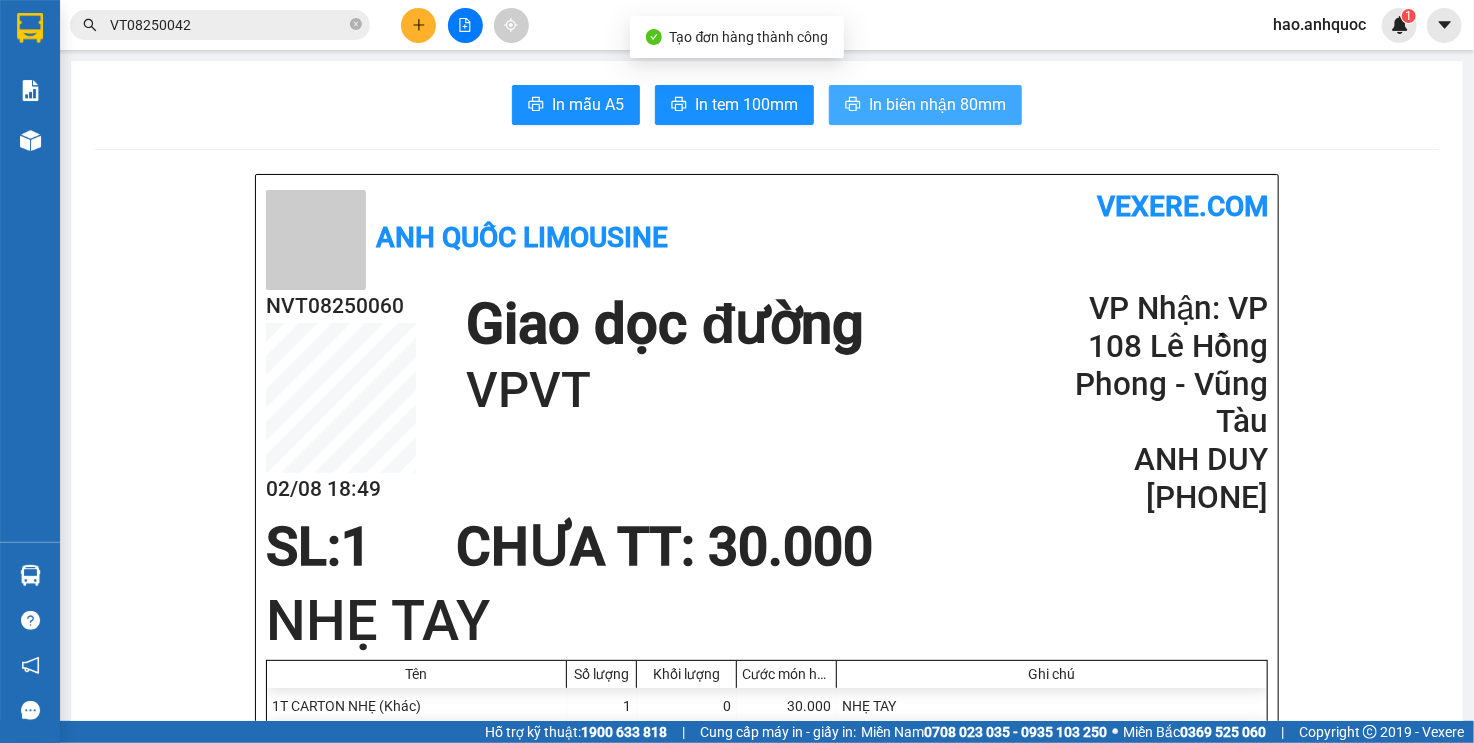 click on "In biên nhận 80mm" at bounding box center (937, 104) 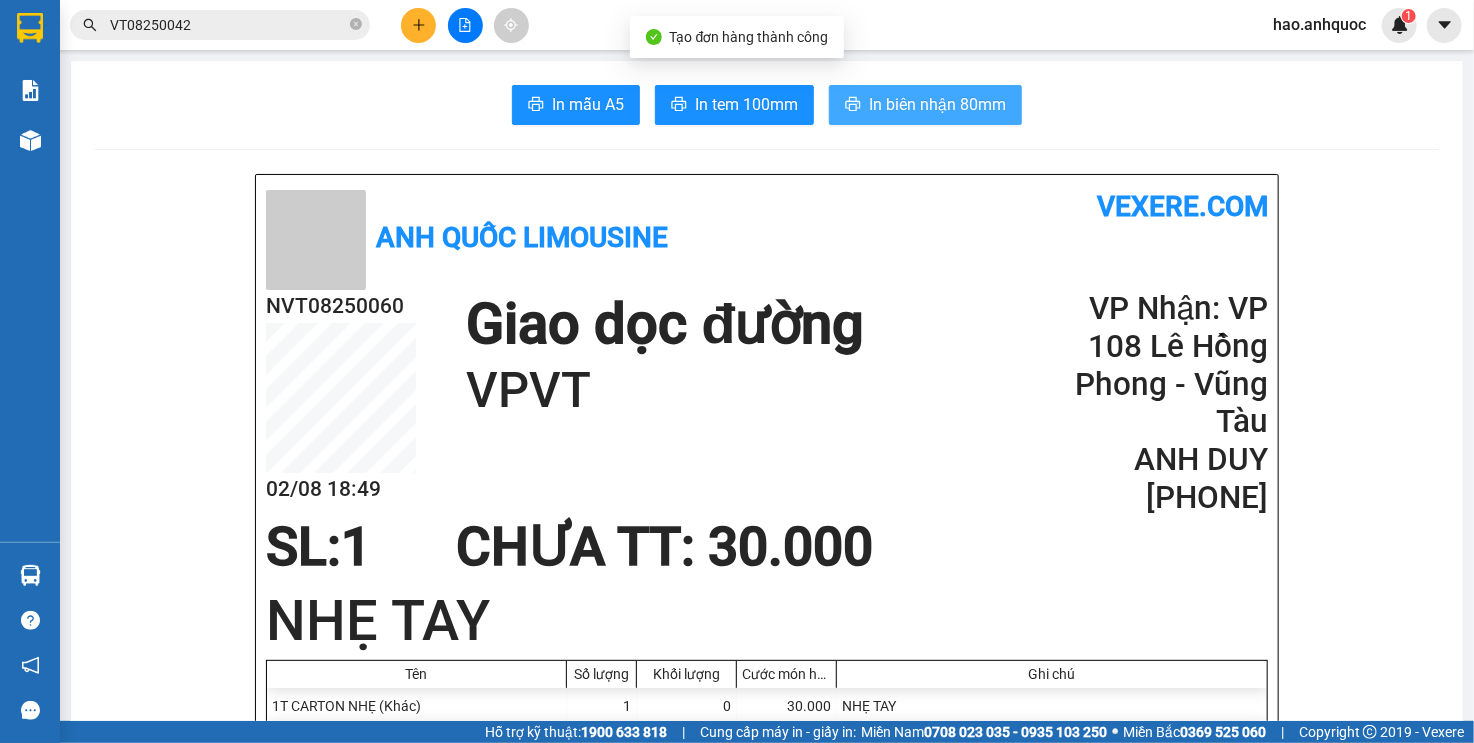 scroll, scrollTop: 0, scrollLeft: 0, axis: both 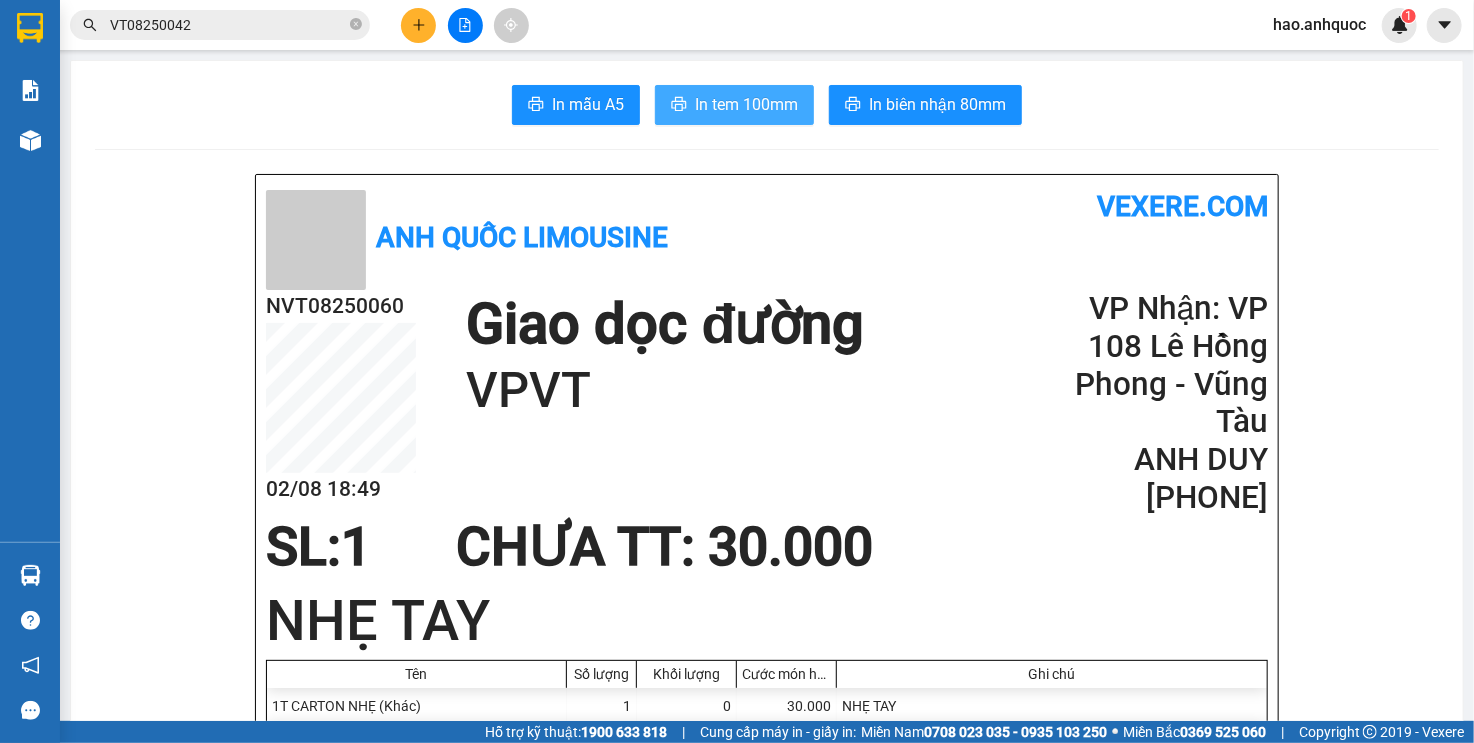 click on "In tem 100mm" at bounding box center [746, 104] 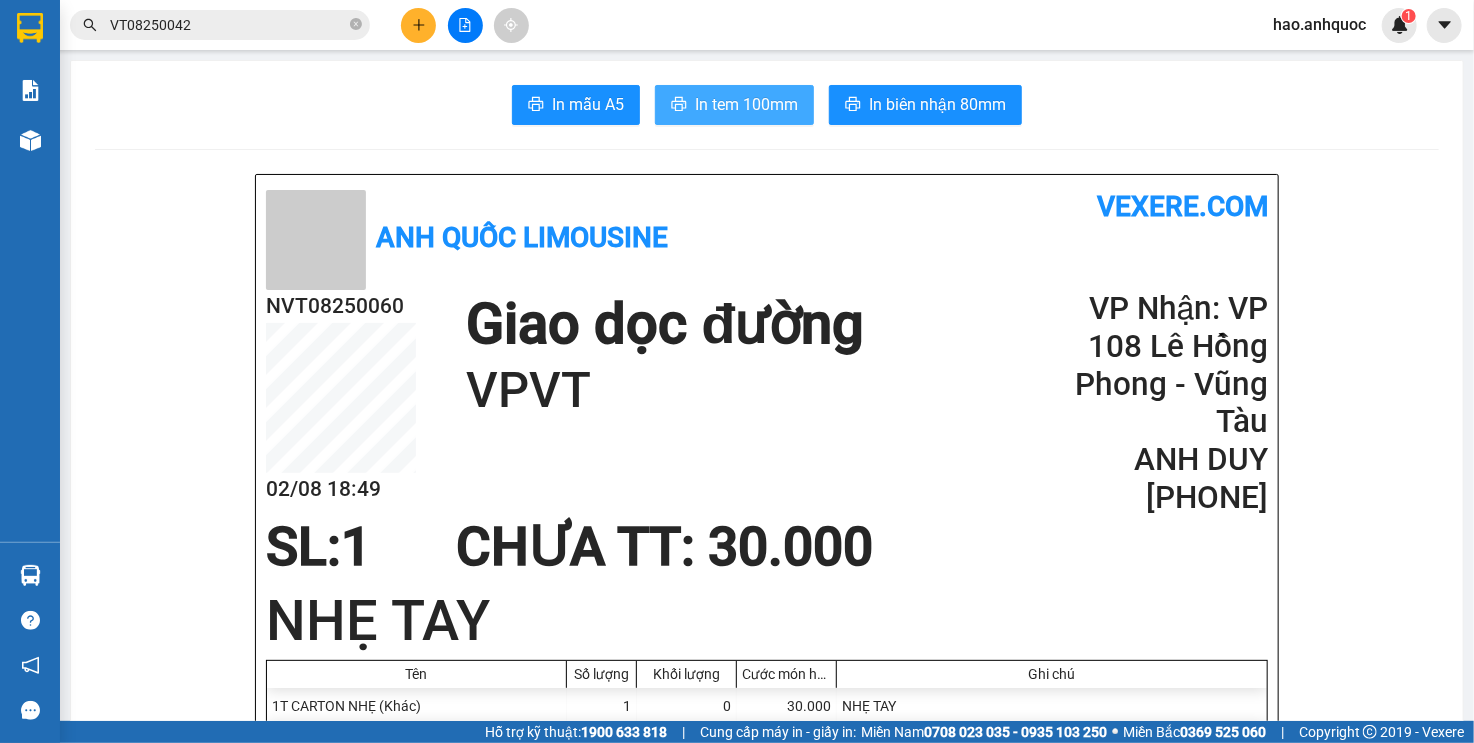 scroll, scrollTop: 0, scrollLeft: 0, axis: both 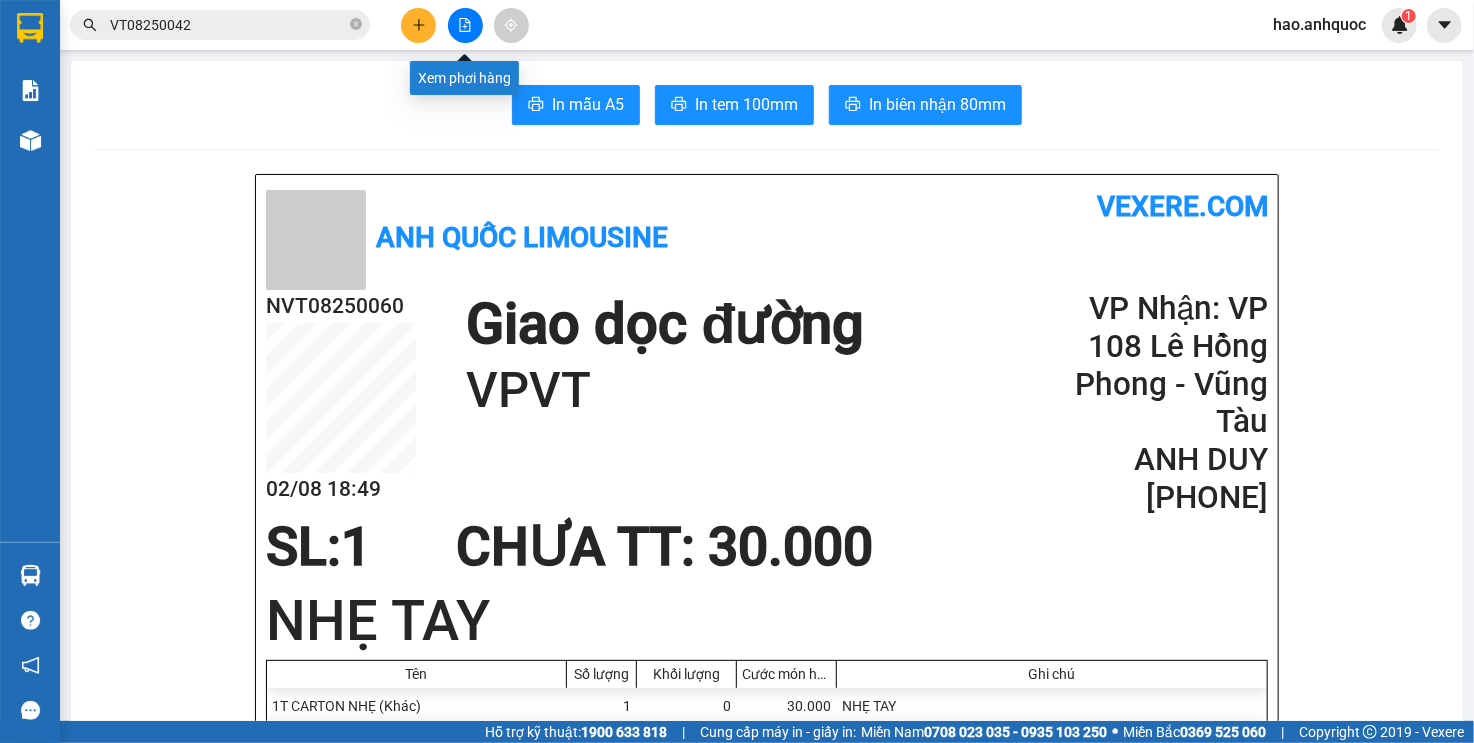 click at bounding box center (465, 25) 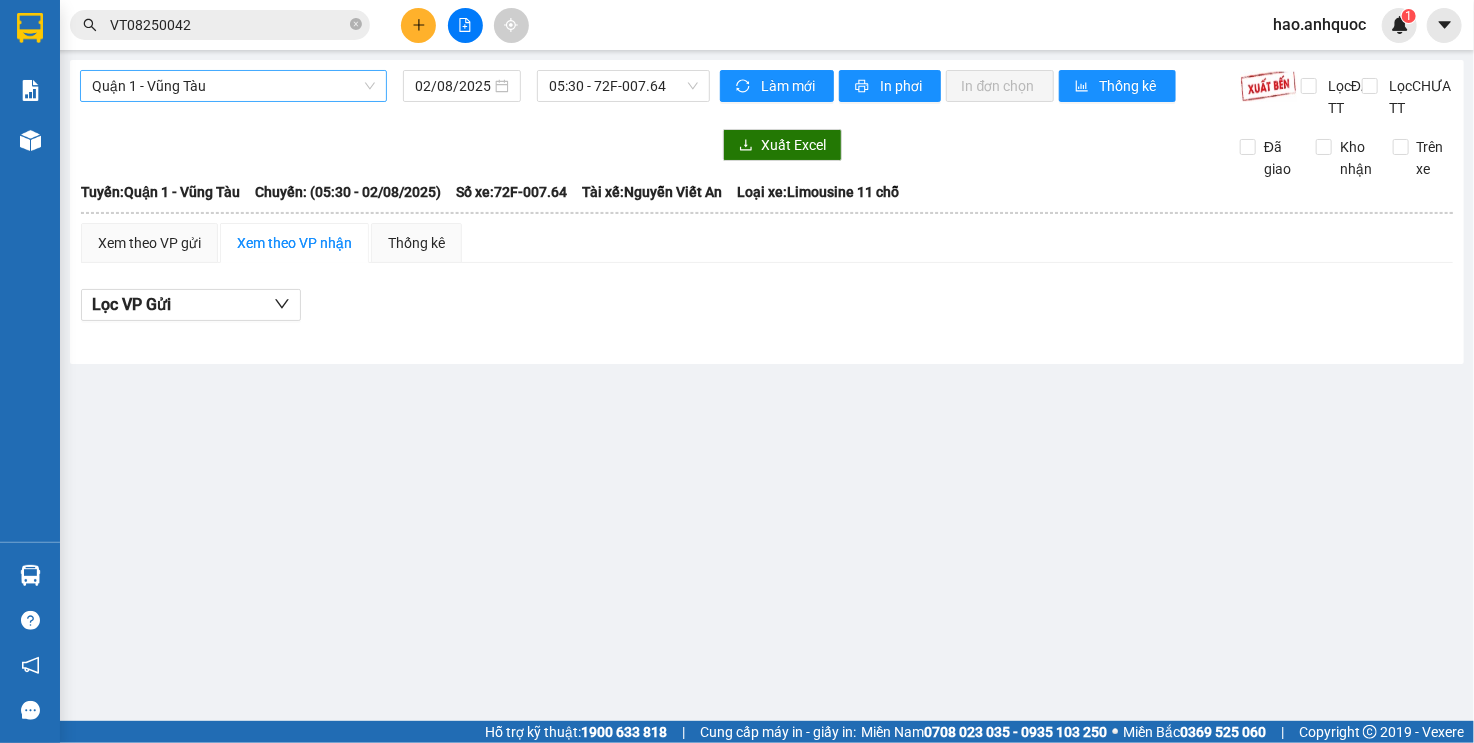 click on "Quận 1 - Vũng Tàu" at bounding box center (233, 86) 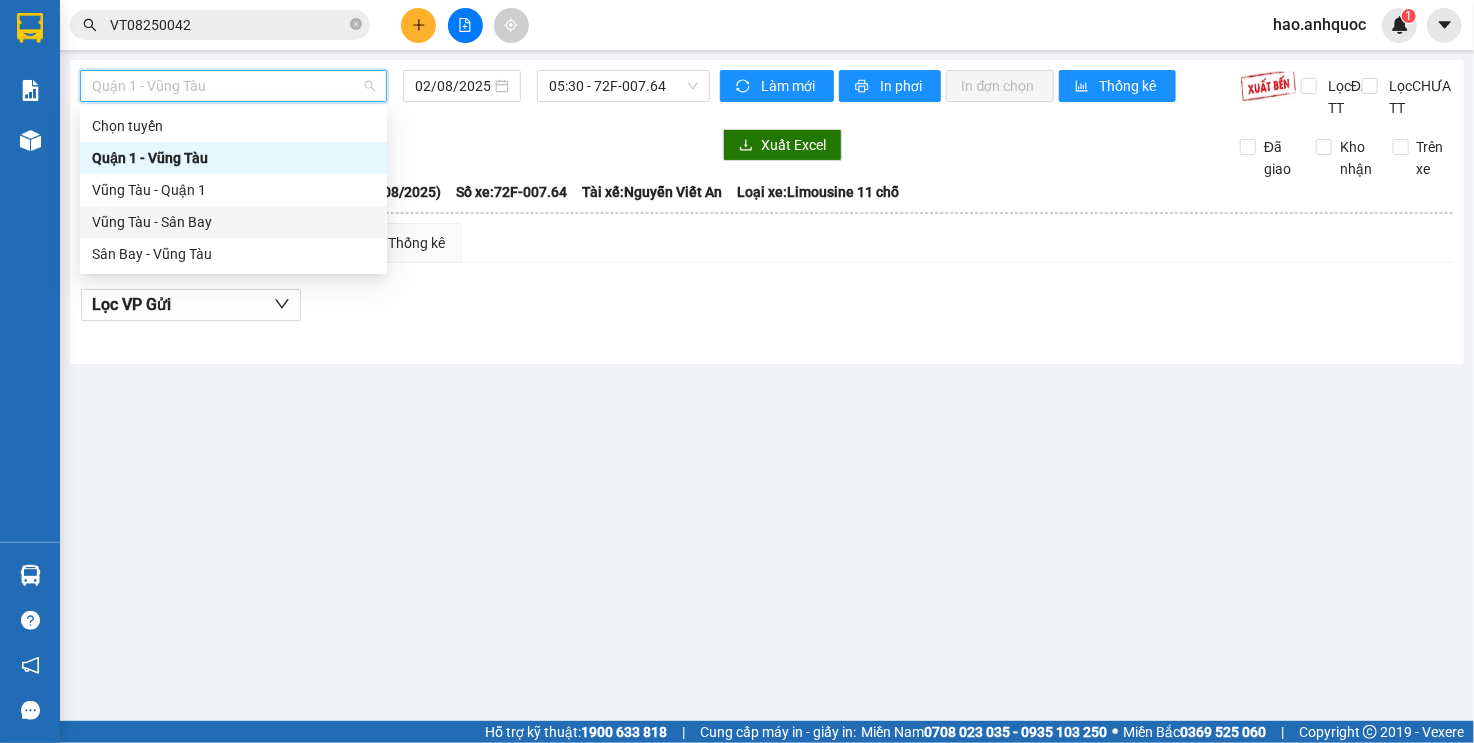 click on "Vũng Tàu - Sân Bay" at bounding box center [233, 222] 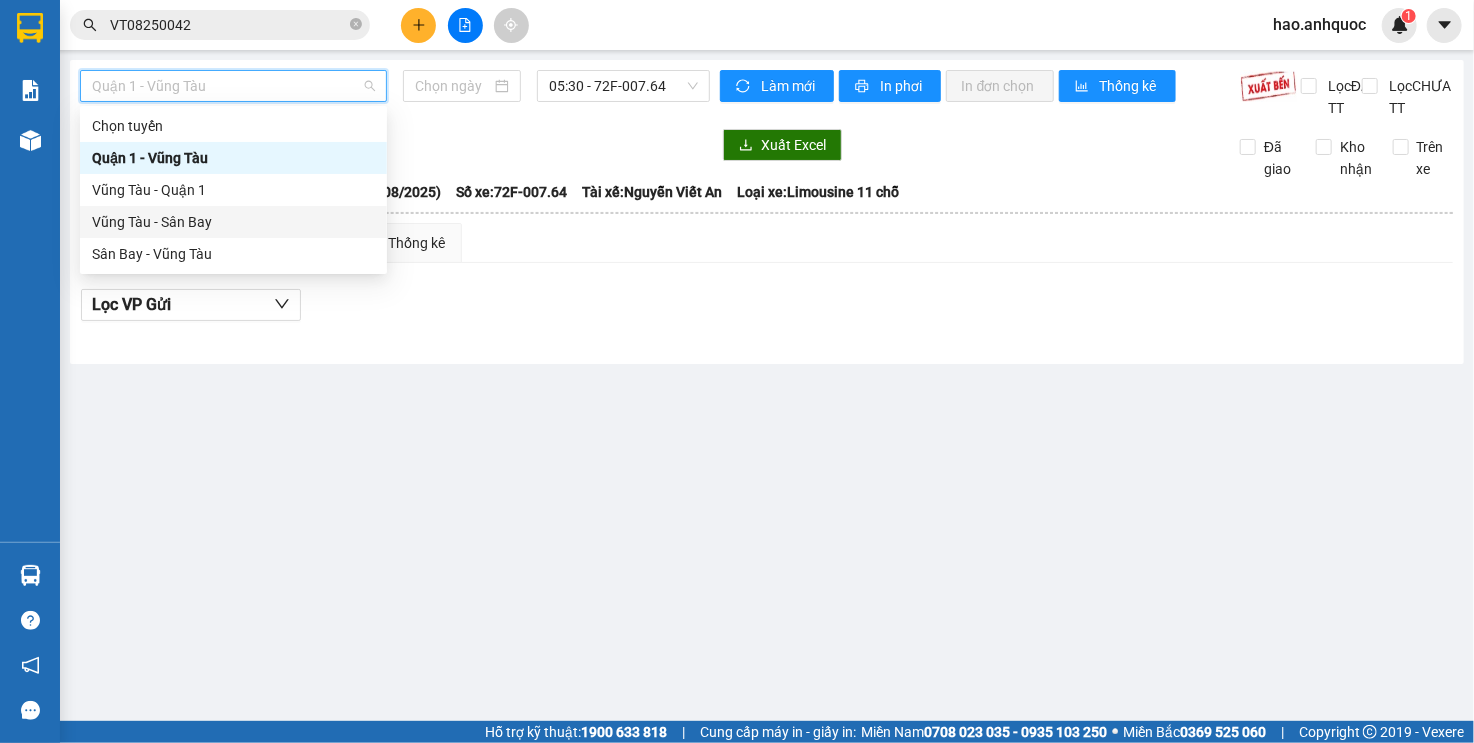 type on "02/08/2025" 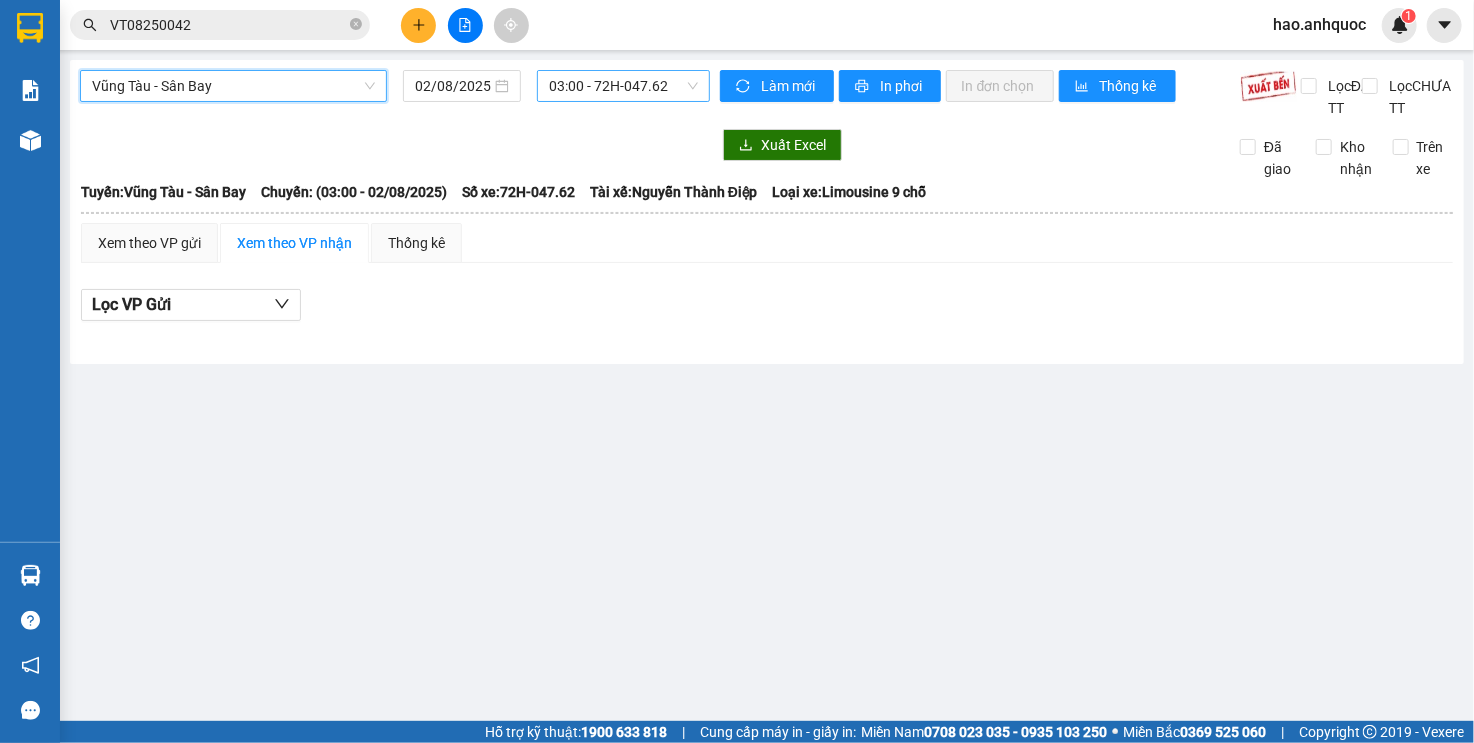 click on "03:00     - 72H-047.62" at bounding box center [623, 86] 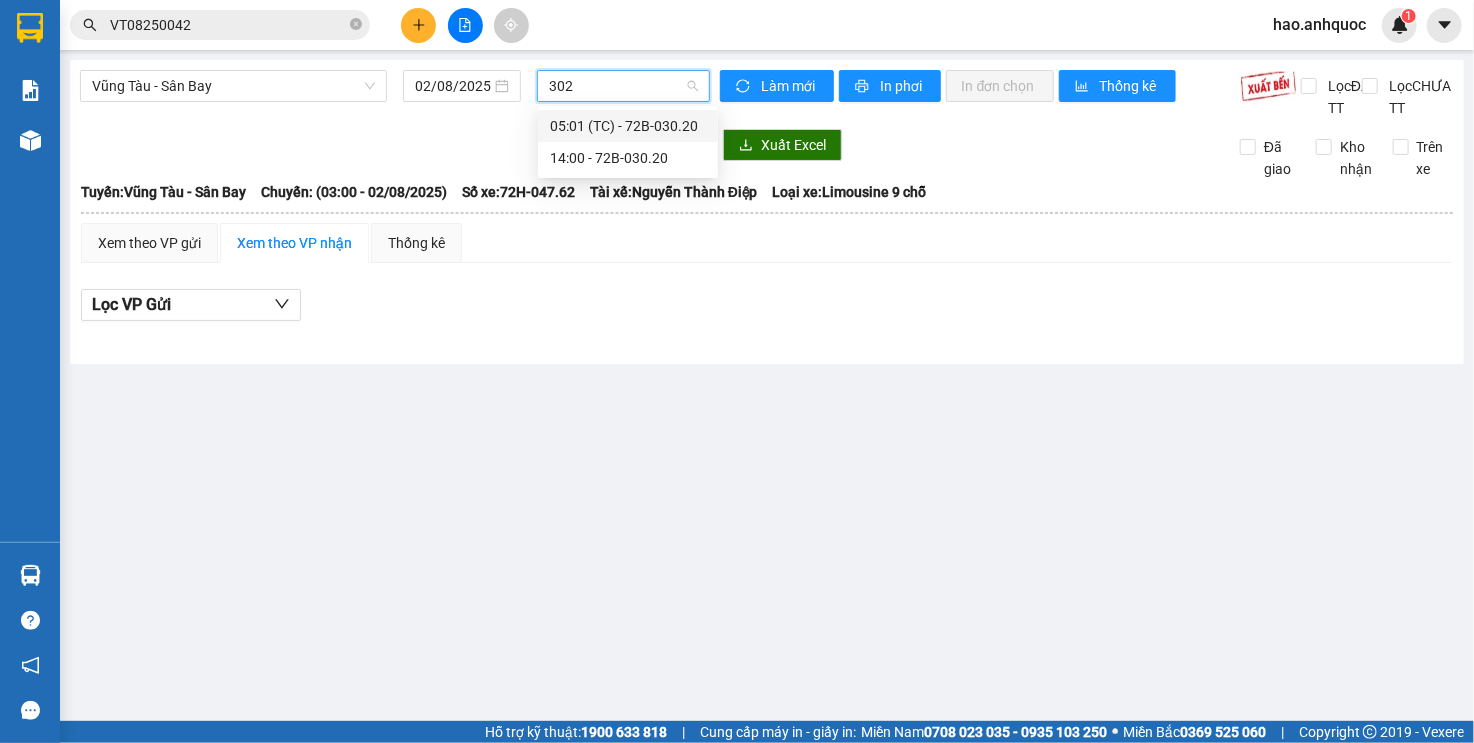 type on "302" 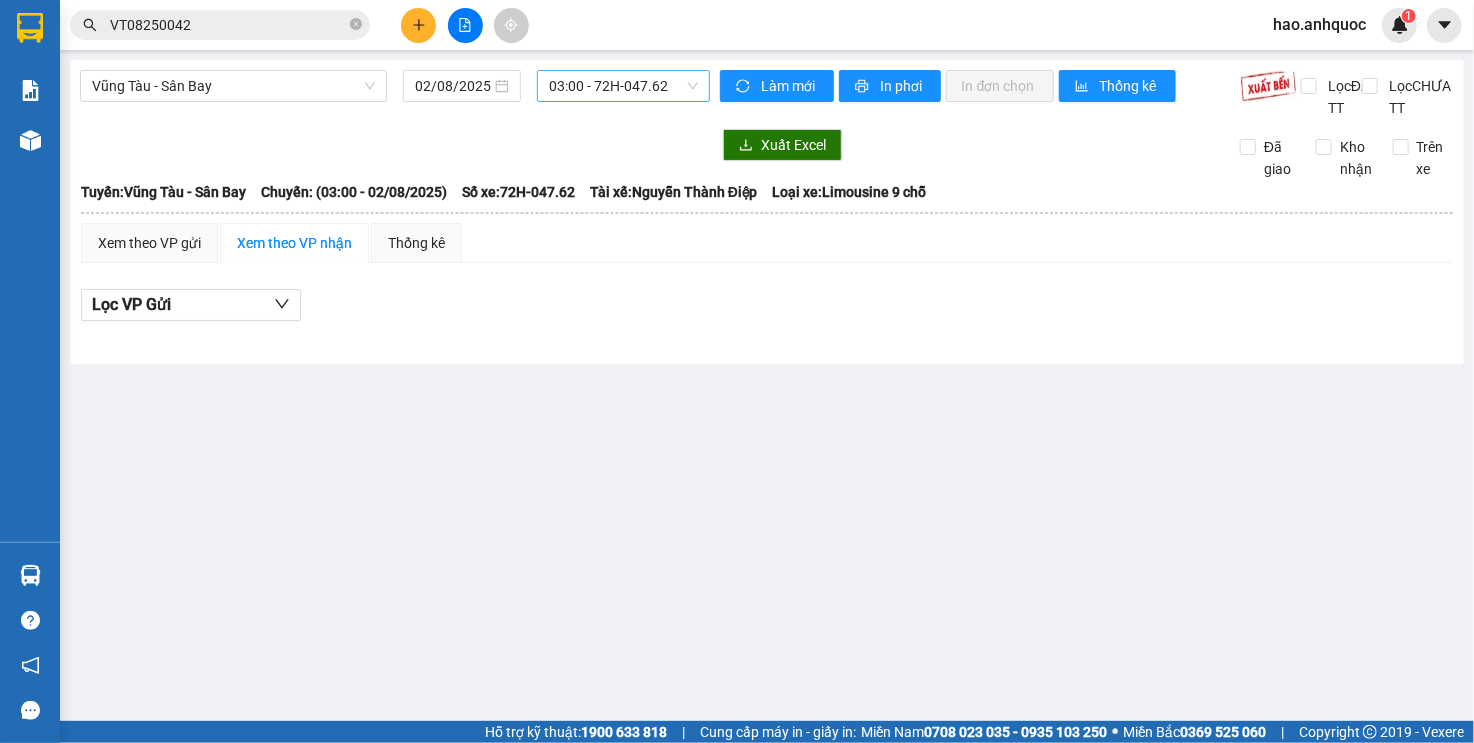 click on "03:00     - 72H-047.62" at bounding box center (623, 86) 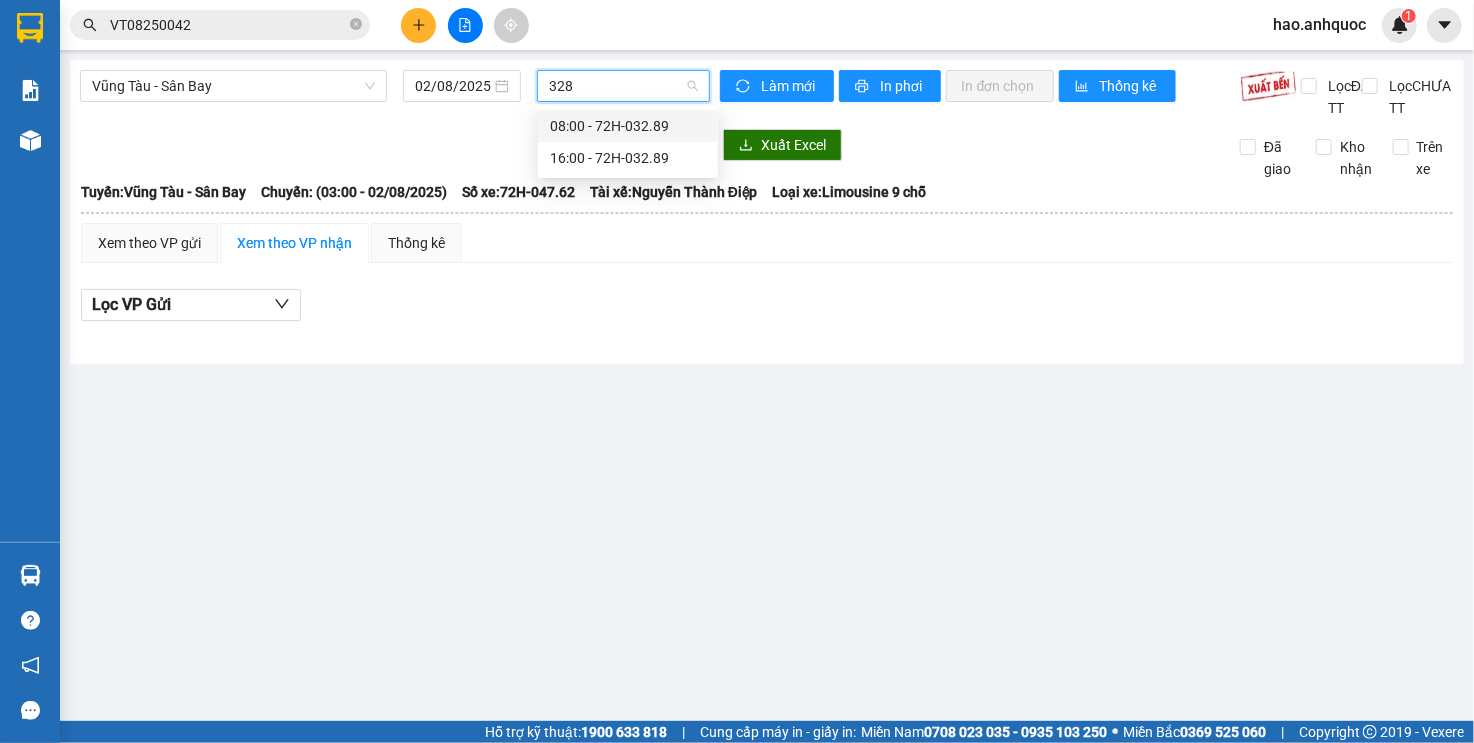 type on "3289" 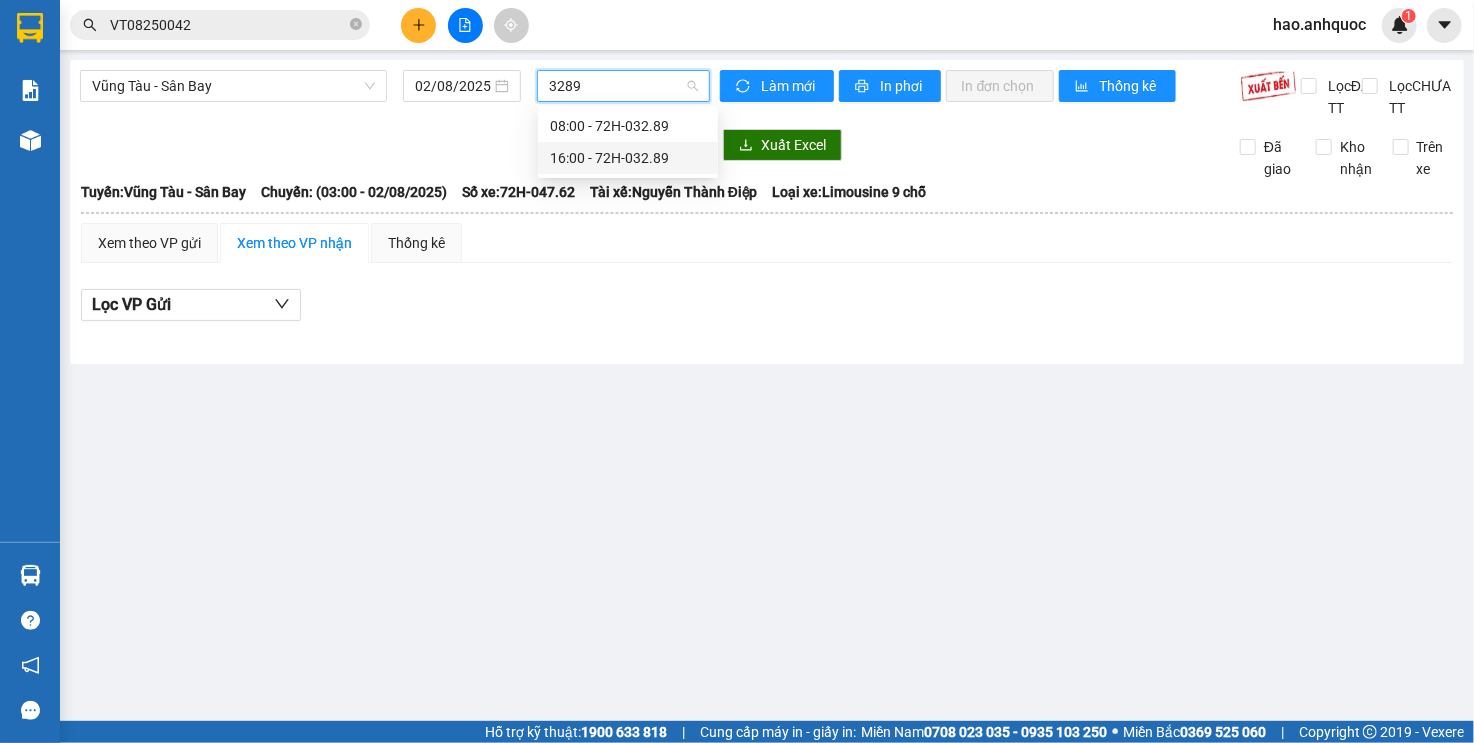 click on "16:00     - 72H-032.89" at bounding box center (628, 158) 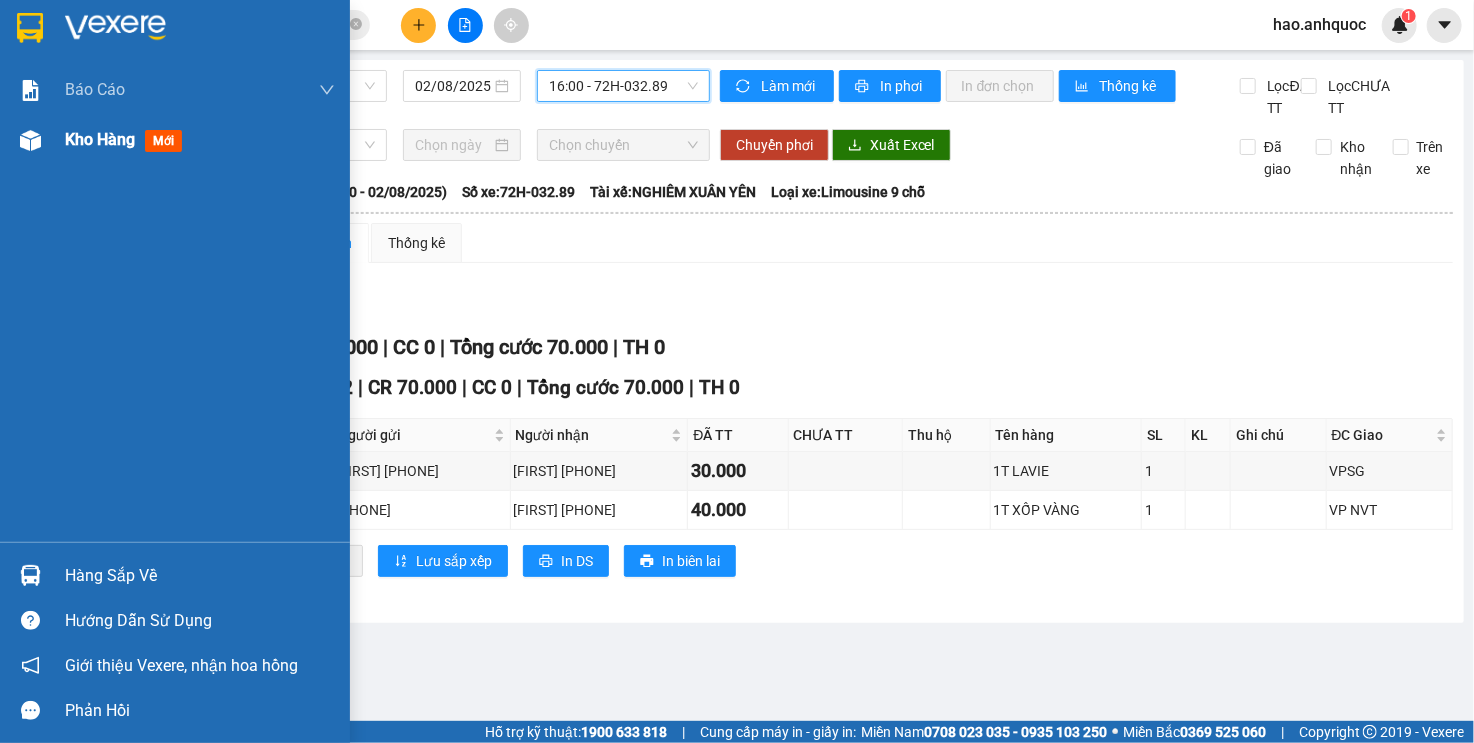 click at bounding box center [30, 140] 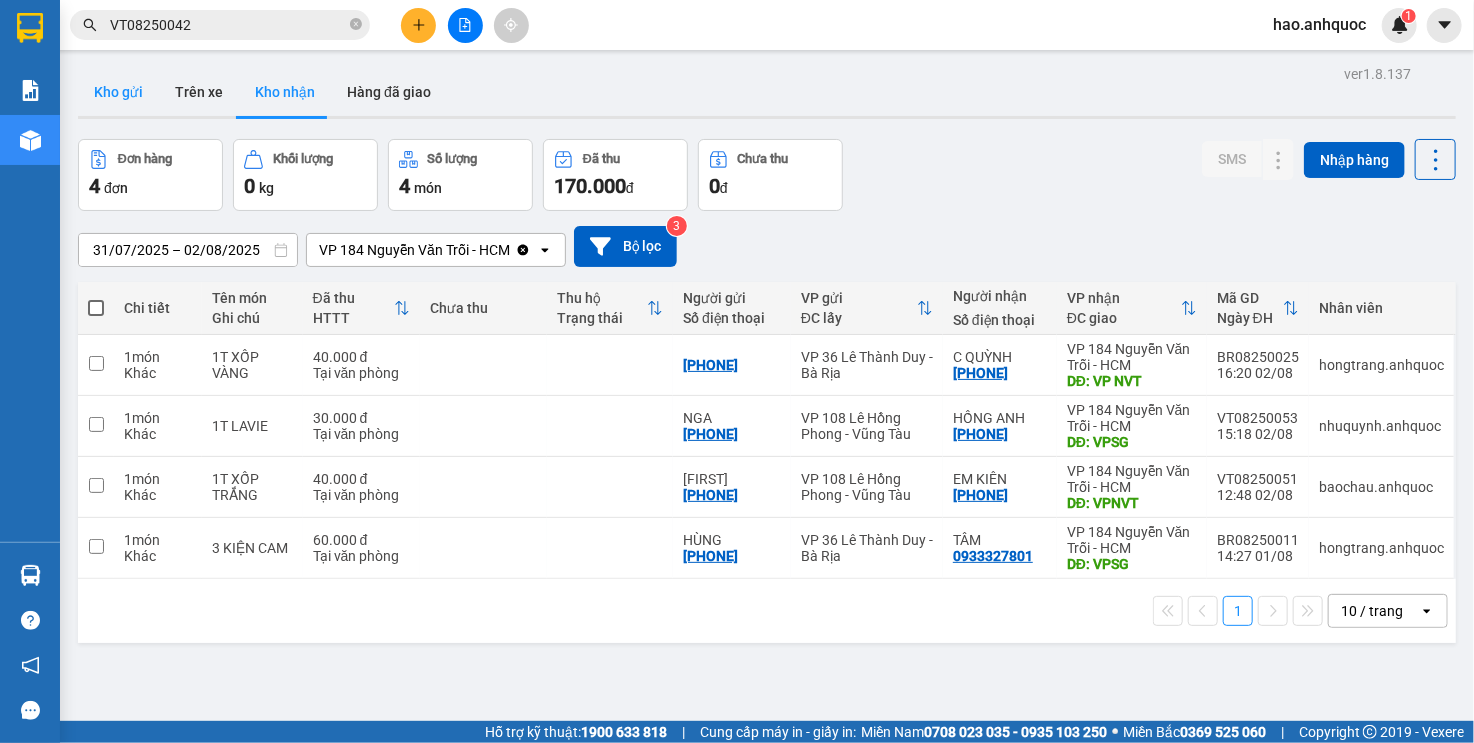 click on "Kho gửi" at bounding box center [118, 92] 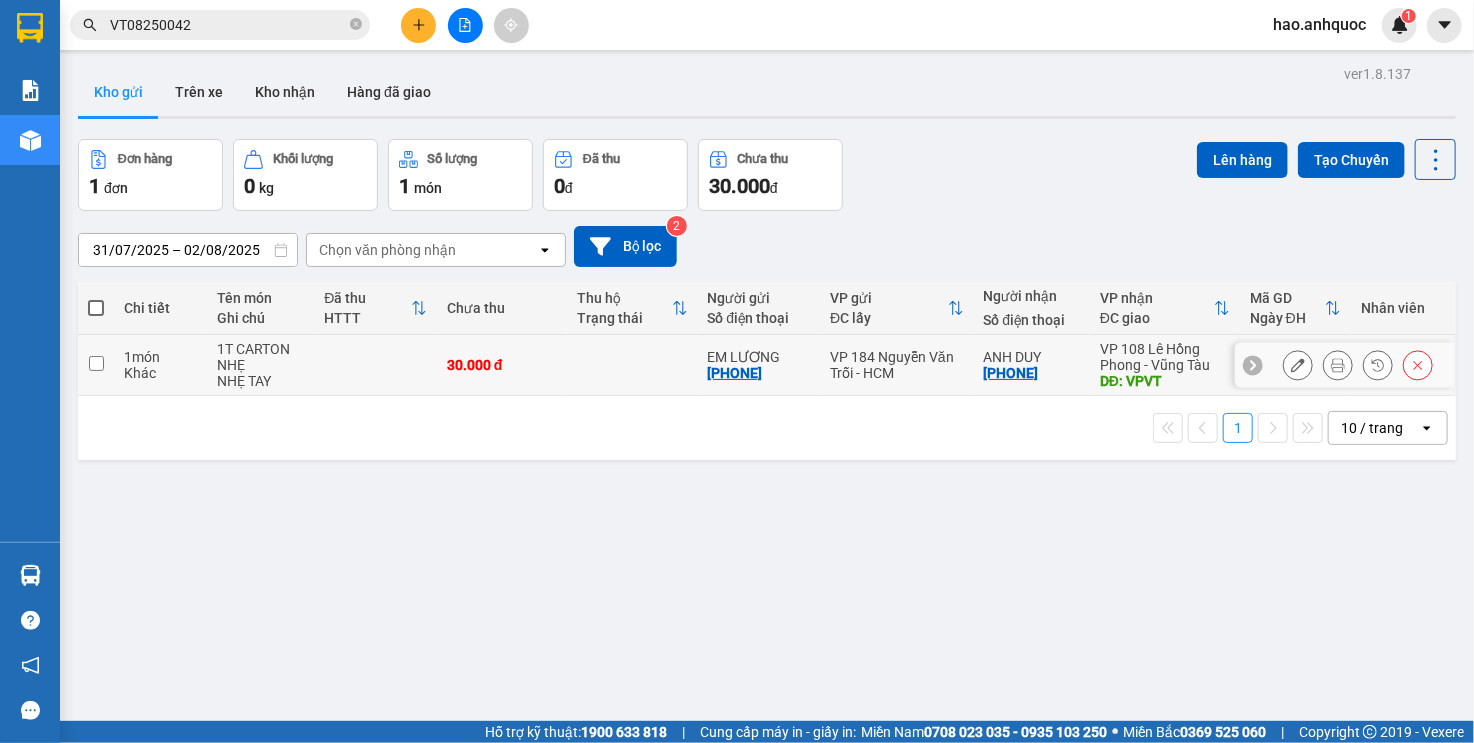 click on "30.000 đ" at bounding box center (502, 365) 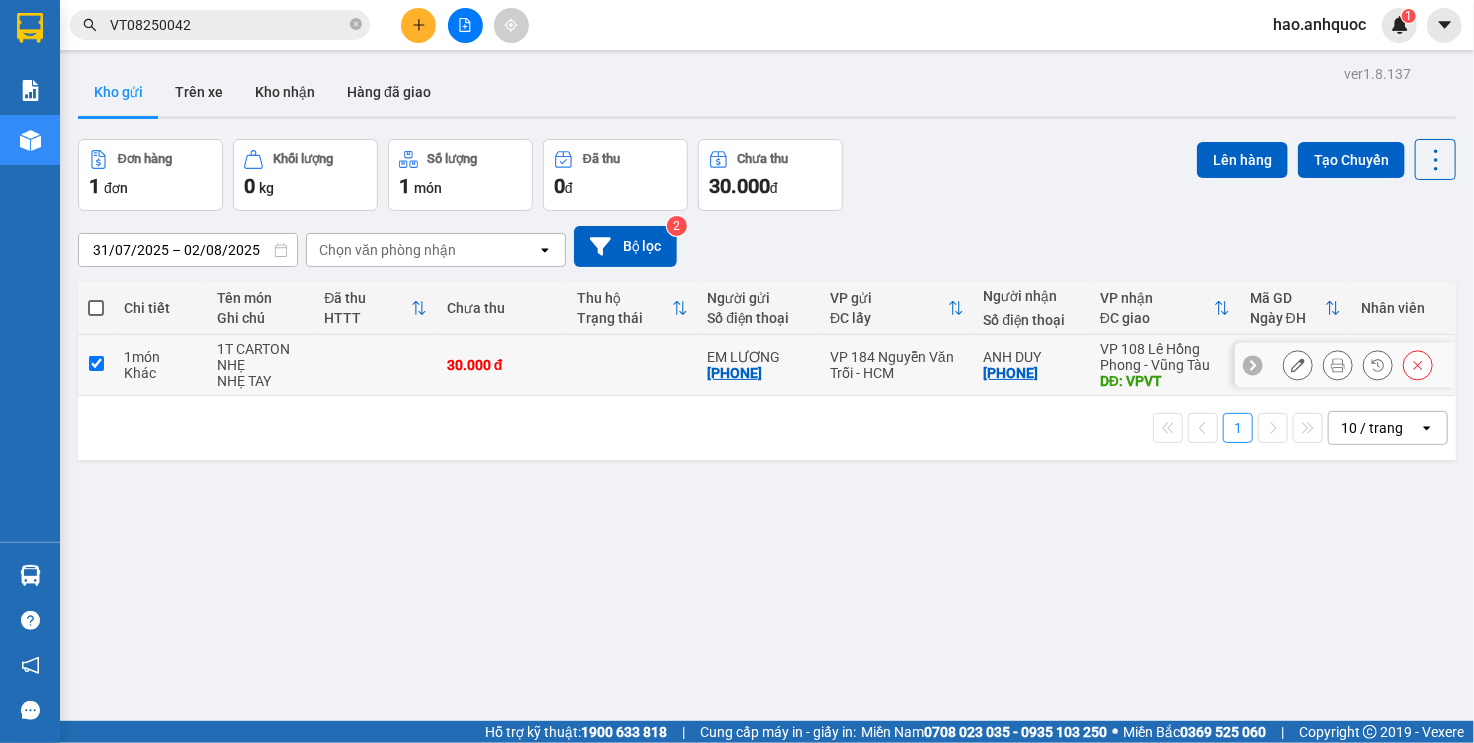 checkbox on "true" 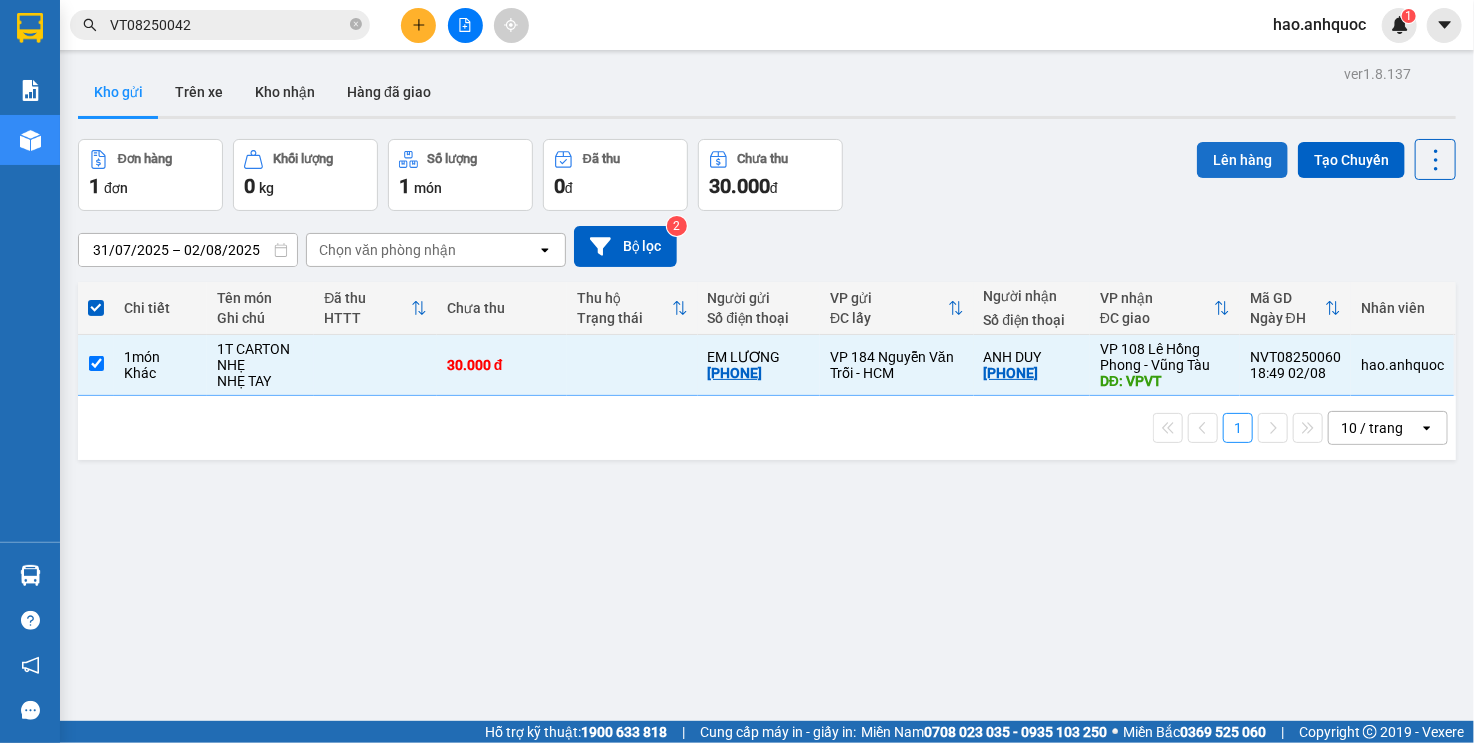 click on "Lên hàng" at bounding box center (1242, 160) 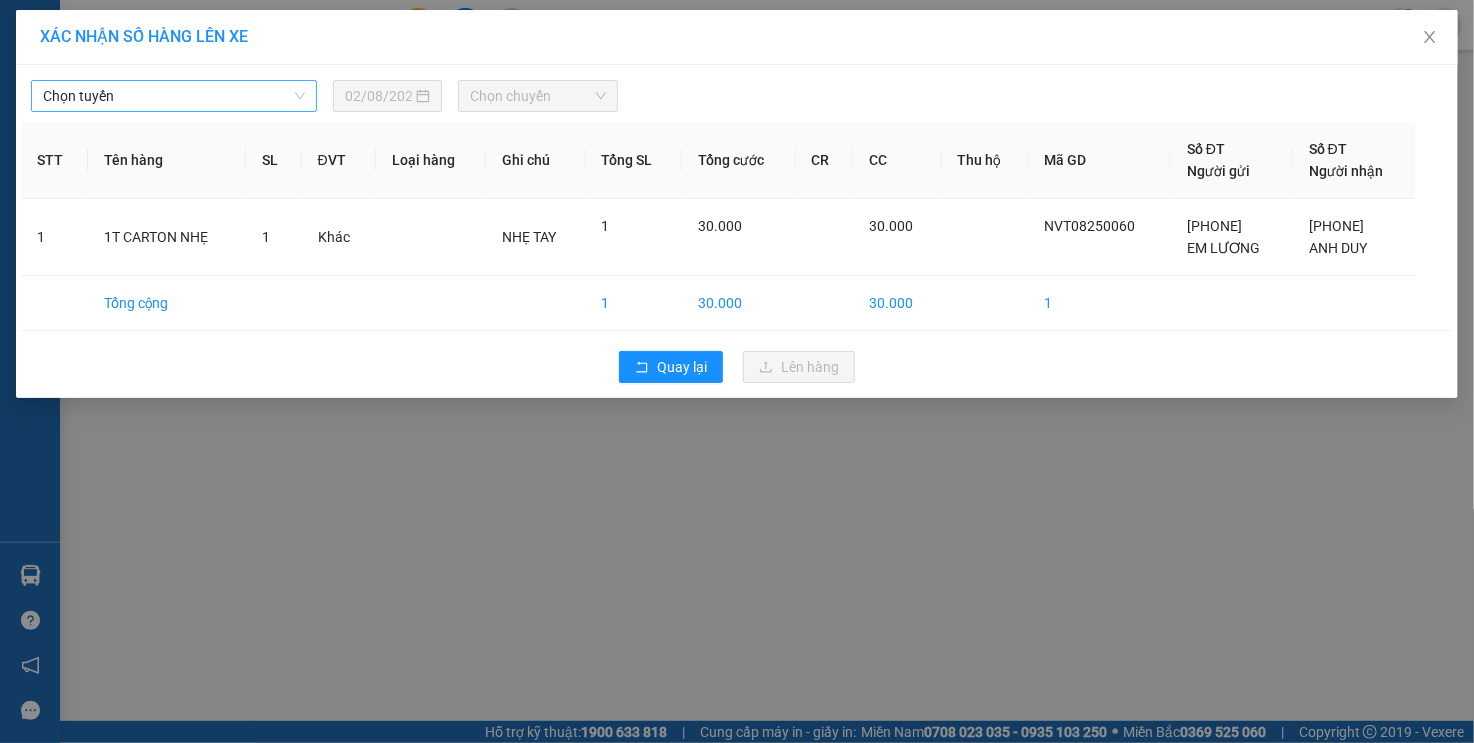 click on "Chọn tuyến" at bounding box center [174, 96] 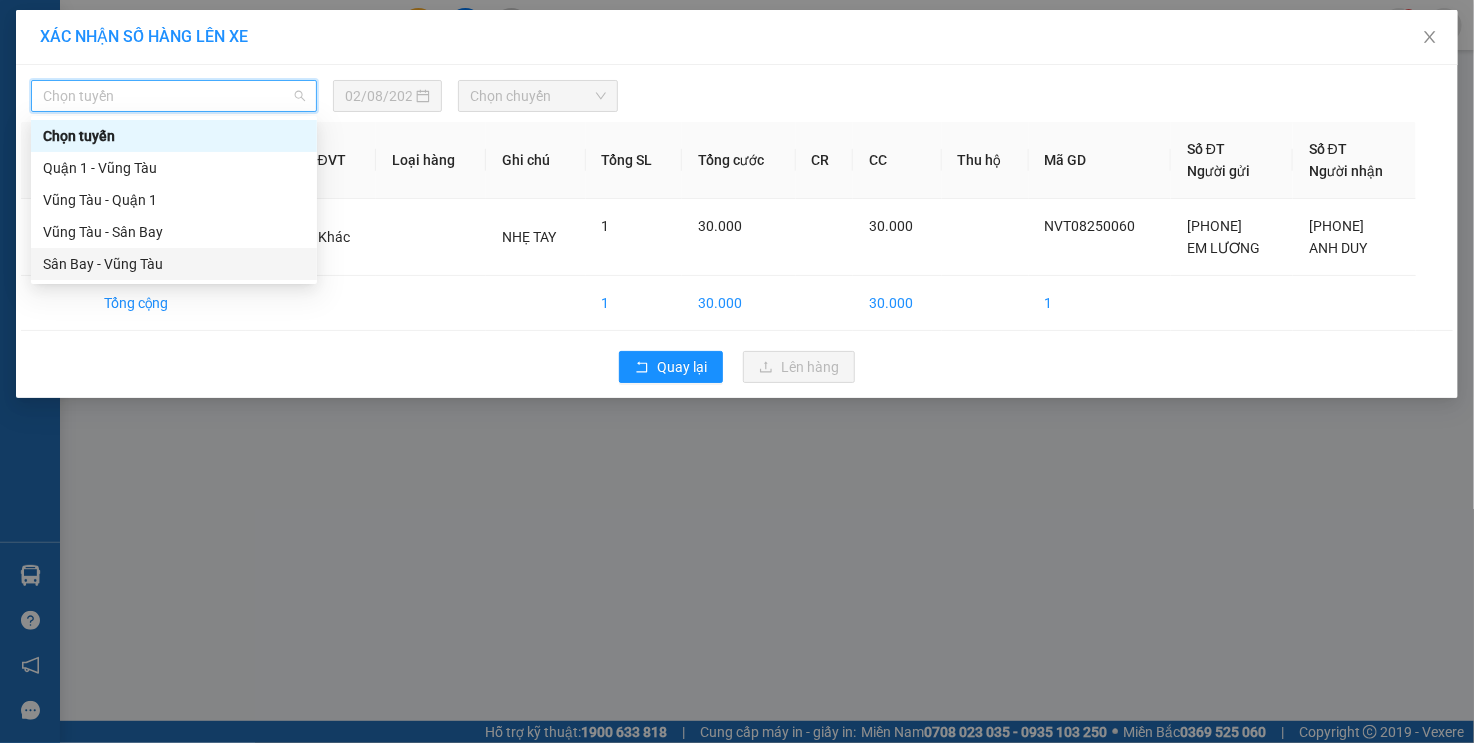 click on "Sân Bay - Vũng Tàu" at bounding box center [174, 264] 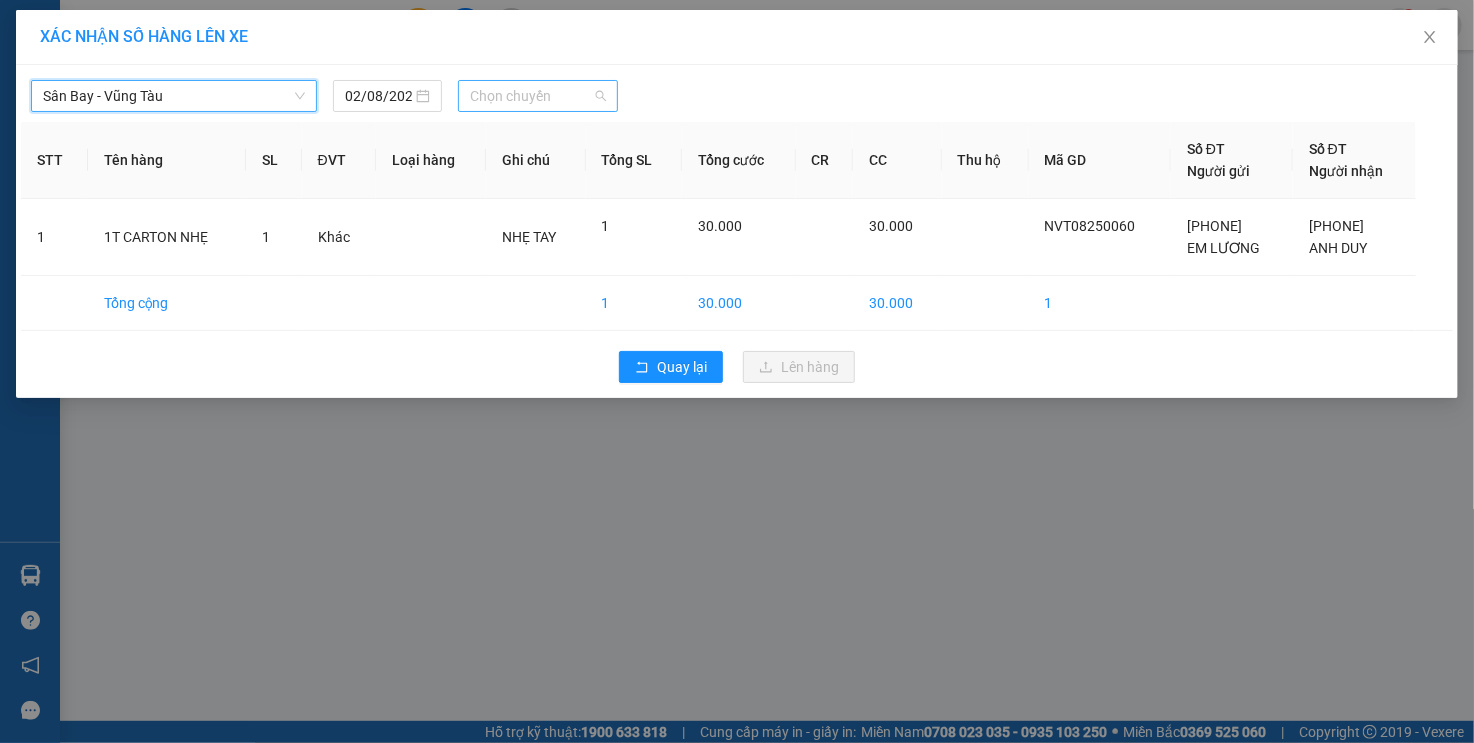 click on "Chọn chuyến" at bounding box center [538, 96] 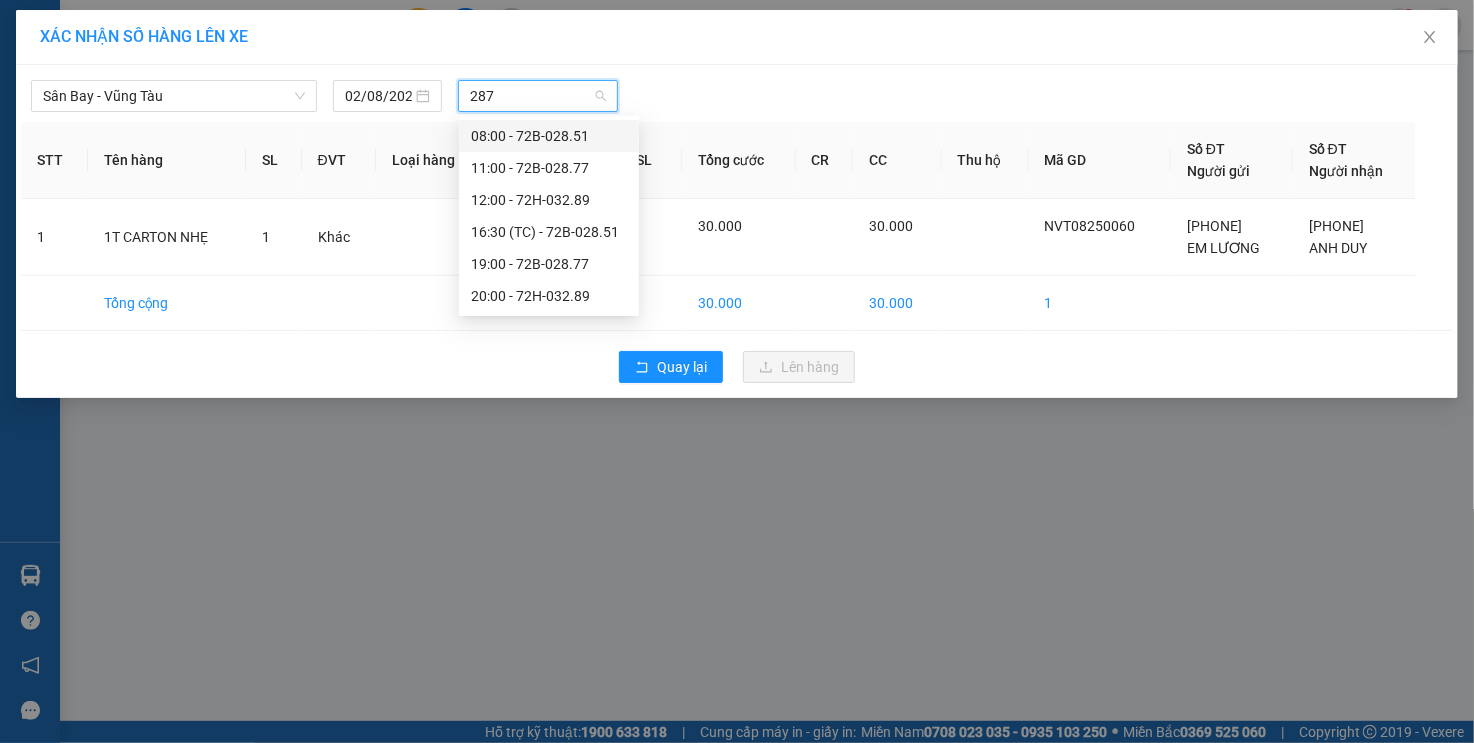 type on "2877" 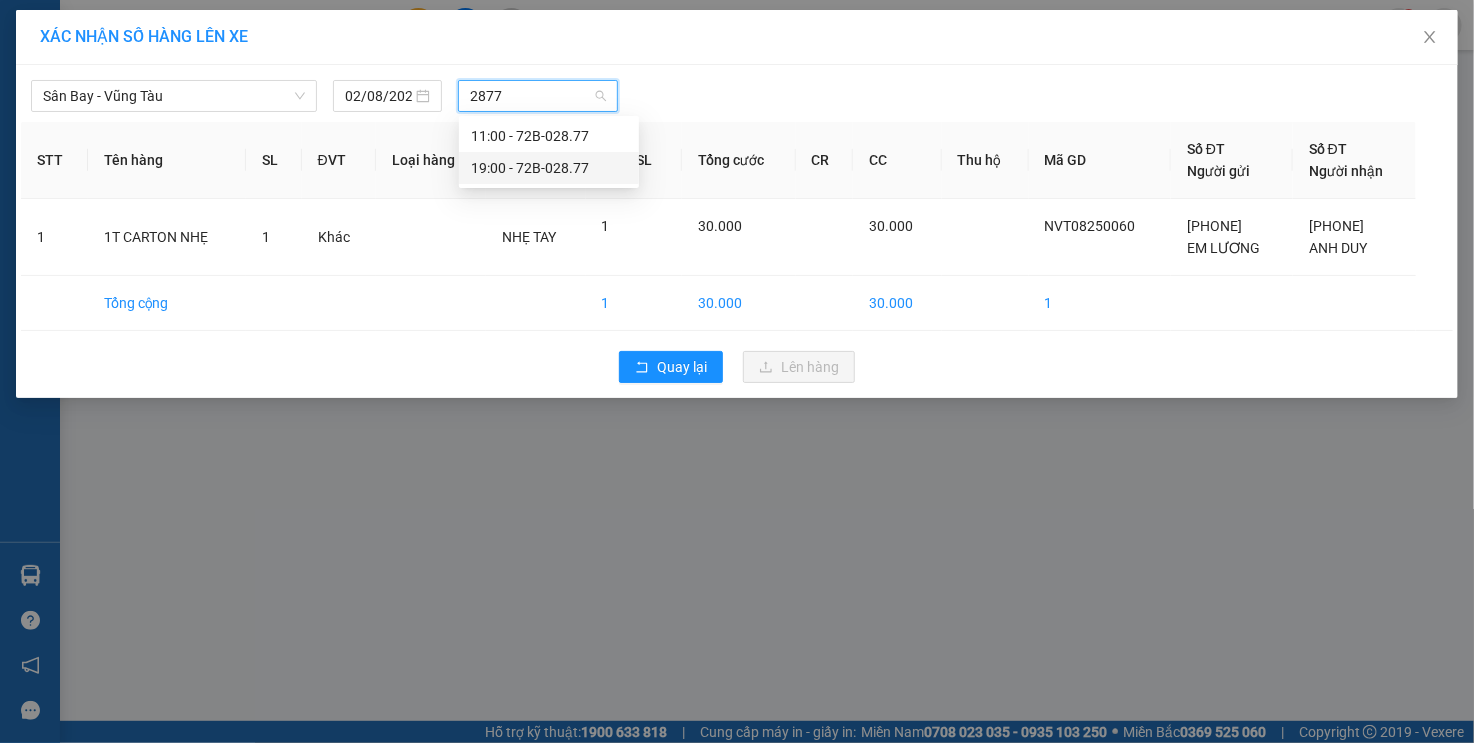 click on "19:00     - 72B-028.77" at bounding box center [549, 168] 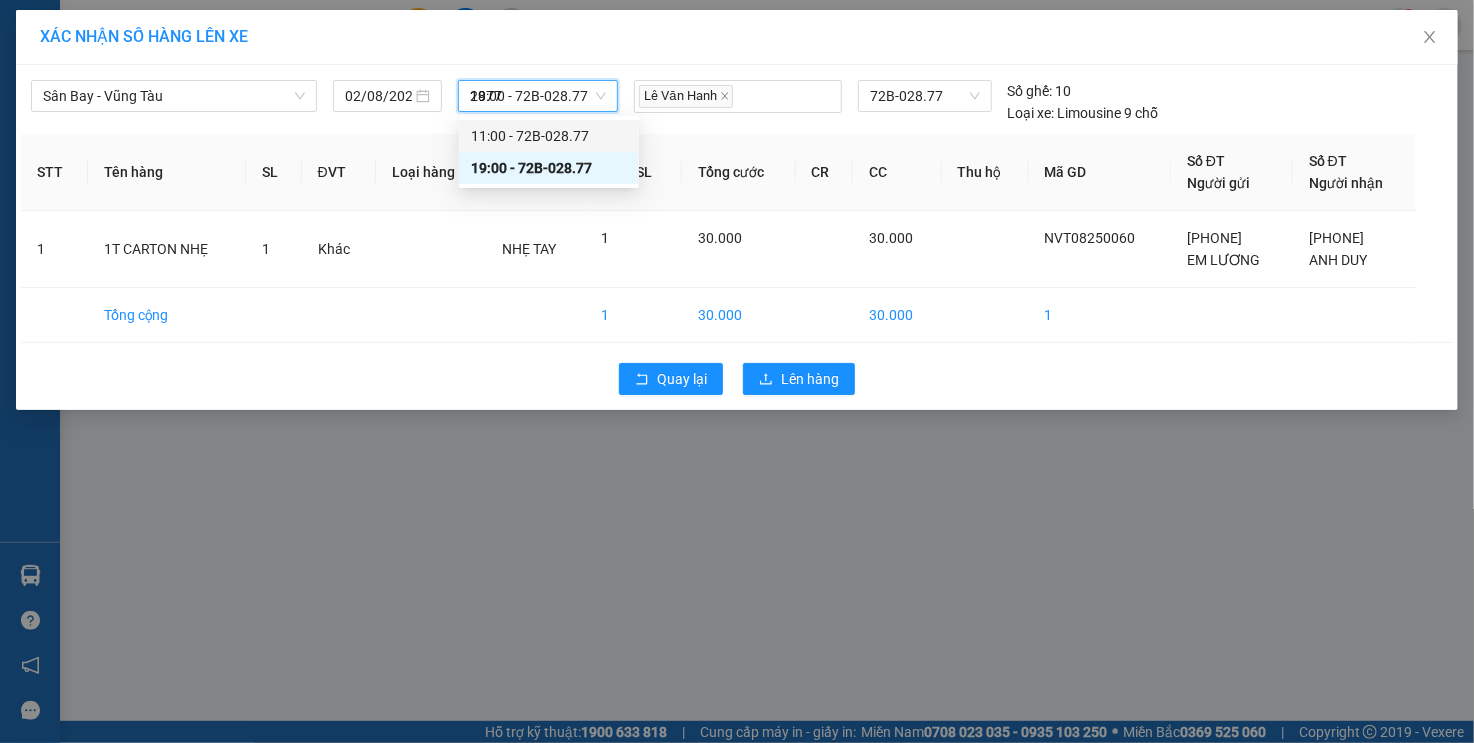 type 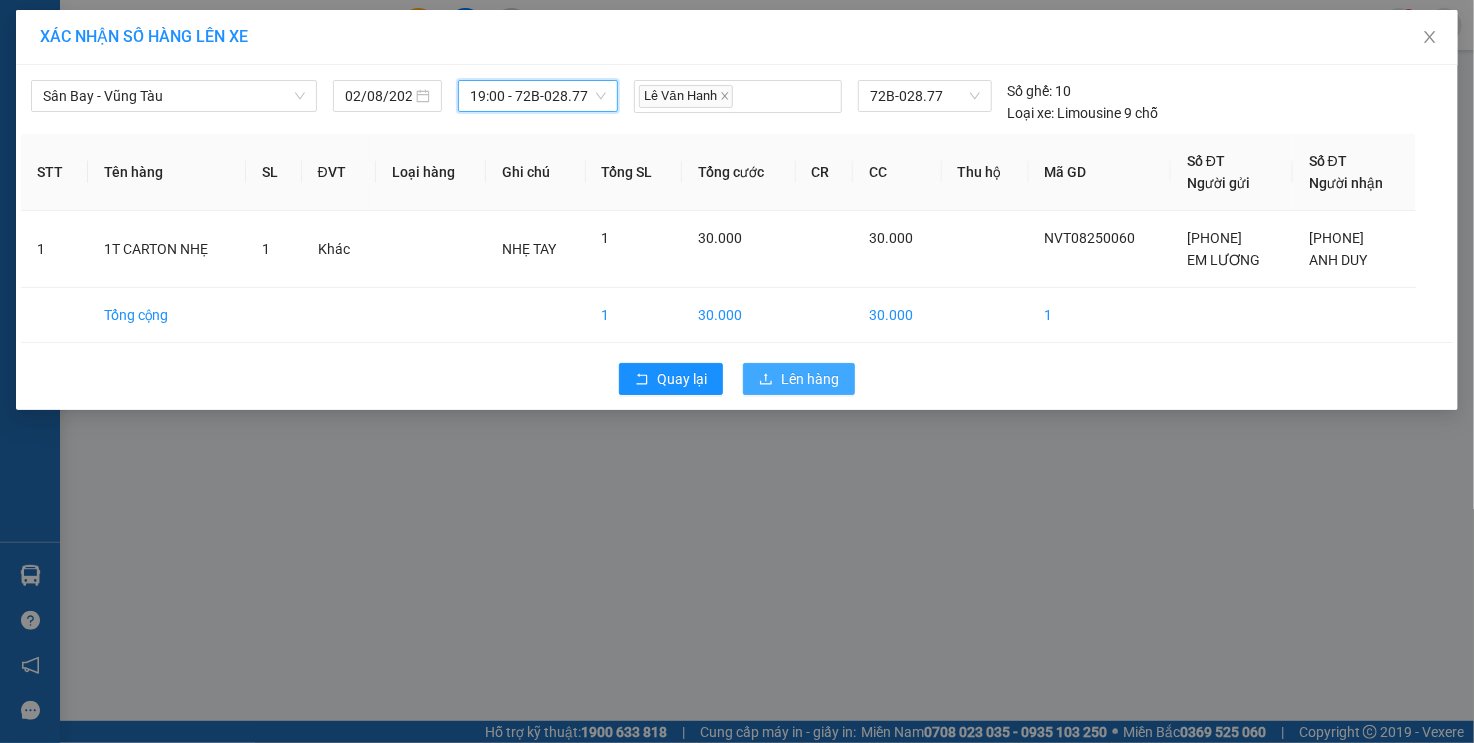 click on "Lên hàng" at bounding box center [810, 379] 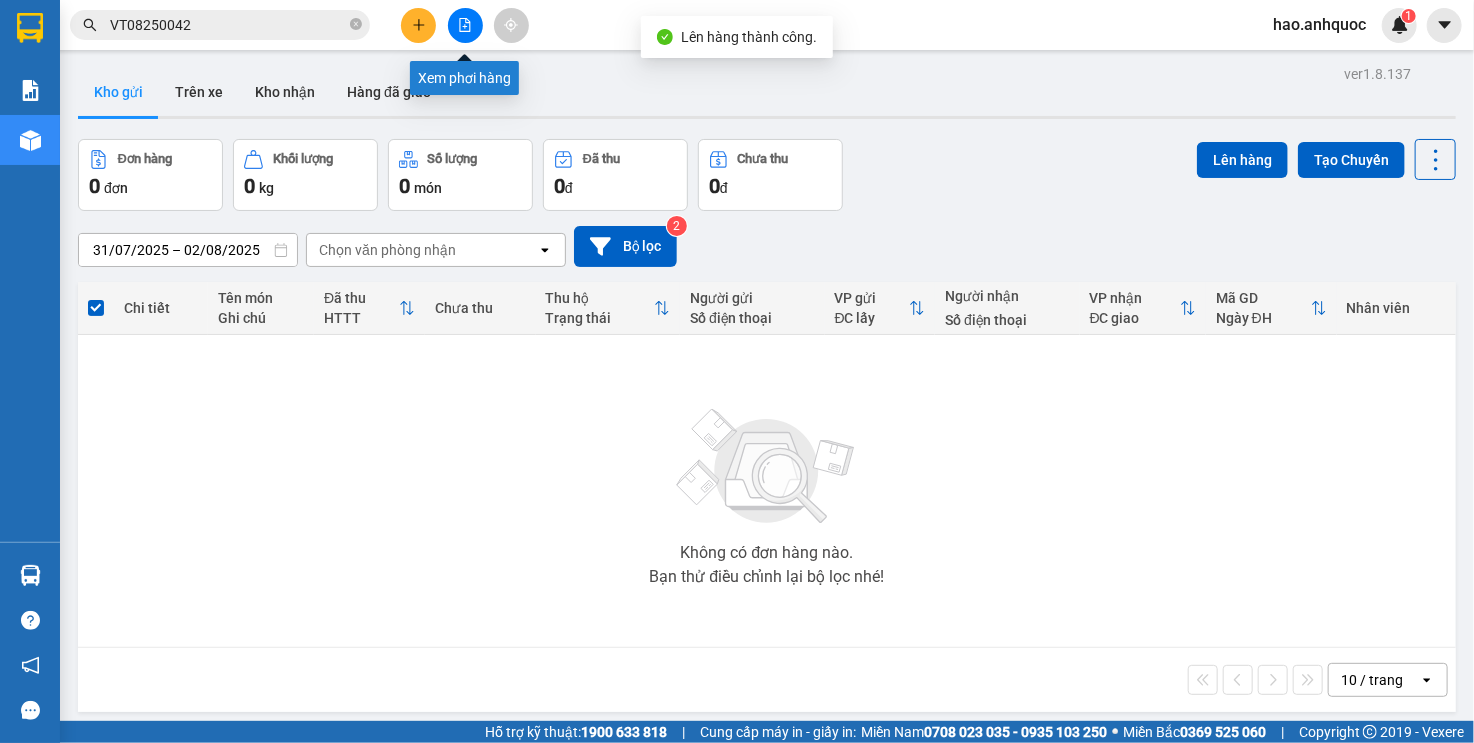 click at bounding box center (465, 25) 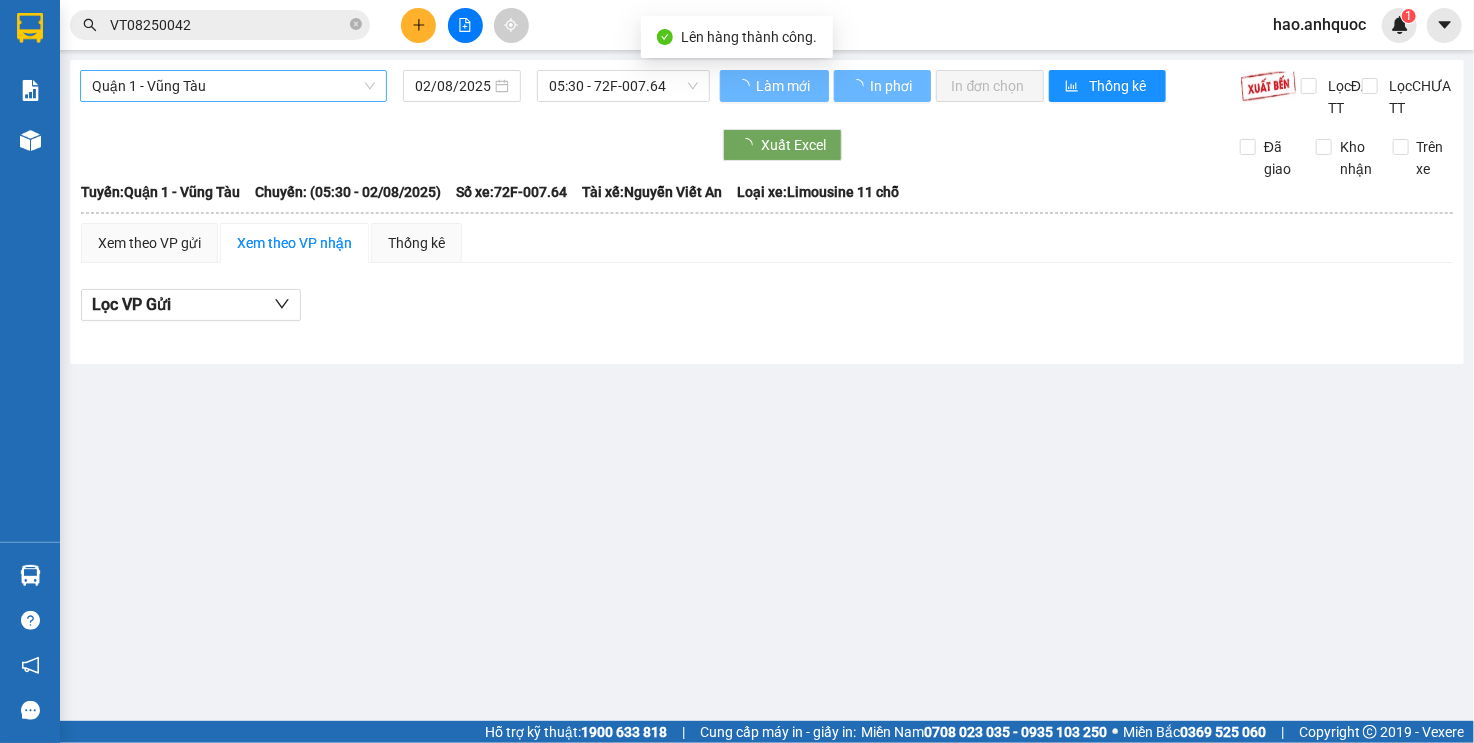 click on "Quận 1 - Vũng Tàu" at bounding box center [233, 86] 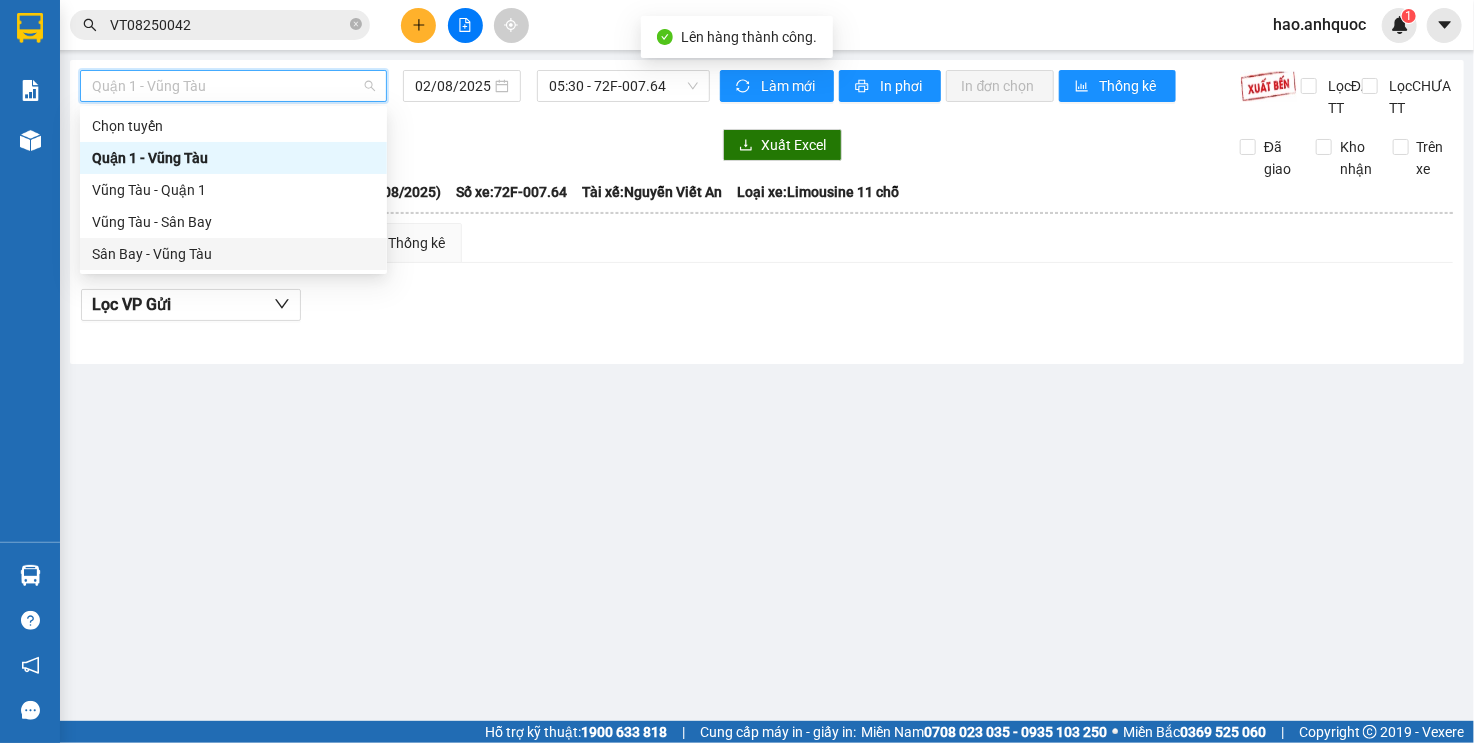 click on "Sân Bay - Vũng Tàu" at bounding box center (233, 254) 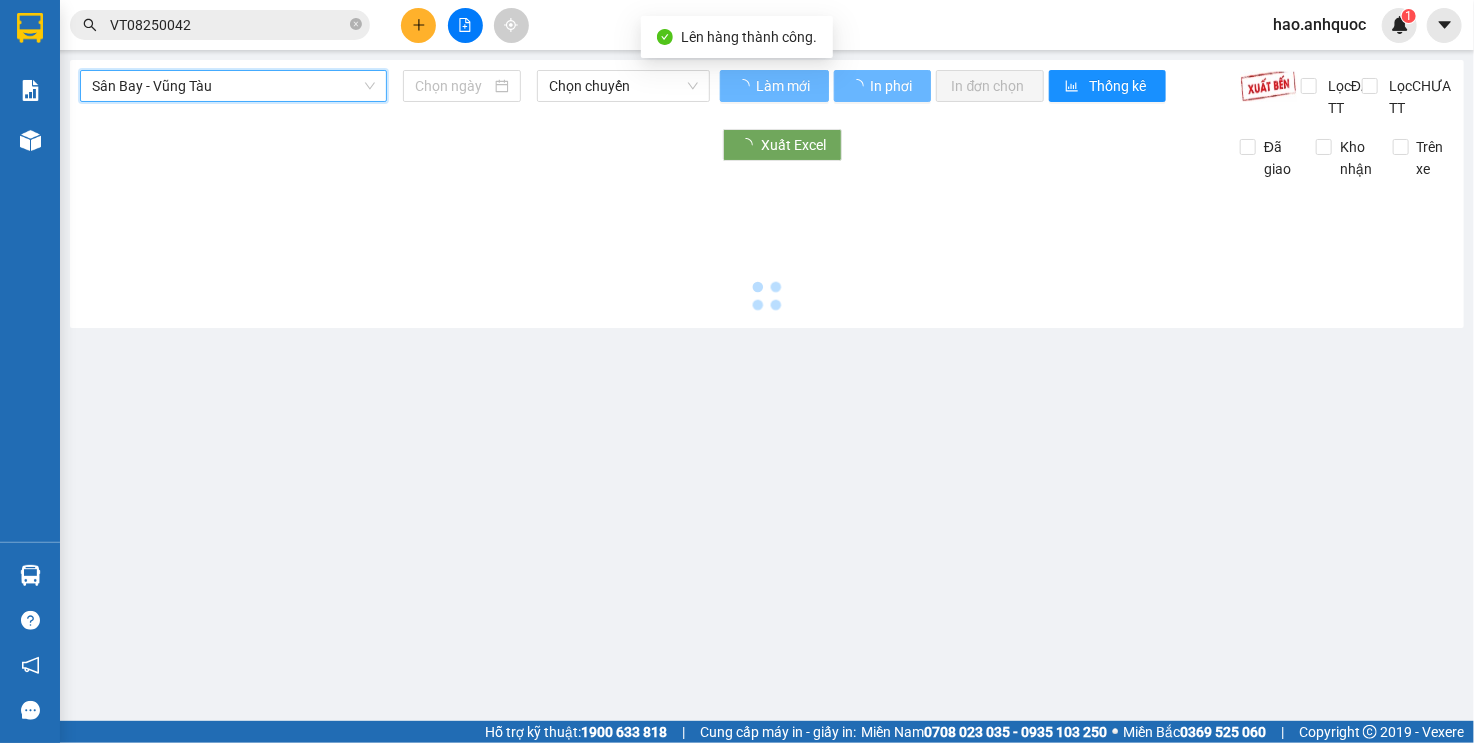 type on "02/08/2025" 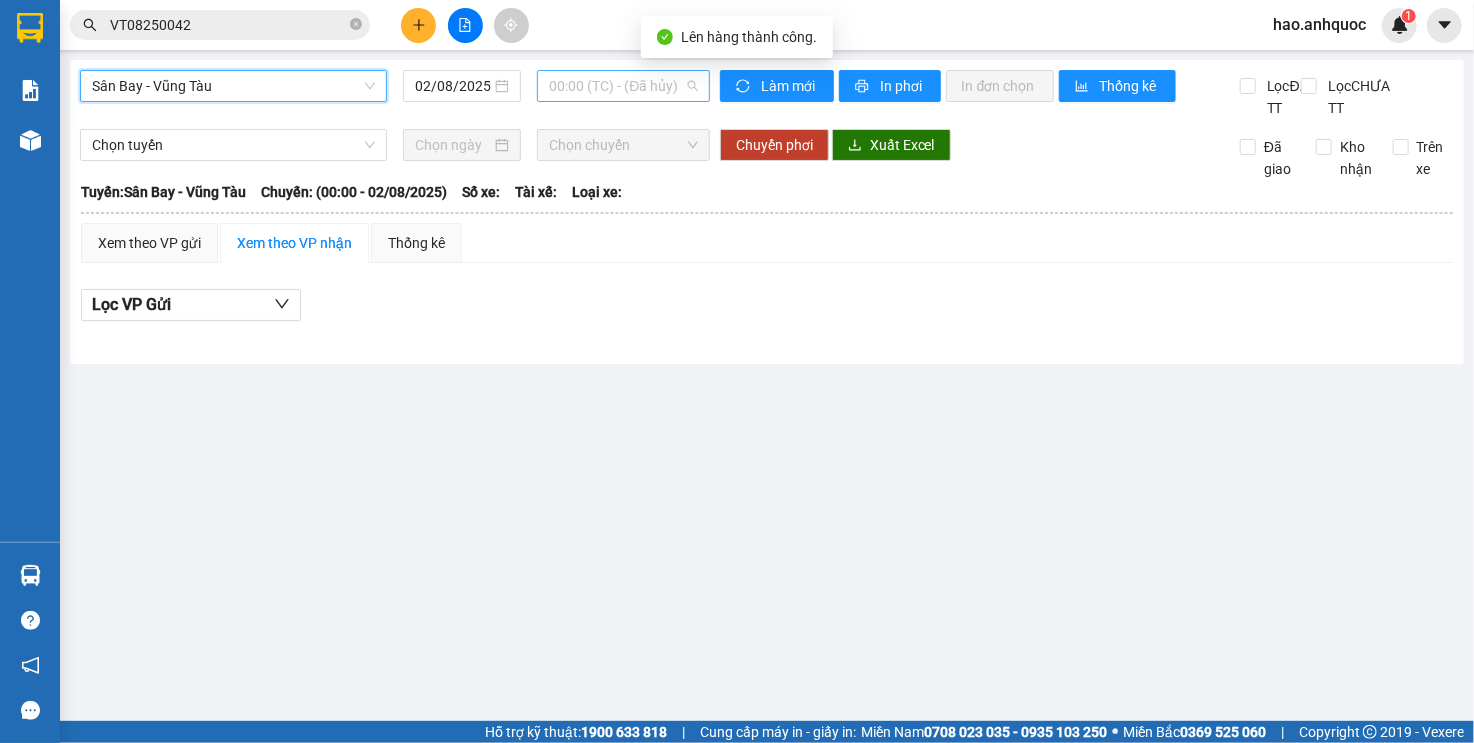 click on "00:00   (TC)   - (Đã hủy)" at bounding box center [623, 86] 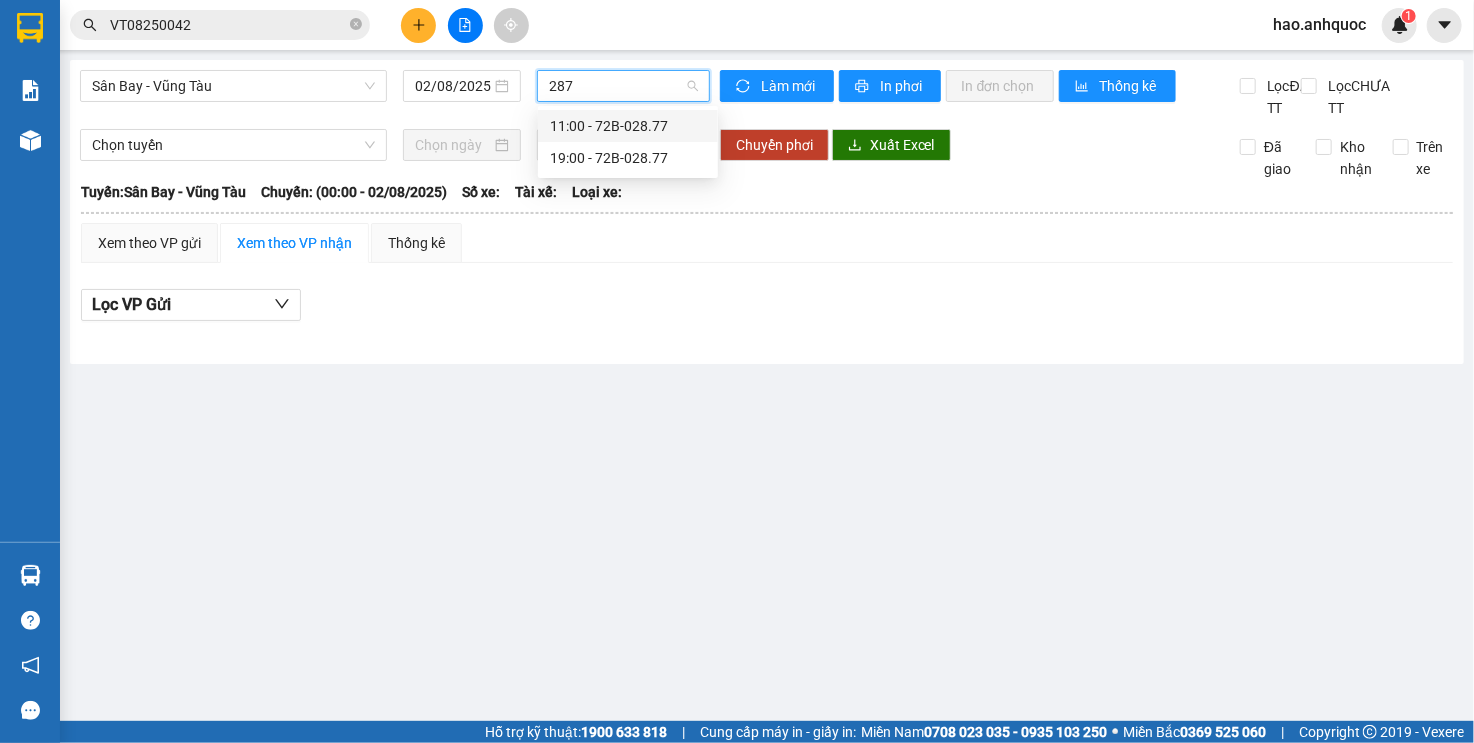 type on "2877" 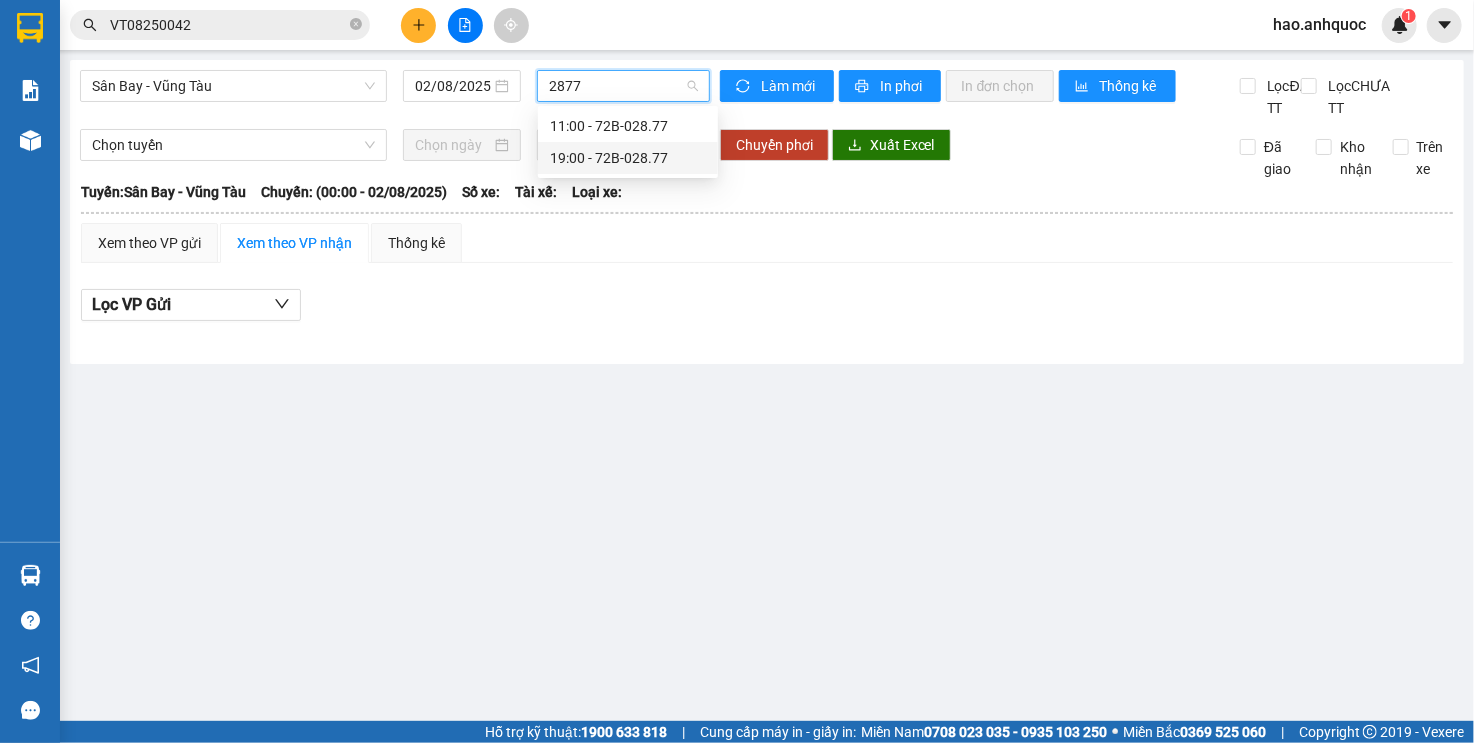 click on "19:00     - 72B-028.77" at bounding box center (628, 158) 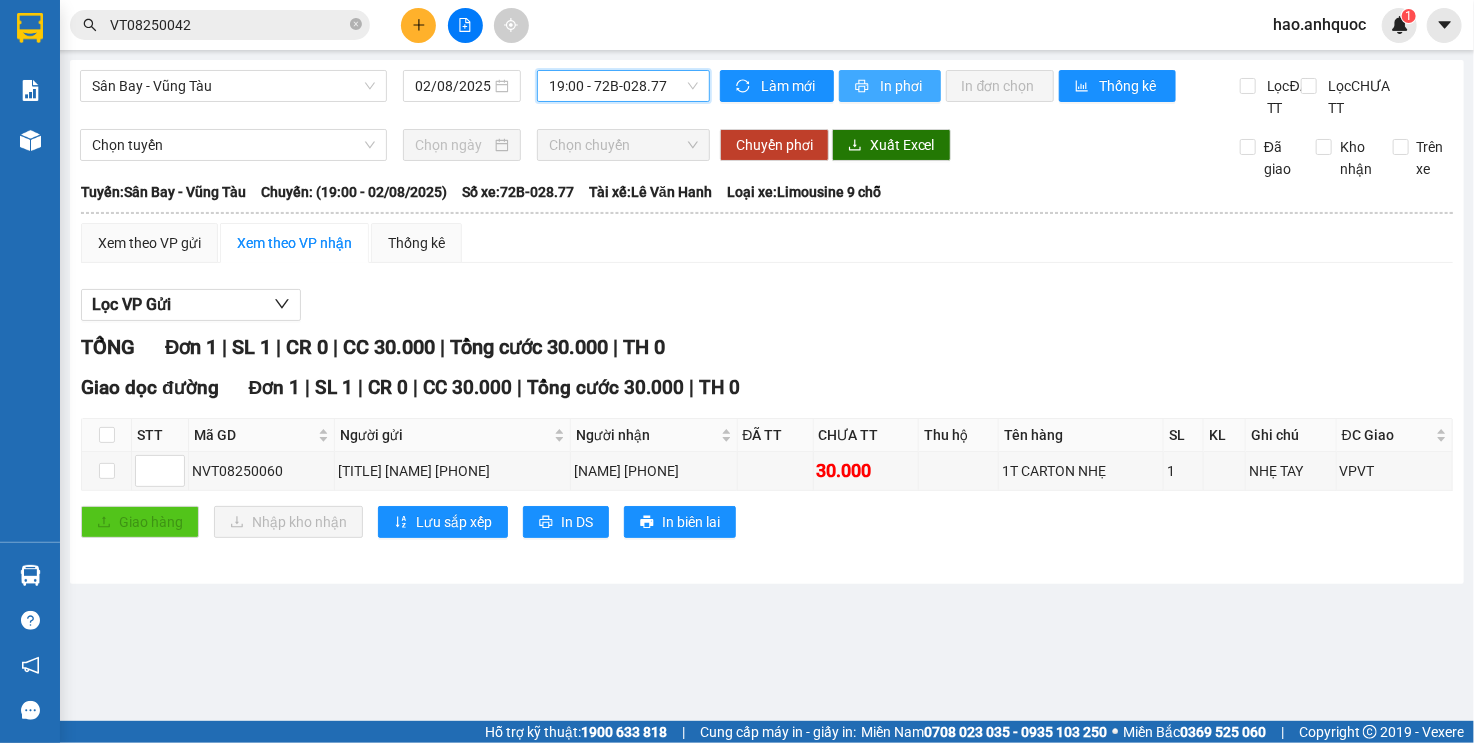 click on "In phơi" at bounding box center [902, 86] 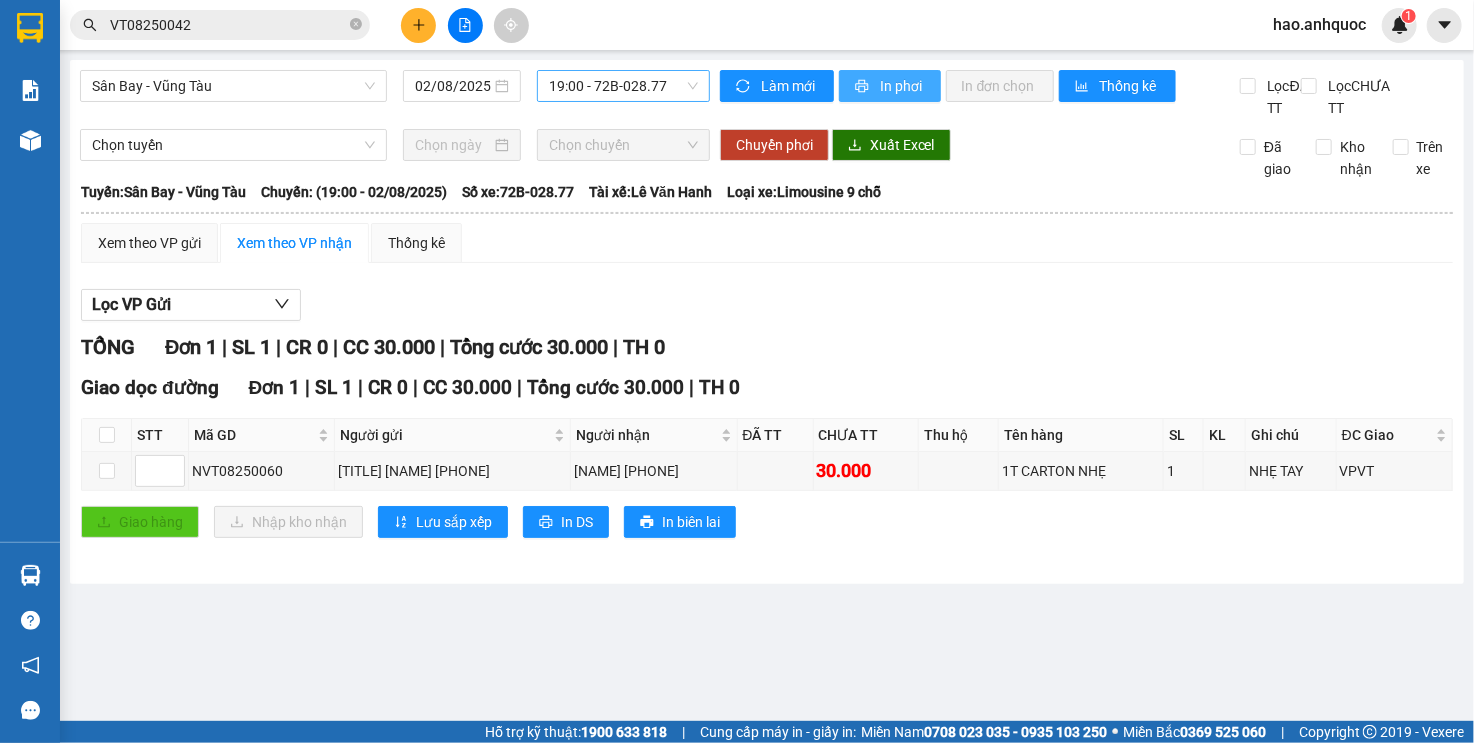 scroll, scrollTop: 0, scrollLeft: 0, axis: both 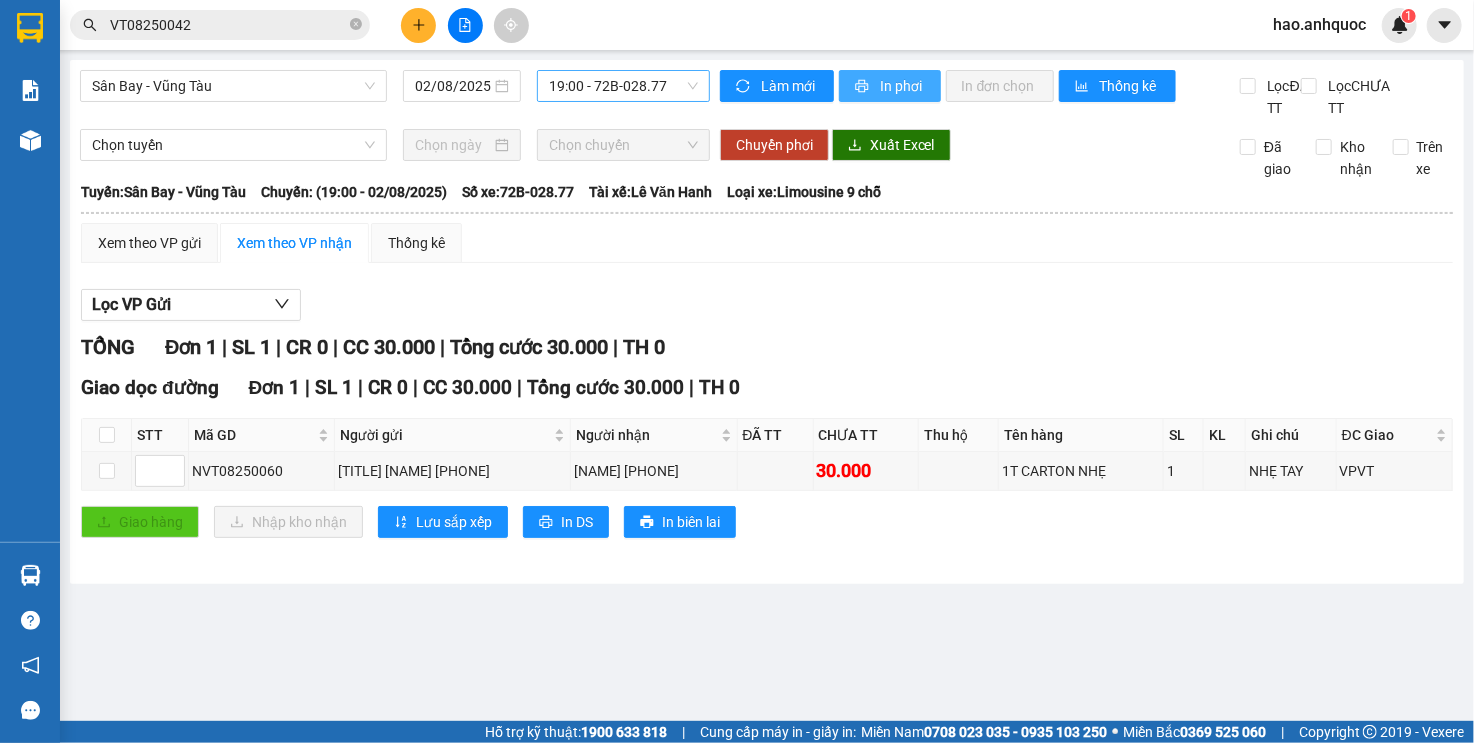 click on "In phơi" at bounding box center (890, 86) 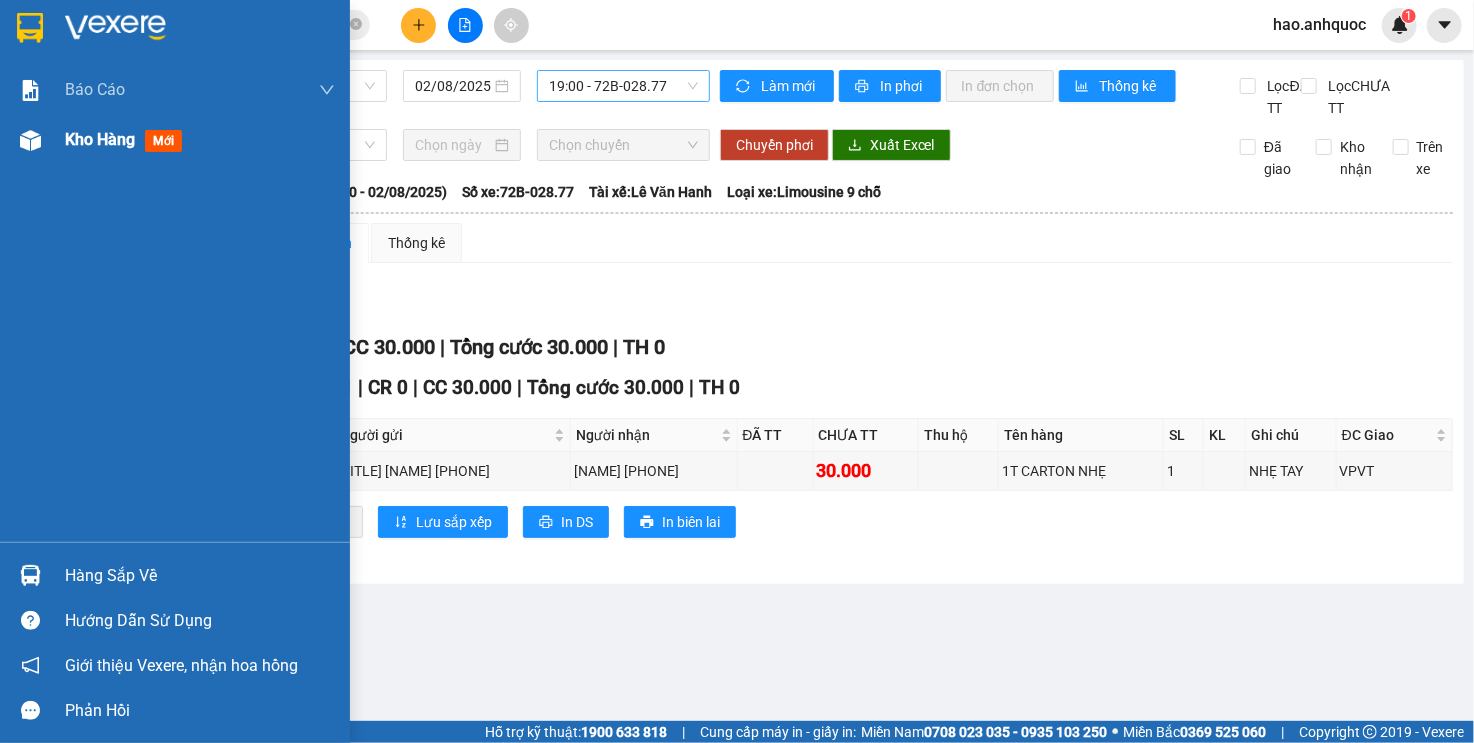click at bounding box center (30, 140) 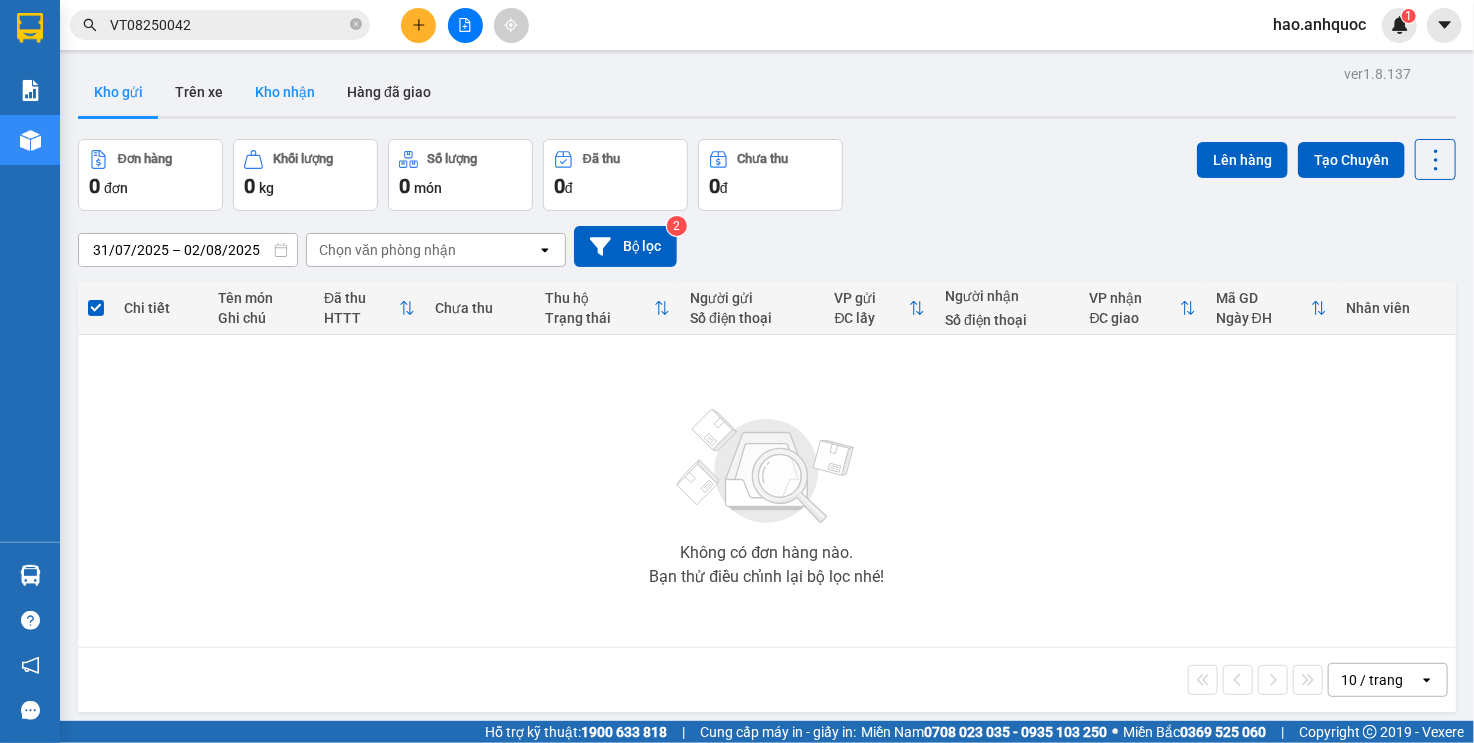 click on "Kho nhận" at bounding box center (285, 92) 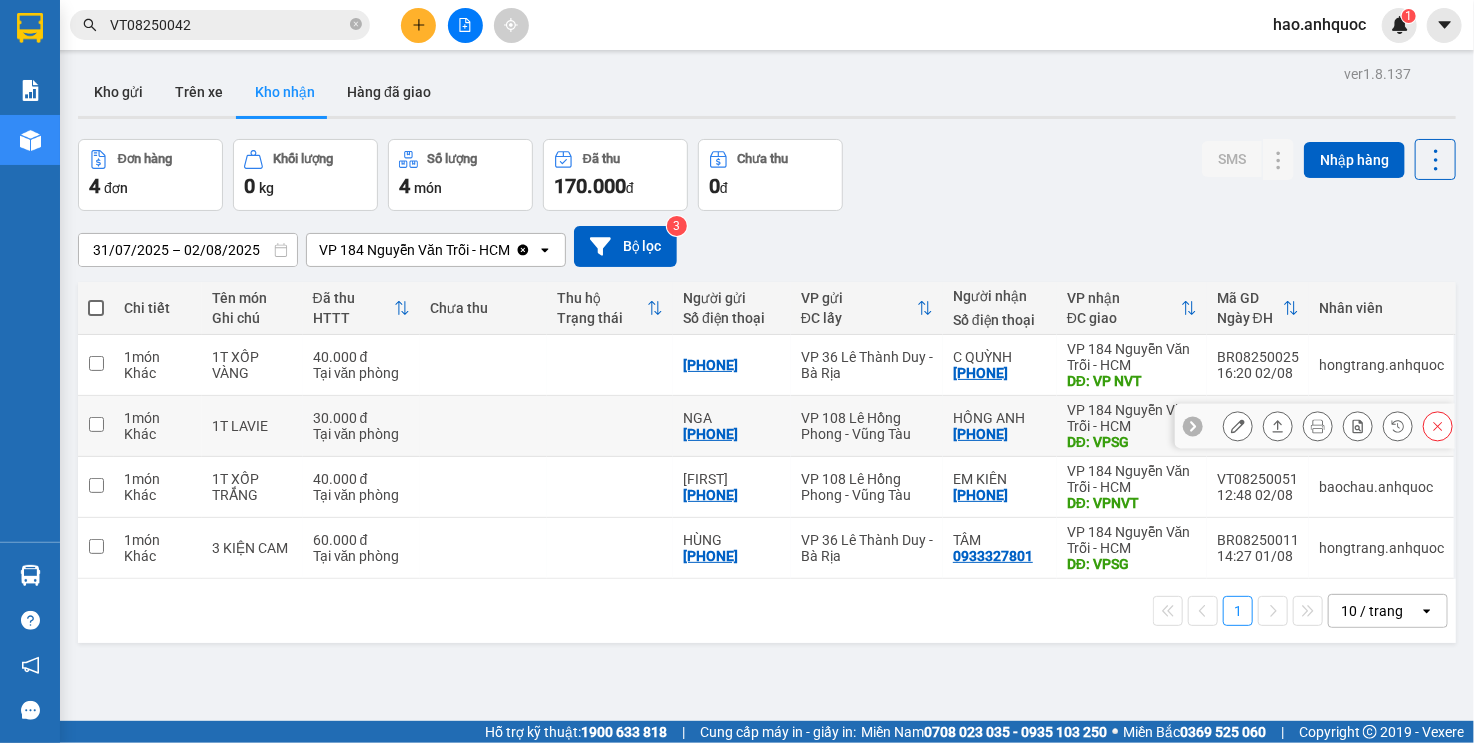 click at bounding box center [1238, 426] 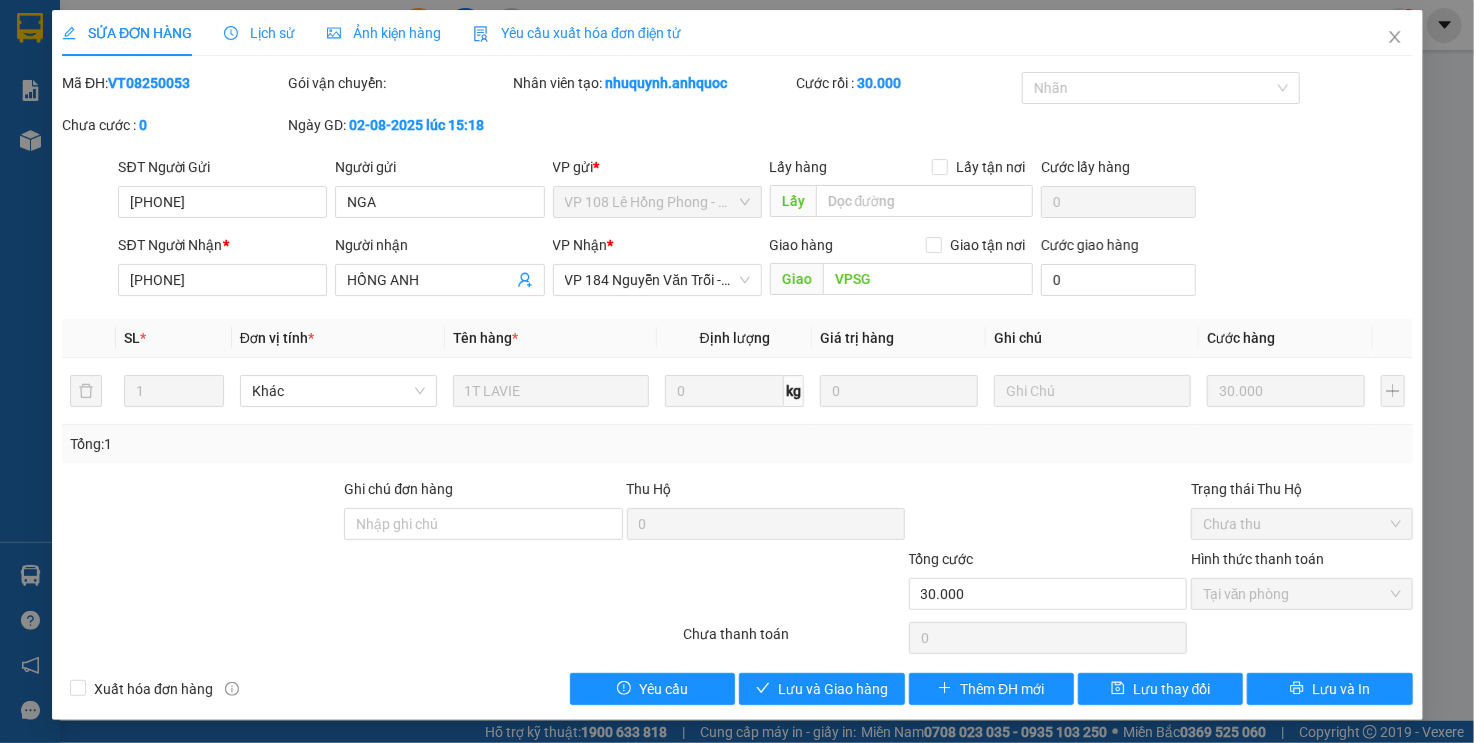 type on "[PHONE]" 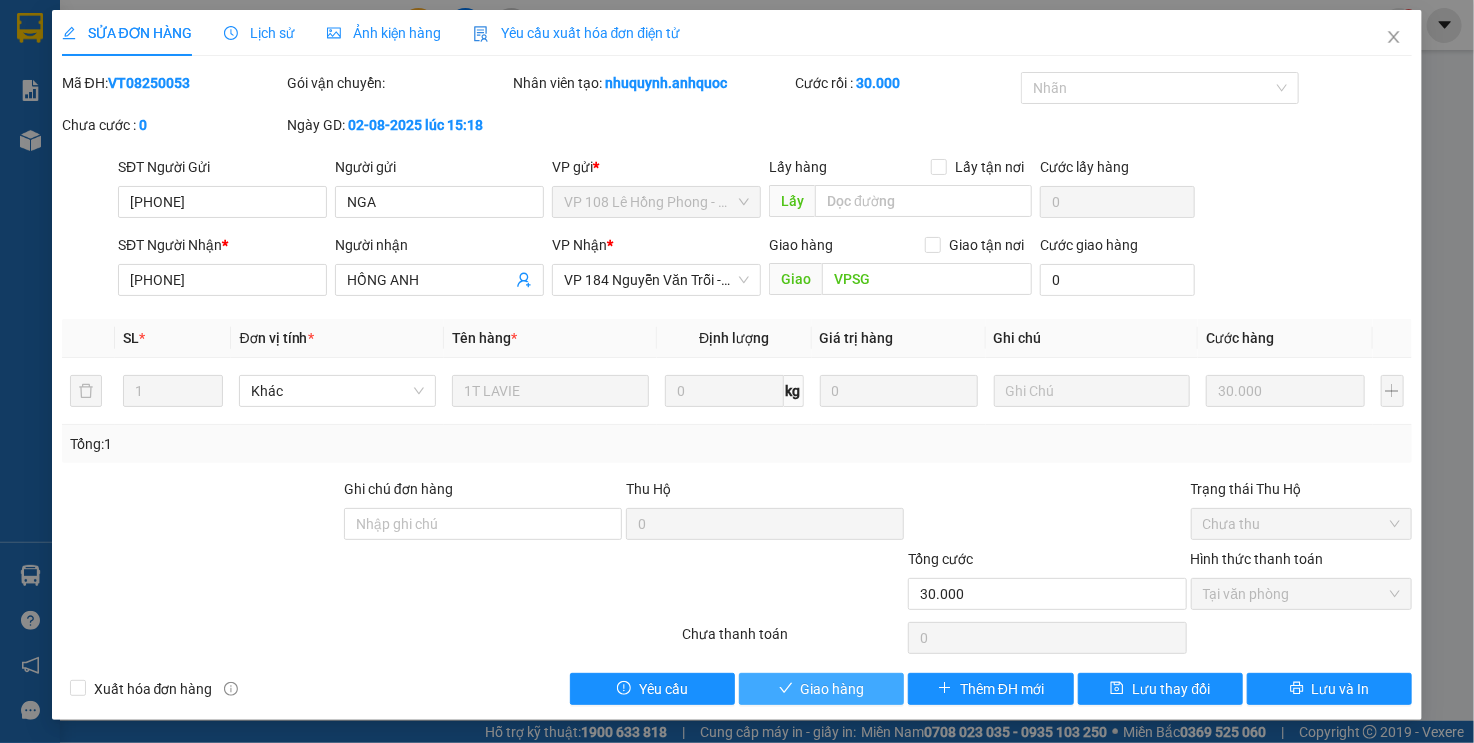 click on "Giao hàng" at bounding box center [833, 689] 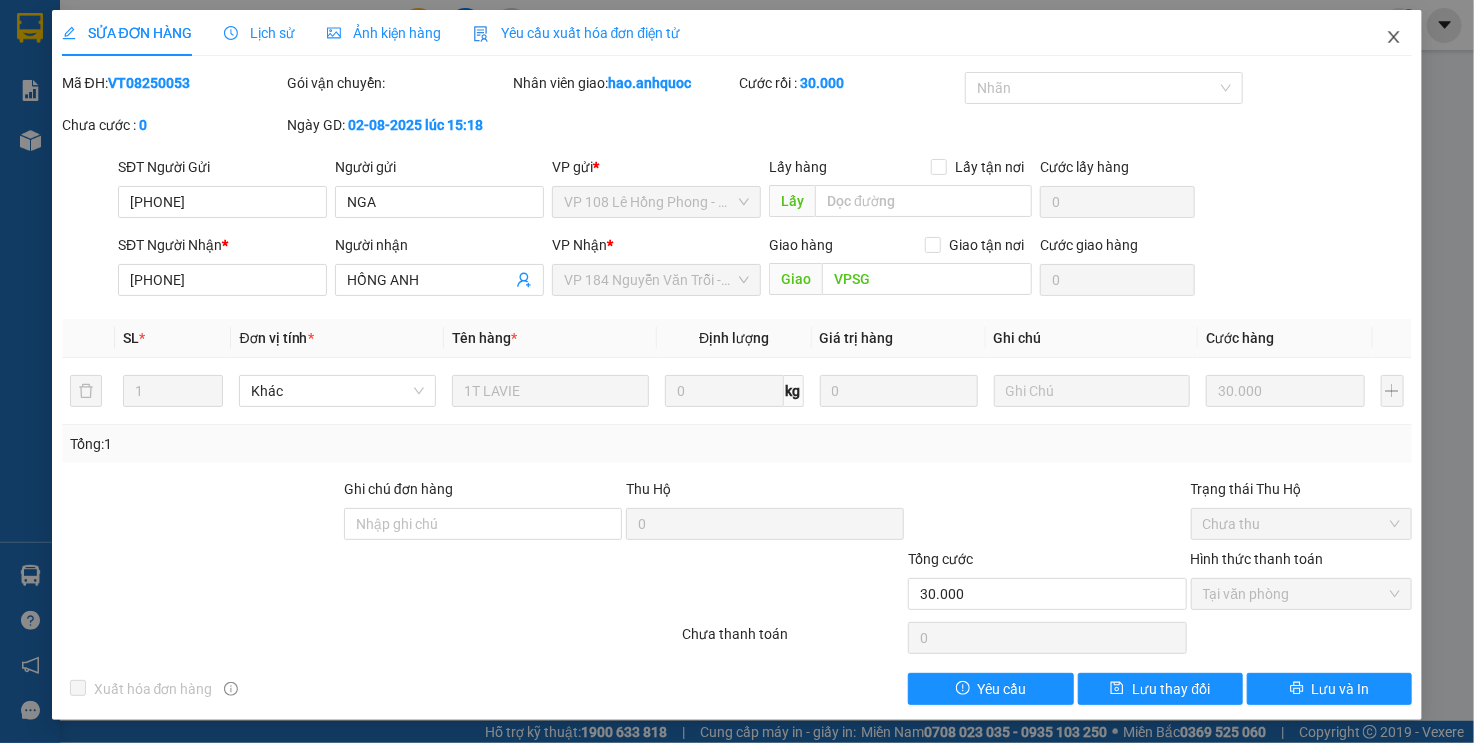 click 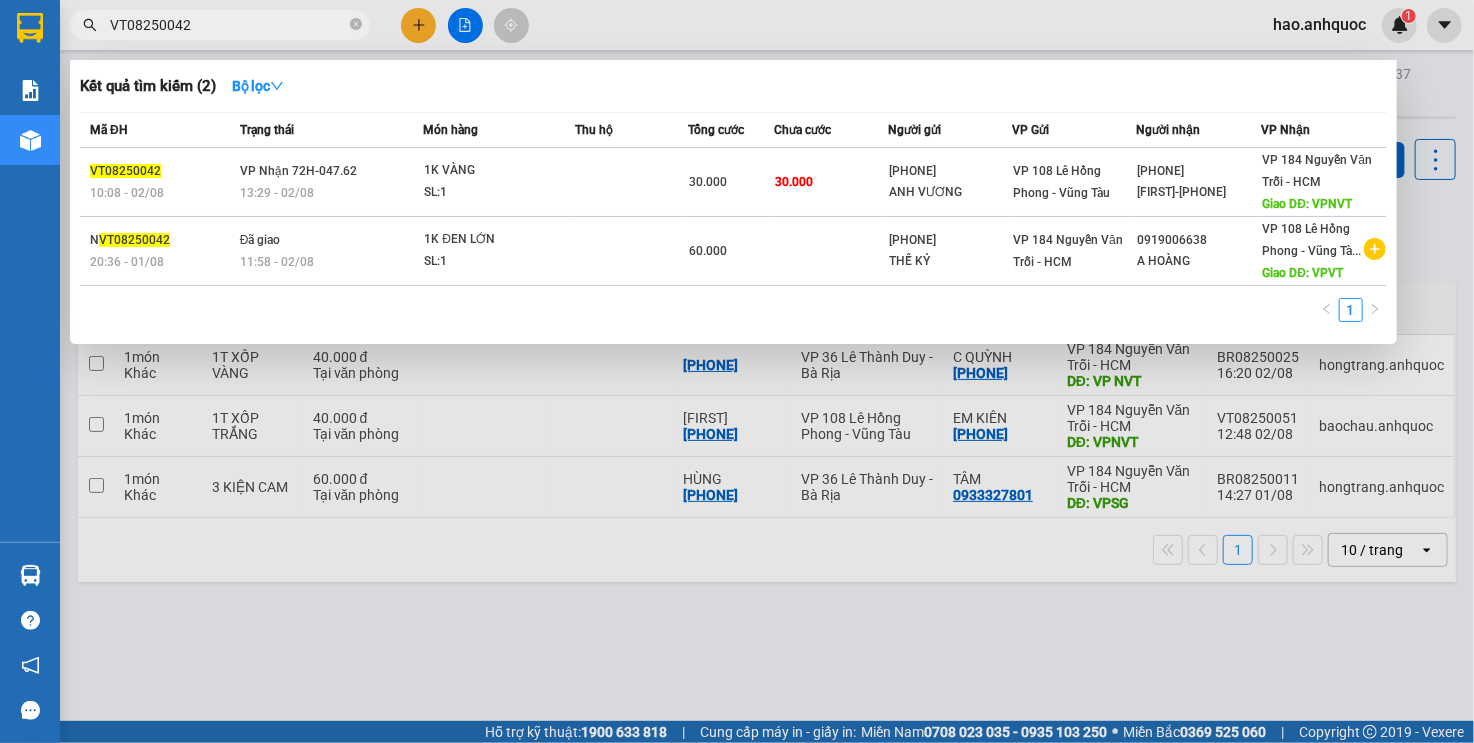 click on "VT08250042" at bounding box center [228, 25] 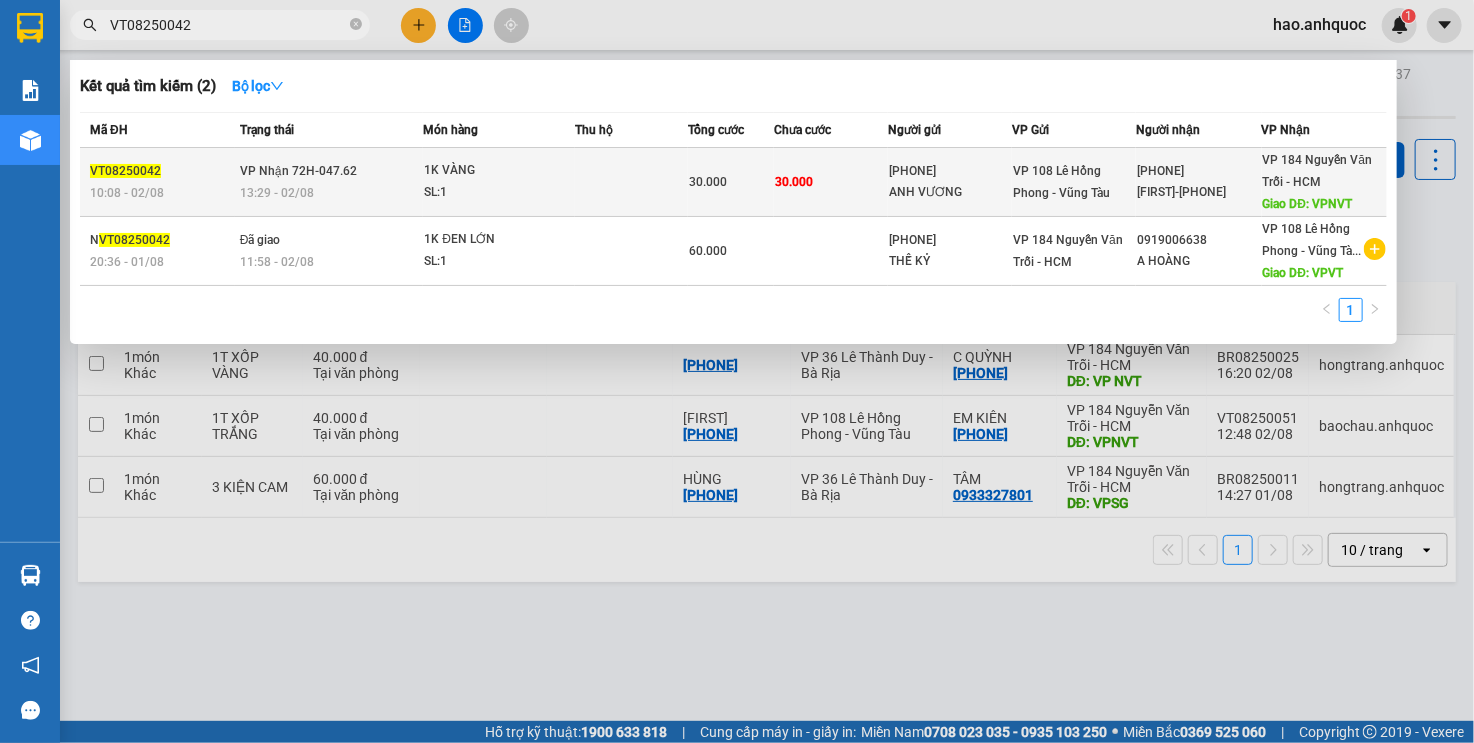 click on "10:08 - 02/08" at bounding box center [162, 193] 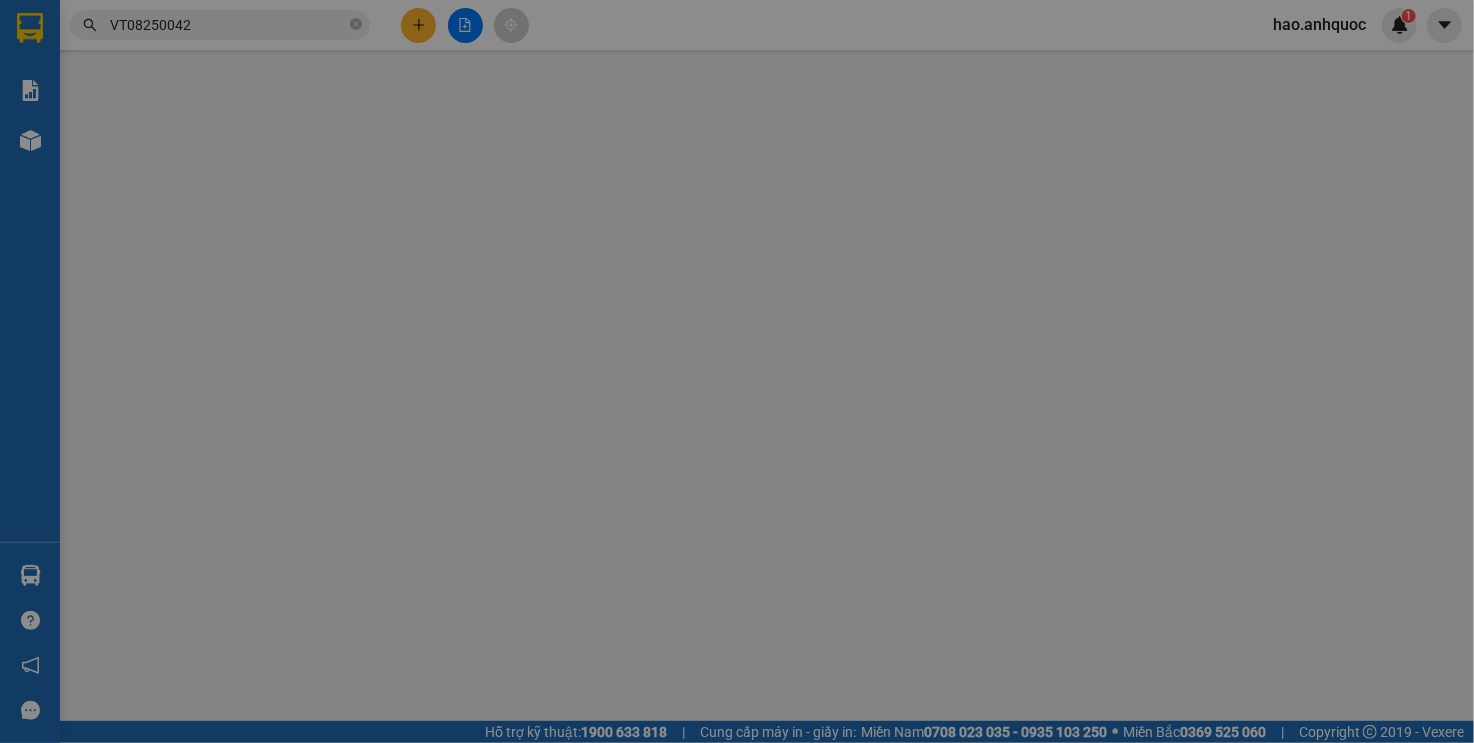 type on "[PHONE]" 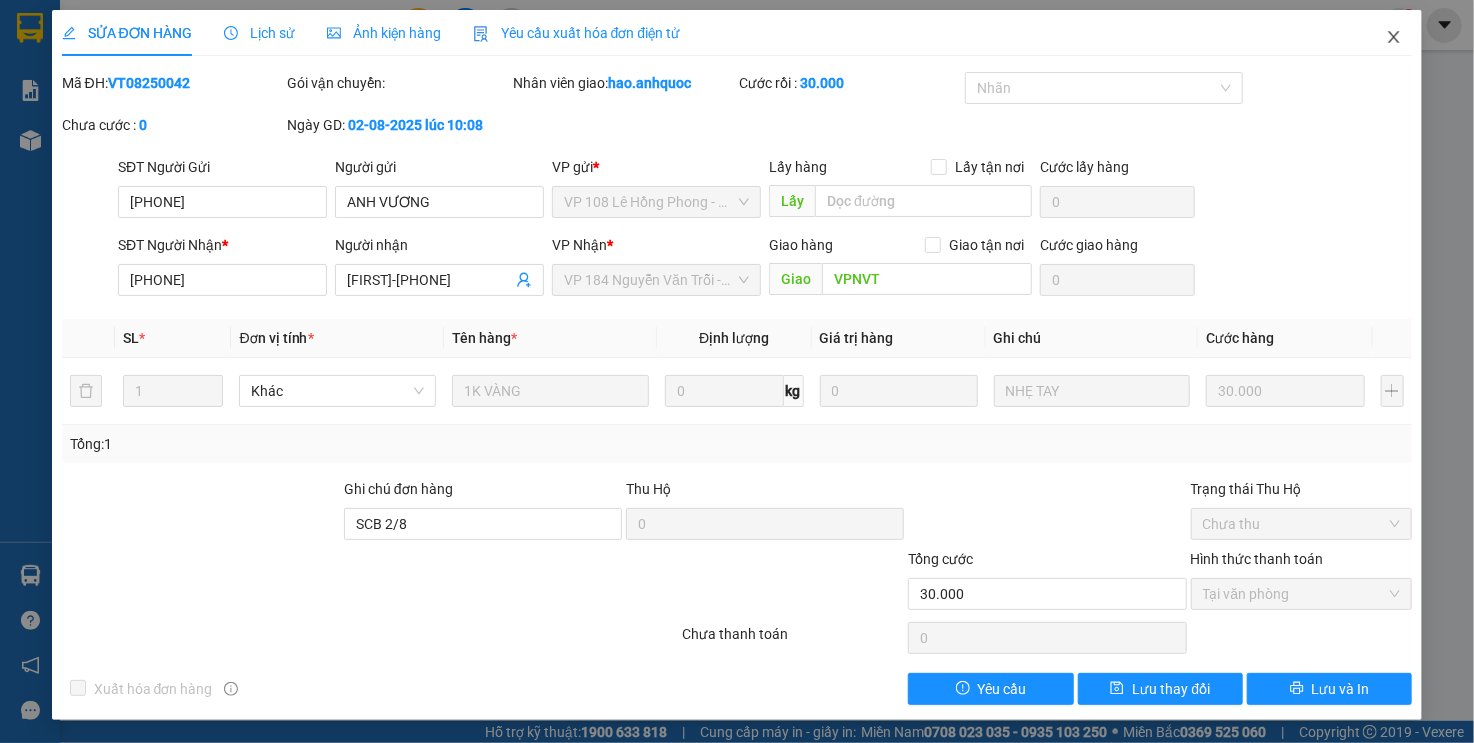click 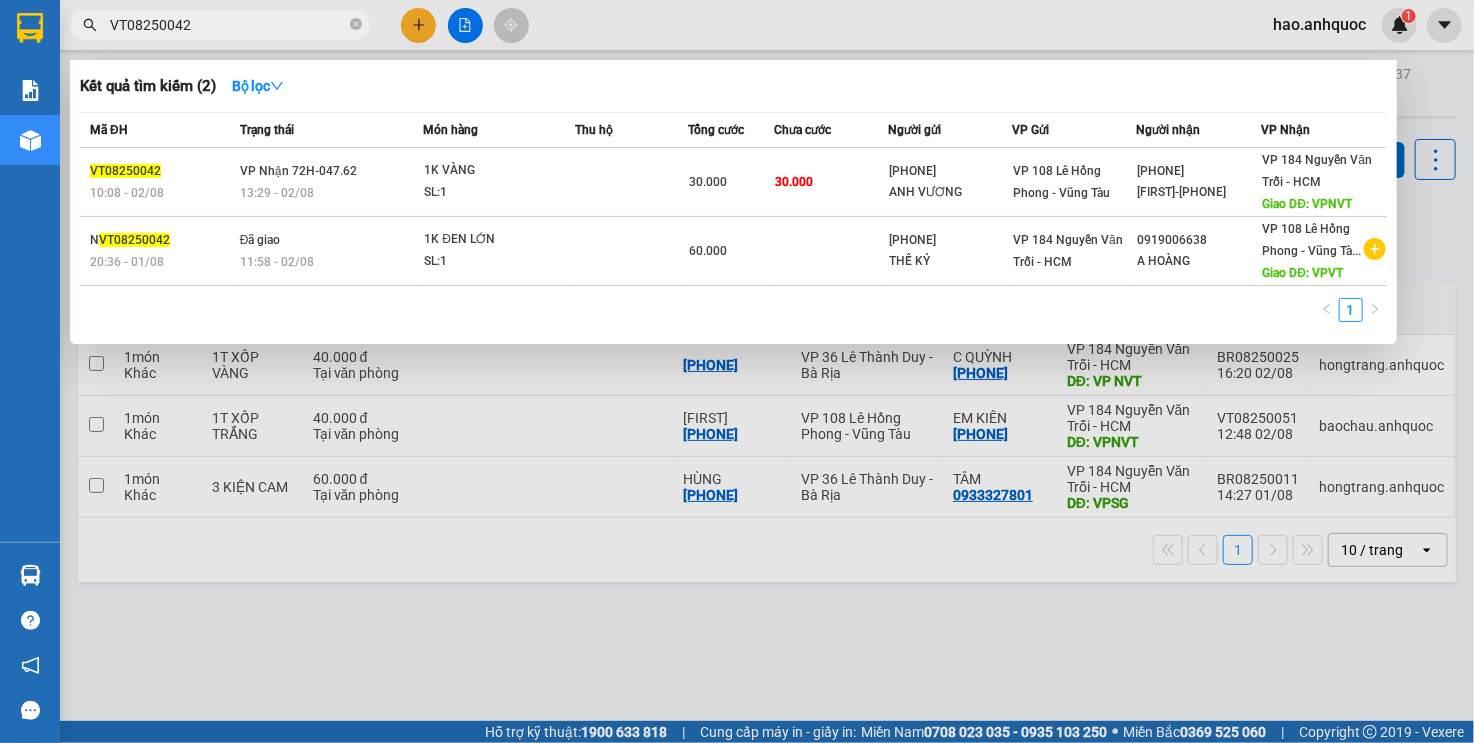 click on "VT08250042" at bounding box center [228, 25] 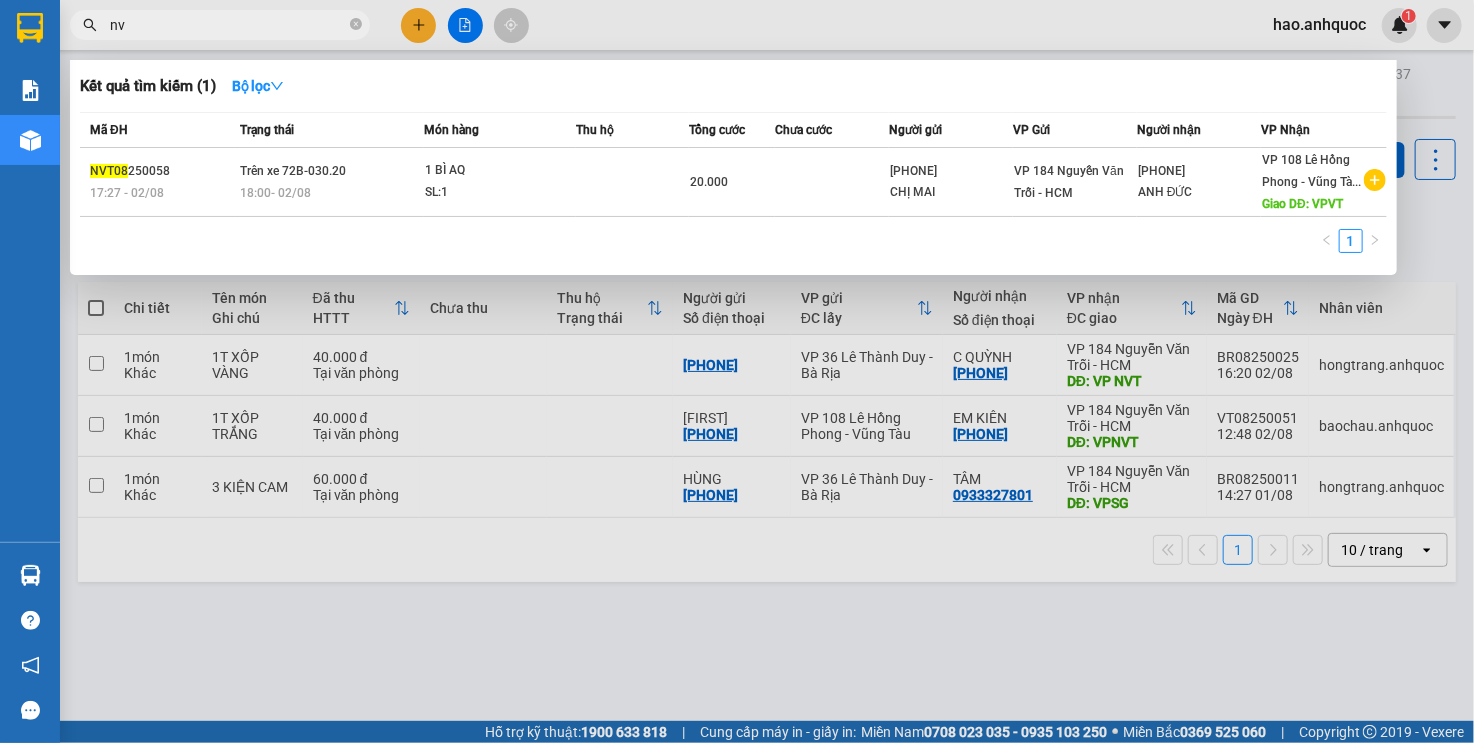 type on "n" 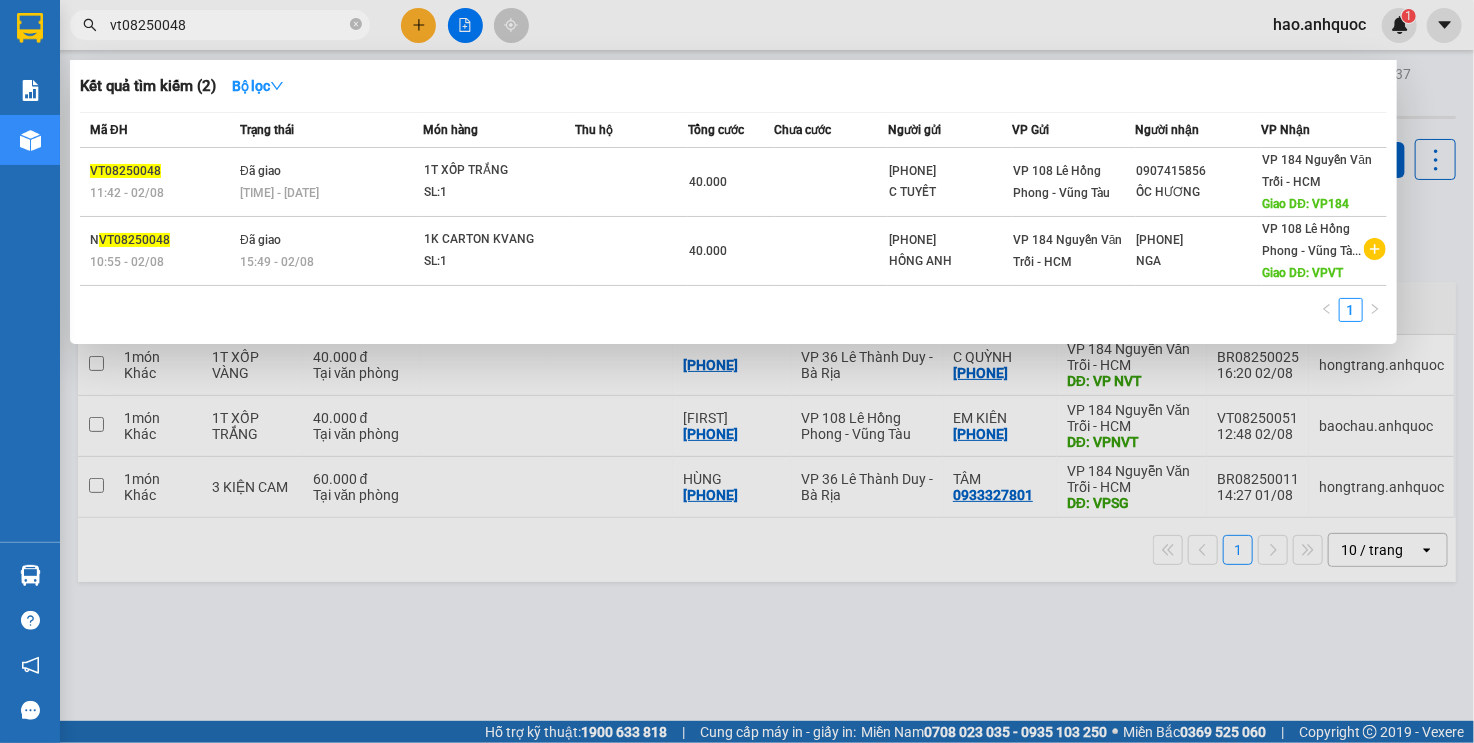 type on "vt08250048" 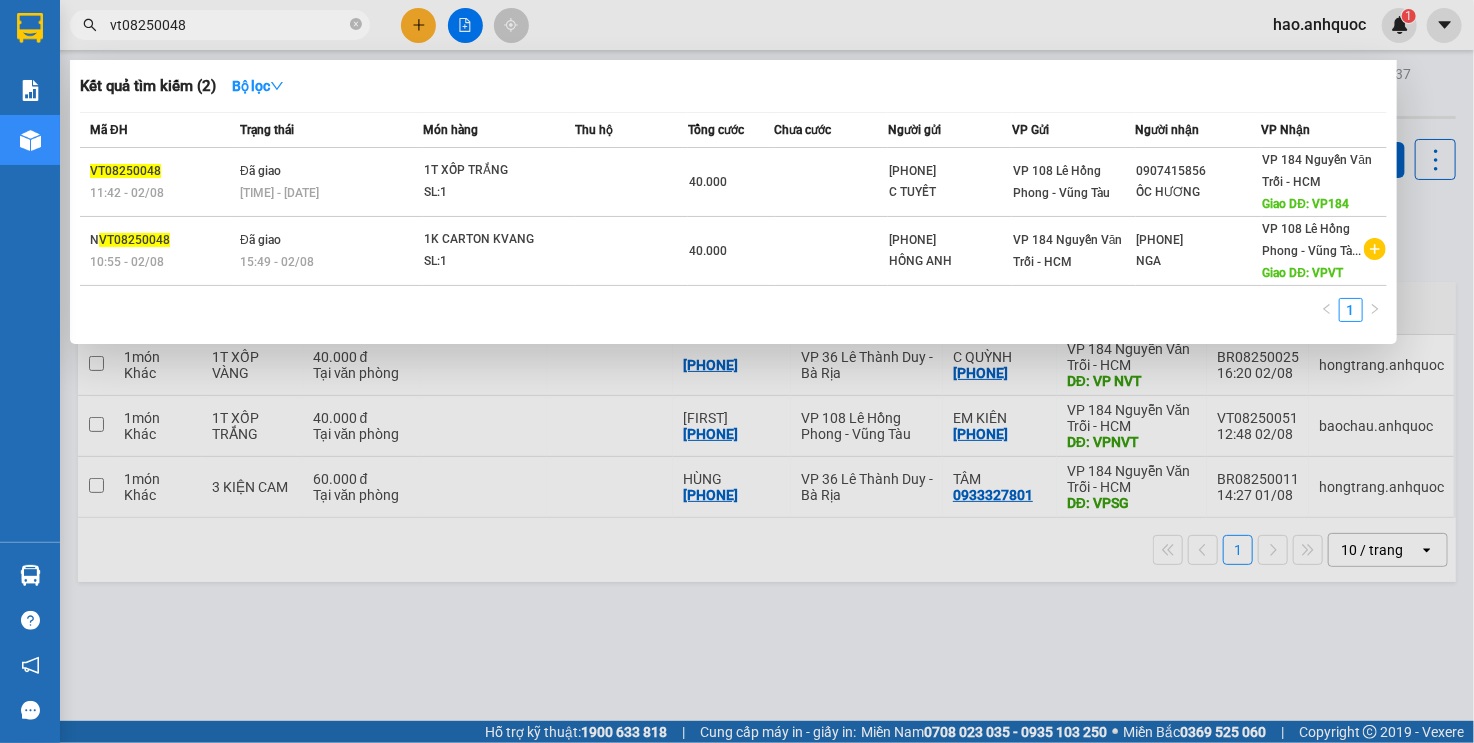 drag, startPoint x: 816, startPoint y: 575, endPoint x: 800, endPoint y: 559, distance: 22.627417 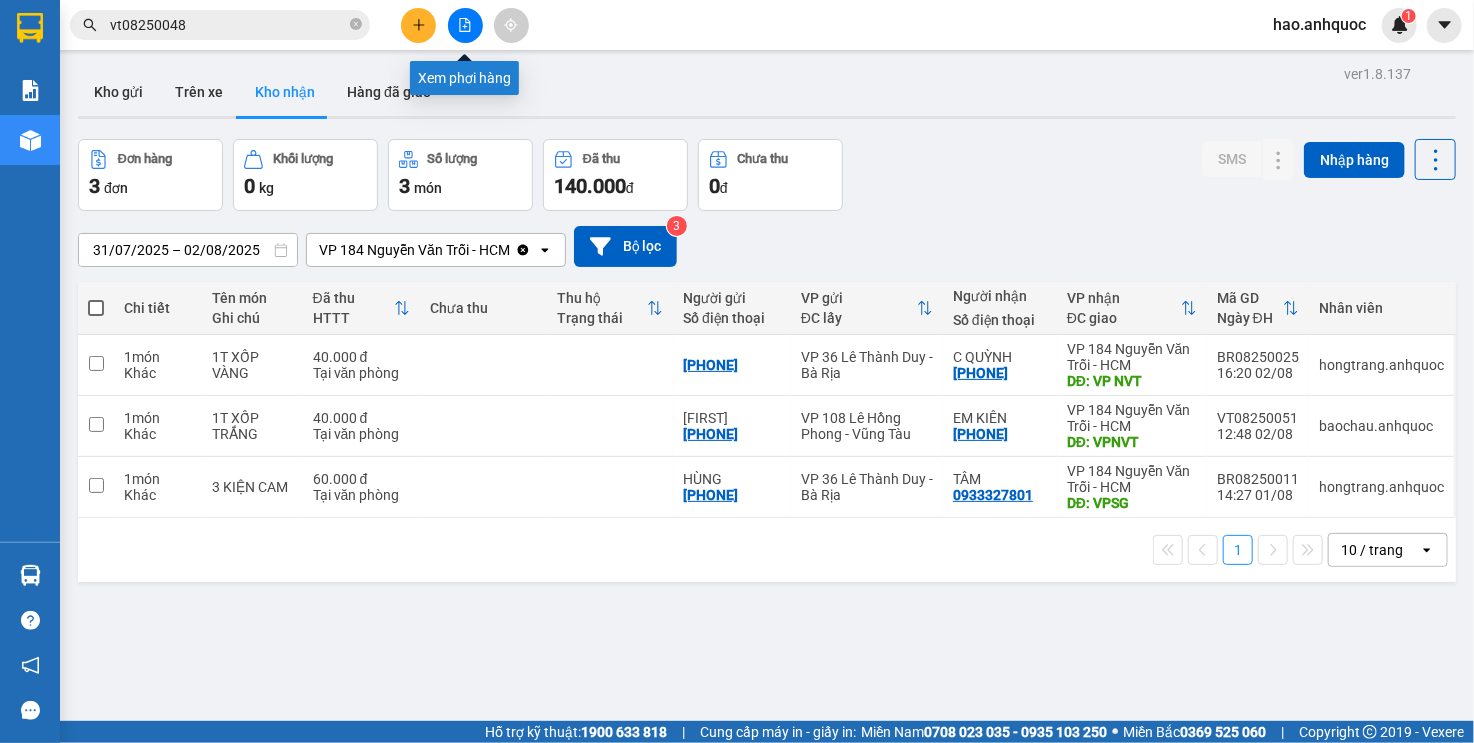 click 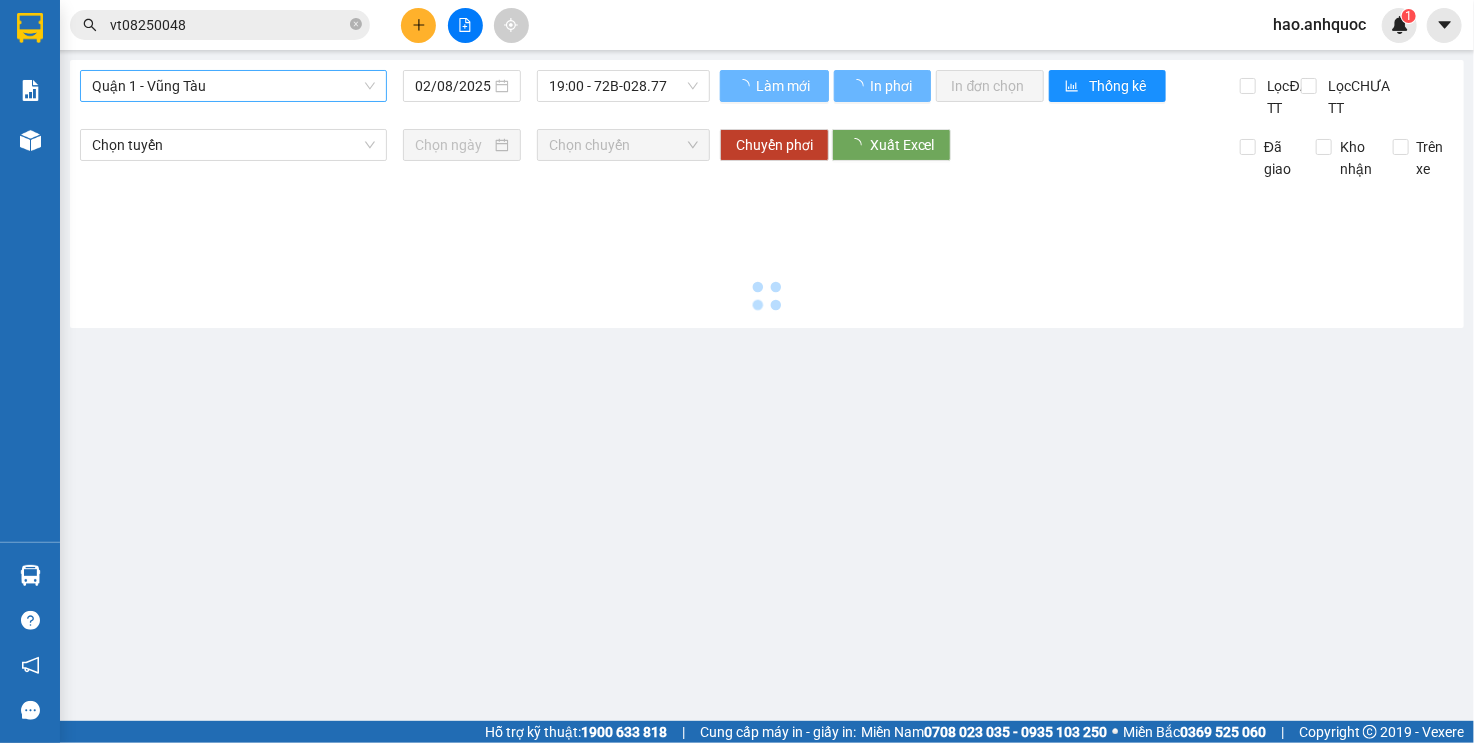 click on "Quận 1 - Vũng Tàu" at bounding box center [233, 86] 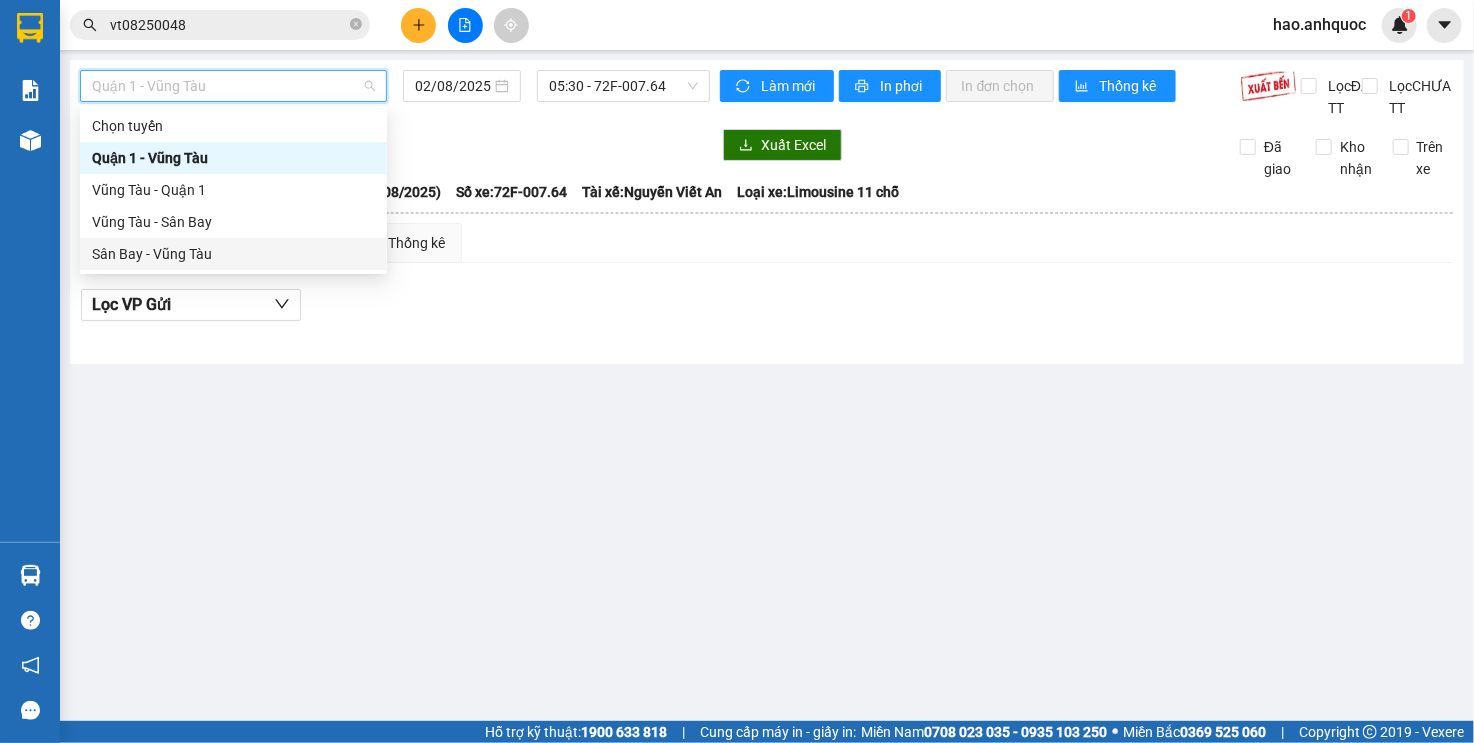 click on "Sân Bay - Vũng Tàu" at bounding box center [233, 254] 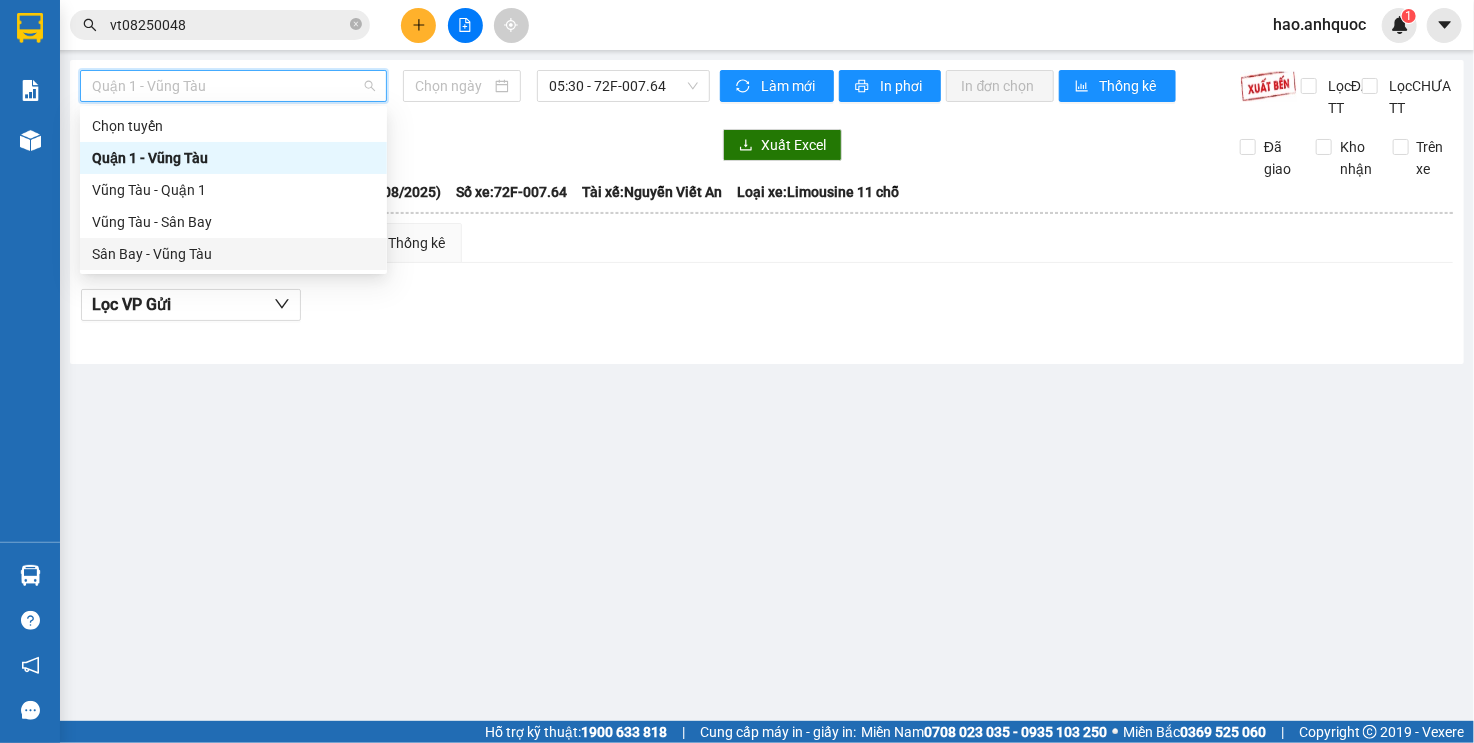type on "02/08/2025" 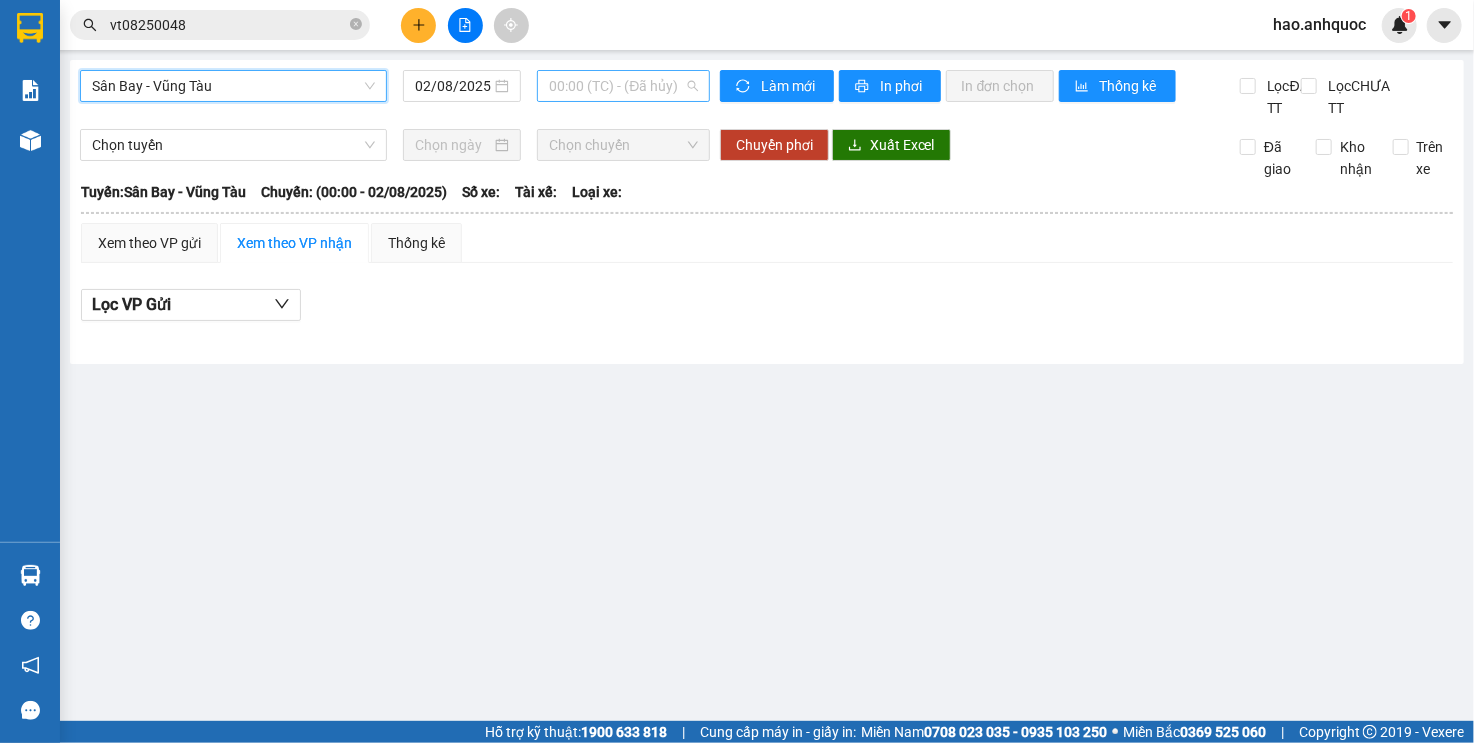 click on "00:00   (TC)   - (Đã hủy)" at bounding box center [623, 86] 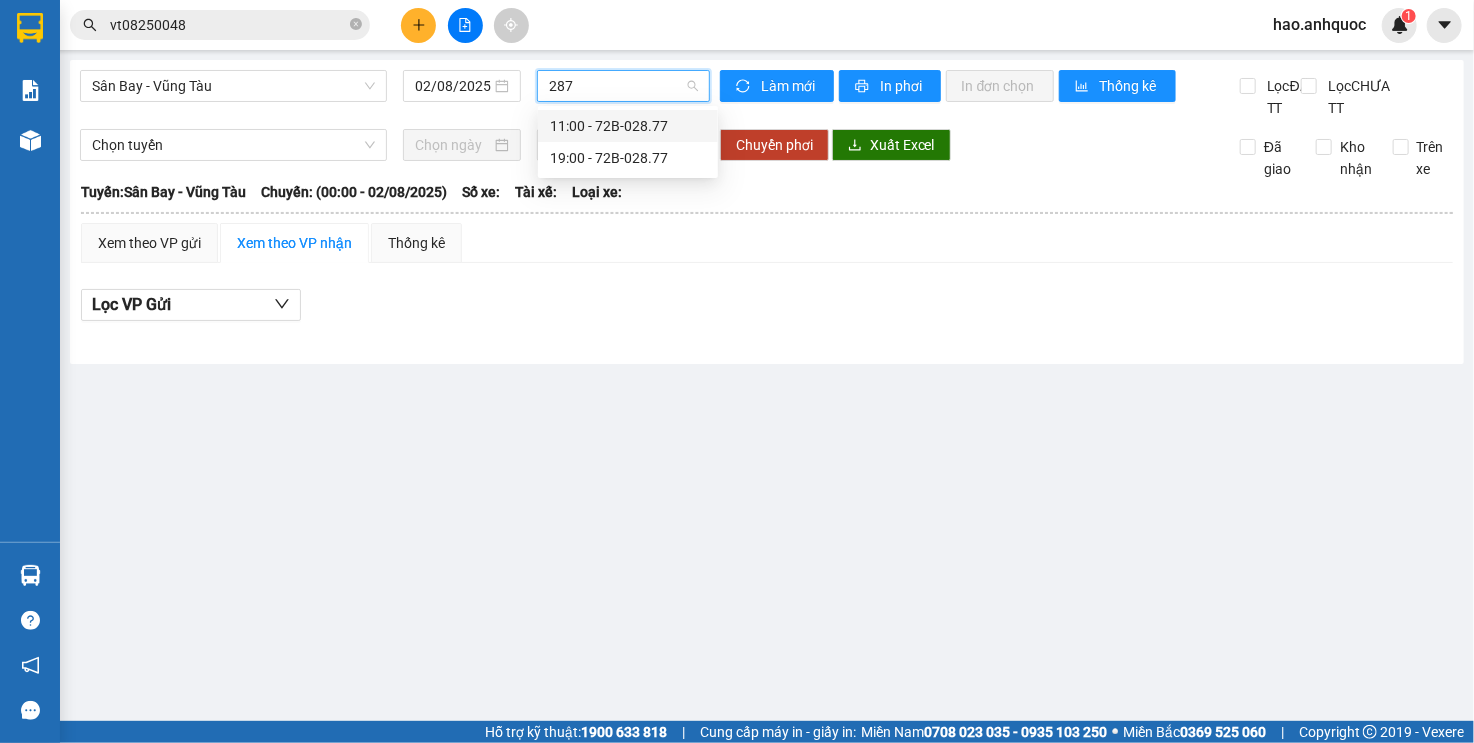 type on "2877" 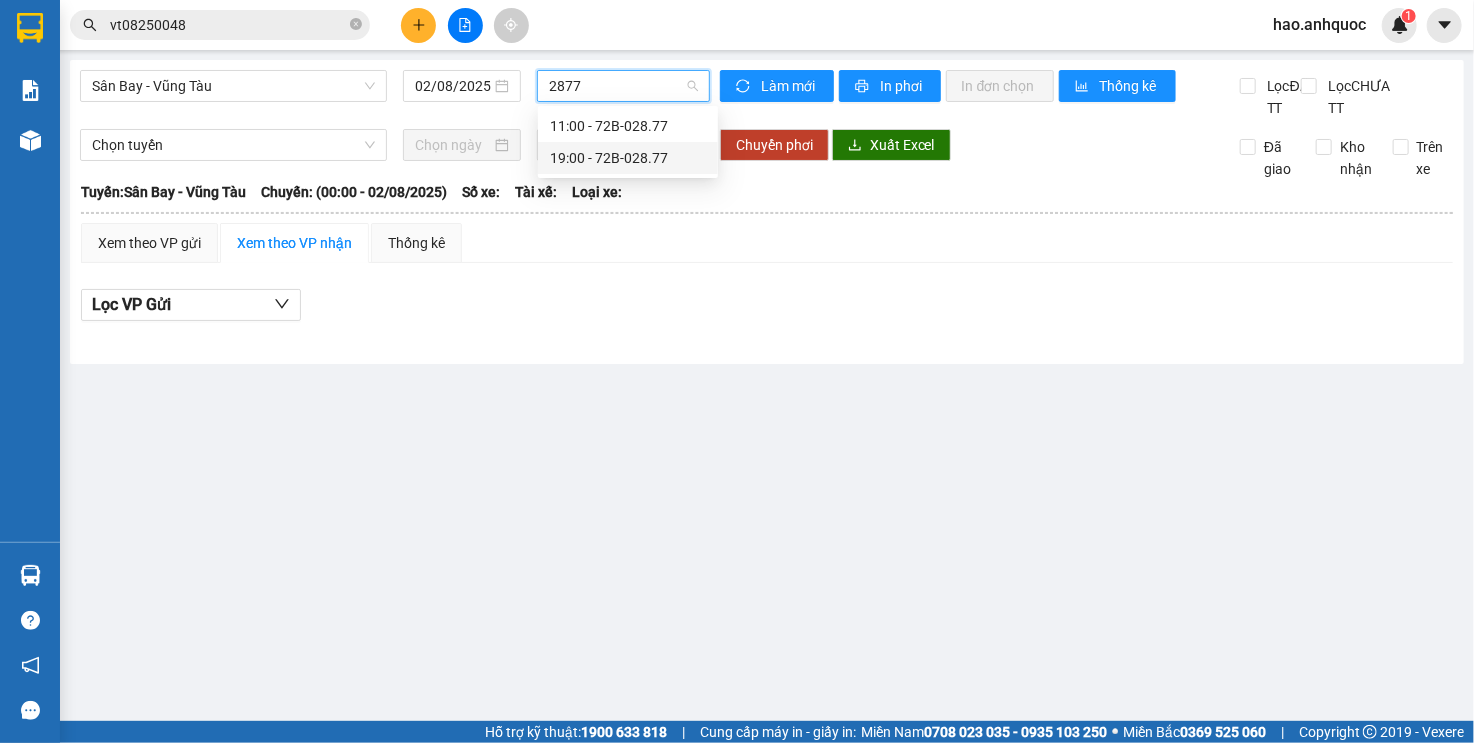 click on "19:00     - 72B-028.77" at bounding box center [628, 158] 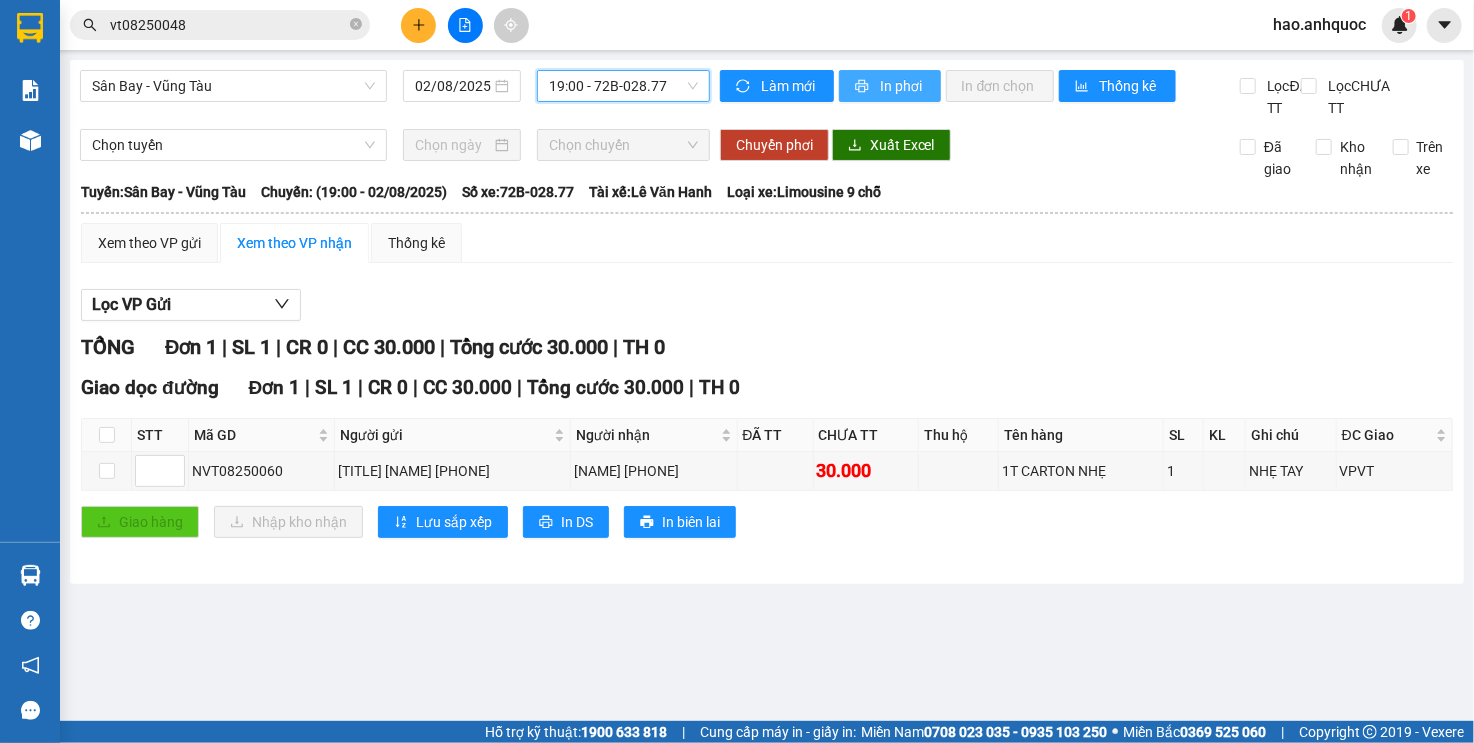 click on "In phơi" at bounding box center [902, 86] 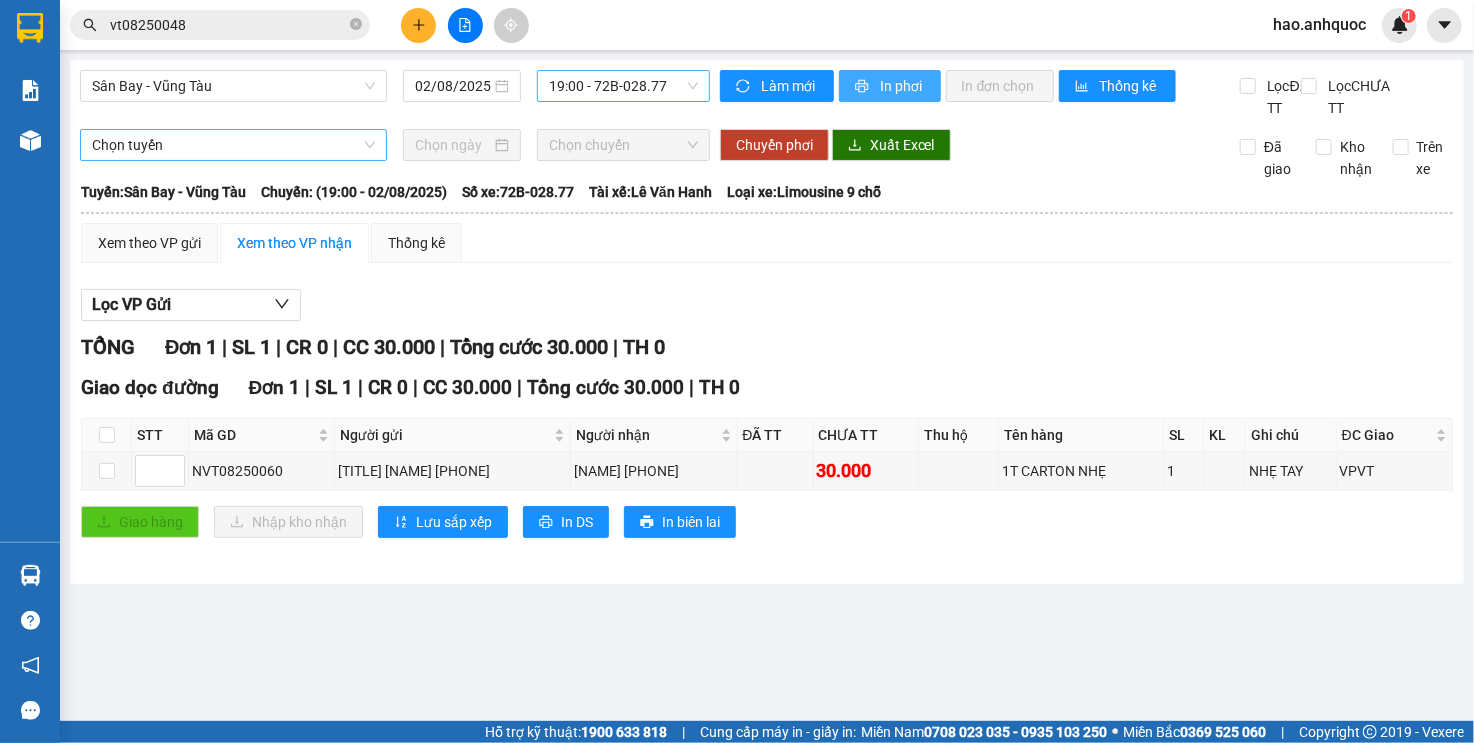 scroll, scrollTop: 0, scrollLeft: 0, axis: both 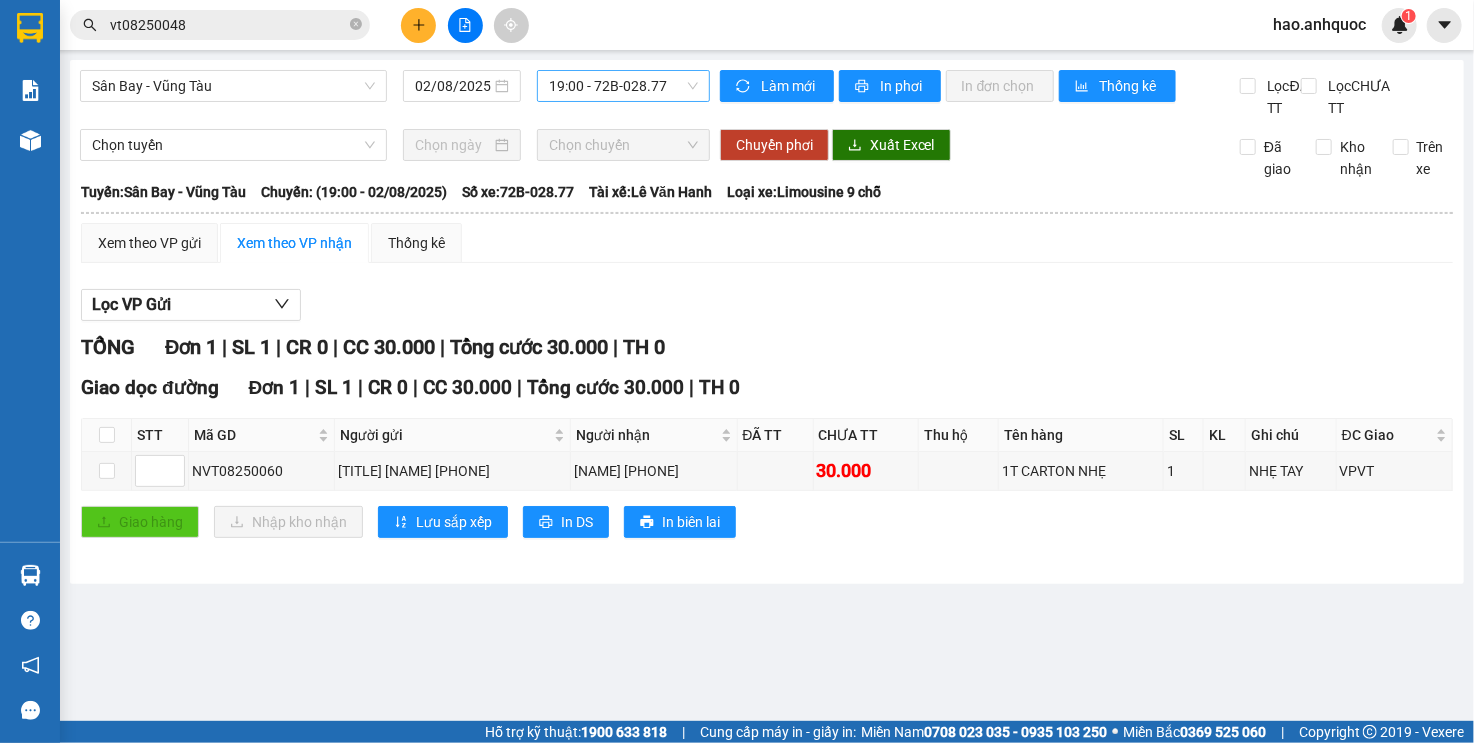 click at bounding box center (465, 25) 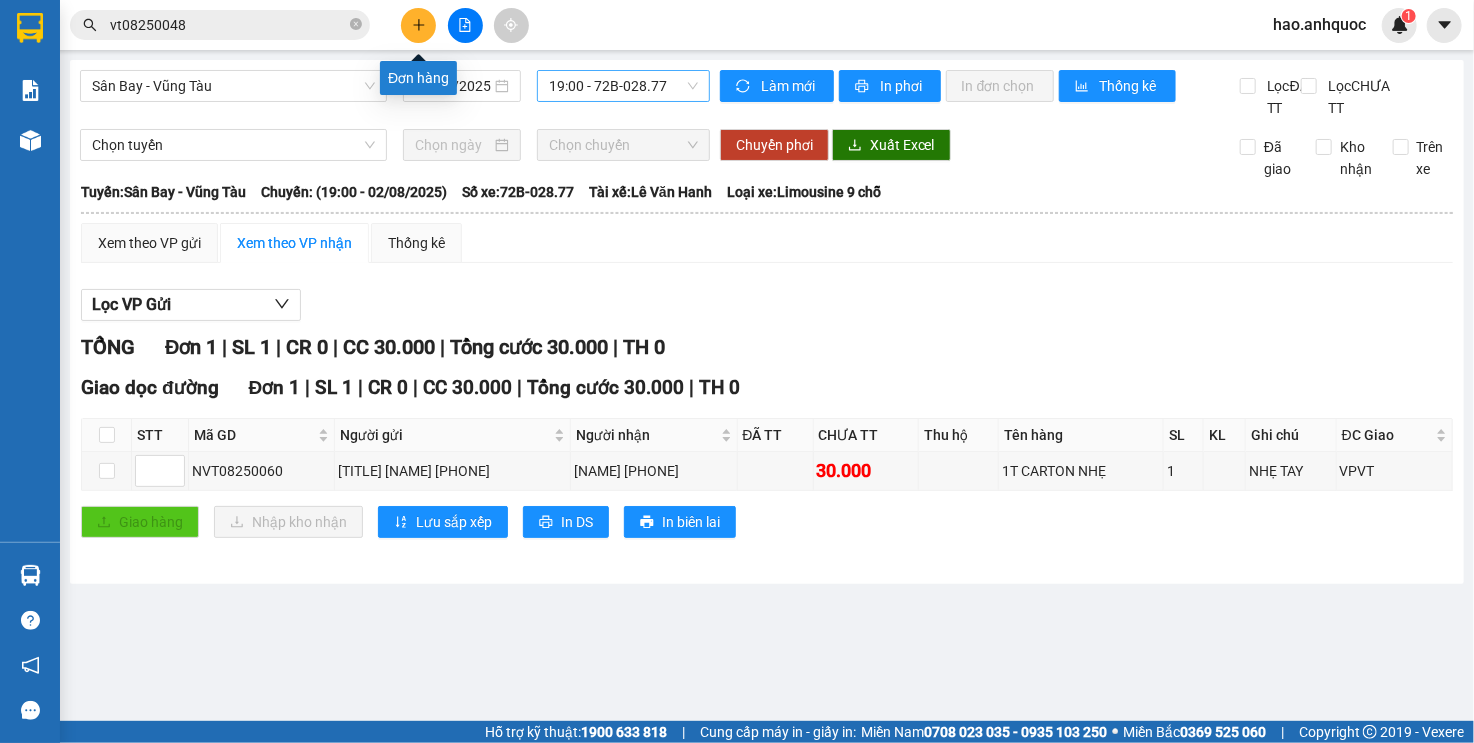 click at bounding box center (418, 25) 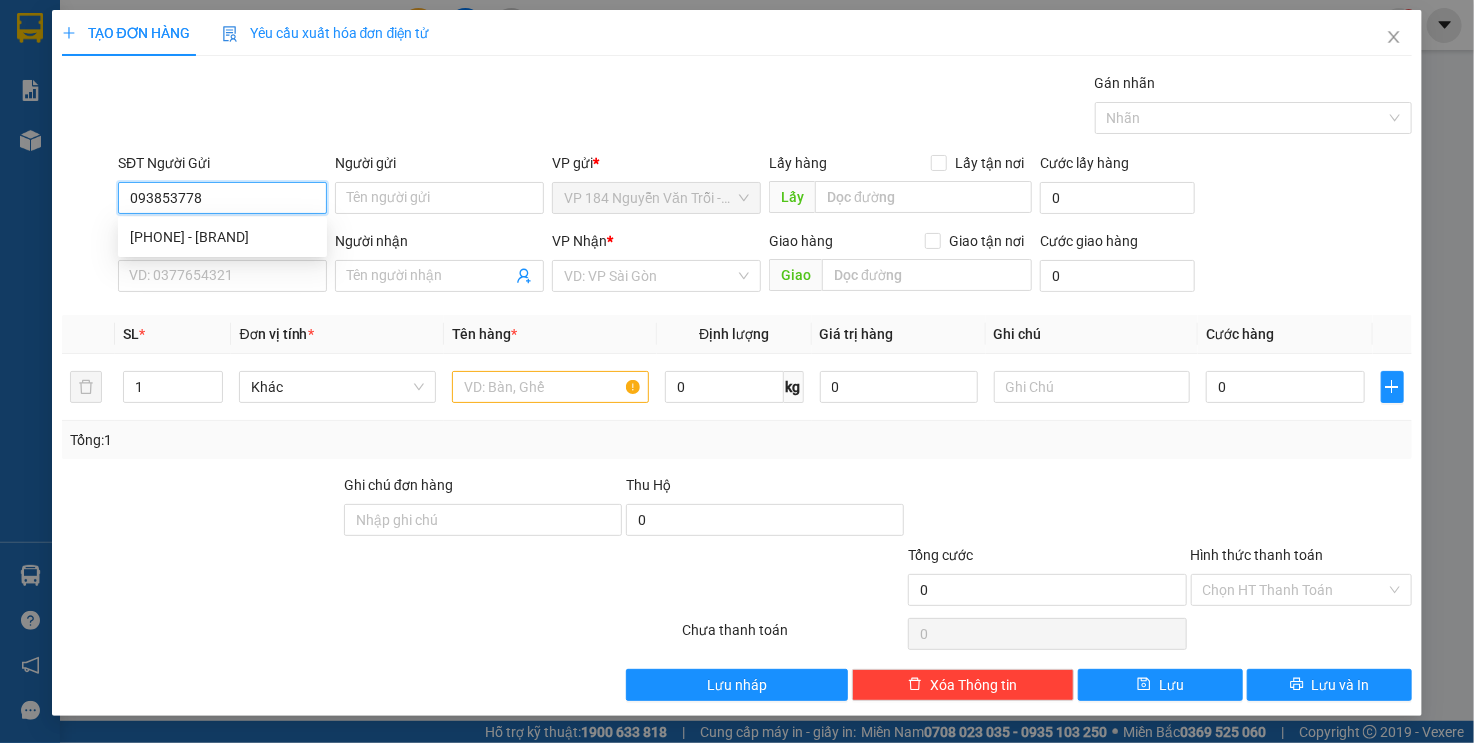 type on "[PHONE]" 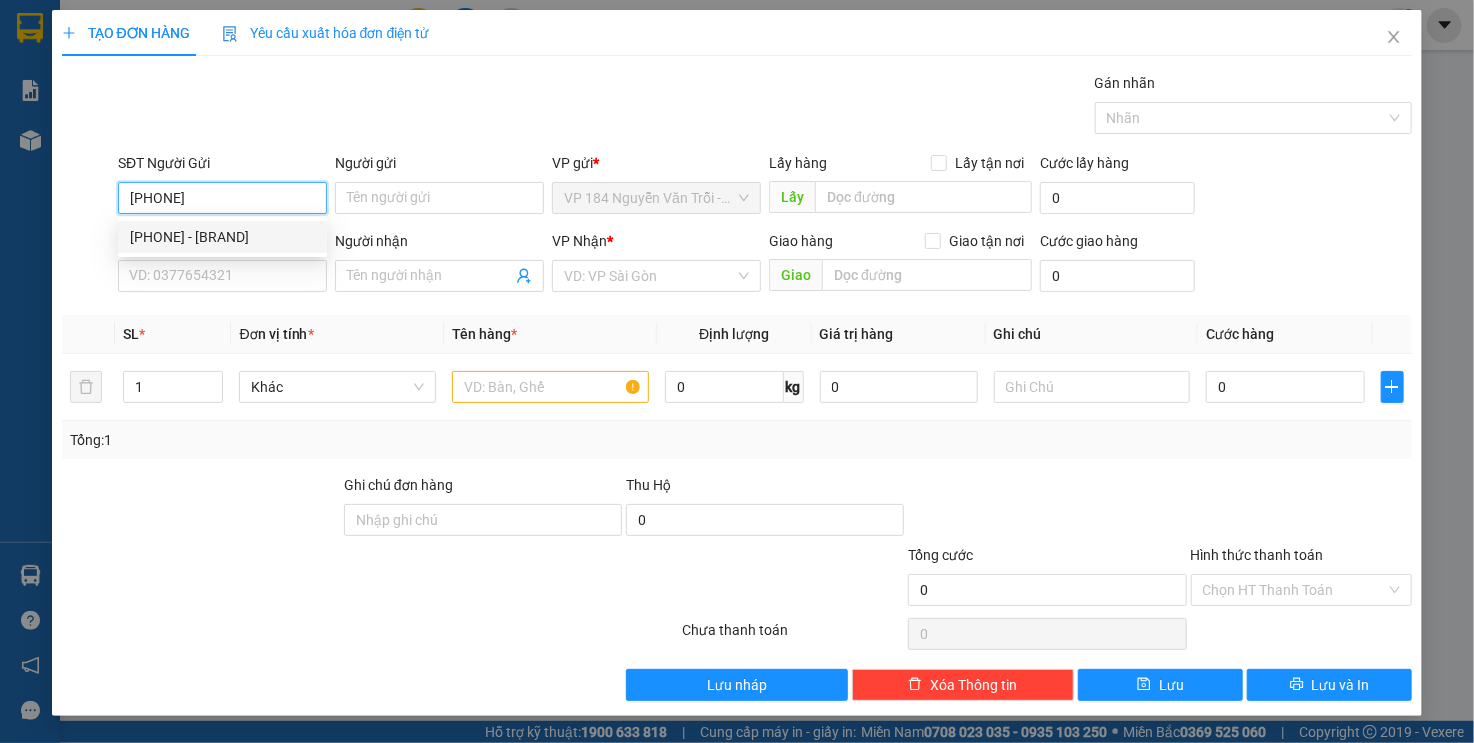 drag, startPoint x: 261, startPoint y: 236, endPoint x: 276, endPoint y: 363, distance: 127.88276 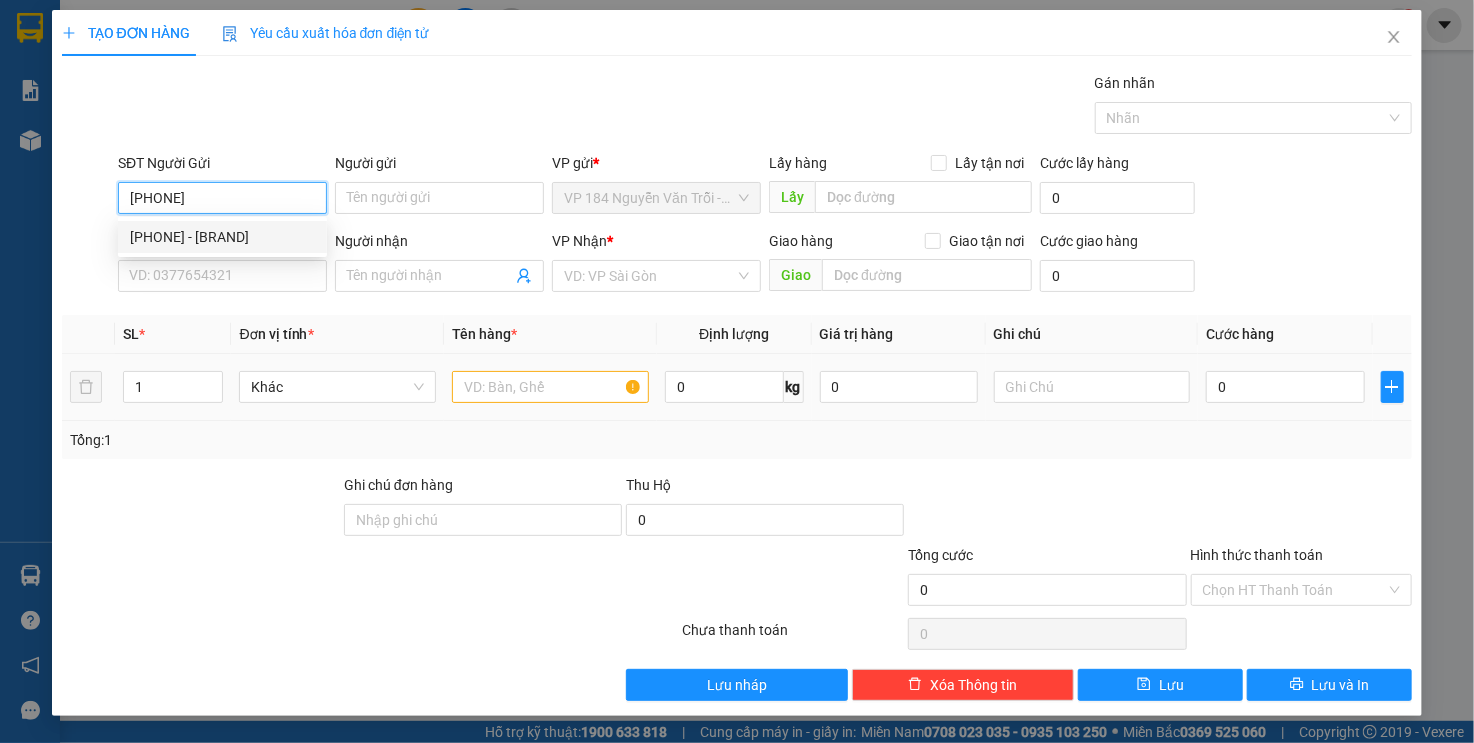 type on "VINLAB" 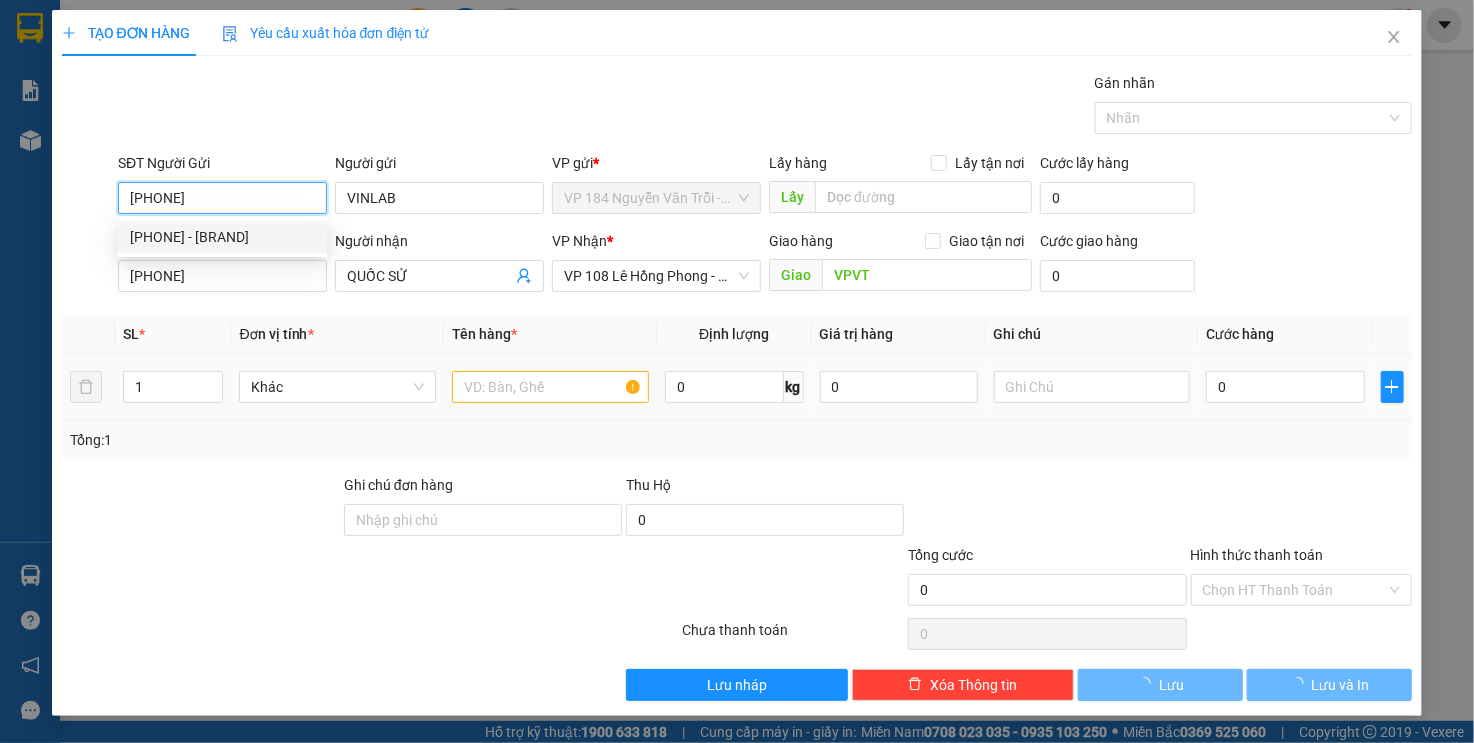 type on "20.000" 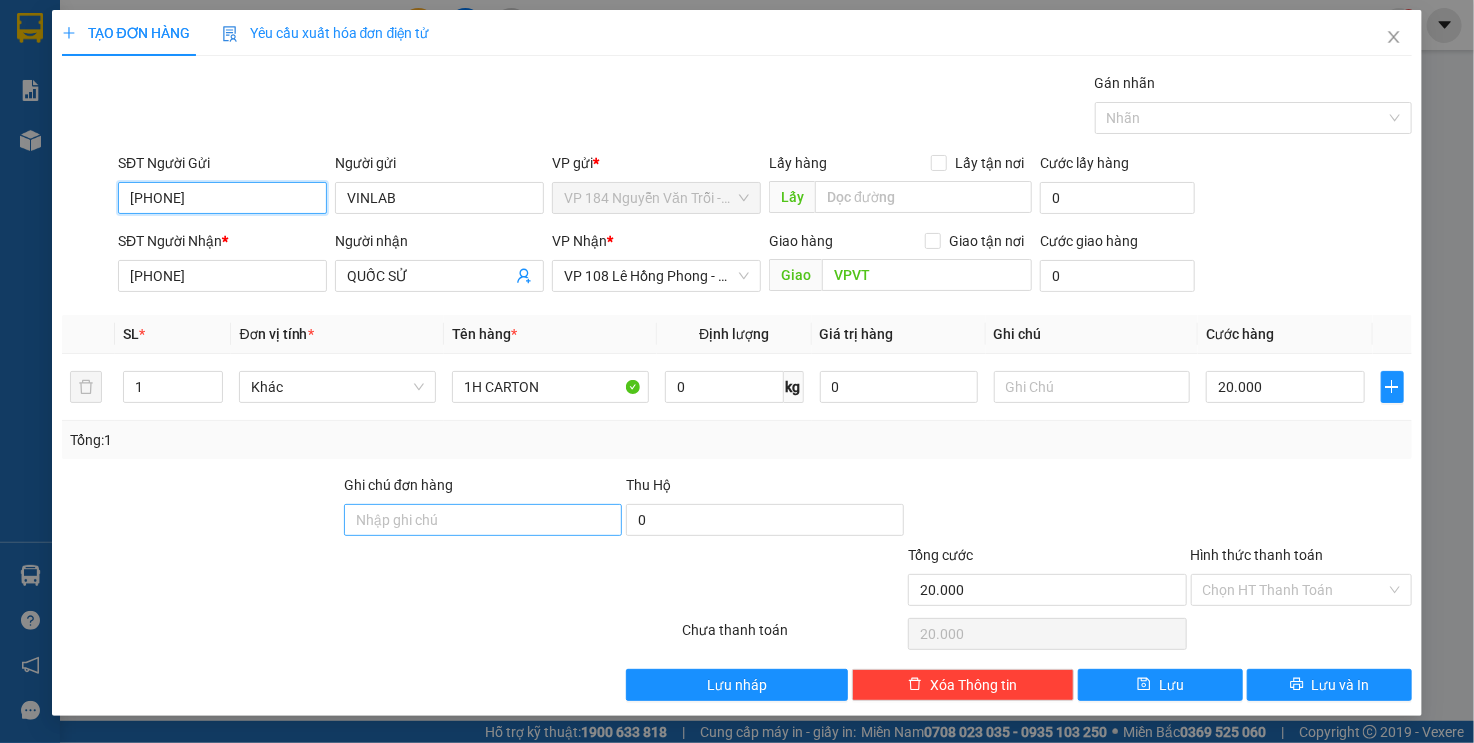 type on "[PHONE]" 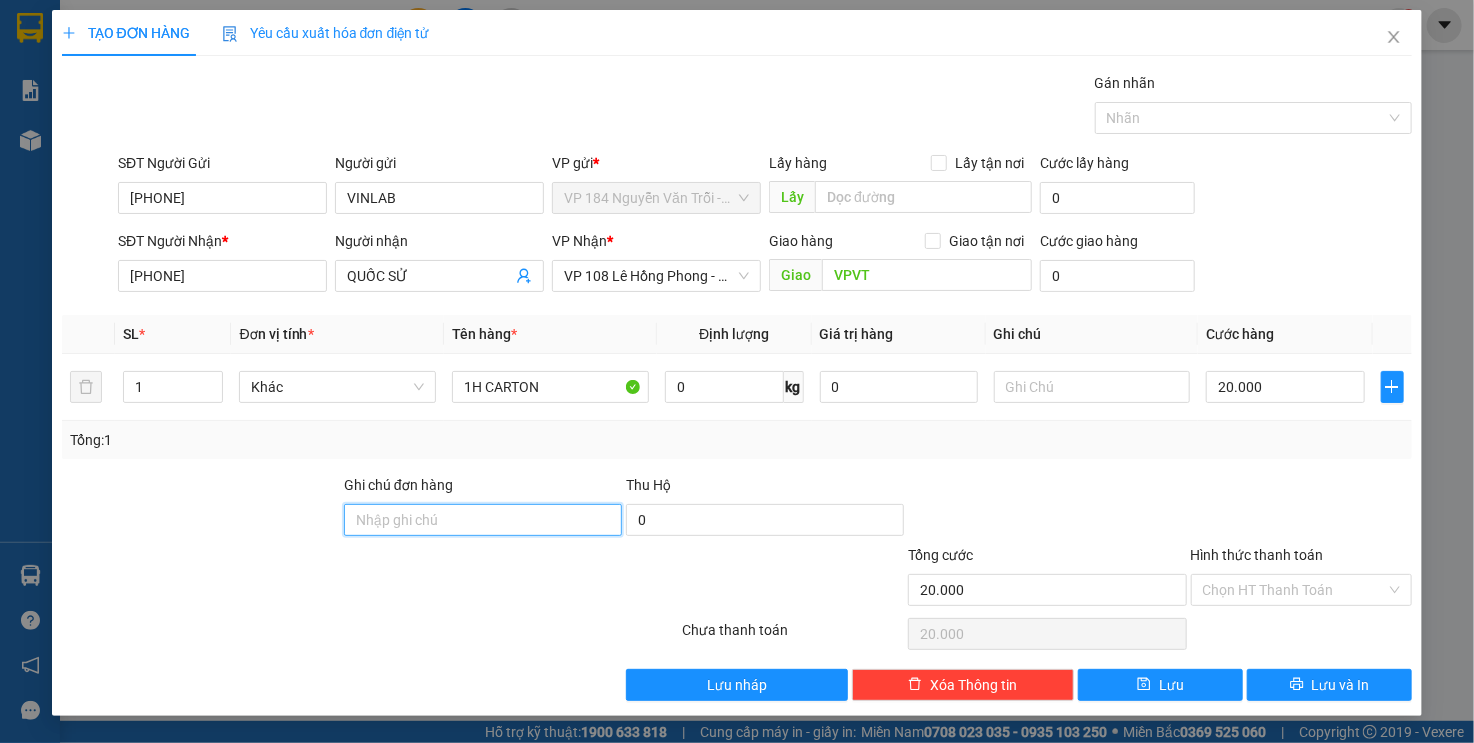 click on "Ghi chú đơn hàng" at bounding box center [483, 520] 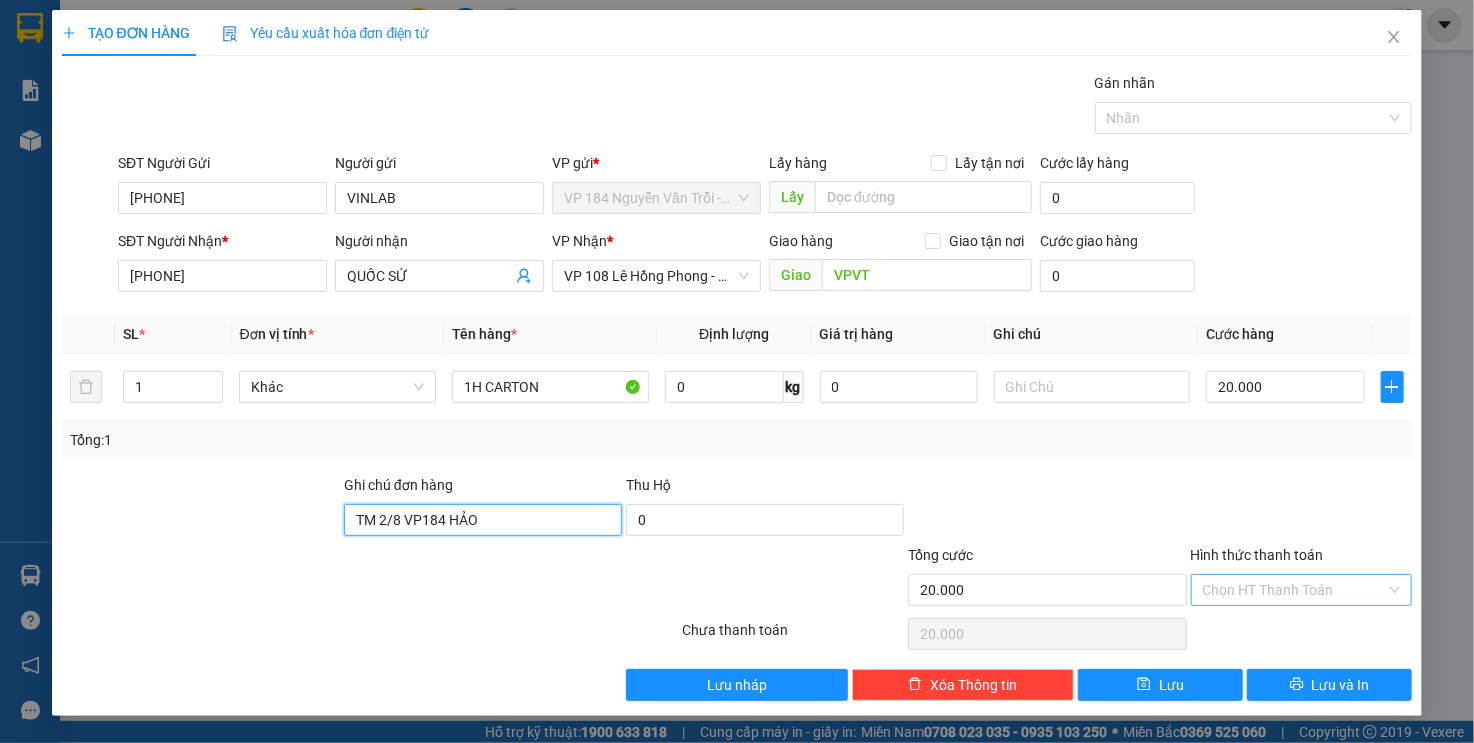 type on "TM 2/8 VP184 HẢO" 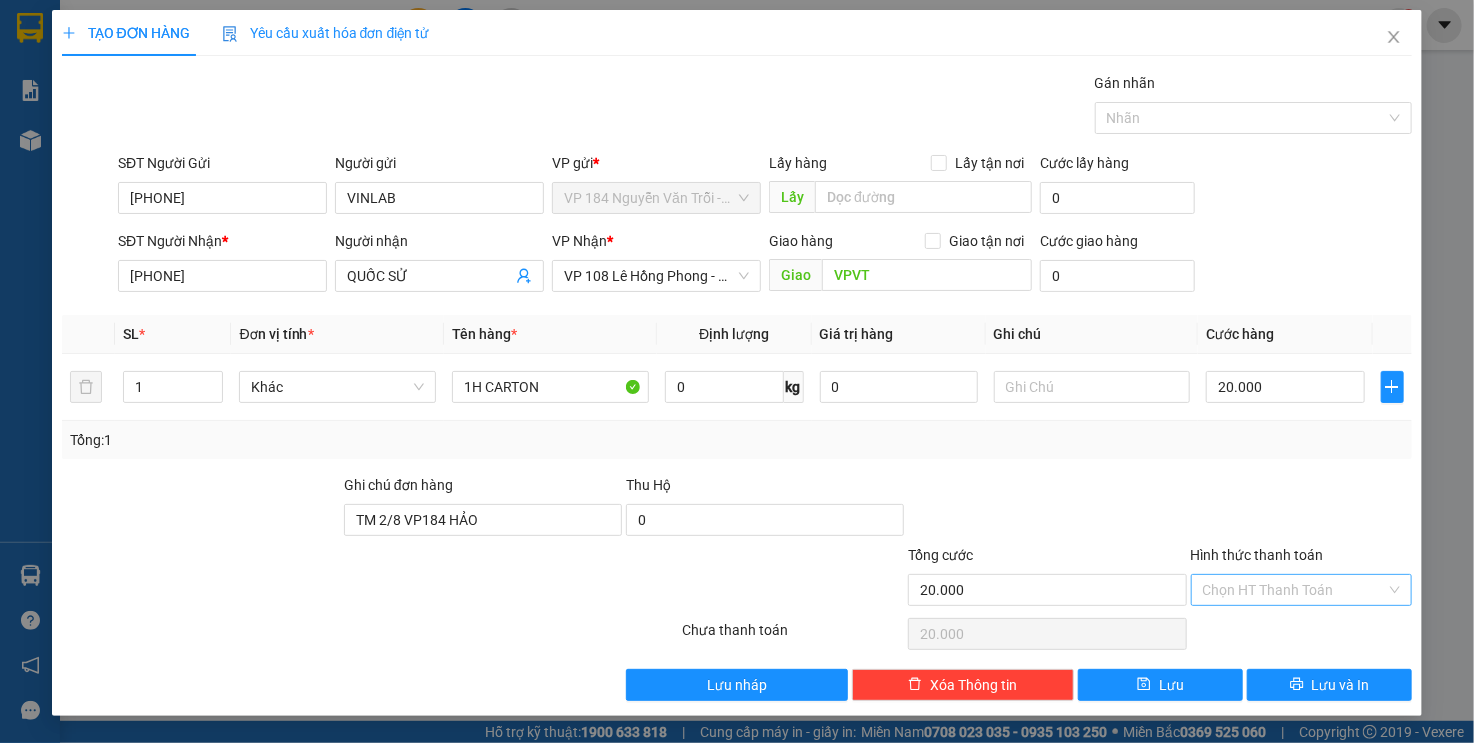 click on "Hình thức thanh toán" at bounding box center (1295, 590) 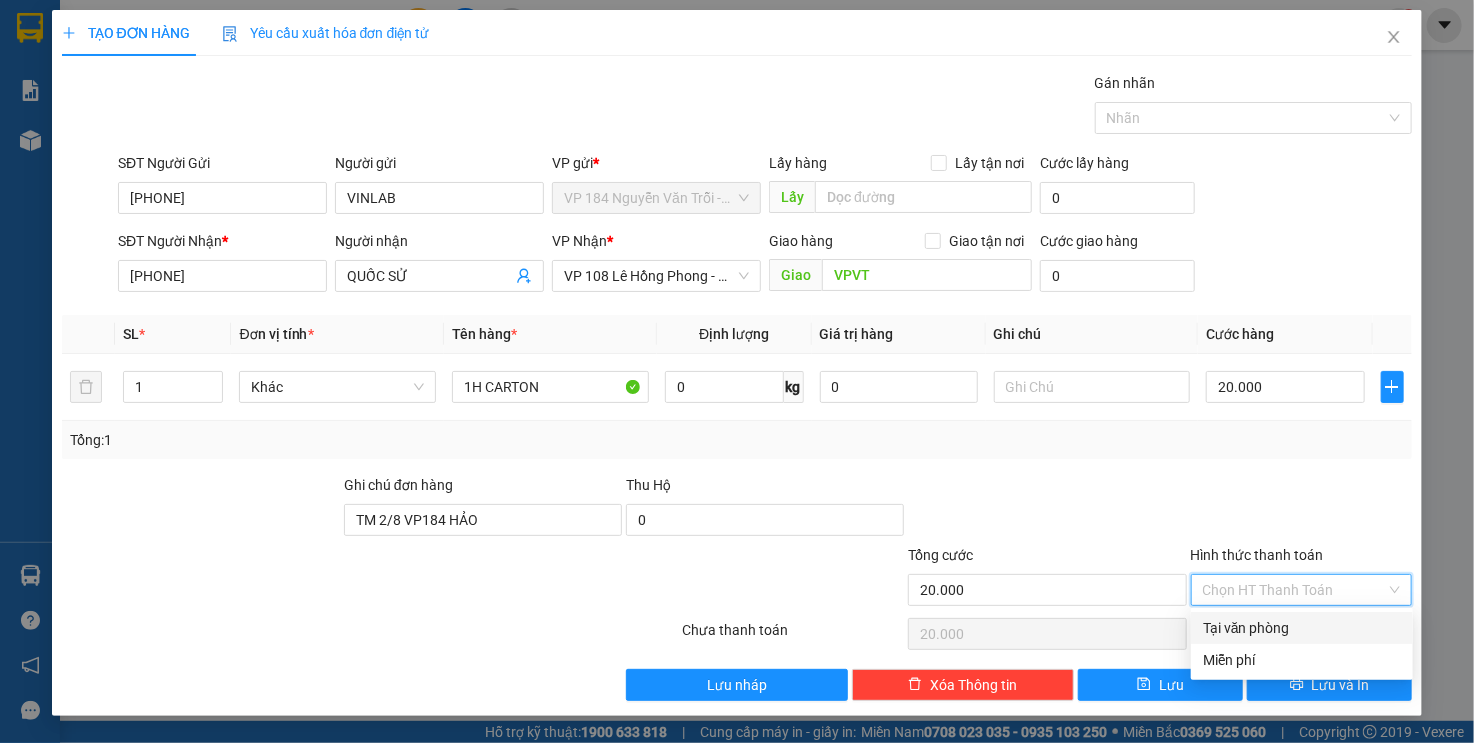 click on "Tại văn phòng" at bounding box center [1302, 628] 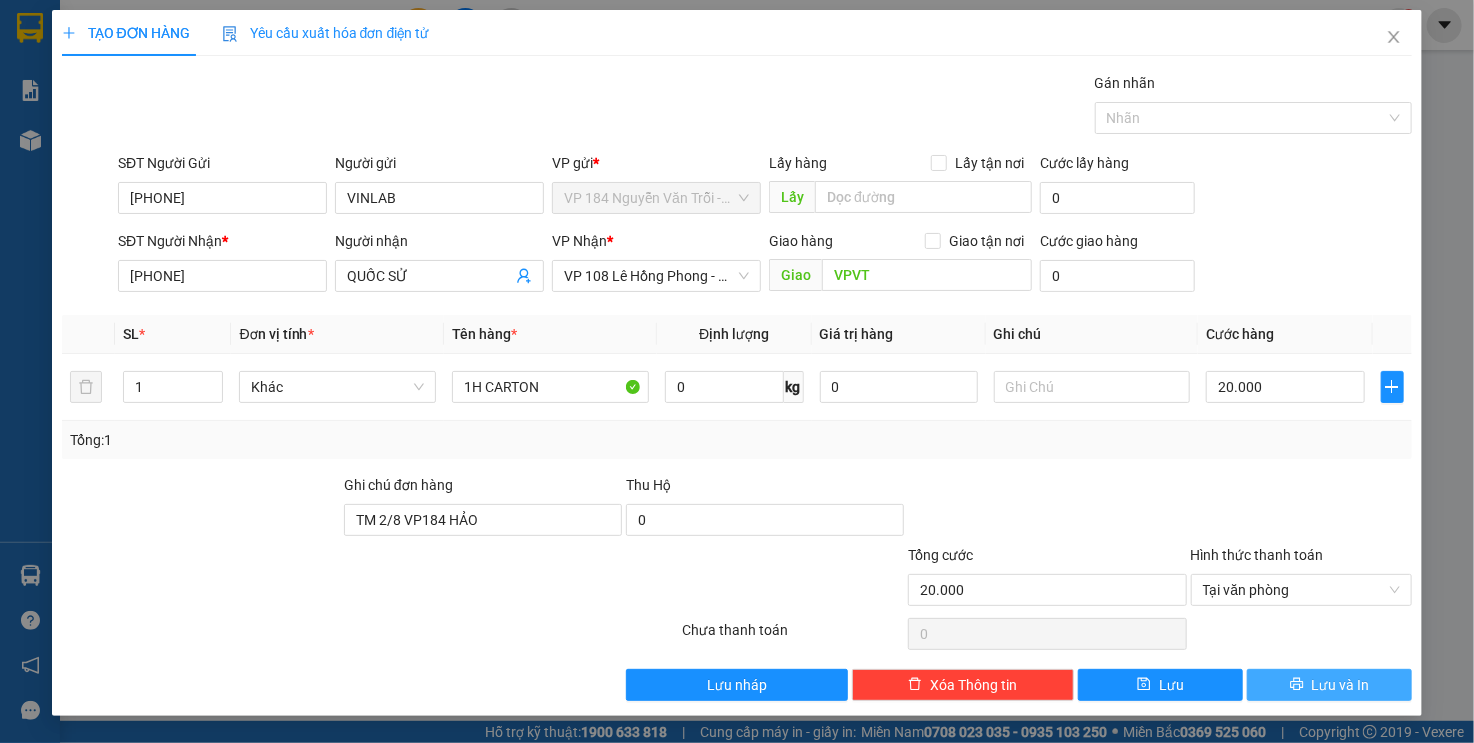 click on "Lưu và In" at bounding box center (1341, 685) 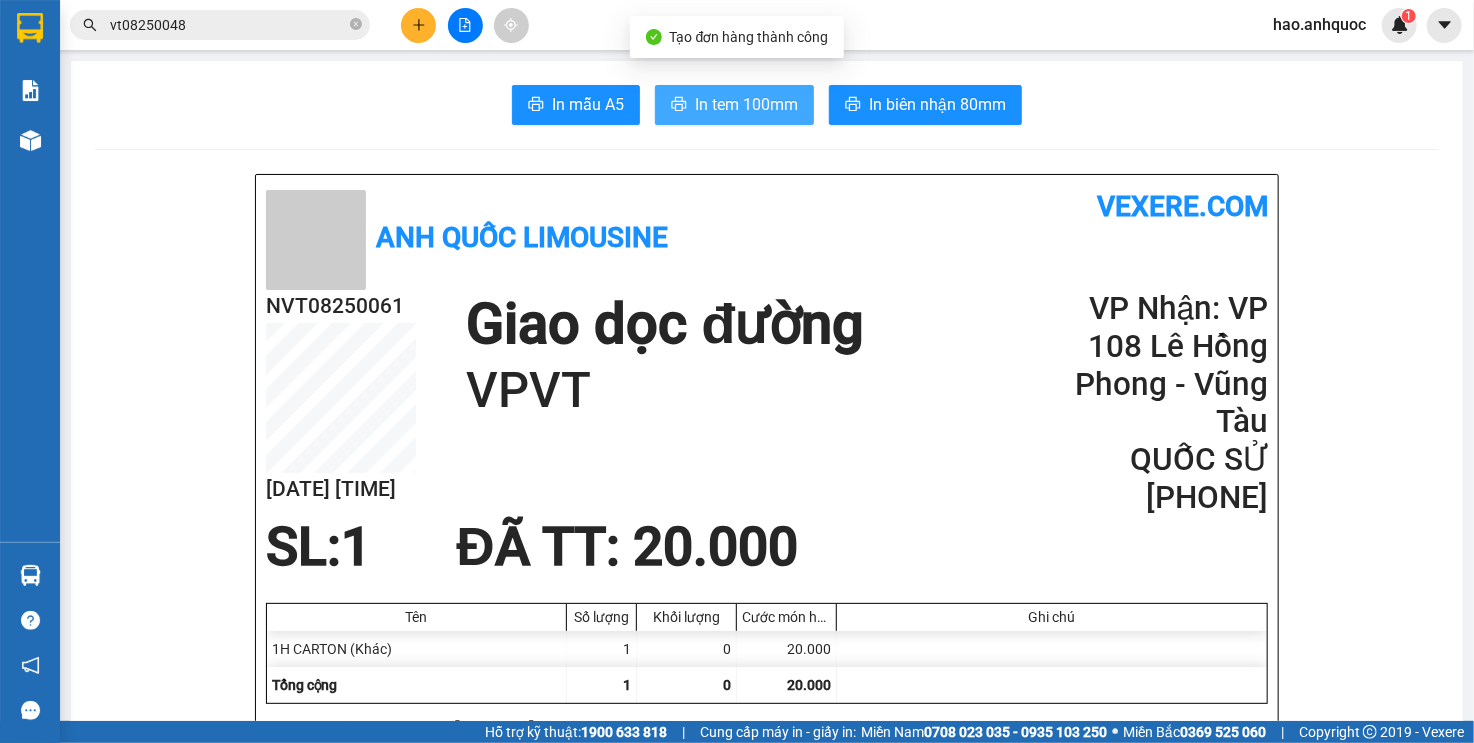 click on "In tem 100mm" at bounding box center [746, 104] 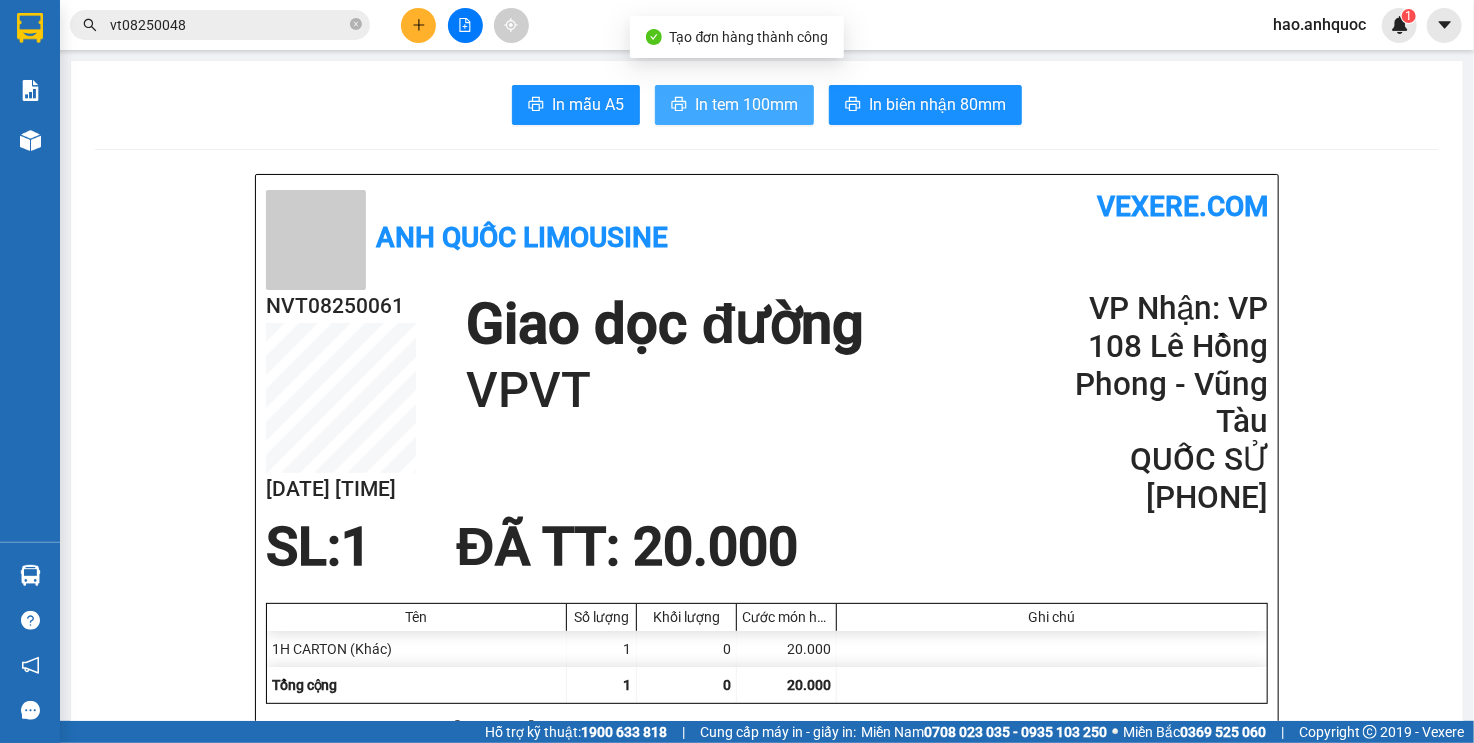 scroll, scrollTop: 0, scrollLeft: 0, axis: both 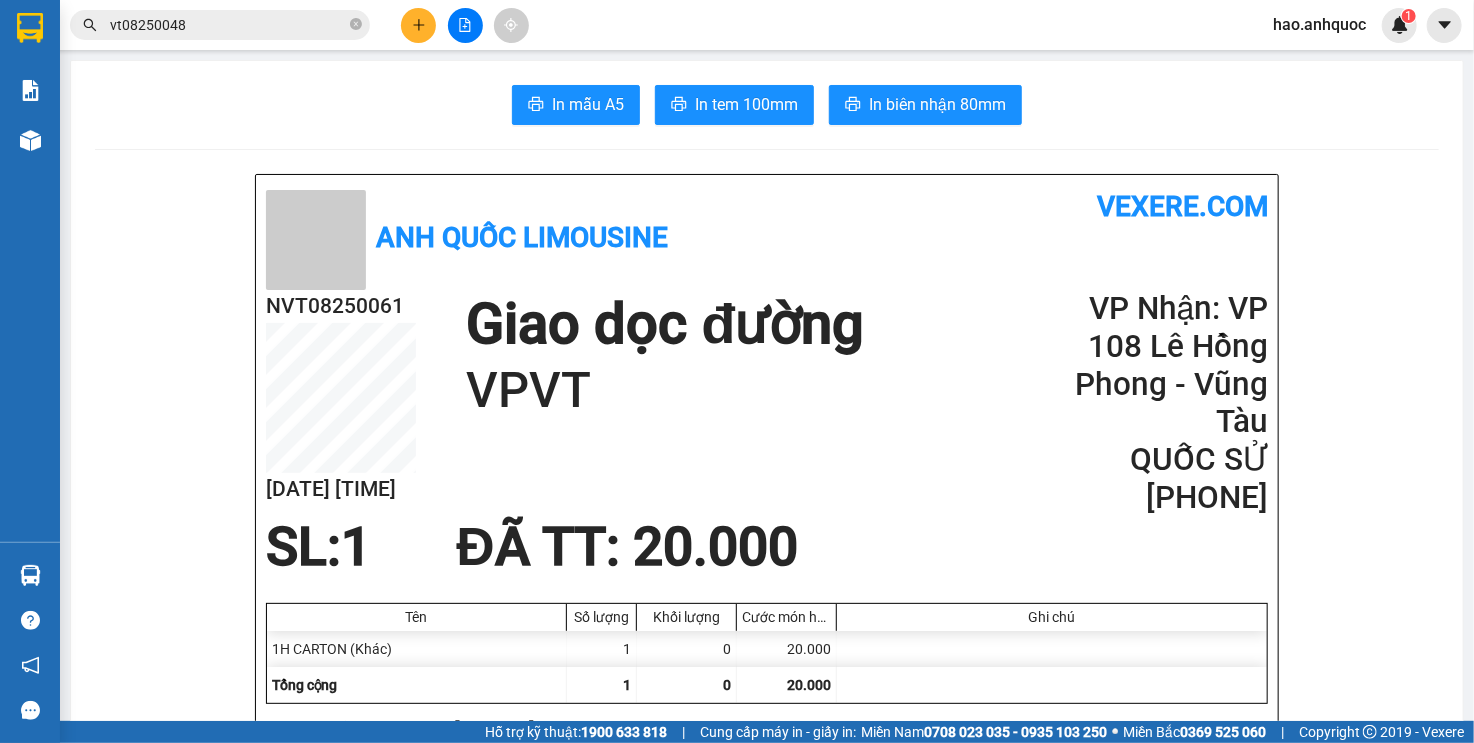 click 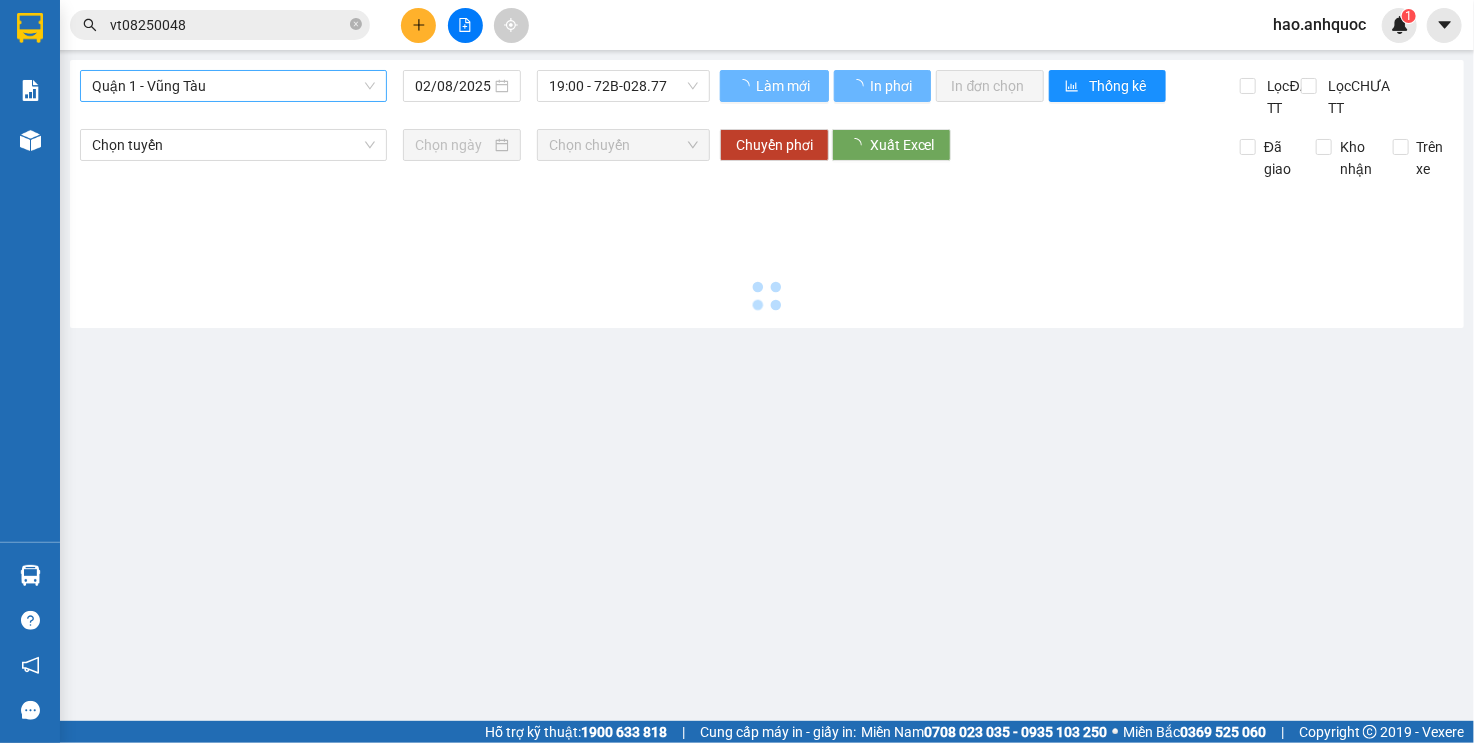 click on "Quận 1 - Vũng Tàu" at bounding box center (233, 86) 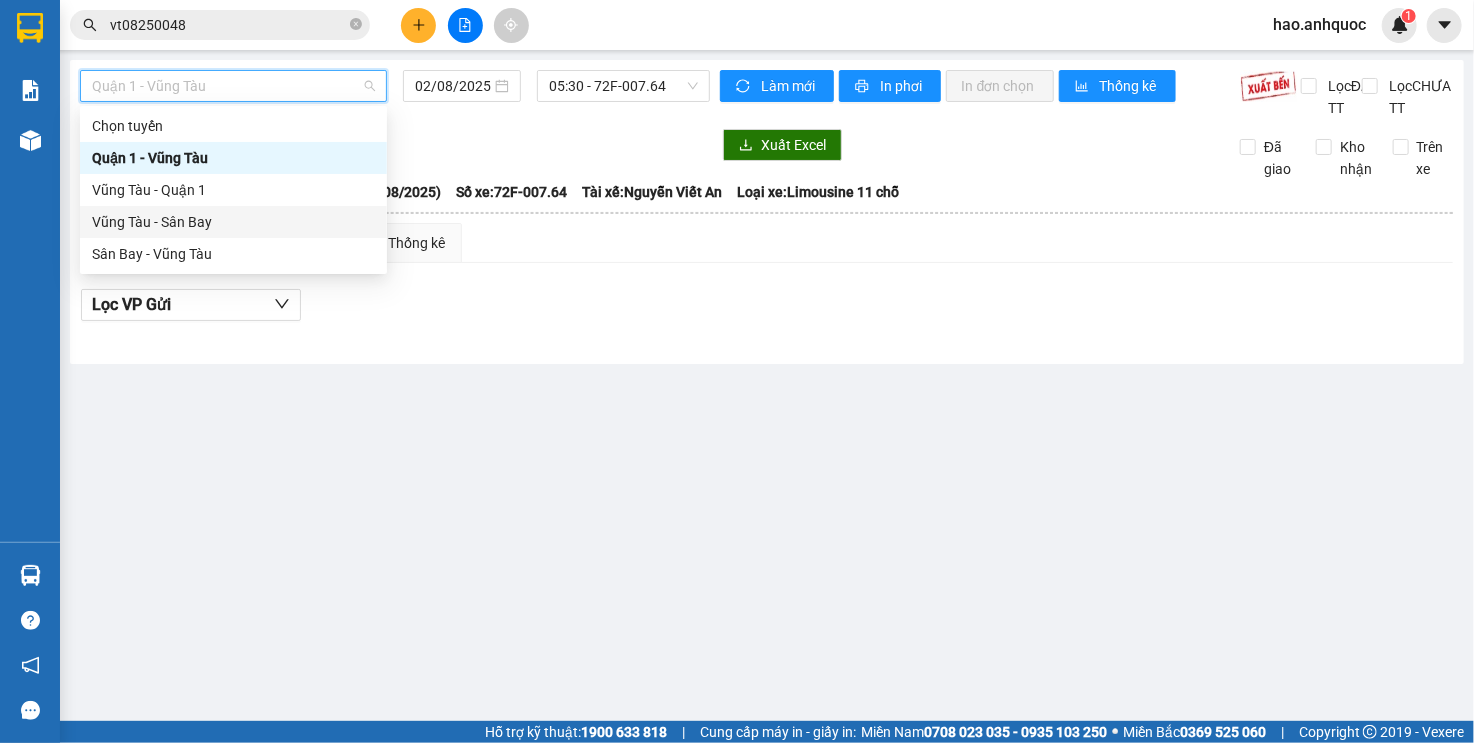 click on "Vũng Tàu - Sân Bay" at bounding box center [233, 222] 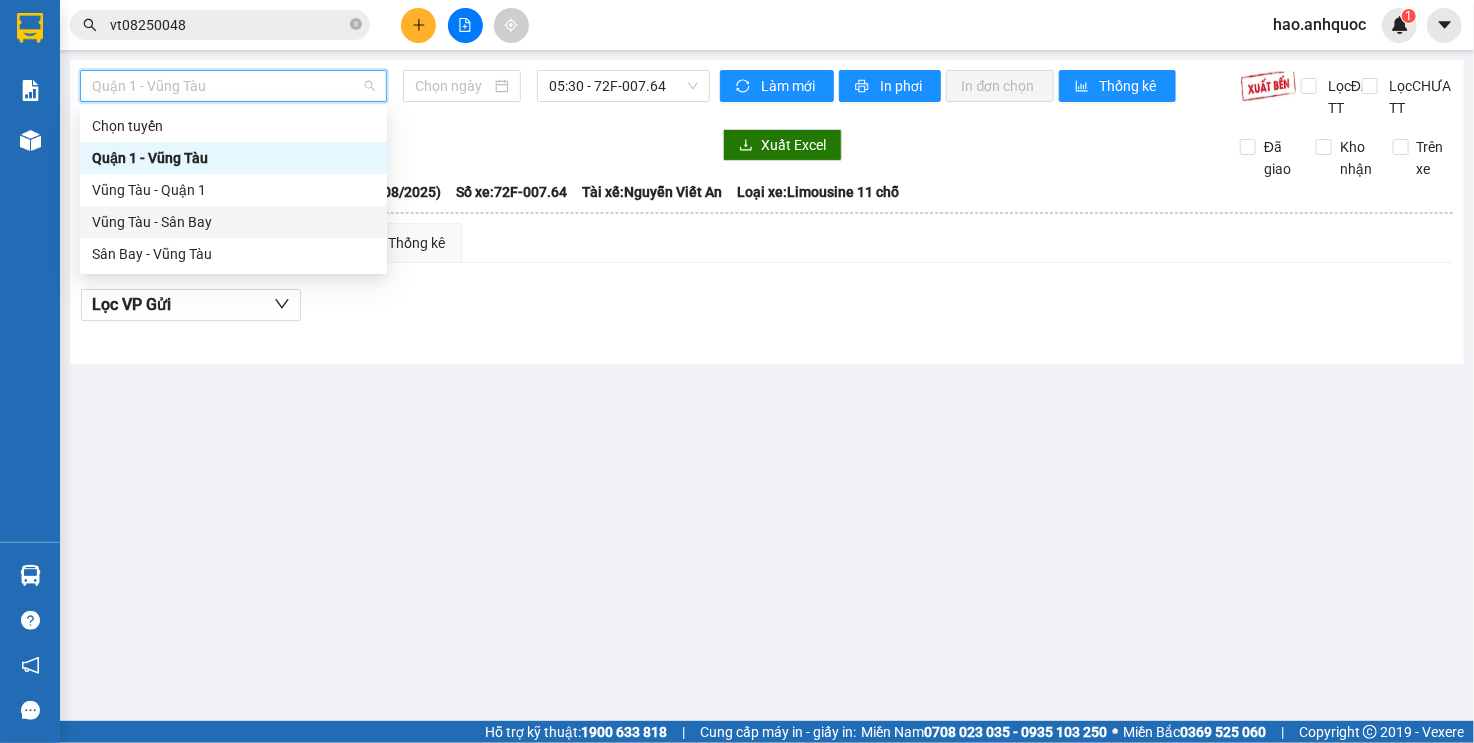 type on "02/08/2025" 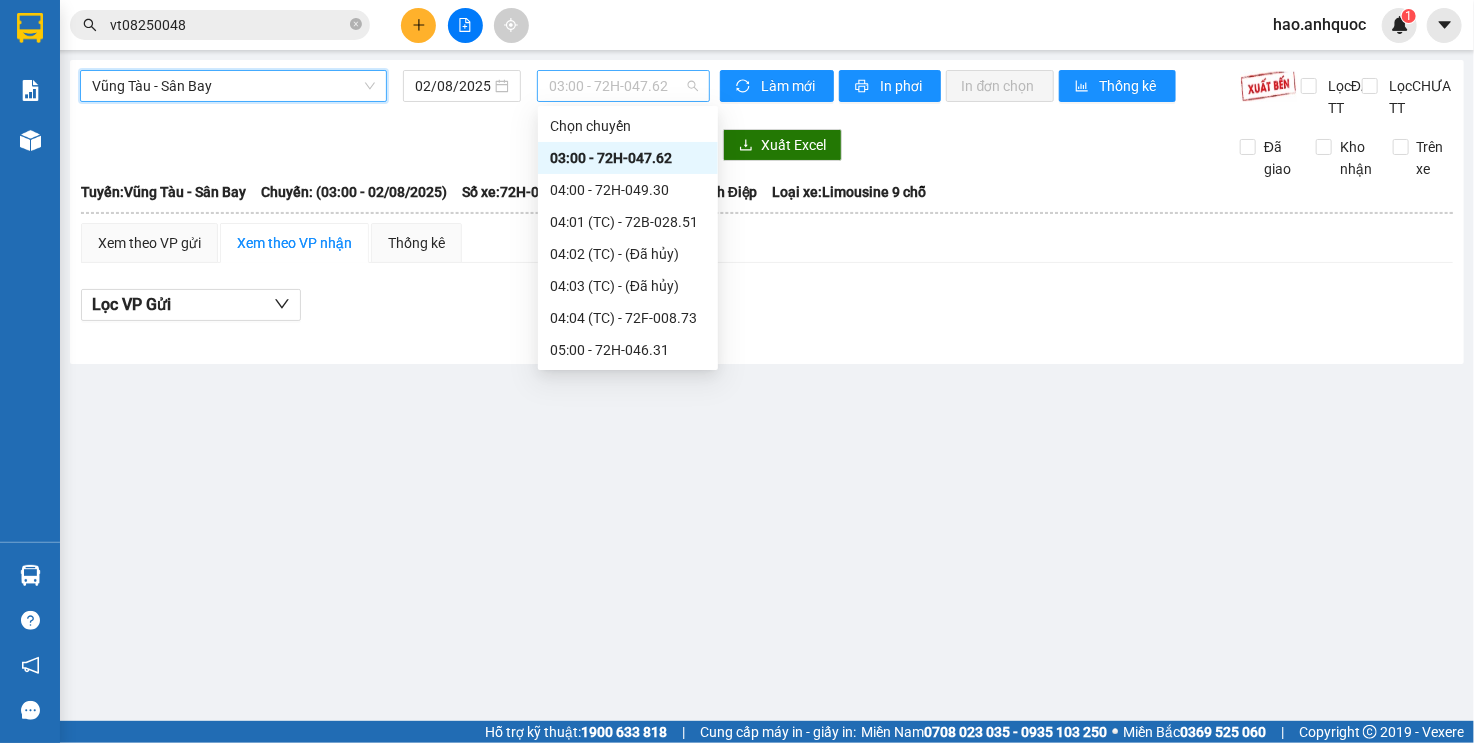 click on "03:00     - 72H-047.62" at bounding box center (623, 86) 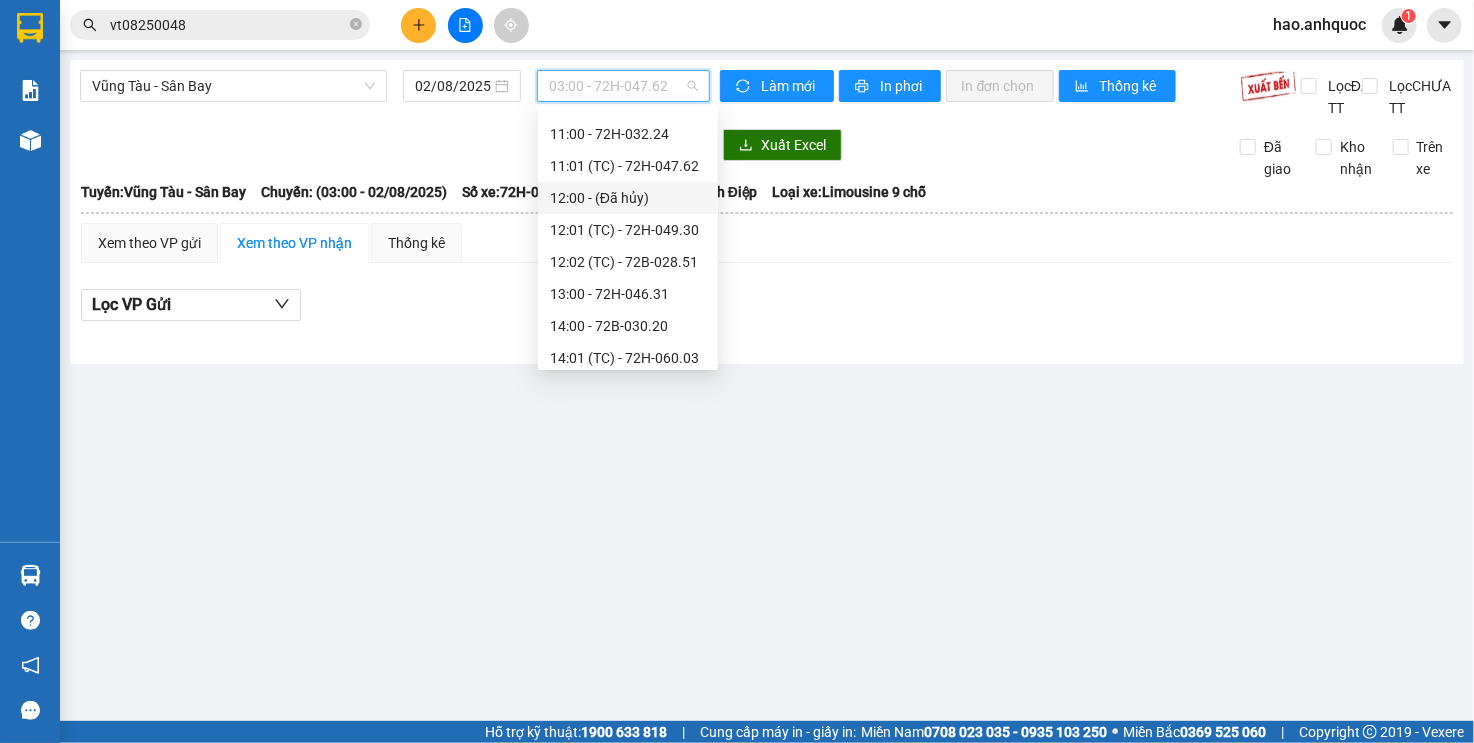 scroll, scrollTop: 768, scrollLeft: 0, axis: vertical 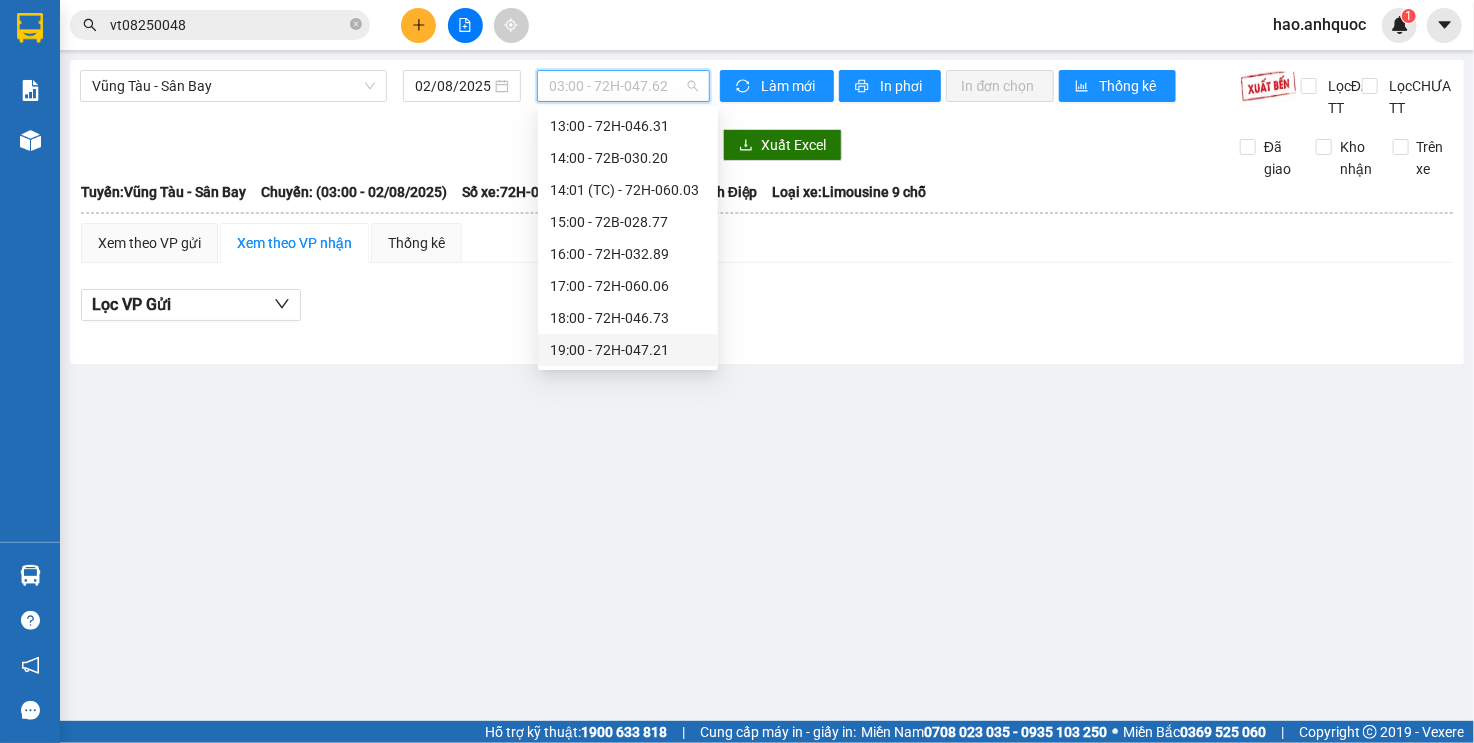 click on "[TIME]     - [NUMBER]" at bounding box center [628, 350] 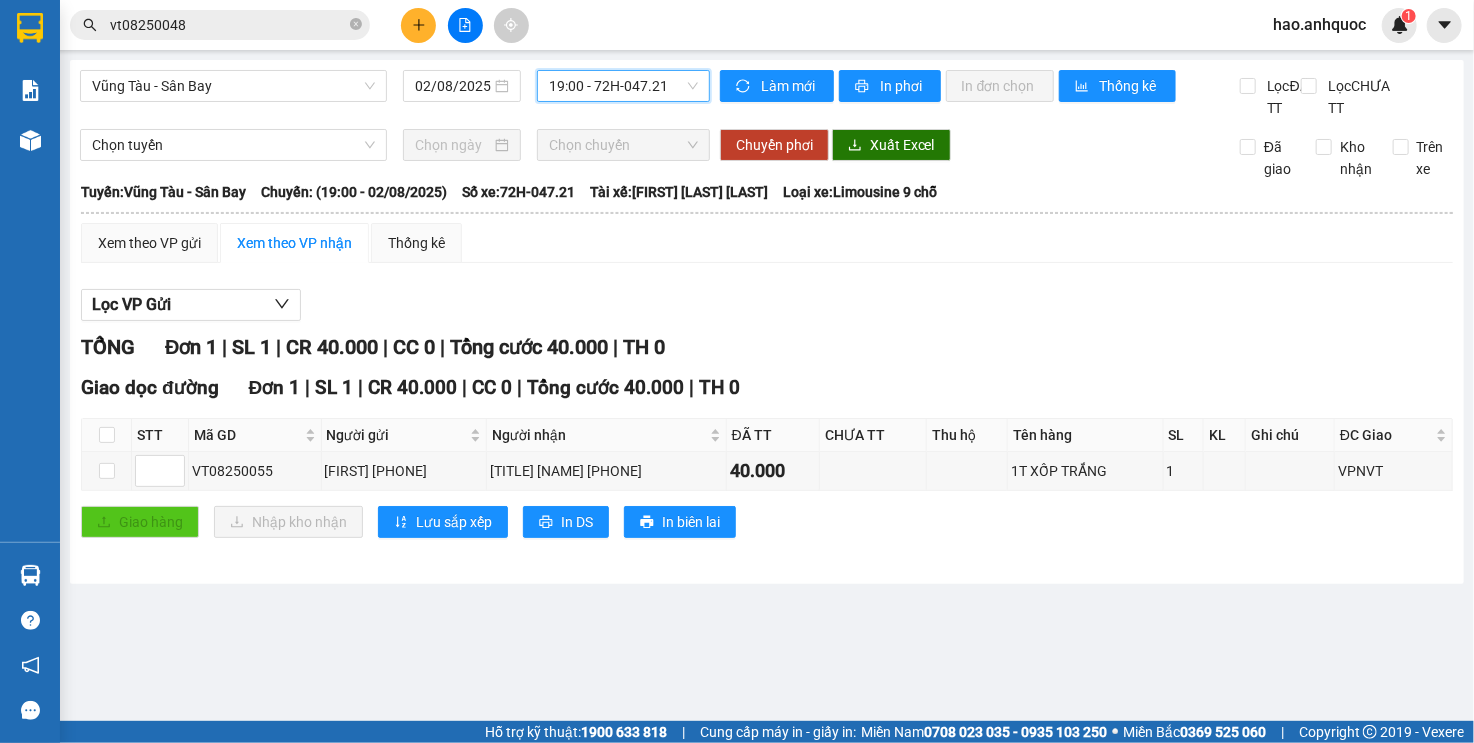 click on "[TIME]     - [NUMBER]" at bounding box center (623, 86) 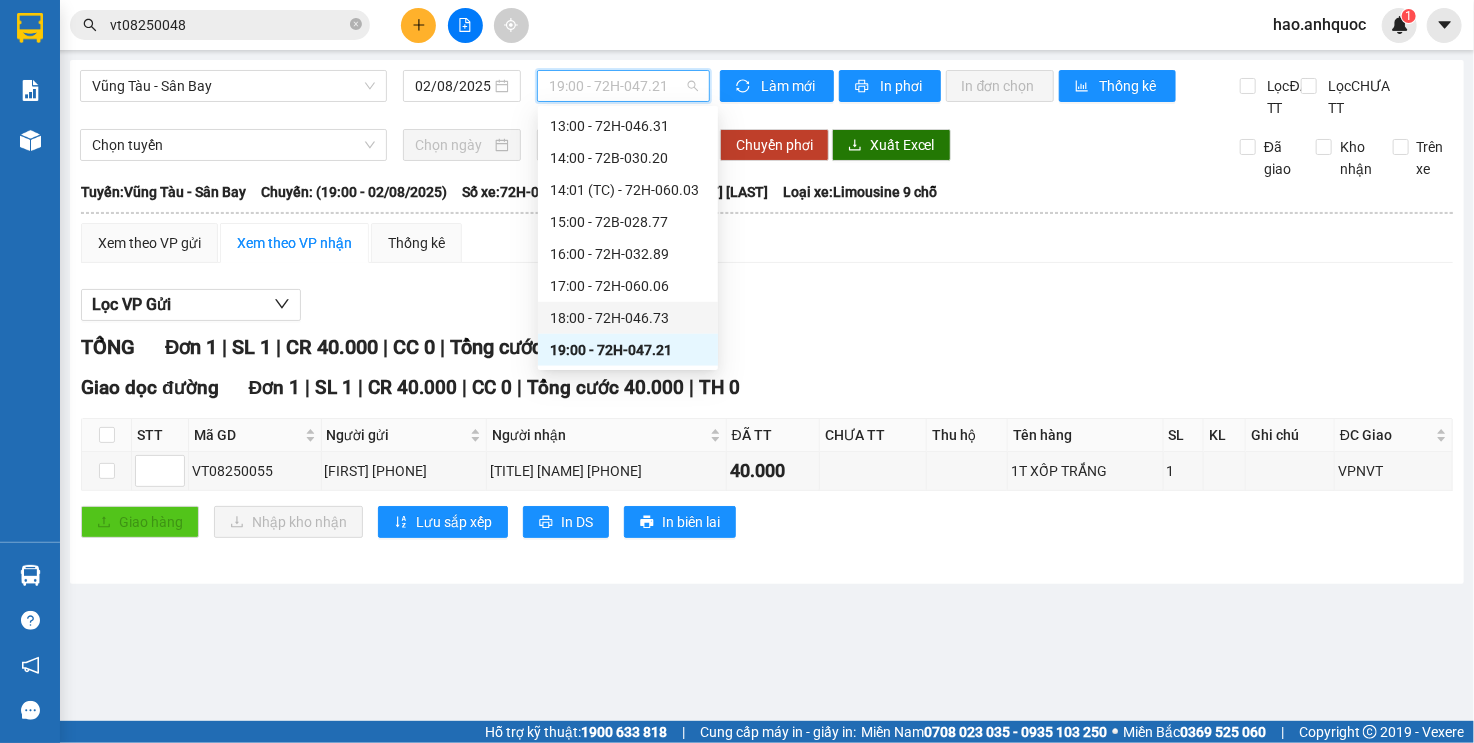click on "[TIME]     - 72H-046.73" at bounding box center (628, 318) 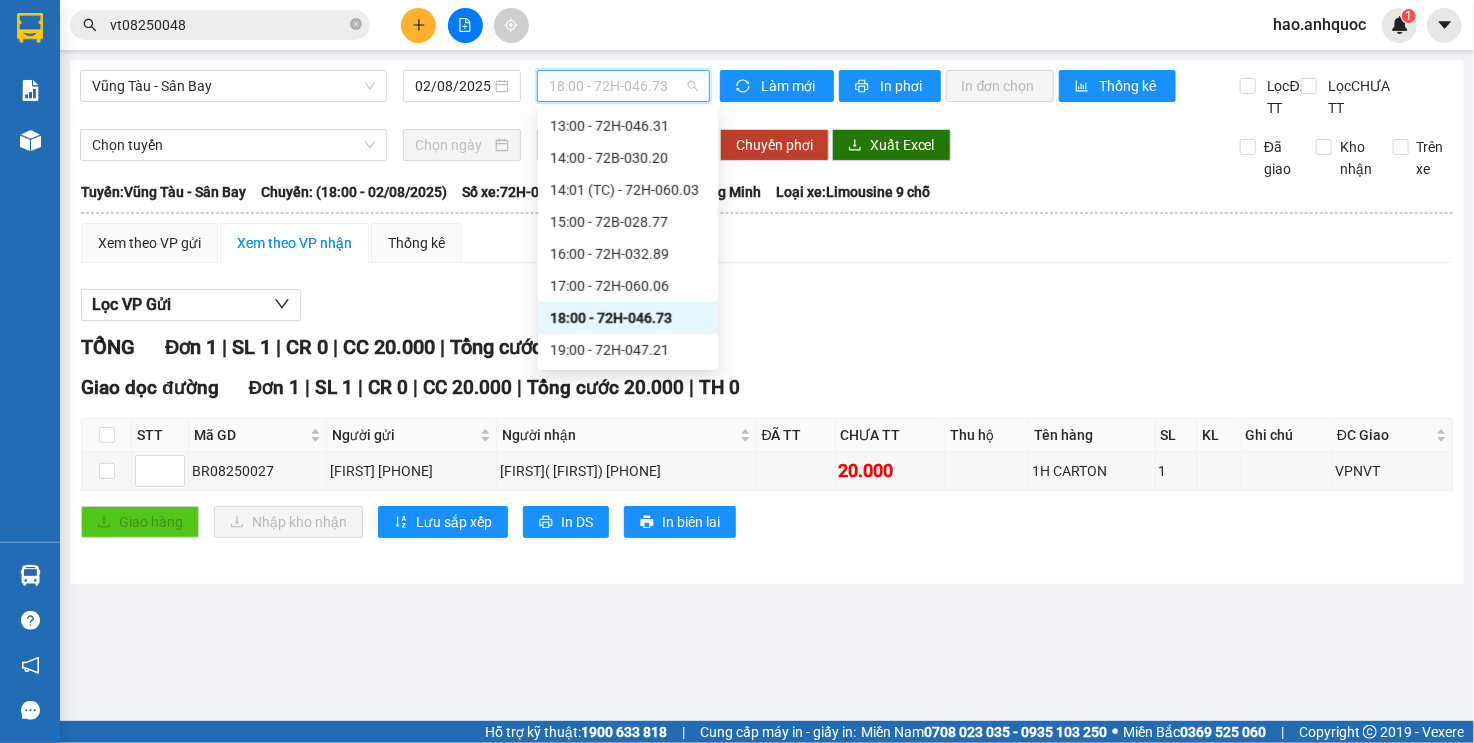 drag, startPoint x: 635, startPoint y: 98, endPoint x: 630, endPoint y: 209, distance: 111.11256 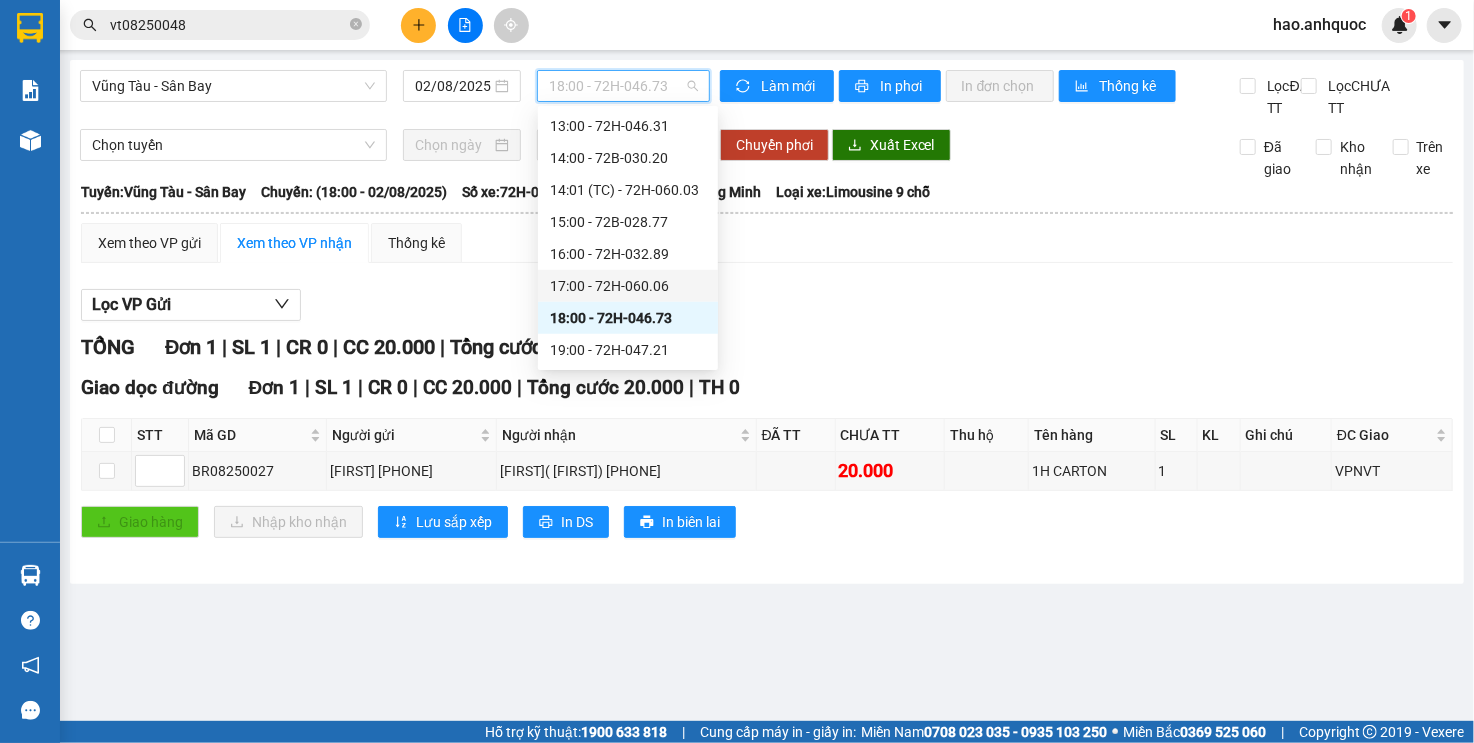 click on "17:00     - 72H-060.06" at bounding box center [628, 286] 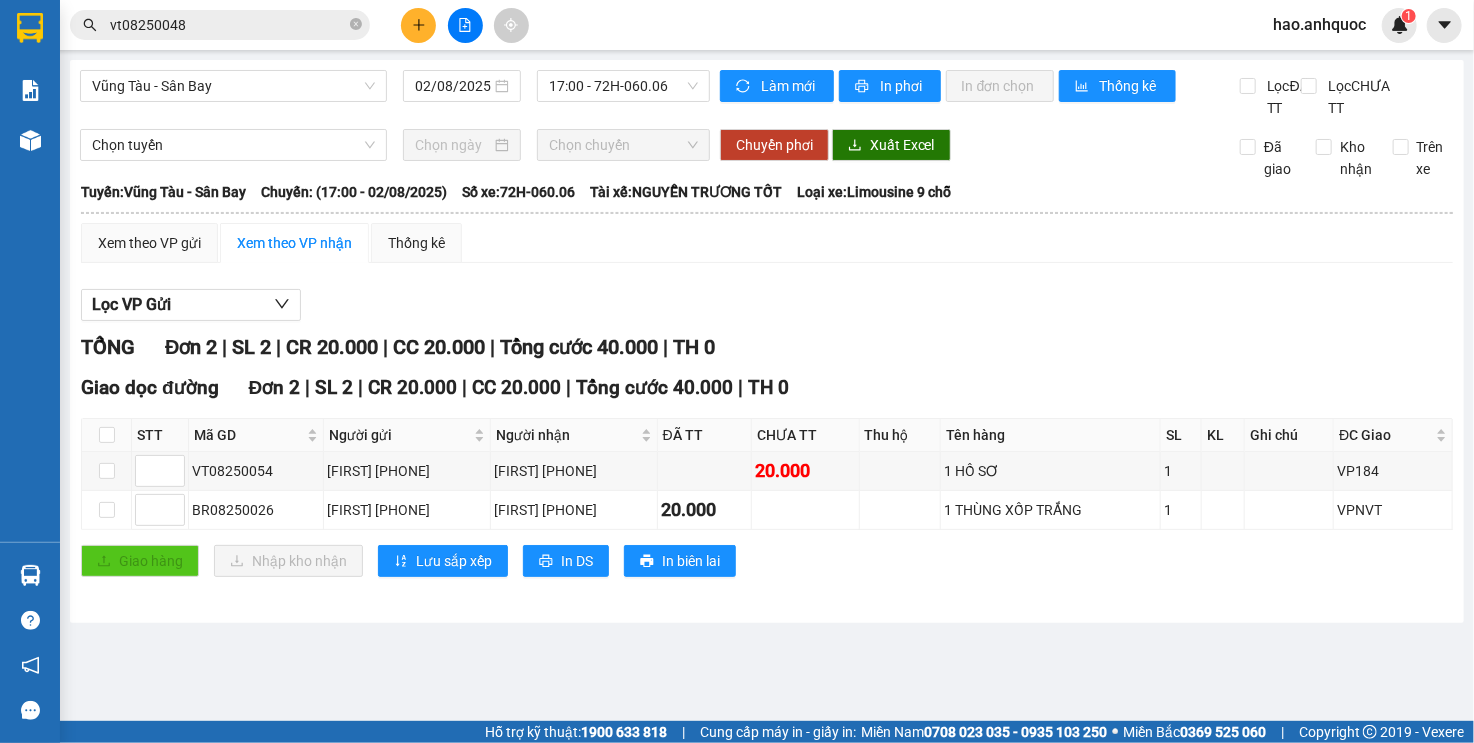 click on "[CITY] - Sân Bay [DATE] [TIME]     - [NUMBER]" at bounding box center (395, 94) 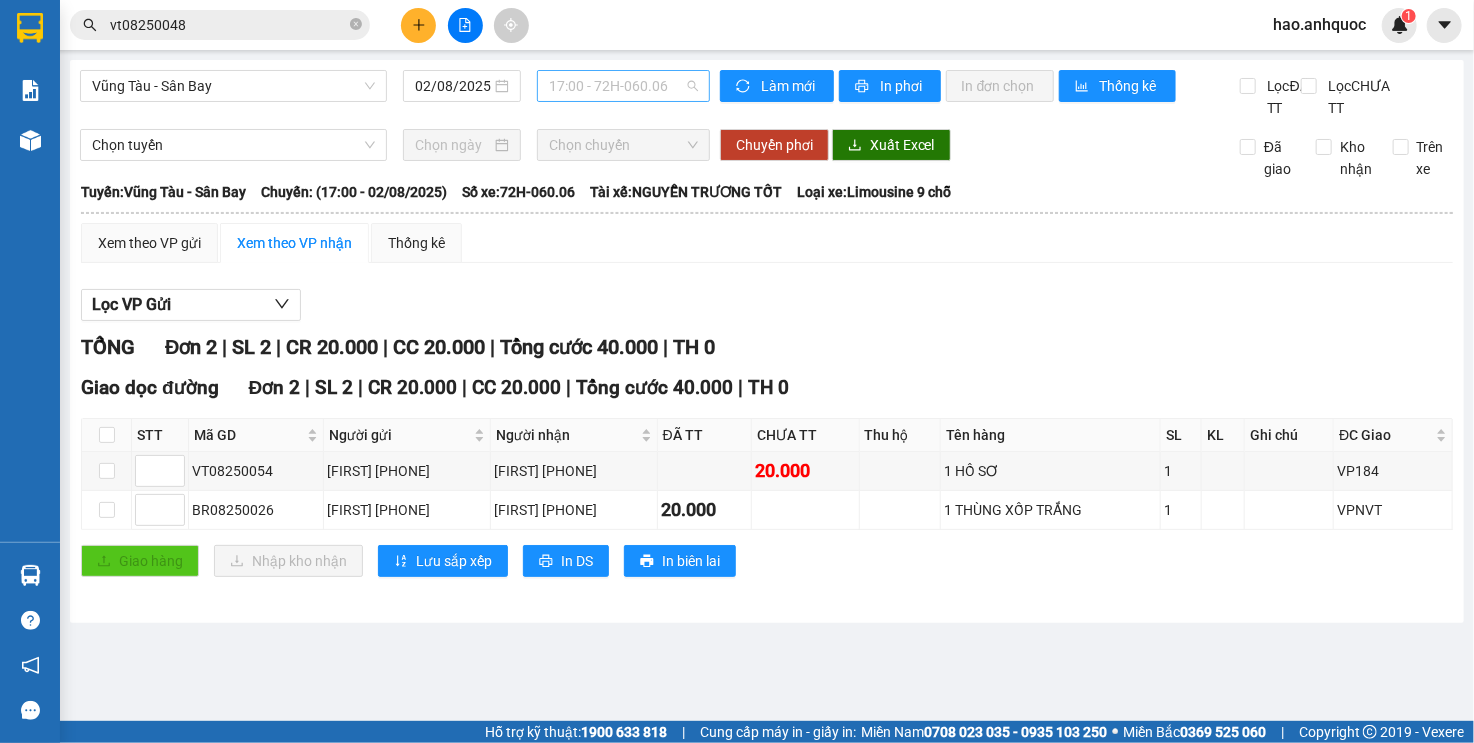 click on "17:00     - 72H-060.06" at bounding box center (623, 86) 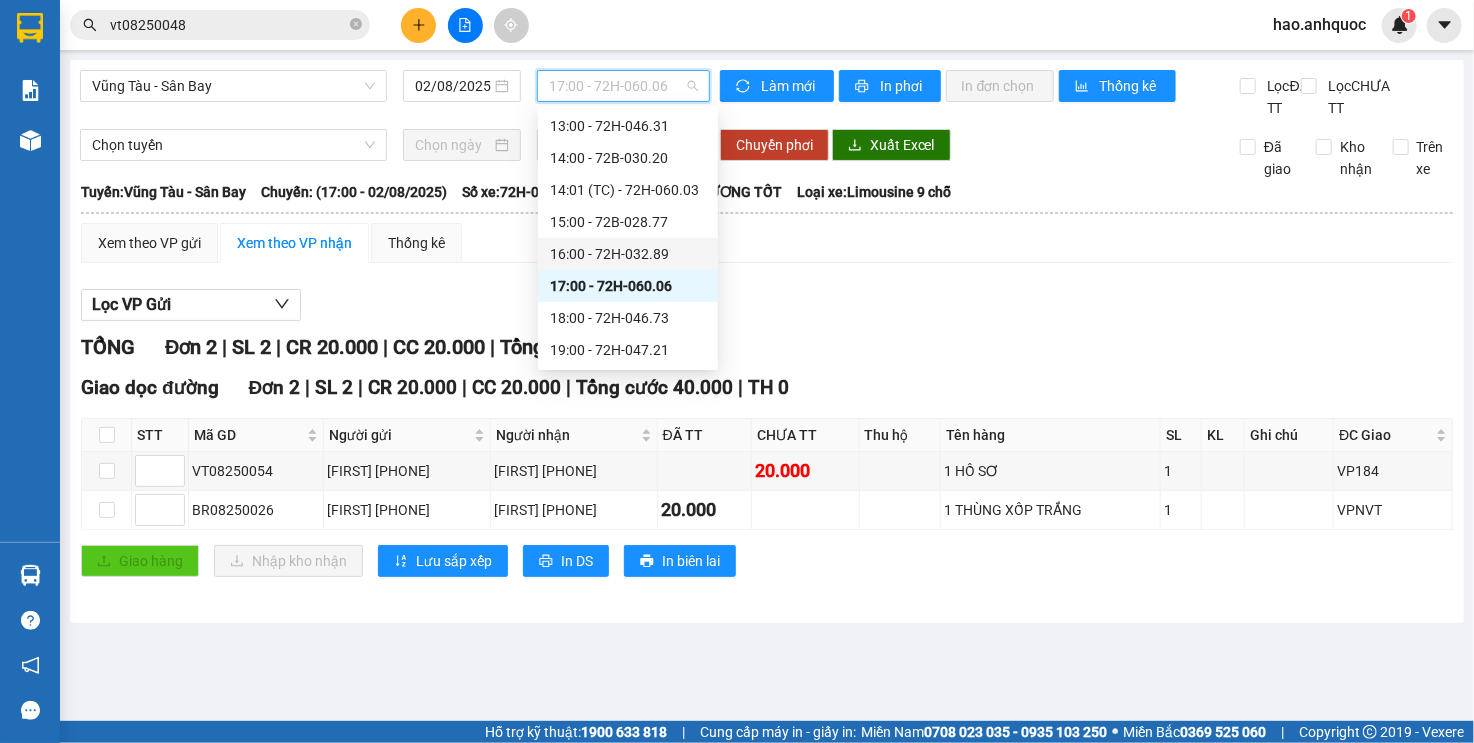 click on "16:00     - 72H-032.89" at bounding box center (628, 254) 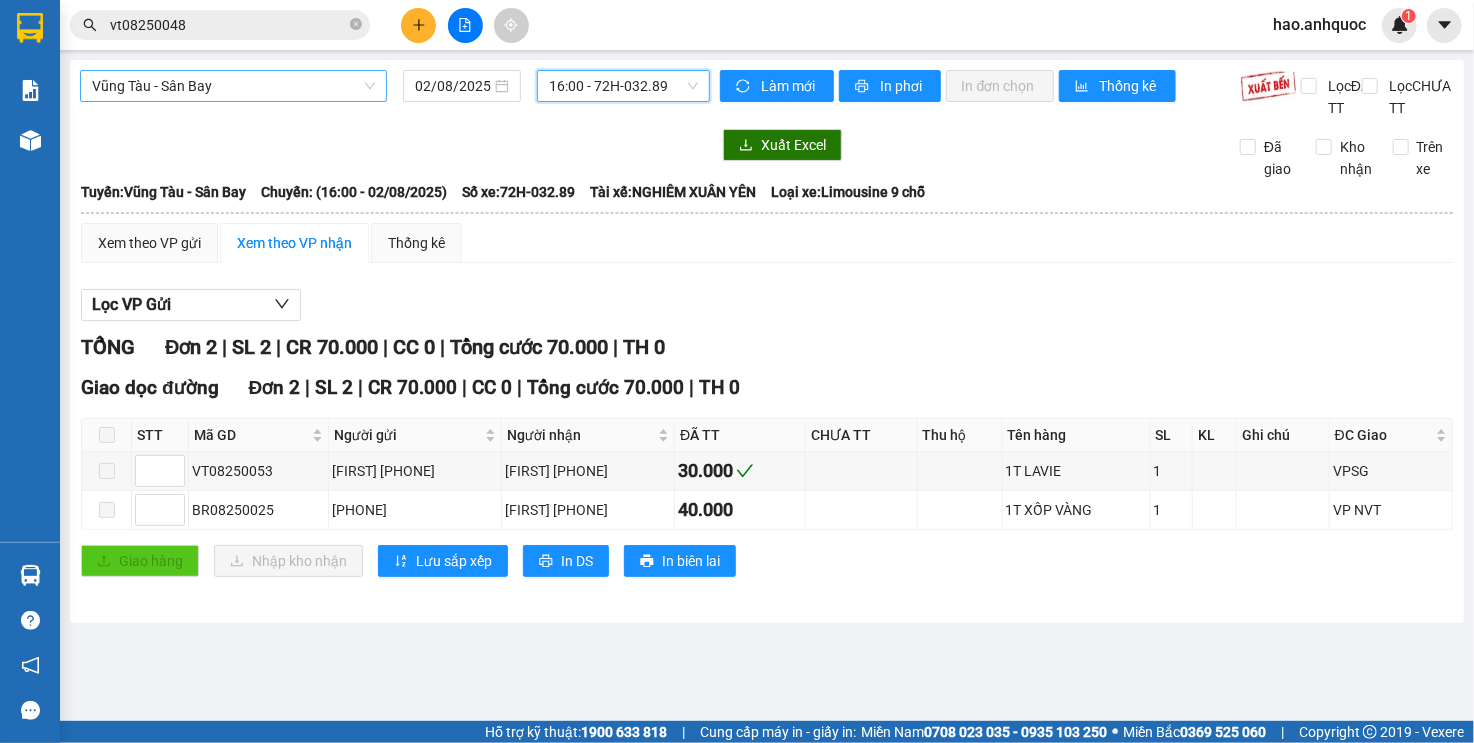 click on "Vũng Tàu - Sân Bay" at bounding box center (233, 86) 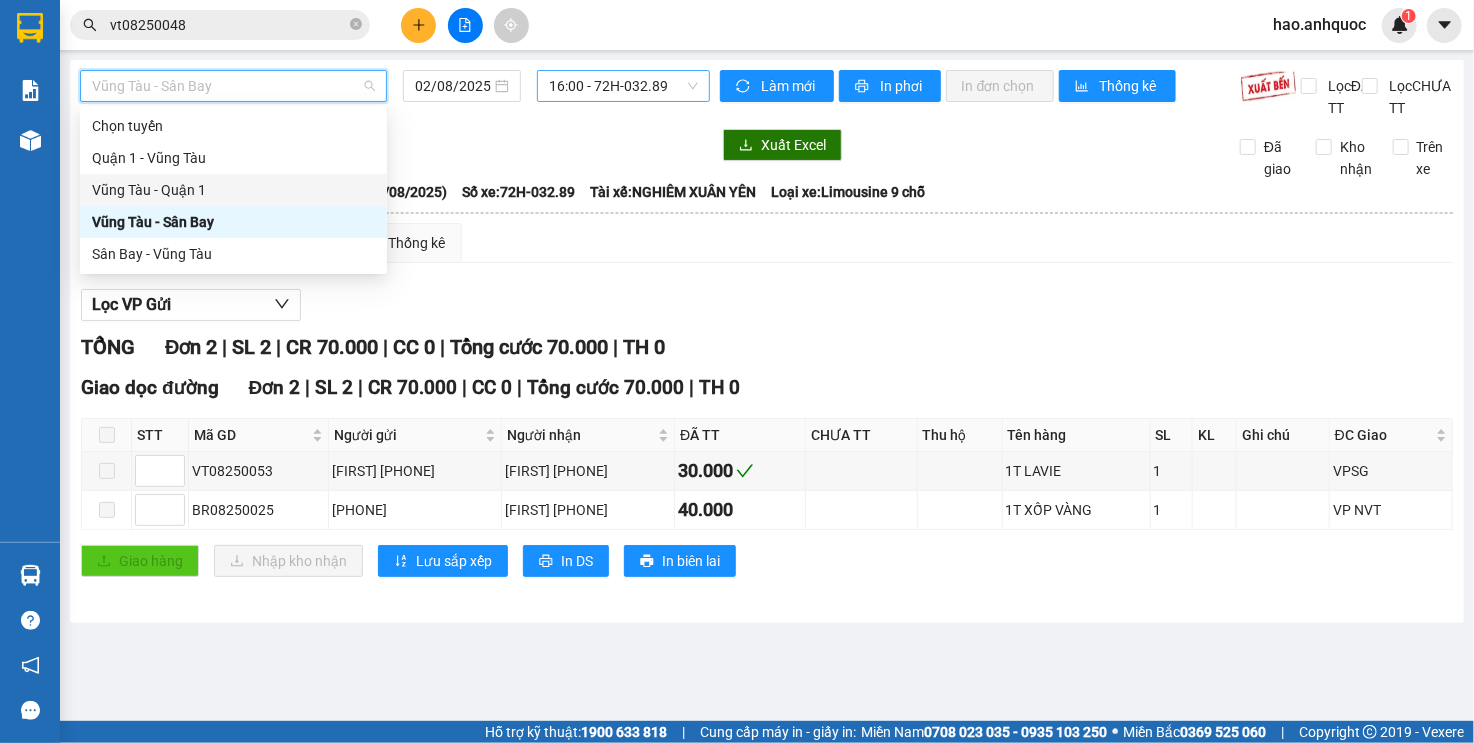 click on "16:00     - 72H-032.89" at bounding box center (623, 86) 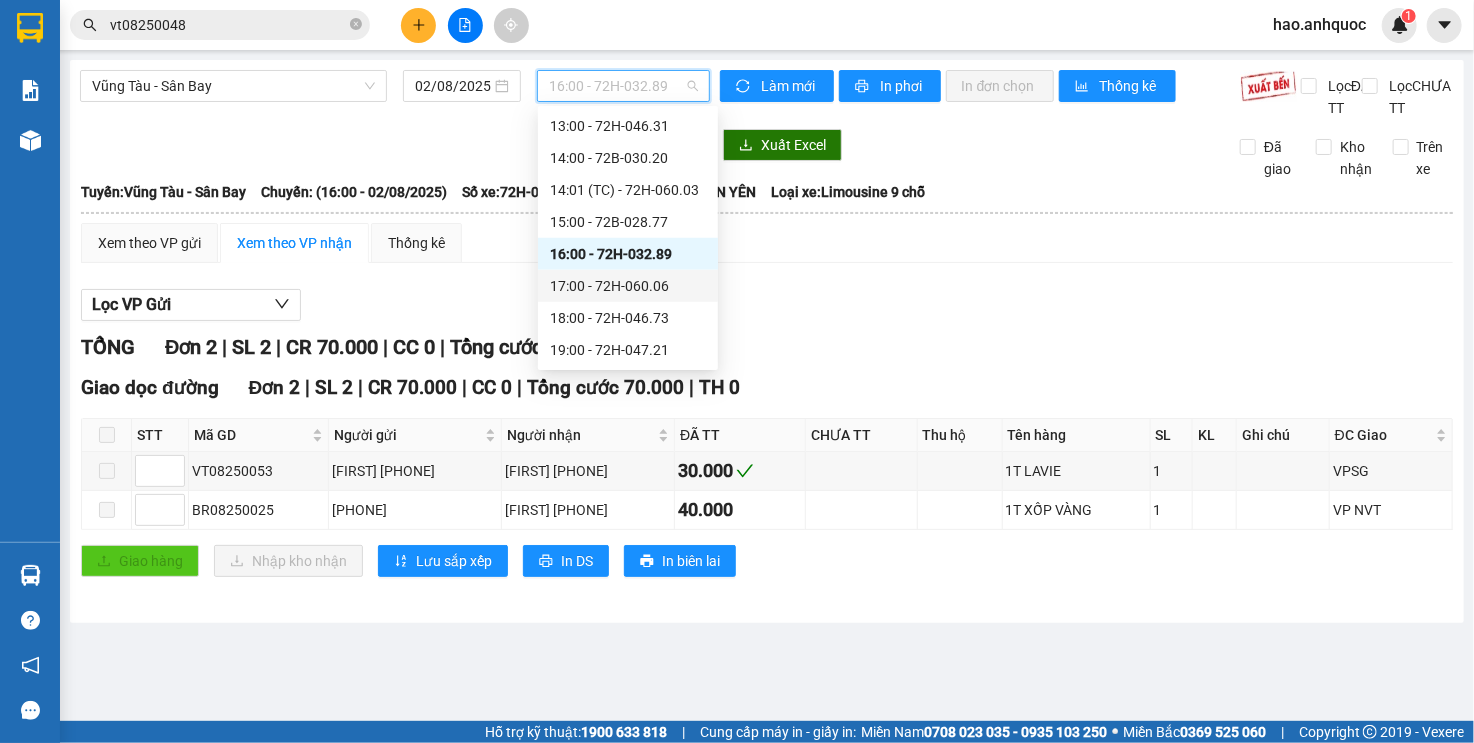 drag, startPoint x: 589, startPoint y: 287, endPoint x: 562, endPoint y: 467, distance: 182.01373 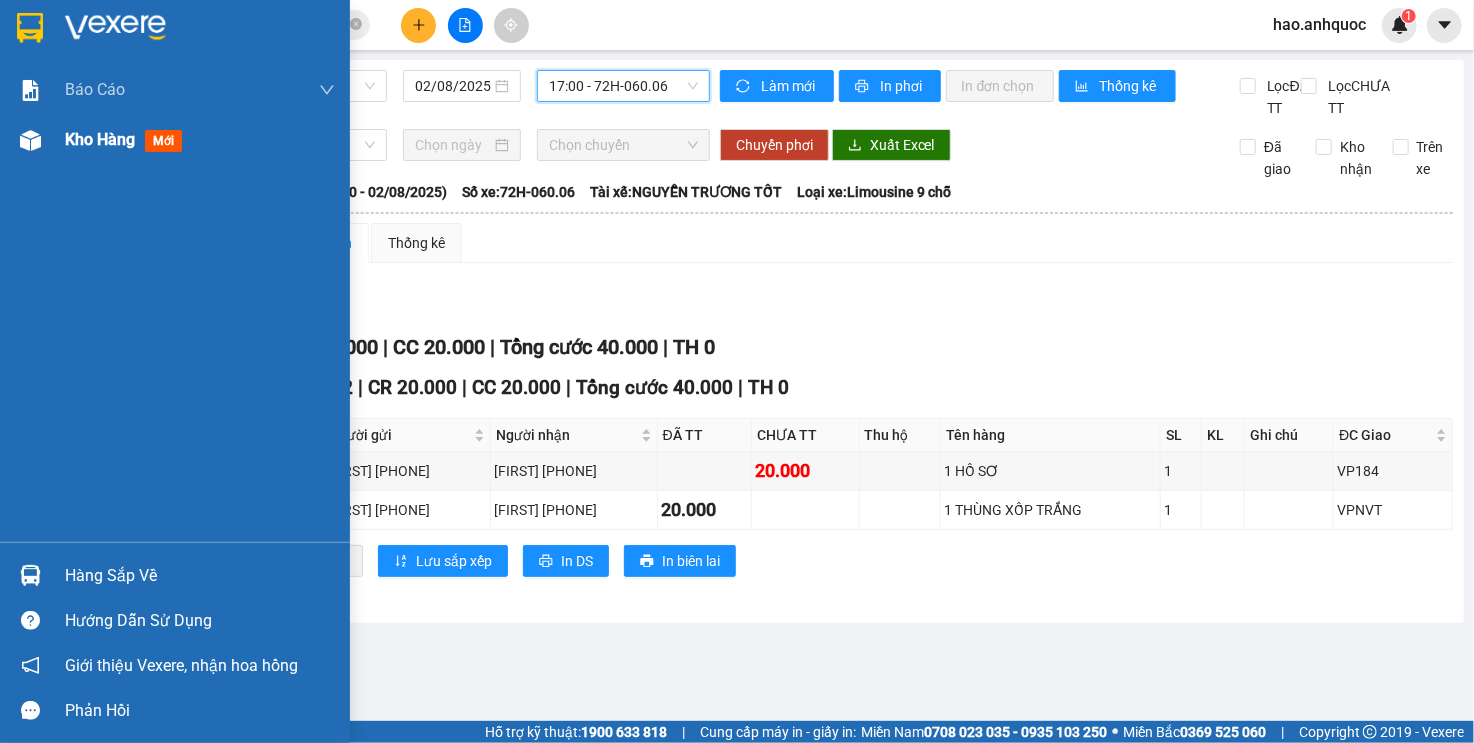 click at bounding box center [30, 140] 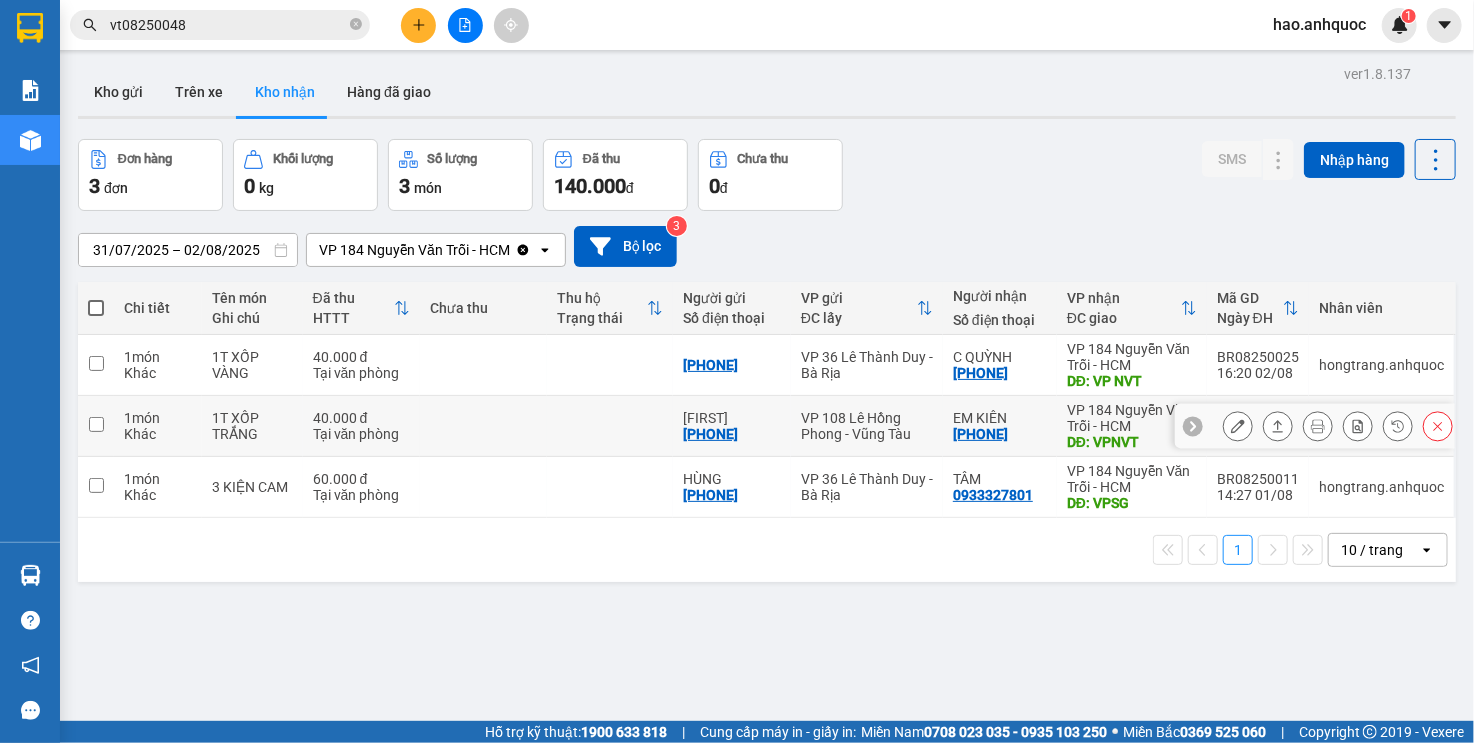 click 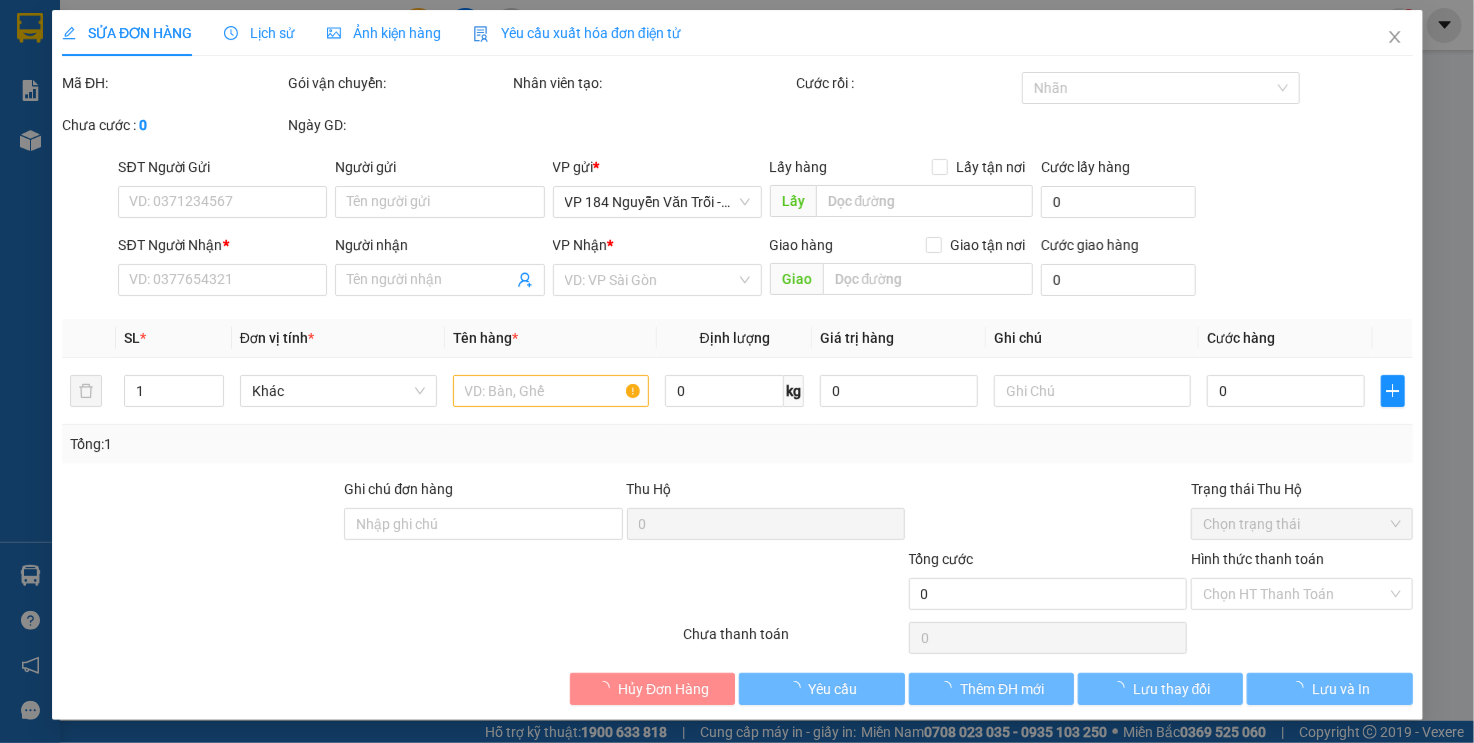 type on "[PHONE]" 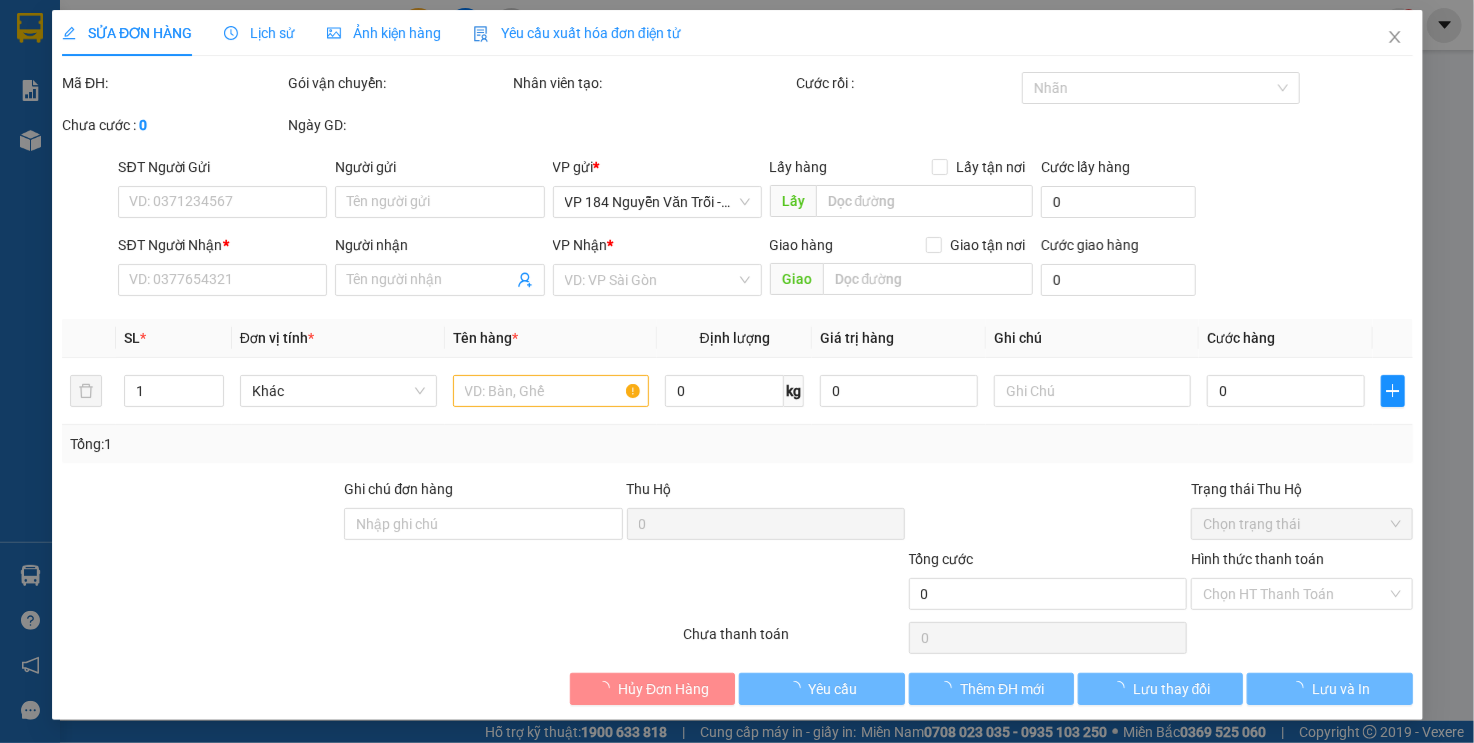 type on "[FIRST]" 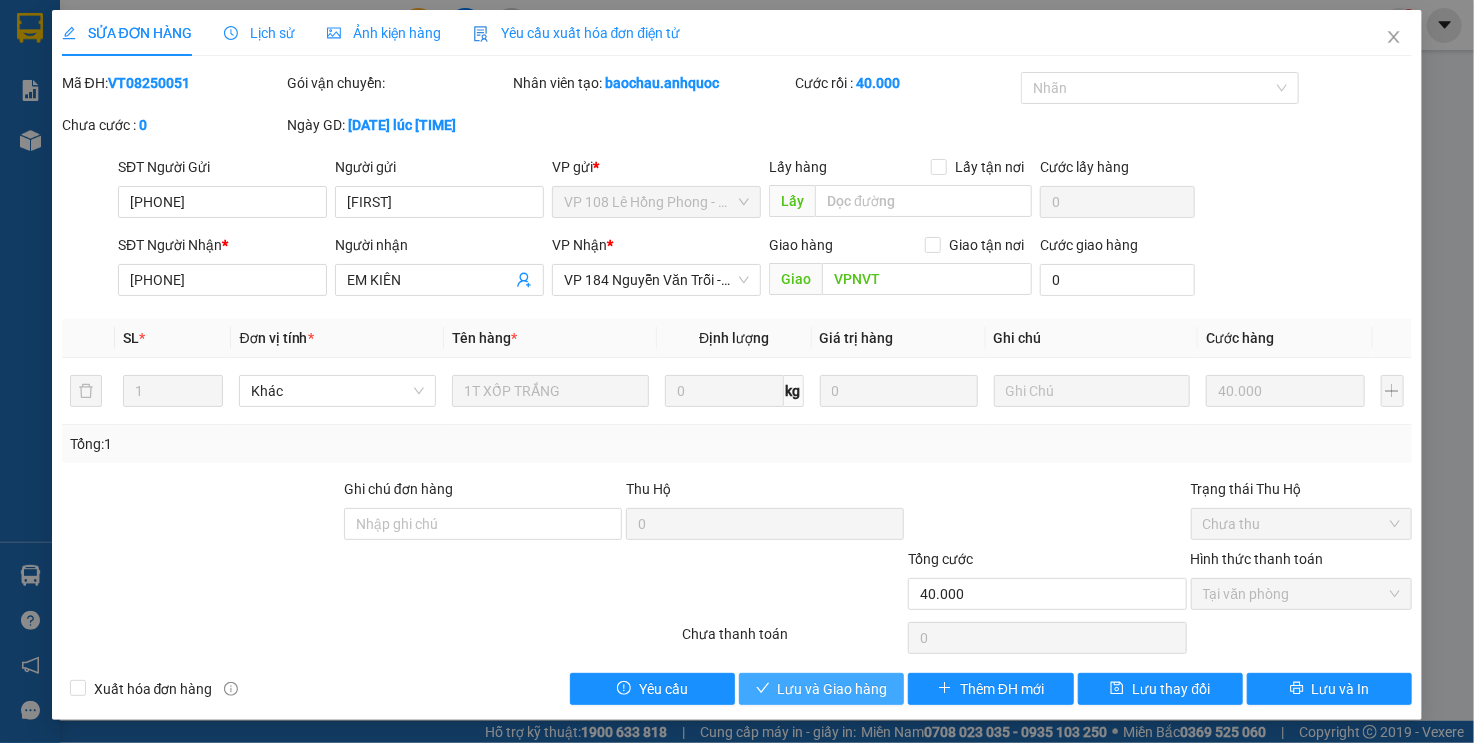 click on "Lưu và Giao hàng" at bounding box center [833, 689] 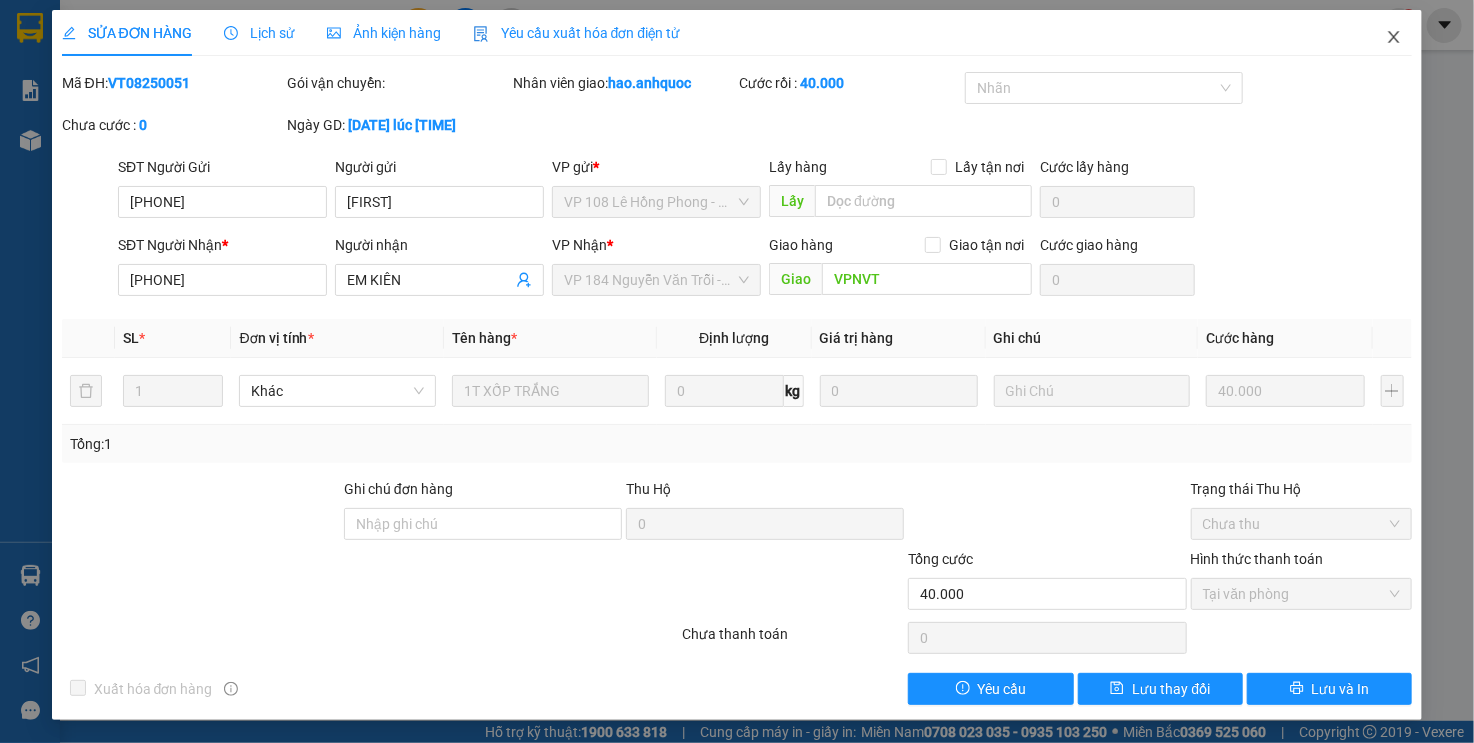 click 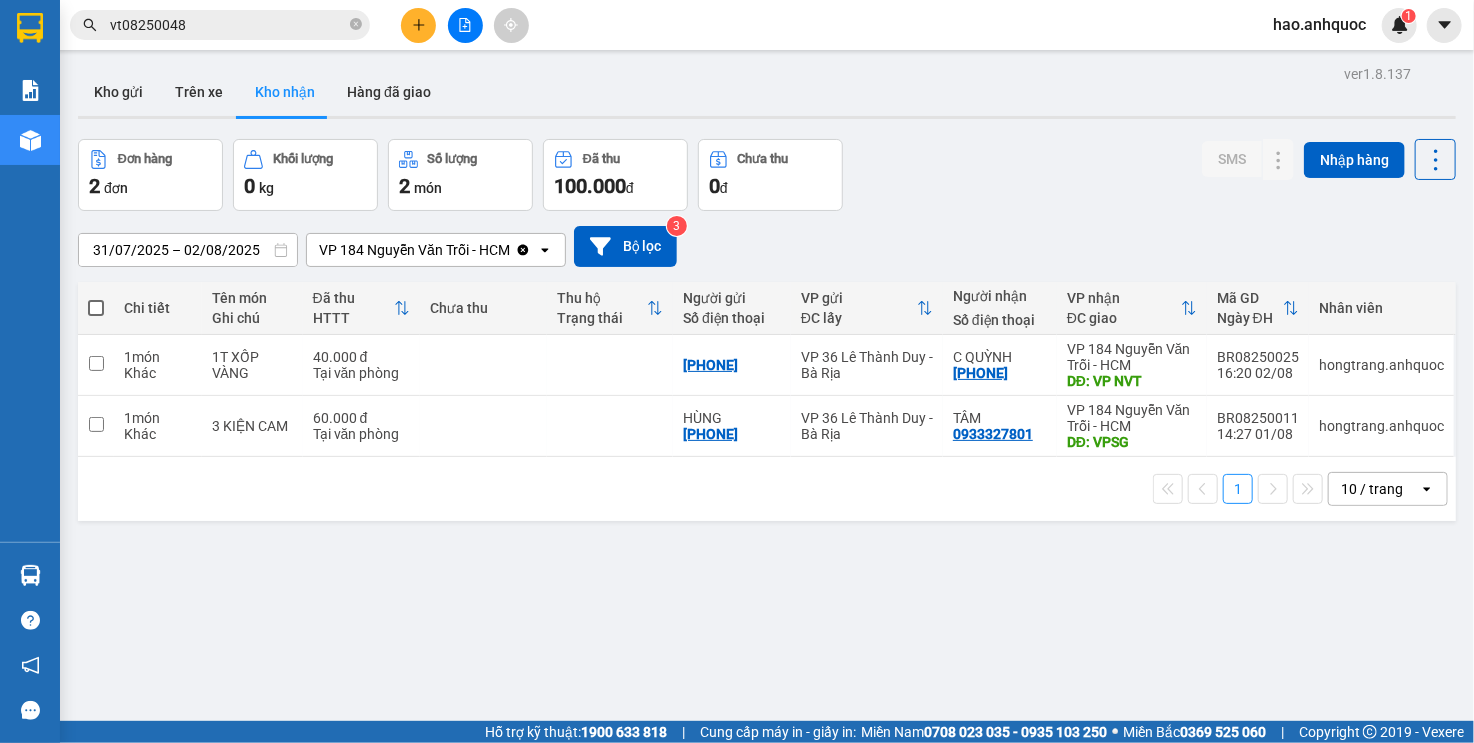 click 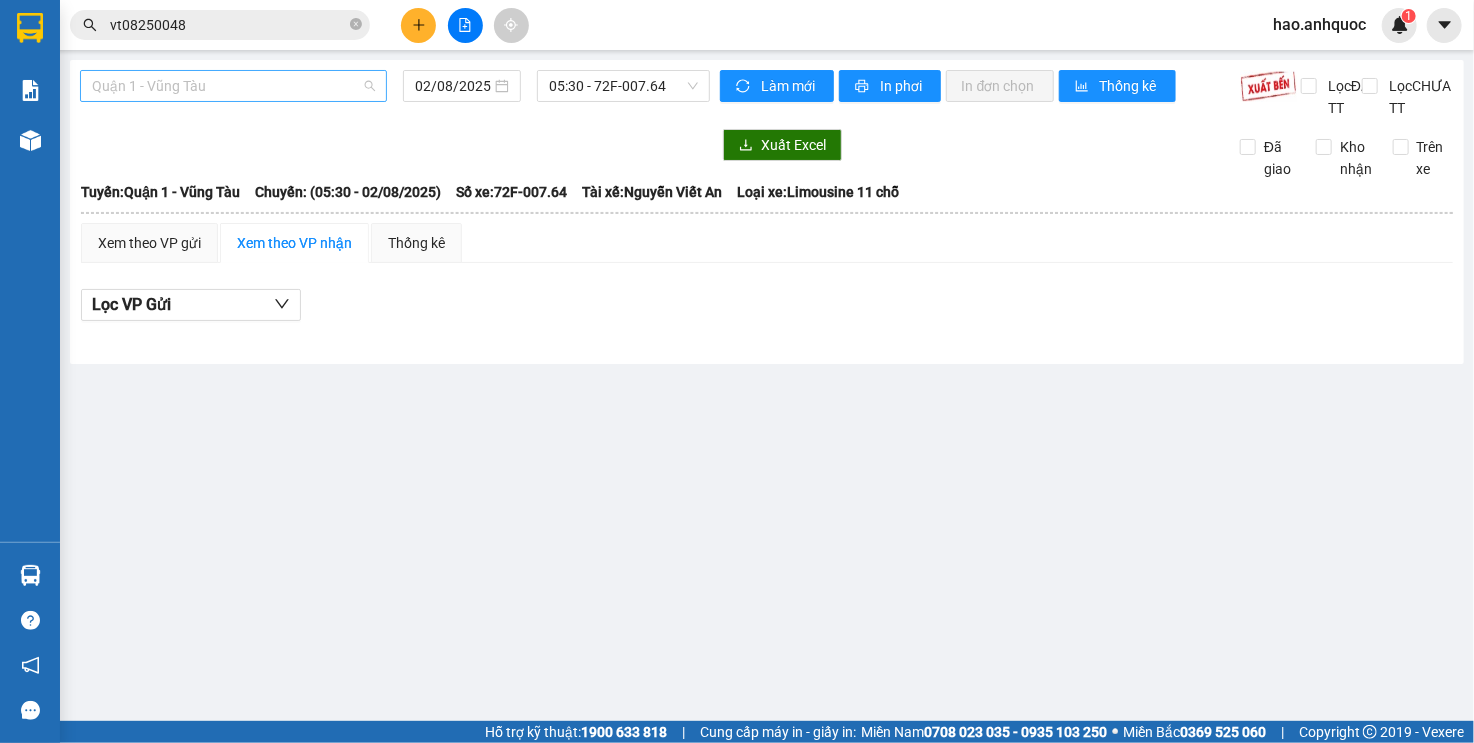 click on "Quận 1 - Vũng Tàu" at bounding box center [233, 86] 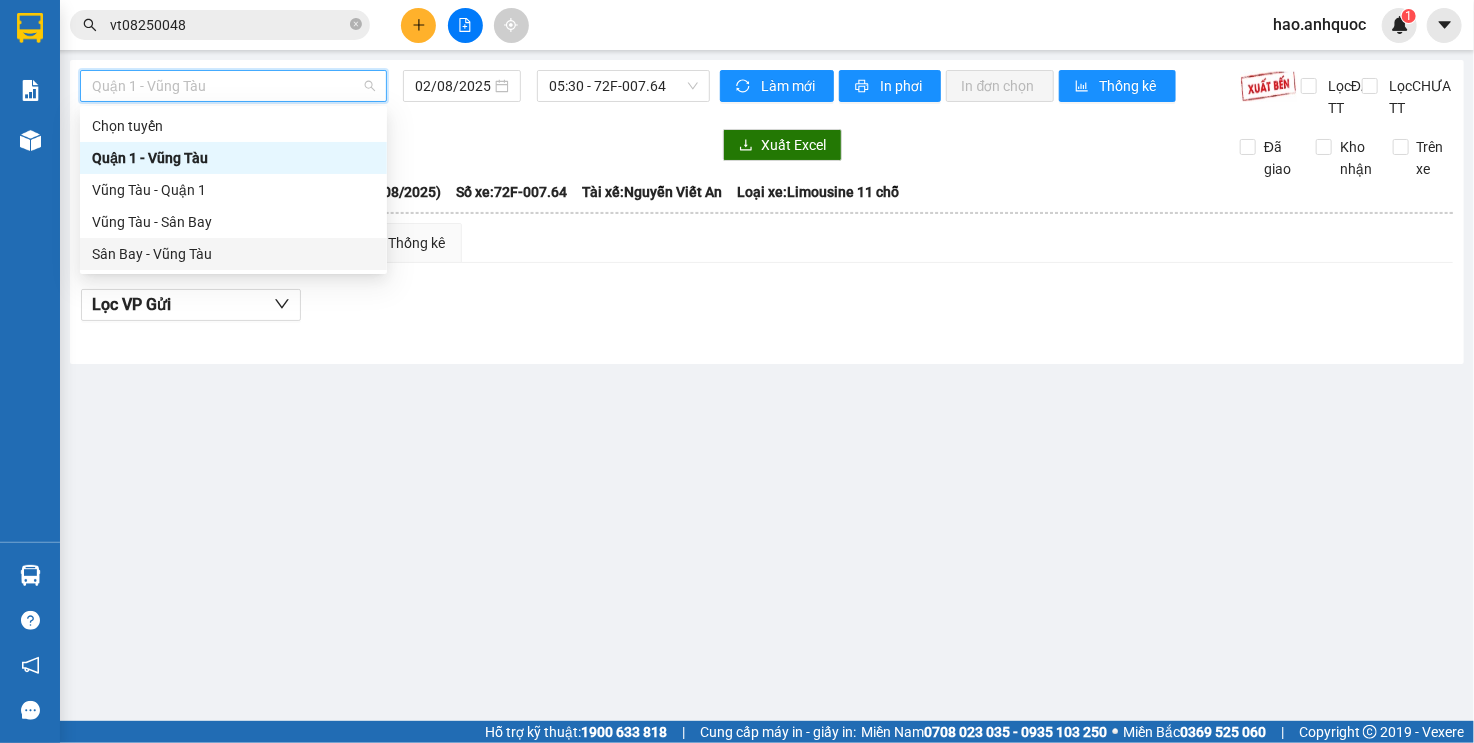 click on "Sân Bay - Vũng Tàu" at bounding box center (233, 254) 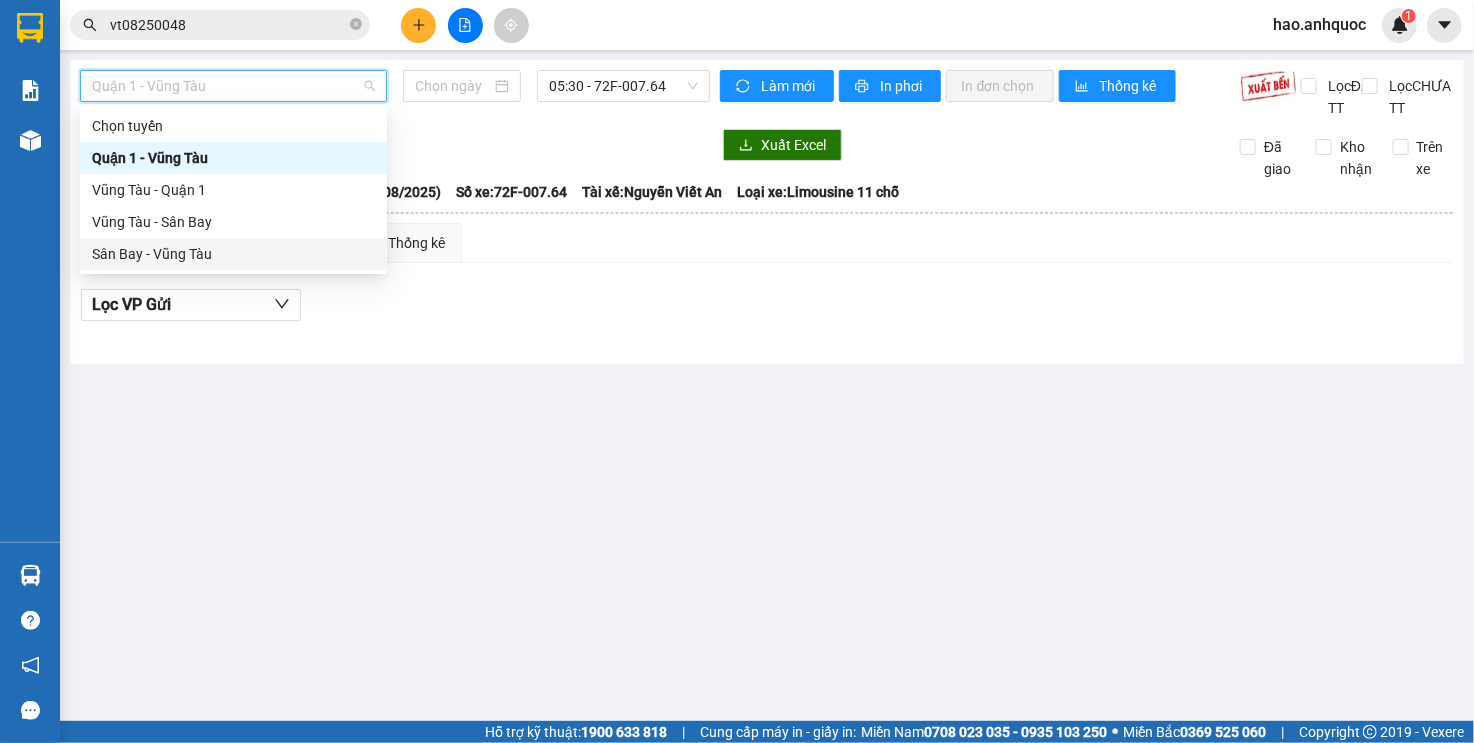 type on "02/08/2025" 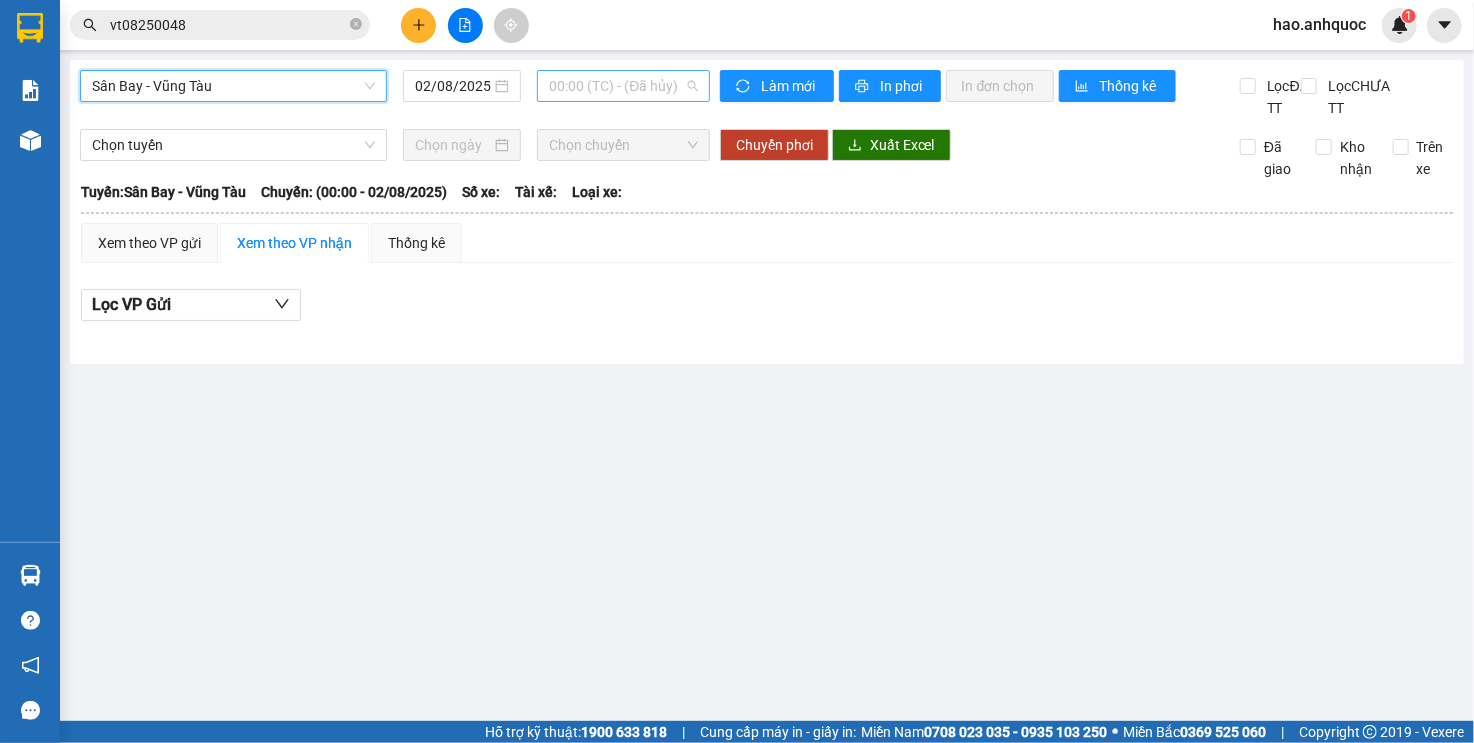 click on "00:00   (TC)   - (Đã hủy)" at bounding box center (623, 86) 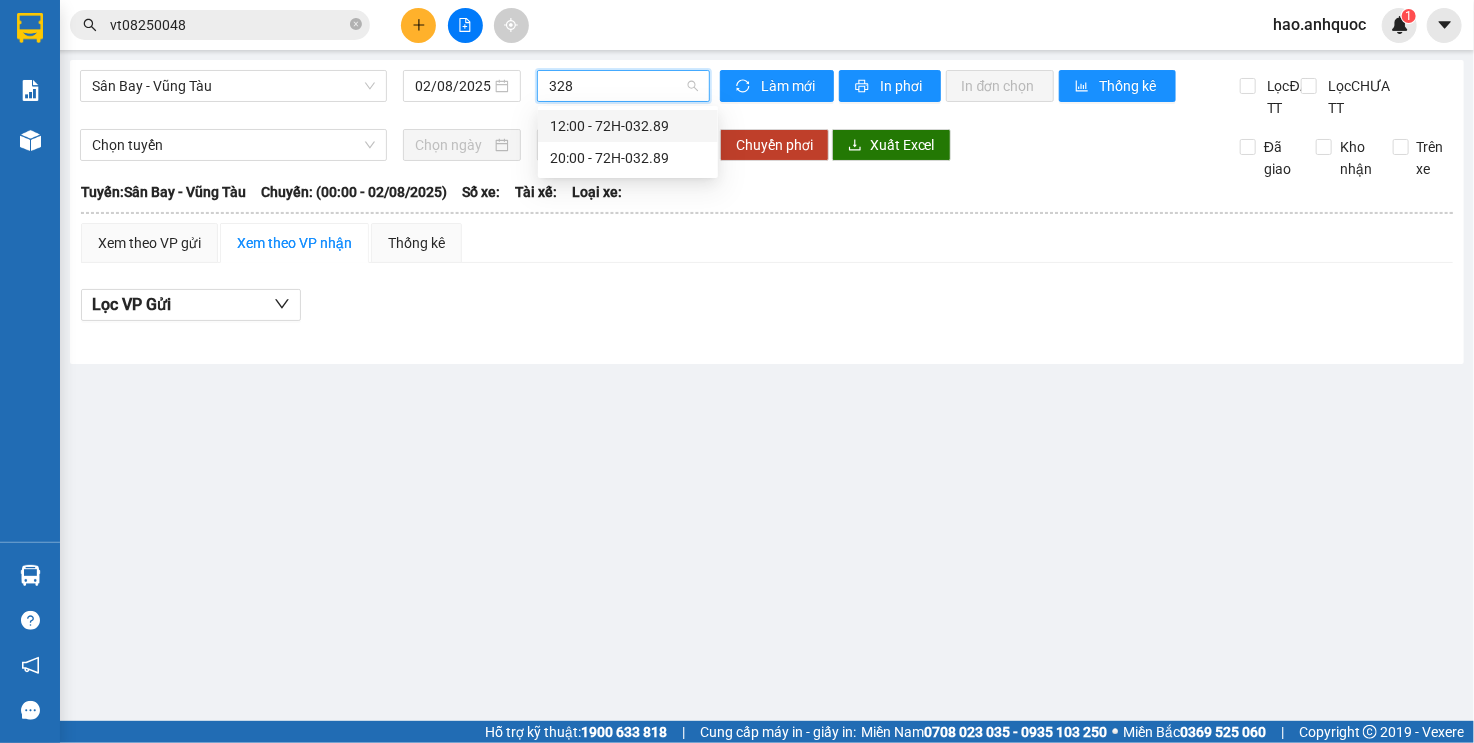 type on "3289" 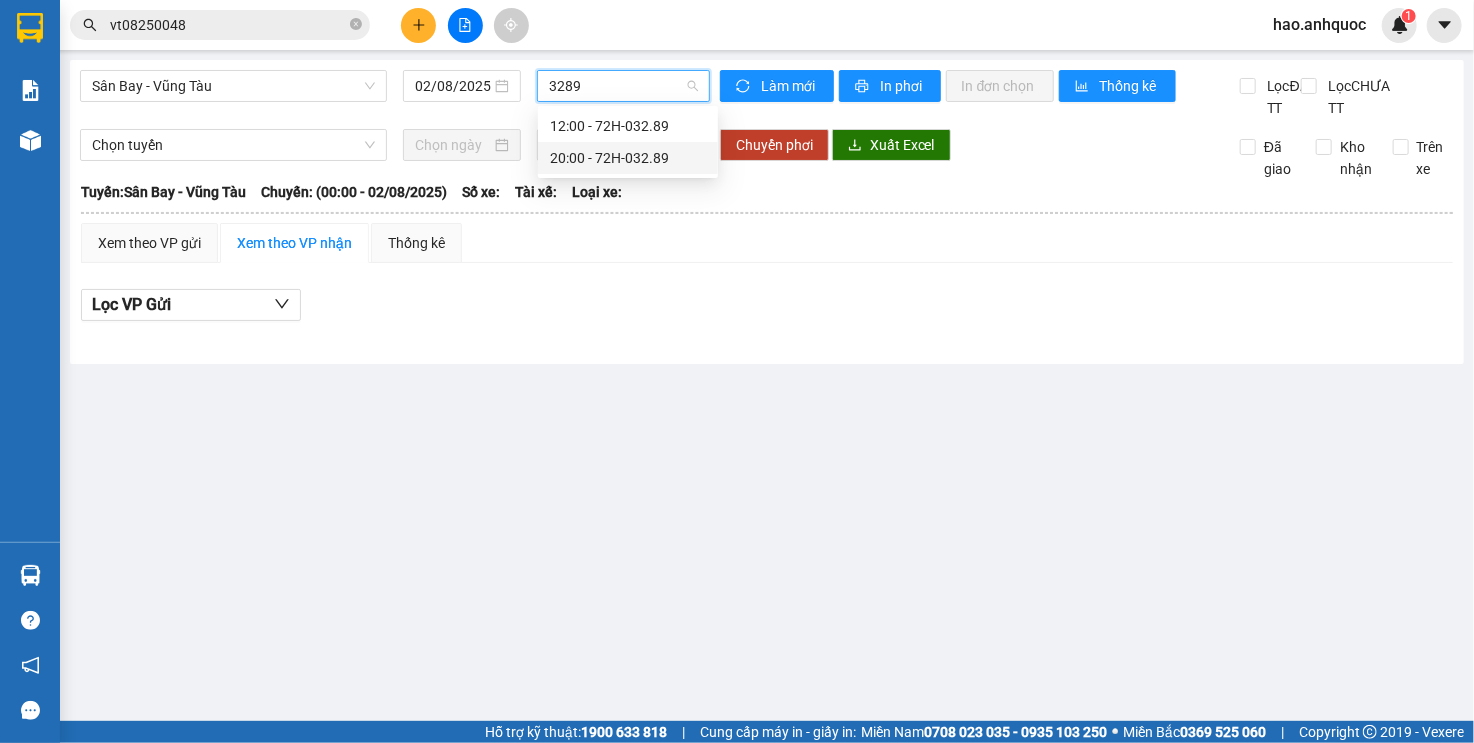 click on "[TIME]     - 72H-032.89" at bounding box center [628, 158] 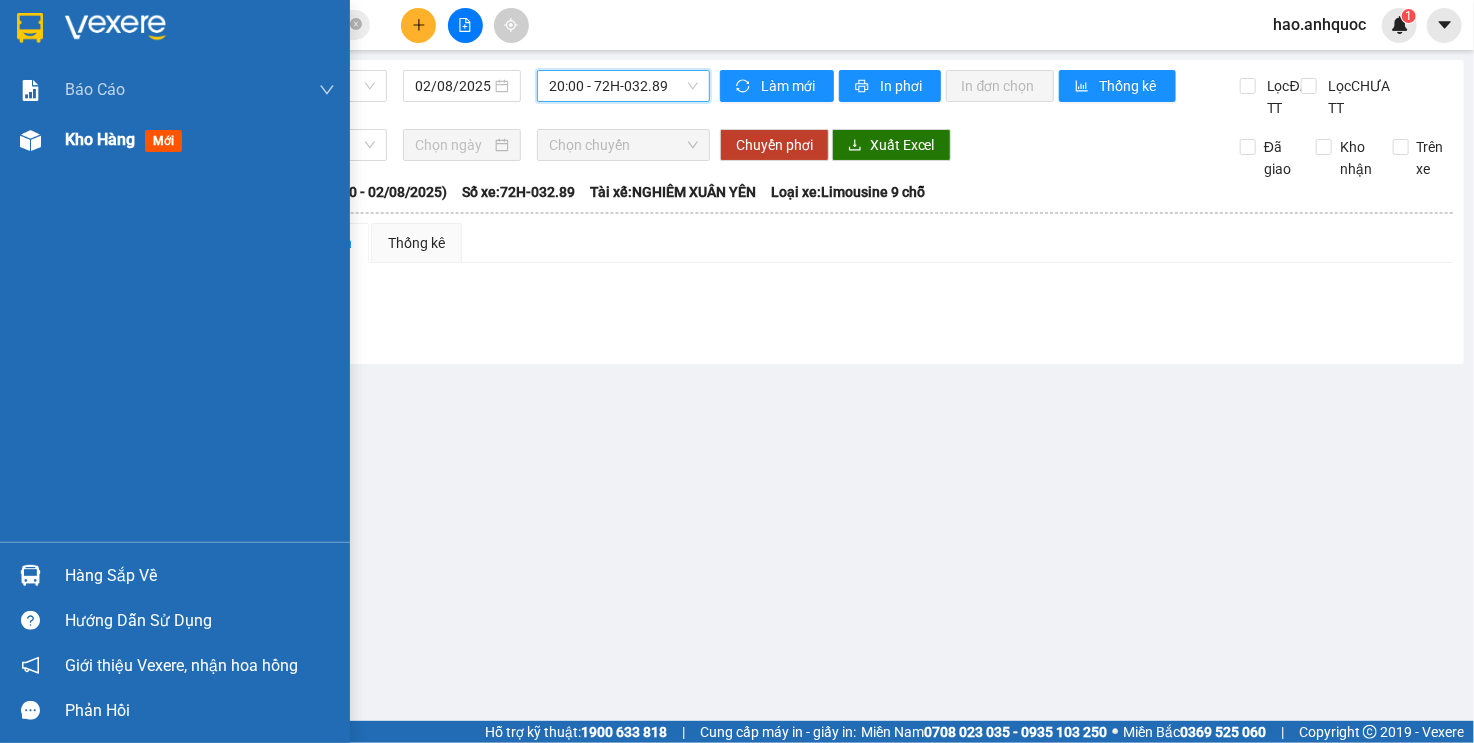 click at bounding box center [30, 140] 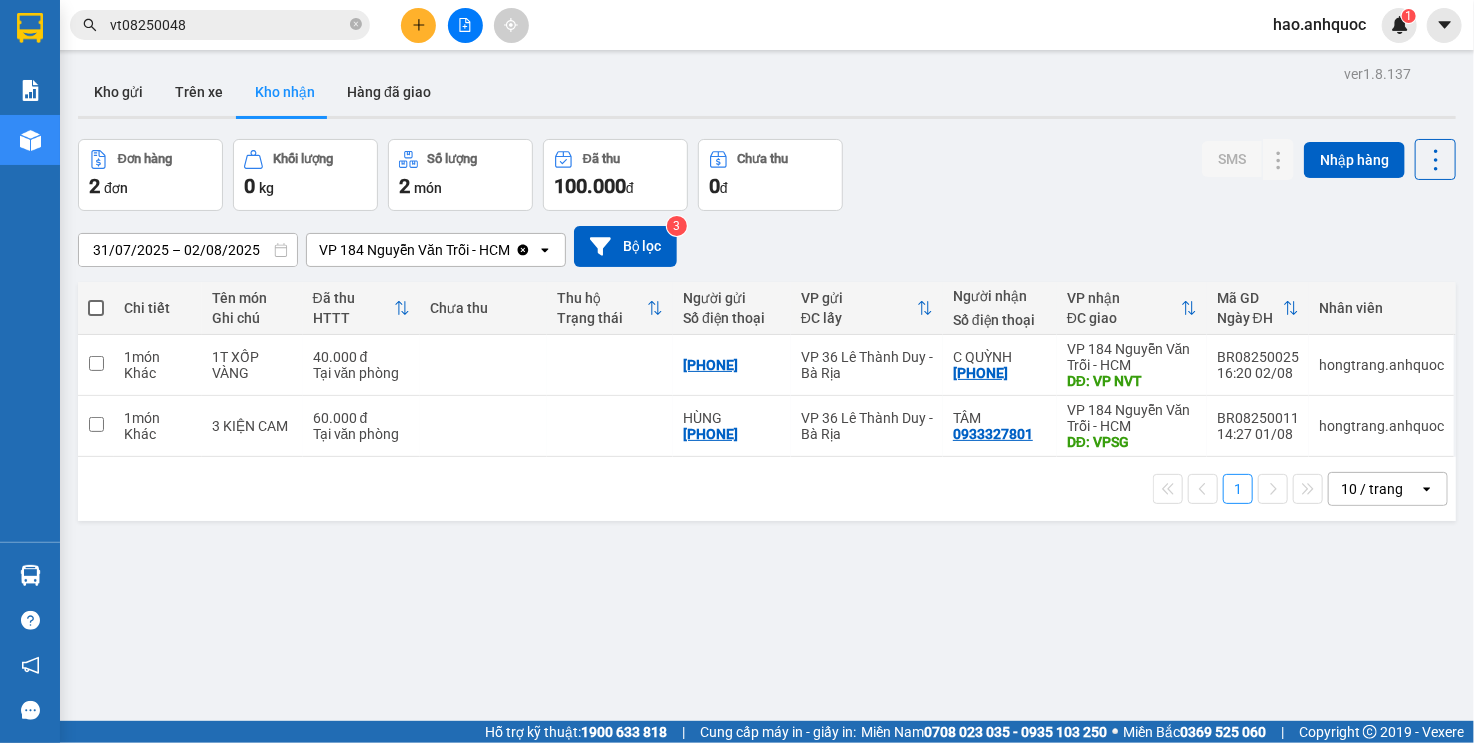 drag, startPoint x: 122, startPoint y: 91, endPoint x: 208, endPoint y: 216, distance: 151.72673 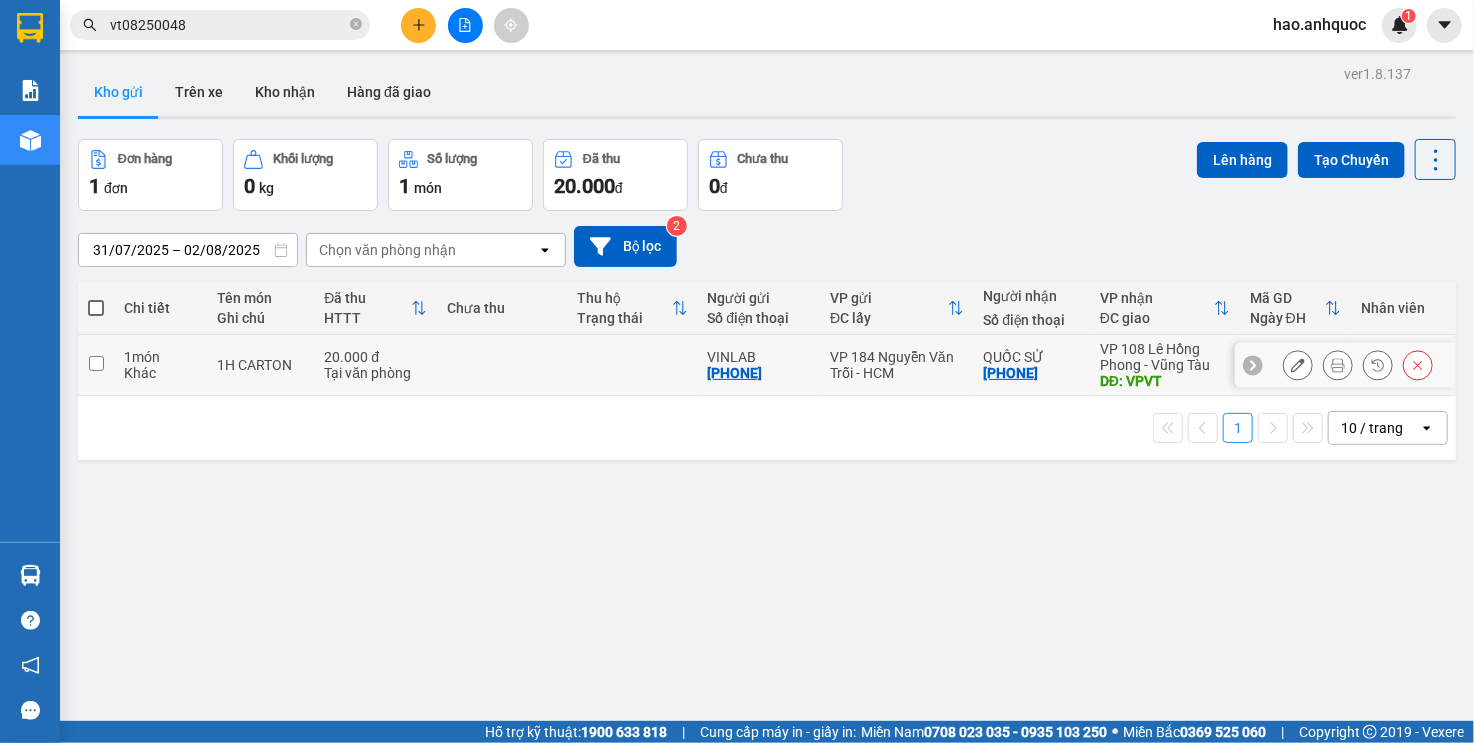 click on "[PHONE]" at bounding box center [735, 373] 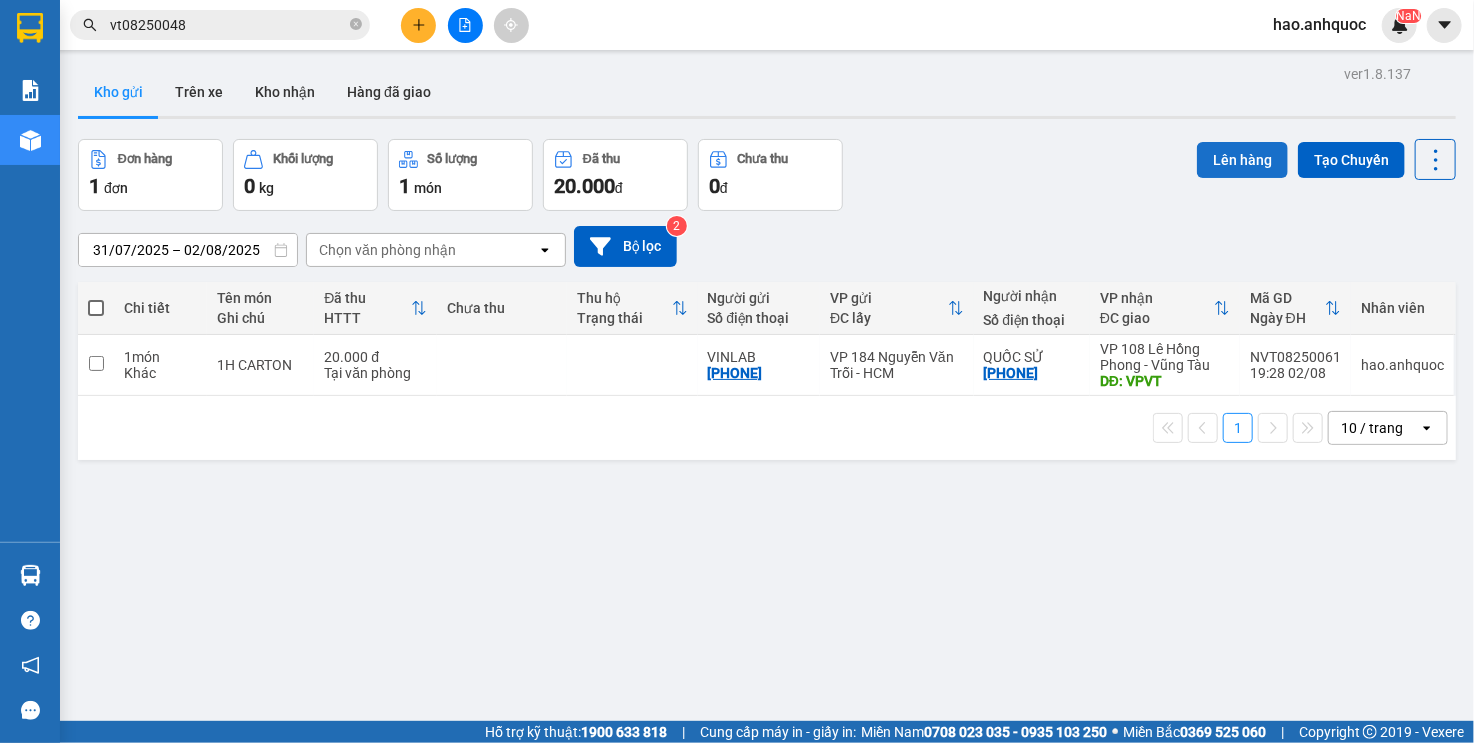 click on "Lên hàng" at bounding box center (1242, 160) 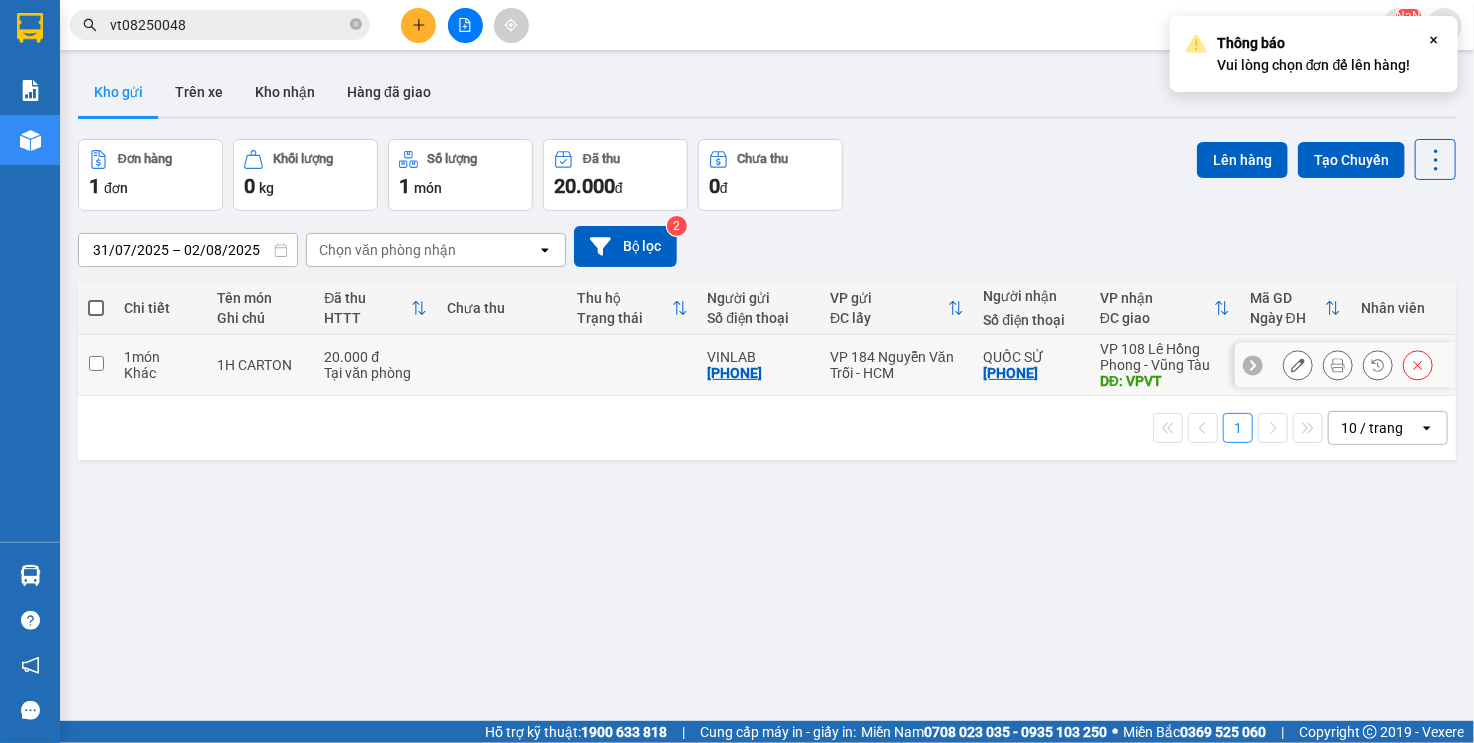 click on "[PHONE]" at bounding box center (1011, 373) 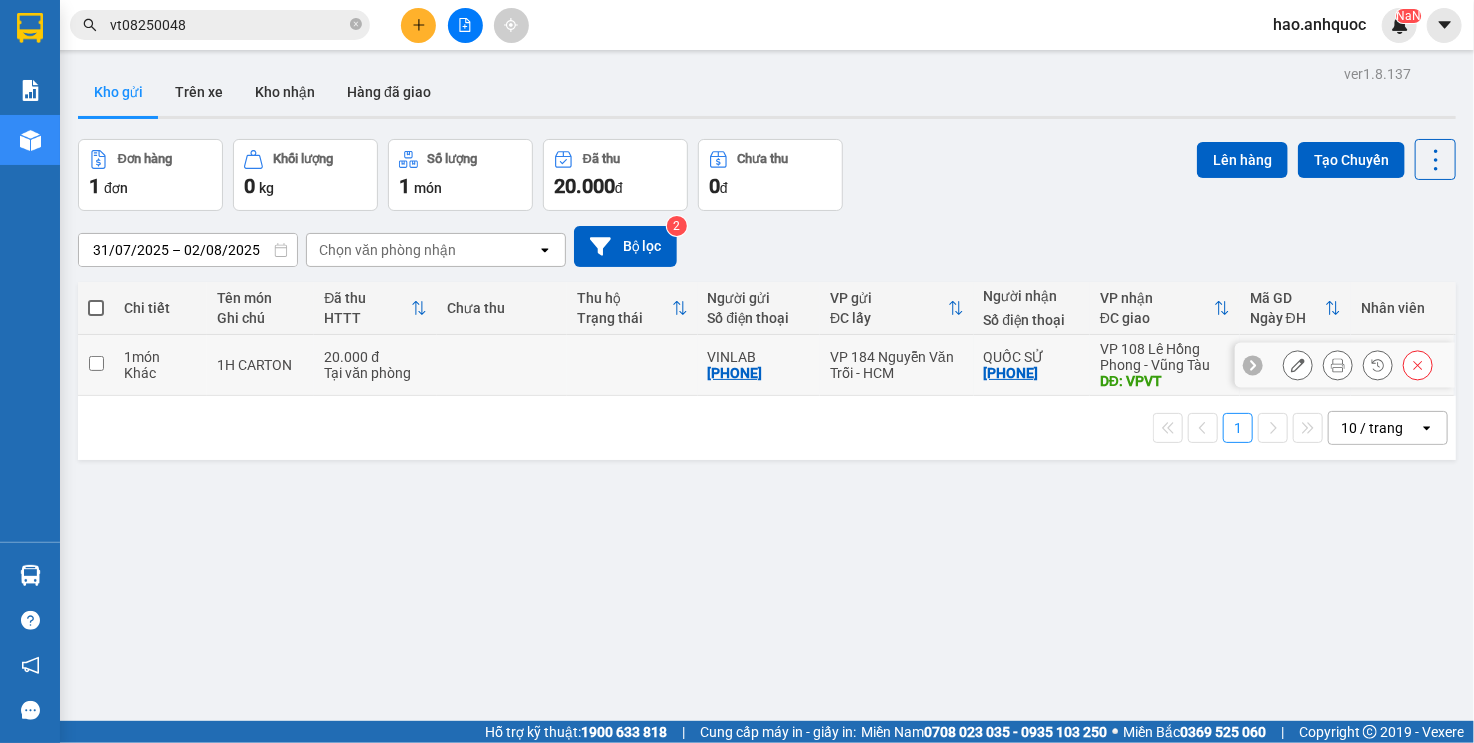 click on "1  món" at bounding box center [160, 357] 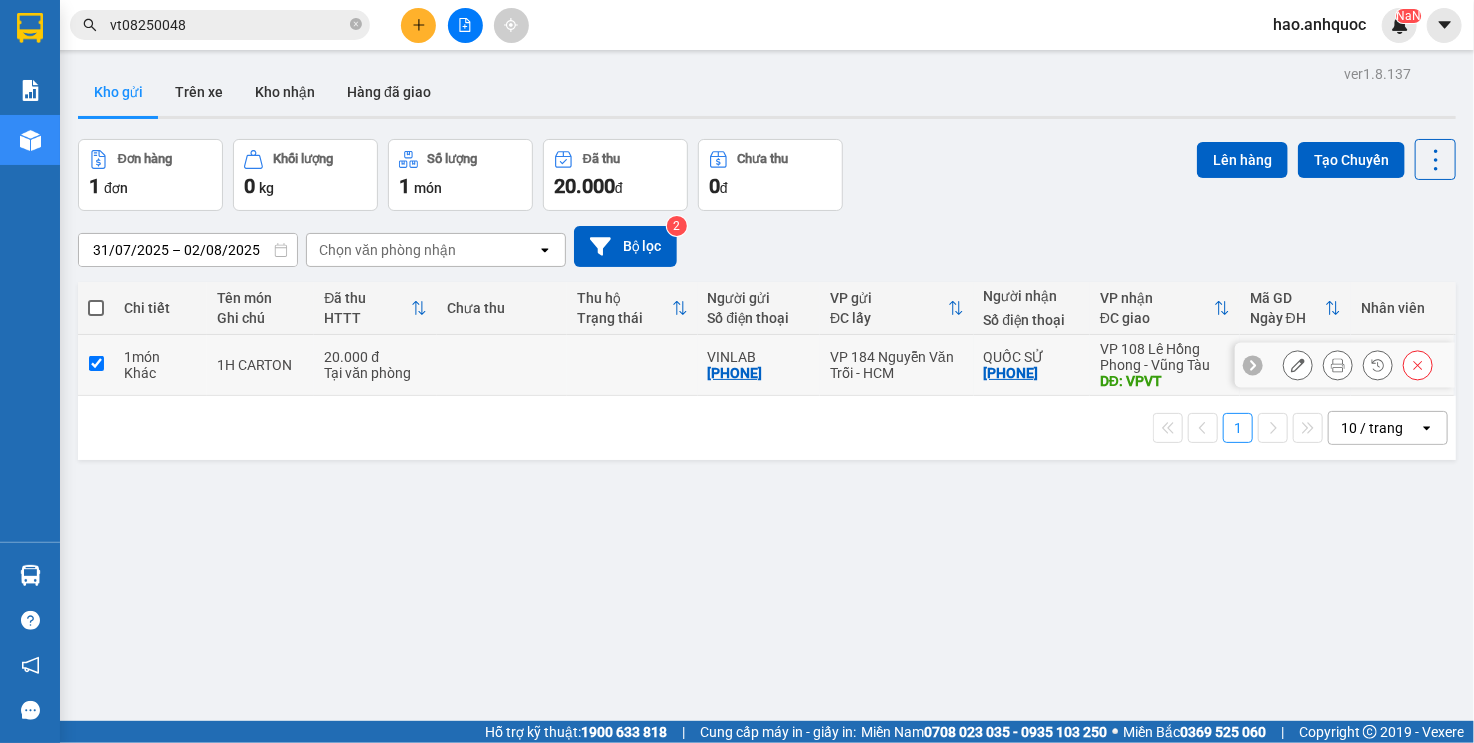 checkbox on "true" 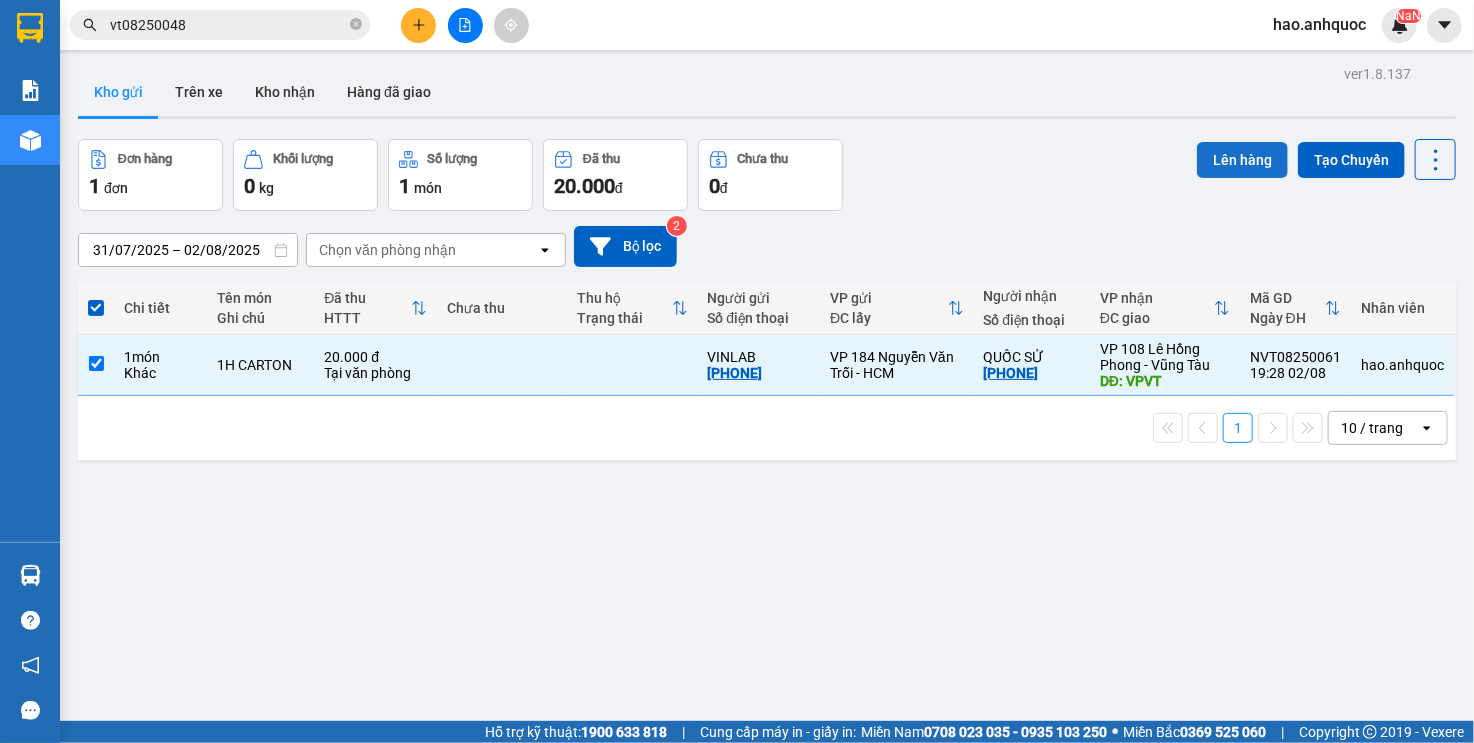 click on "Lên hàng" at bounding box center [1242, 160] 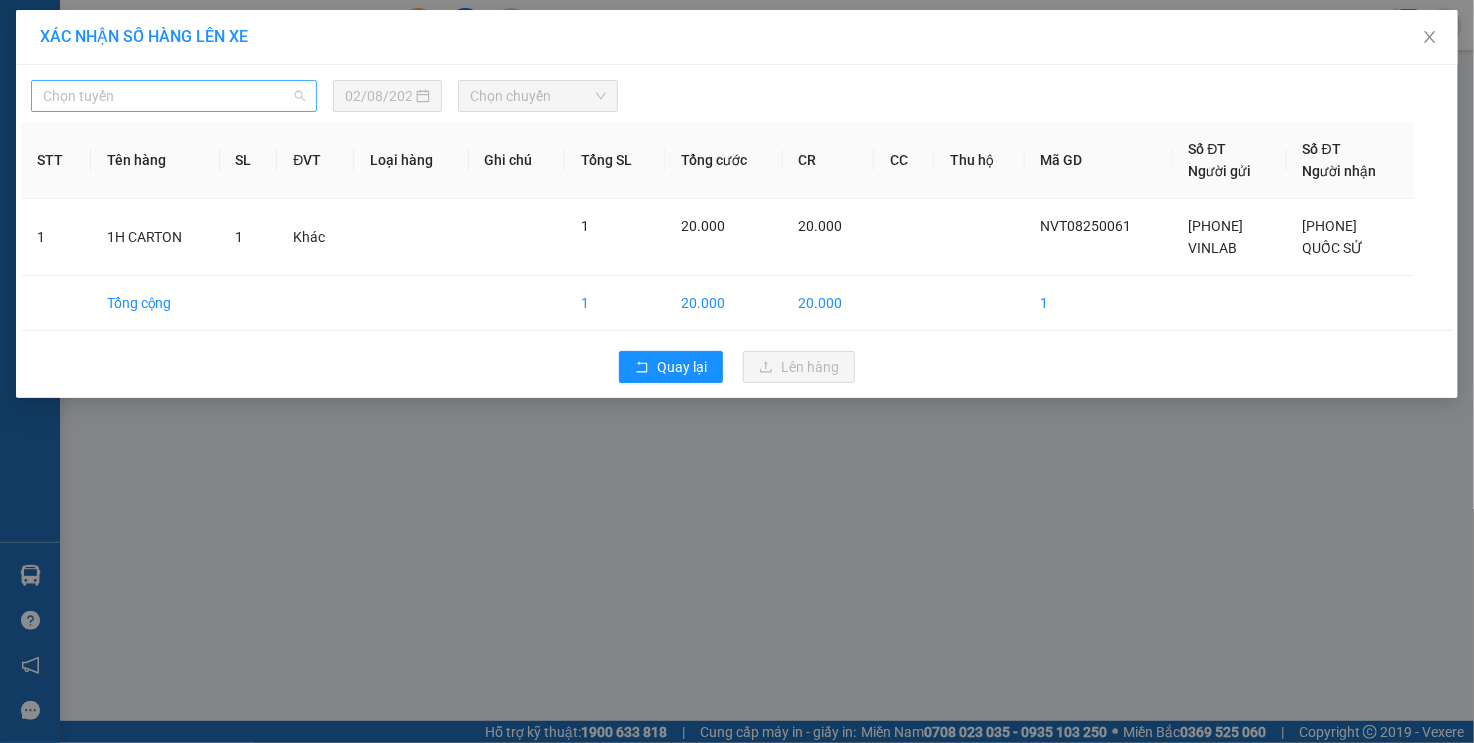 click on "Chọn tuyến" at bounding box center [174, 96] 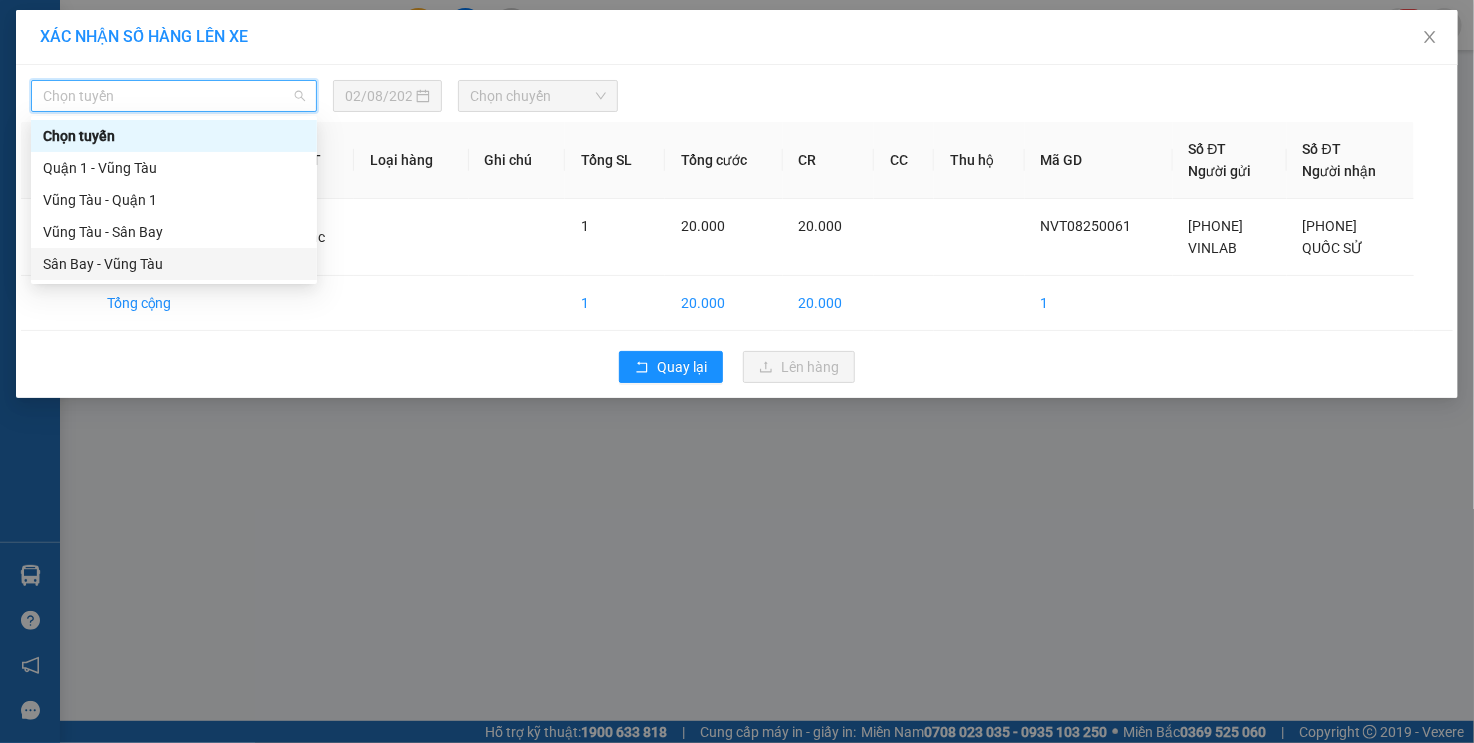 click on "Sân Bay - Vũng Tàu" at bounding box center (174, 264) 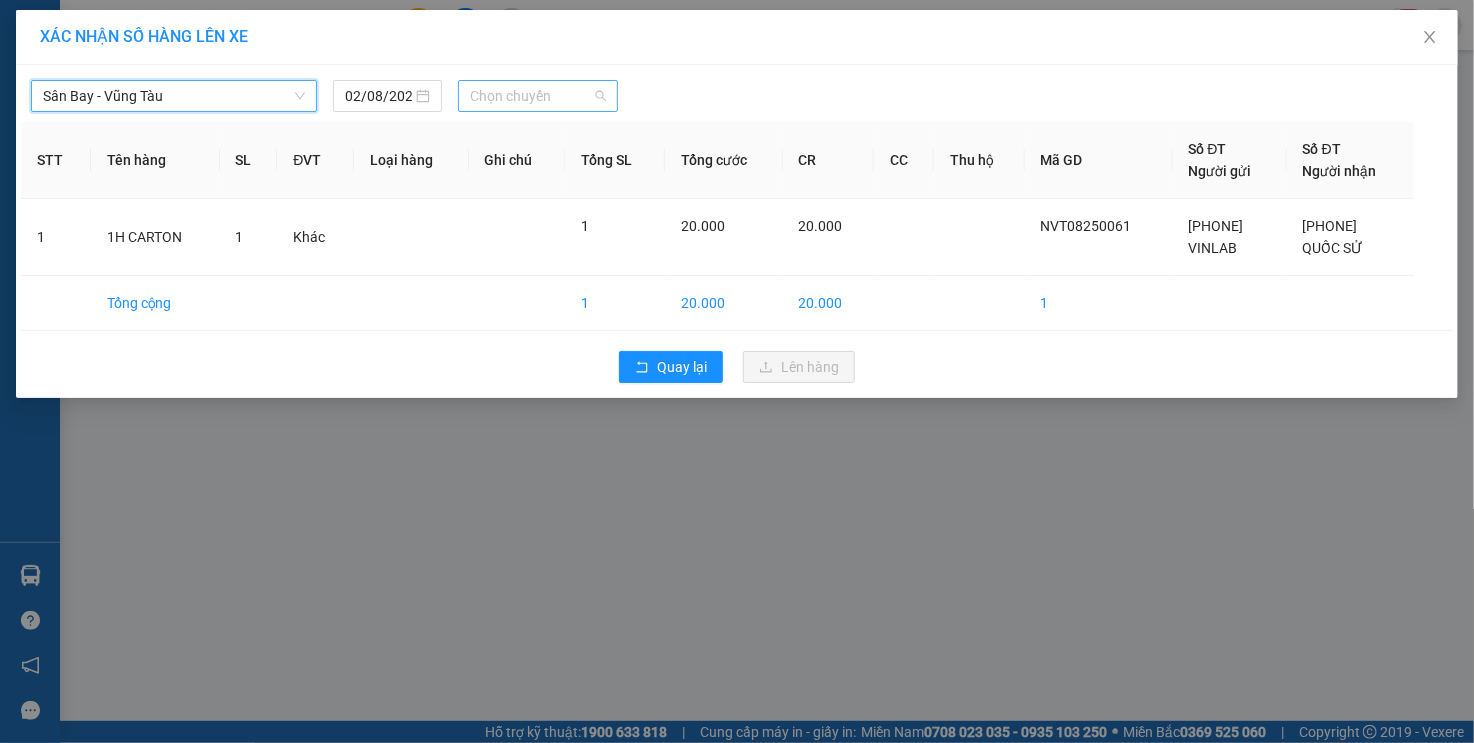 click on "Chọn chuyến" at bounding box center (538, 96) 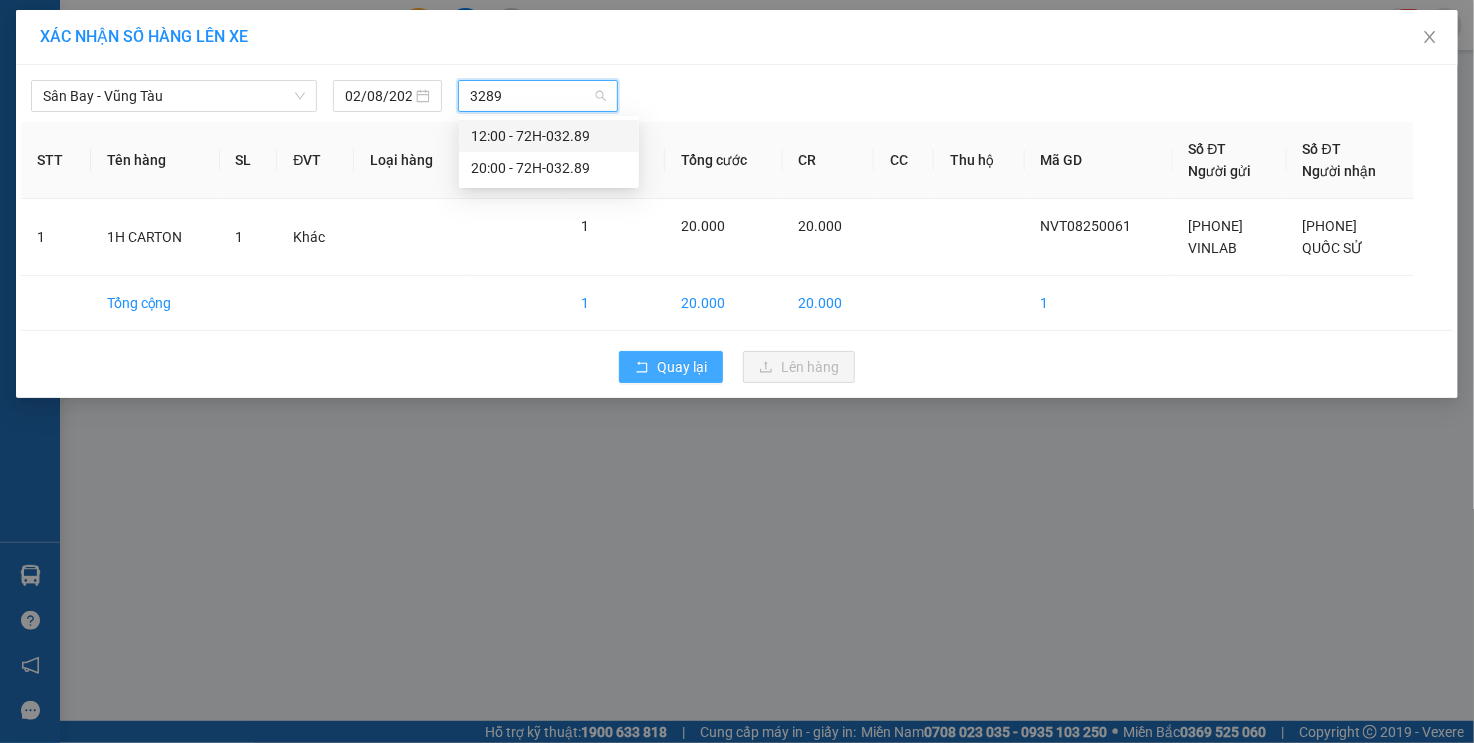 type on "3289" 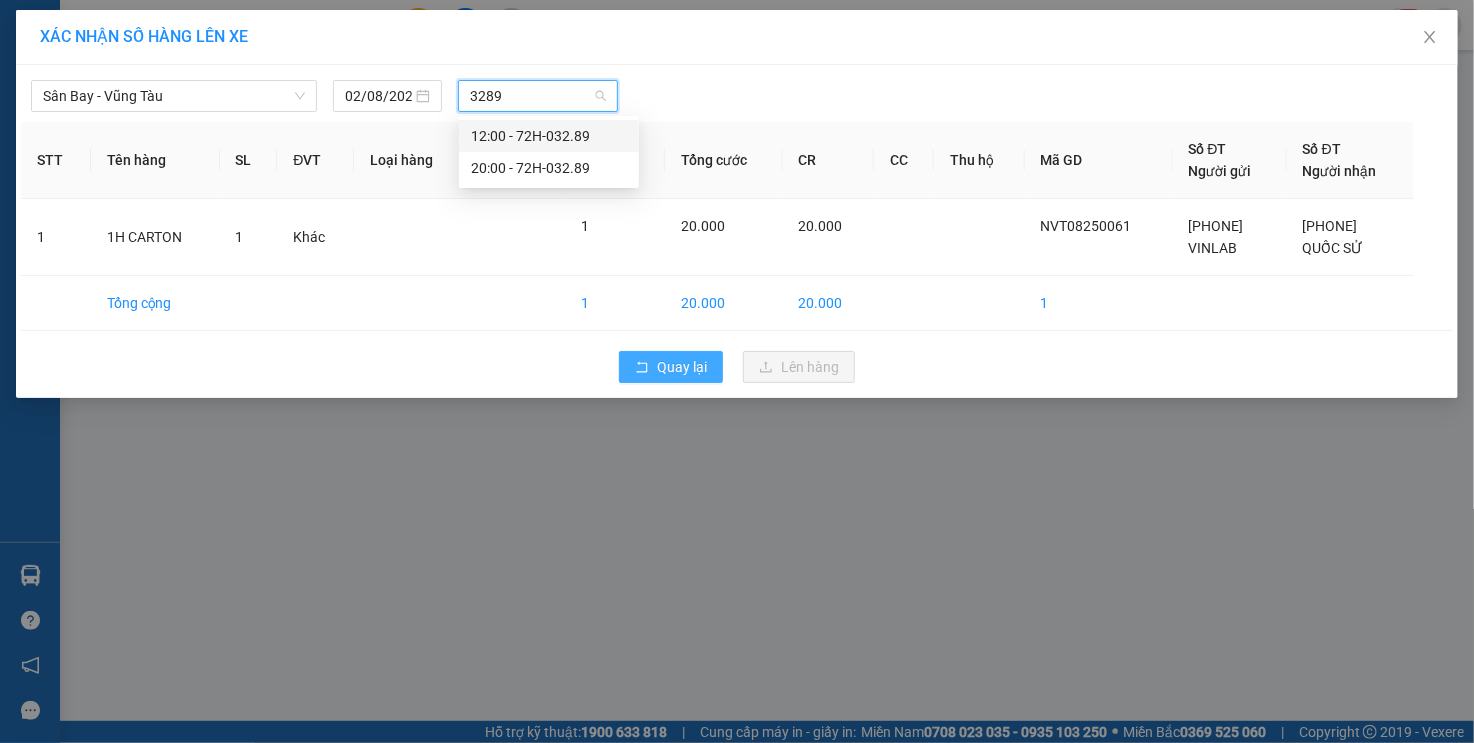 type 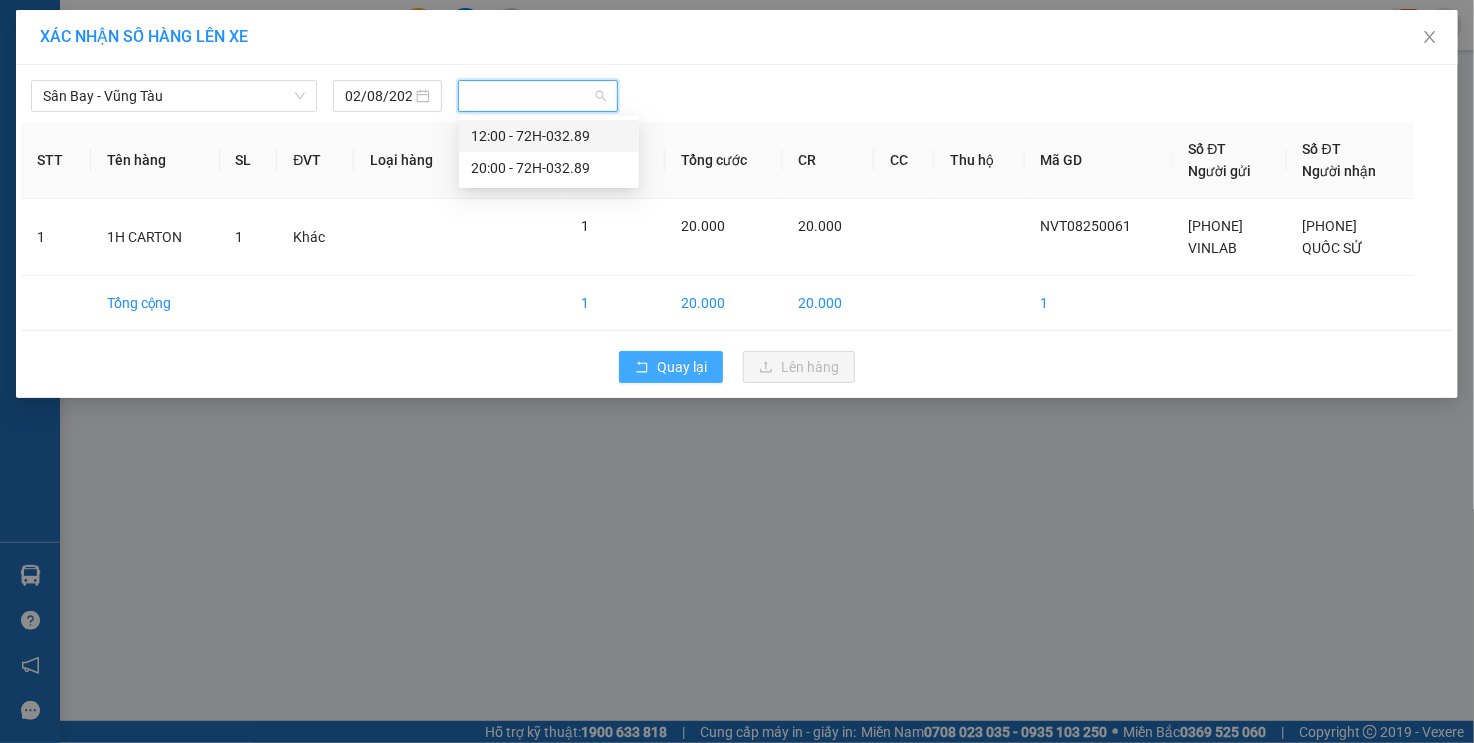 click on "Quay lại" at bounding box center (682, 367) 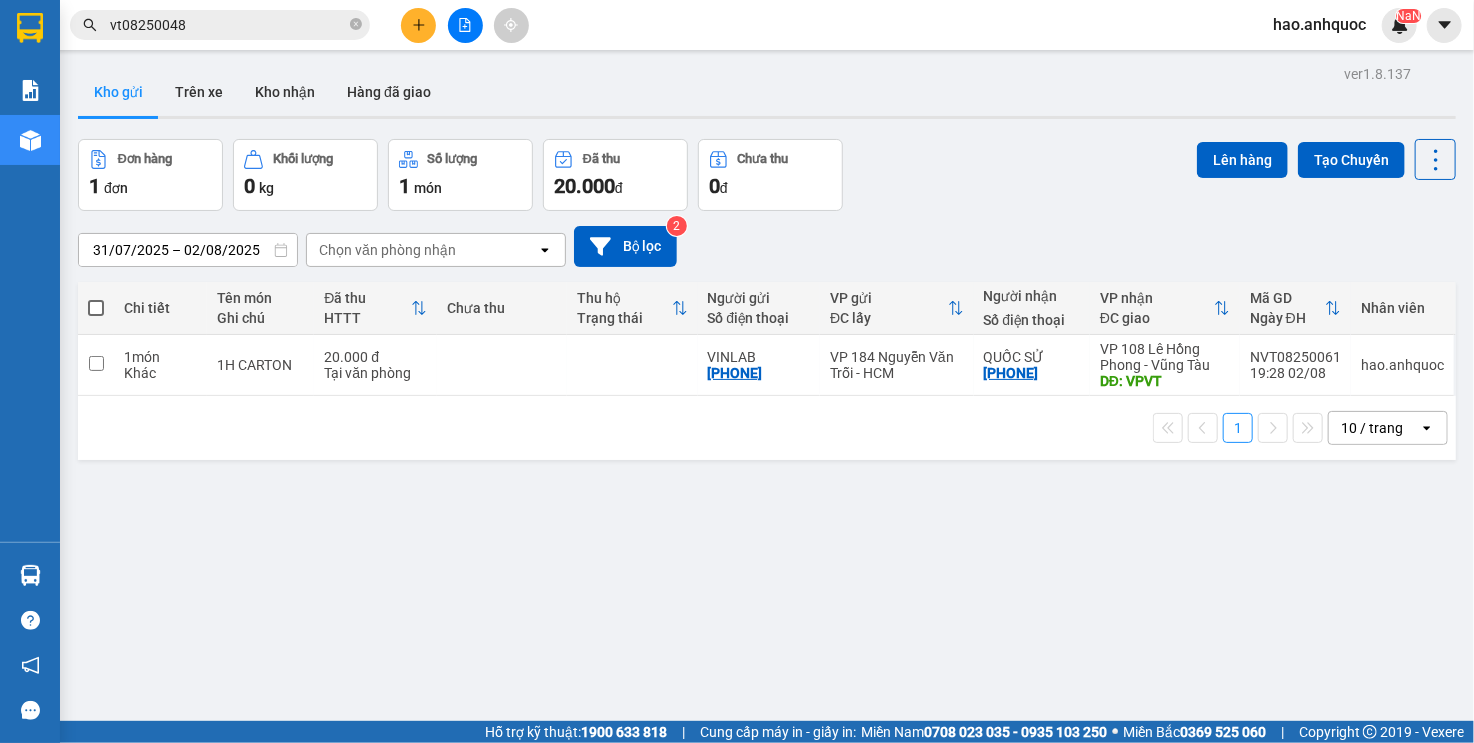 click 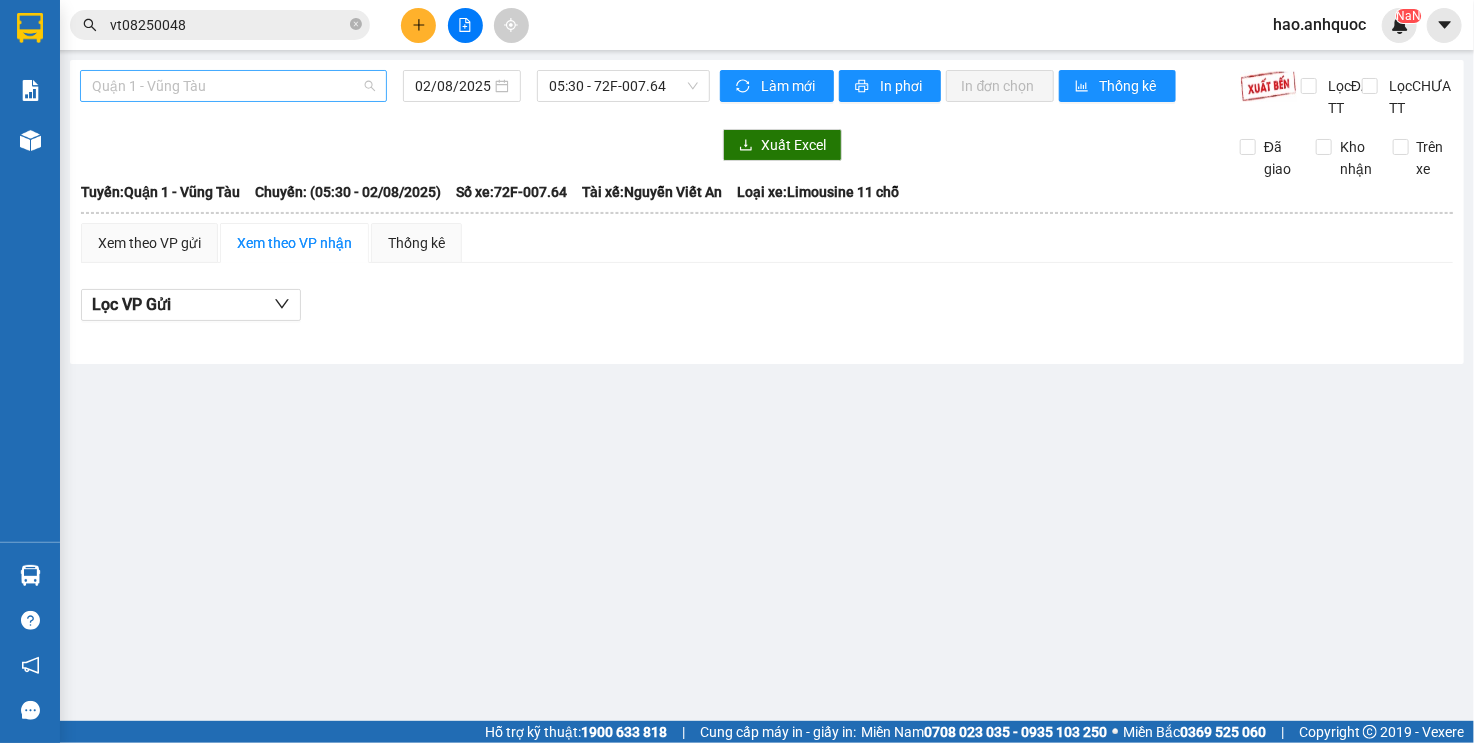 click on "Quận 1 - Vũng Tàu" at bounding box center (233, 86) 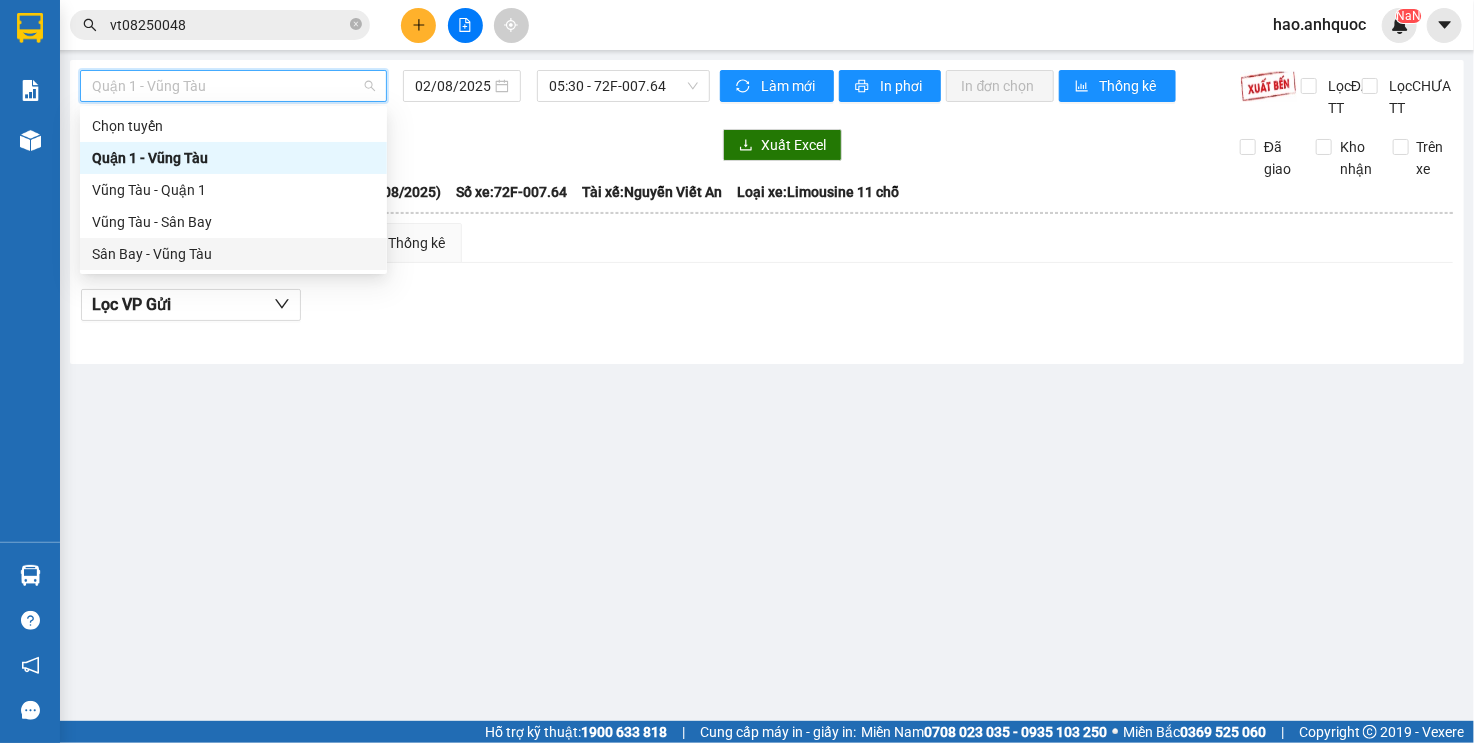 click on "Sân Bay - Vũng Tàu" at bounding box center (233, 254) 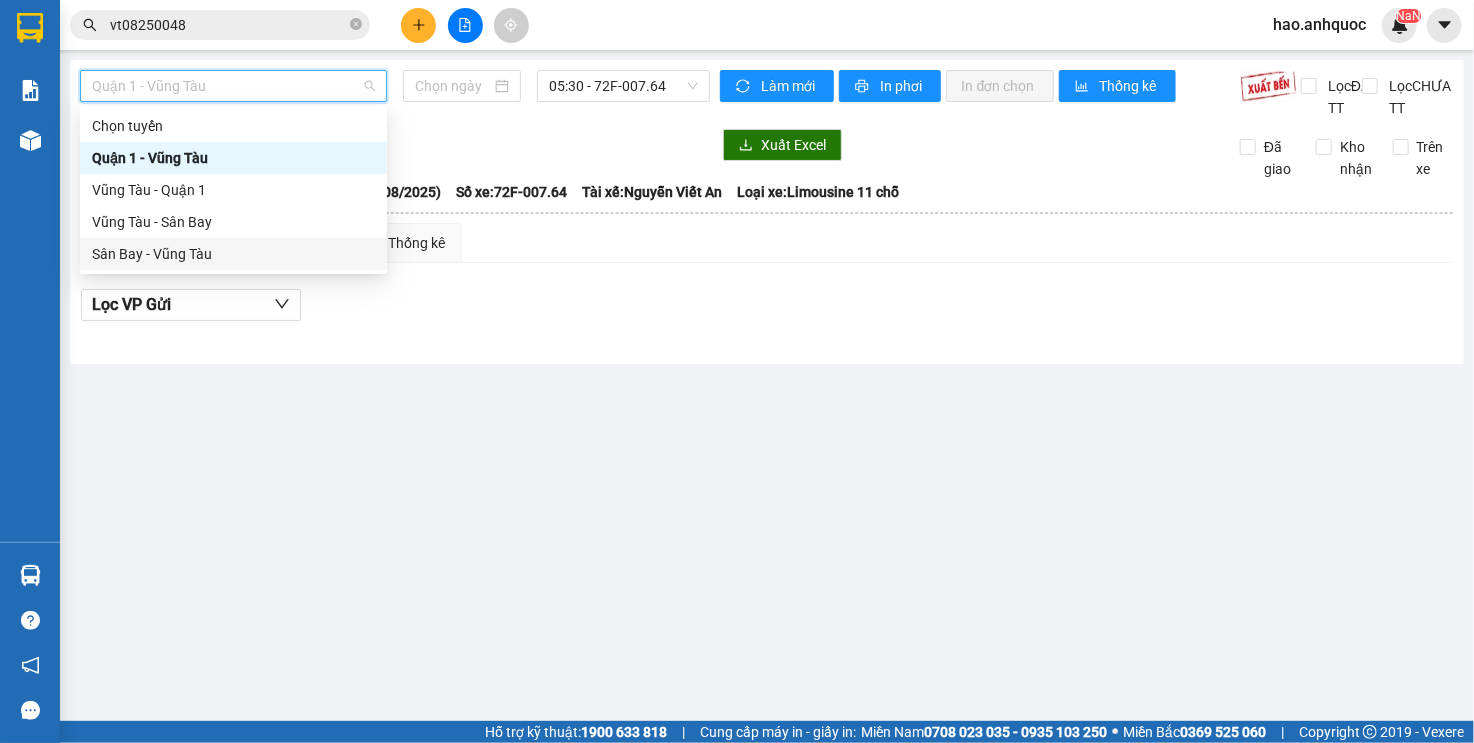 type on "02/08/2025" 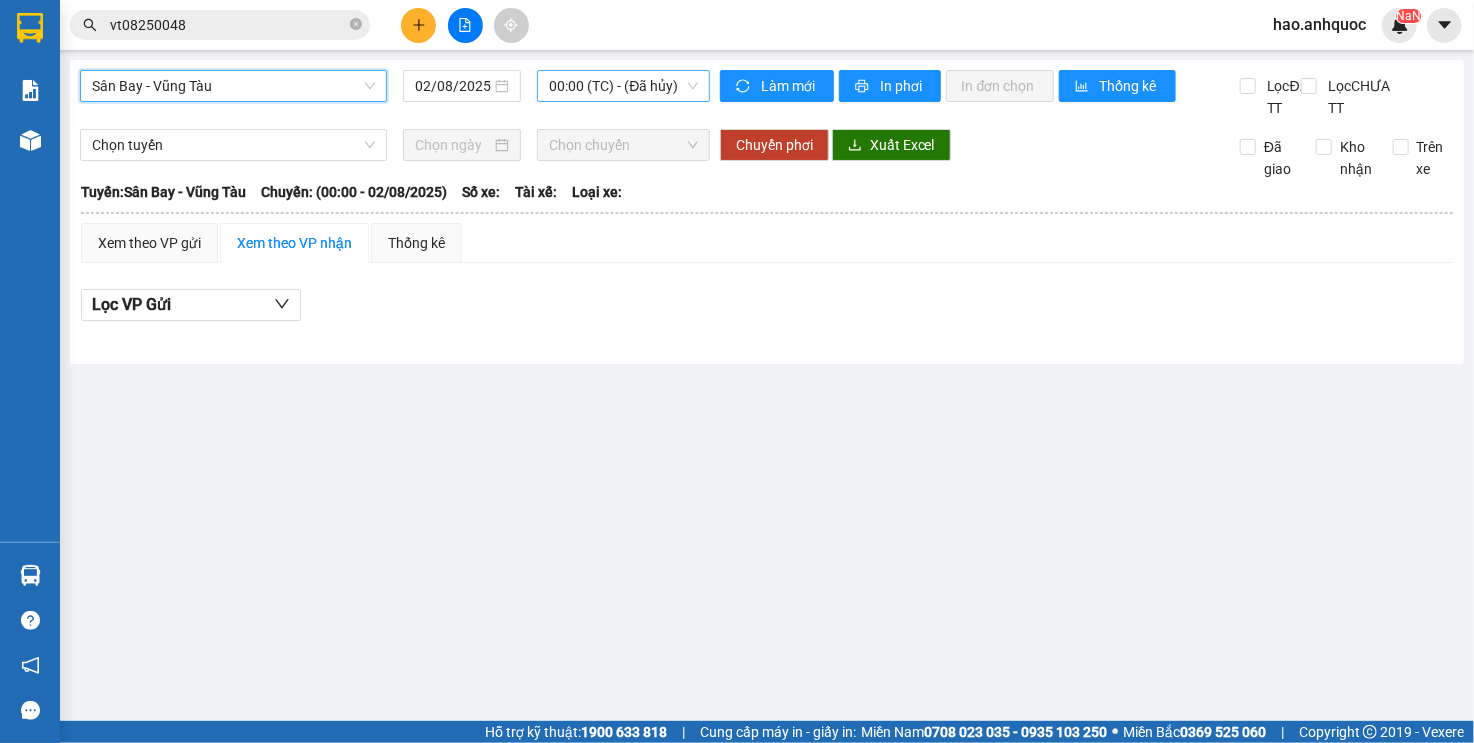 click on "00:00   (TC)   - (Đã hủy)" at bounding box center [623, 86] 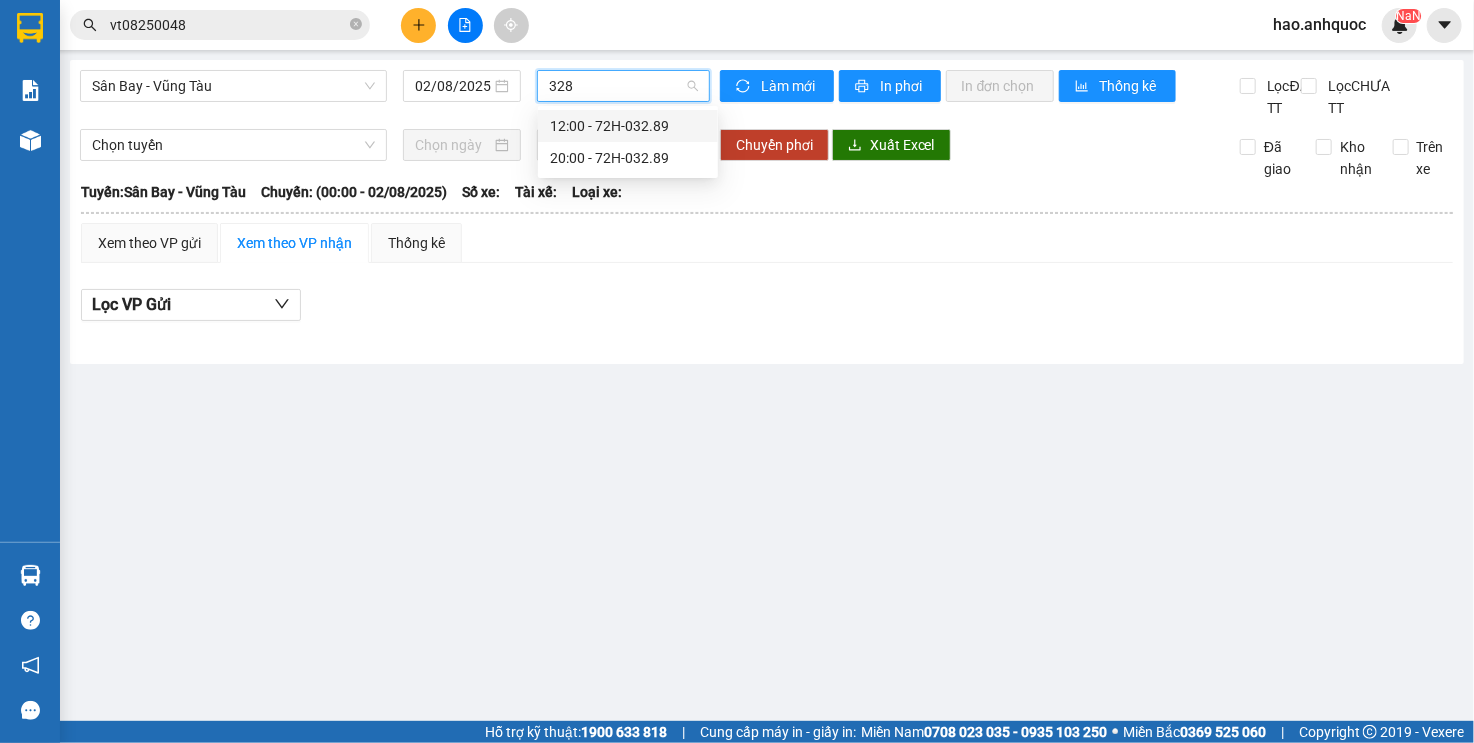type on "3289" 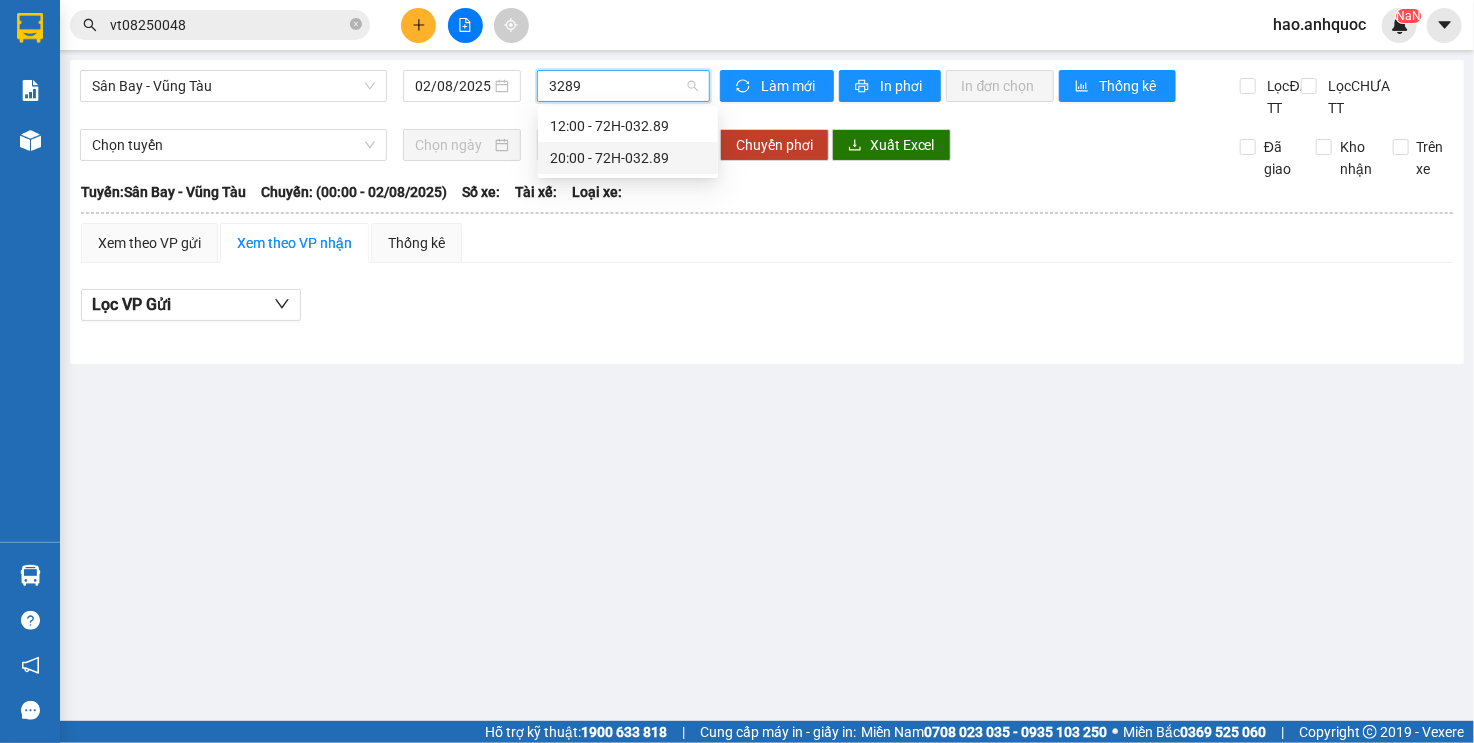 drag, startPoint x: 610, startPoint y: 159, endPoint x: 799, endPoint y: 119, distance: 193.18643 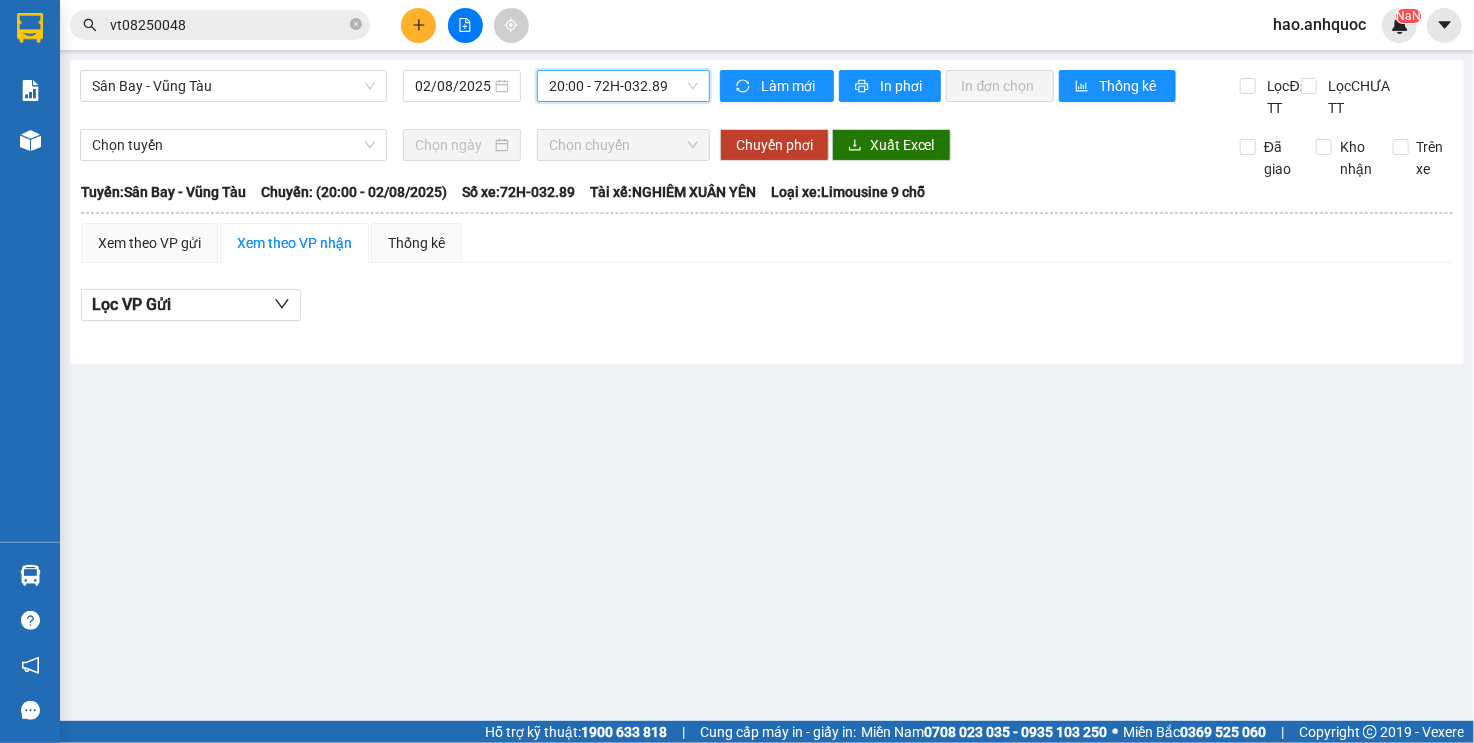 click on "Sân Bay - [CITY] [DATE] [TIME] [TIME]     - 72H-032.89" at bounding box center (395, 94) 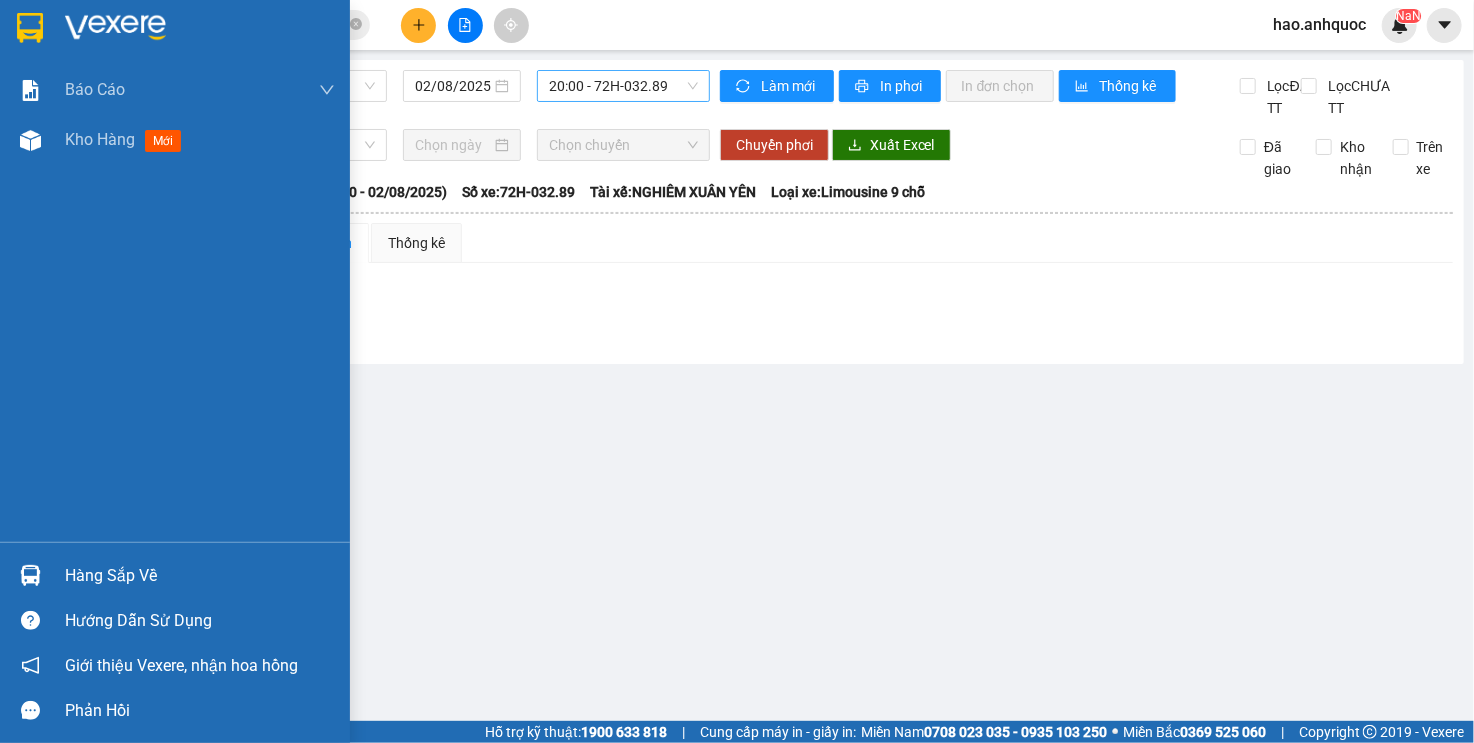 click at bounding box center [30, 140] 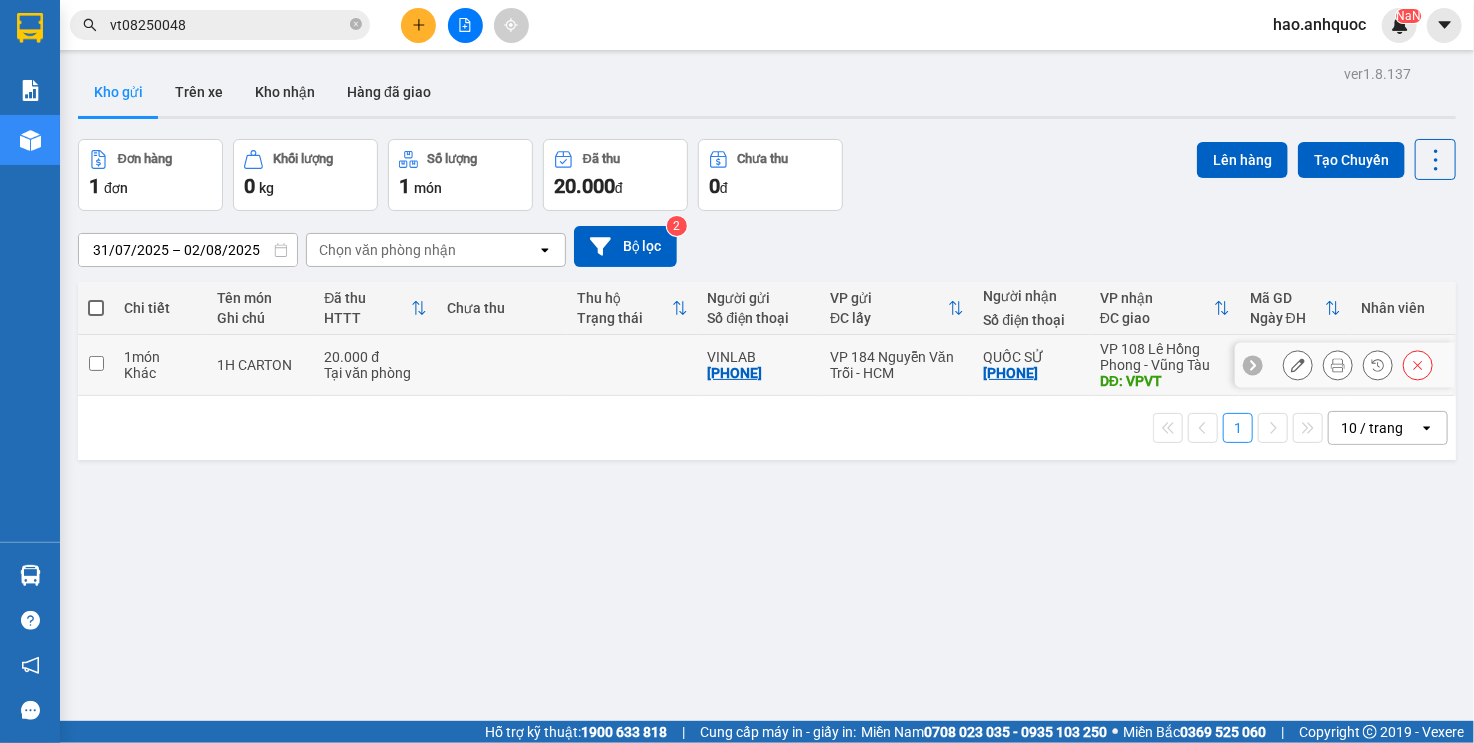 click at bounding box center [632, 365] 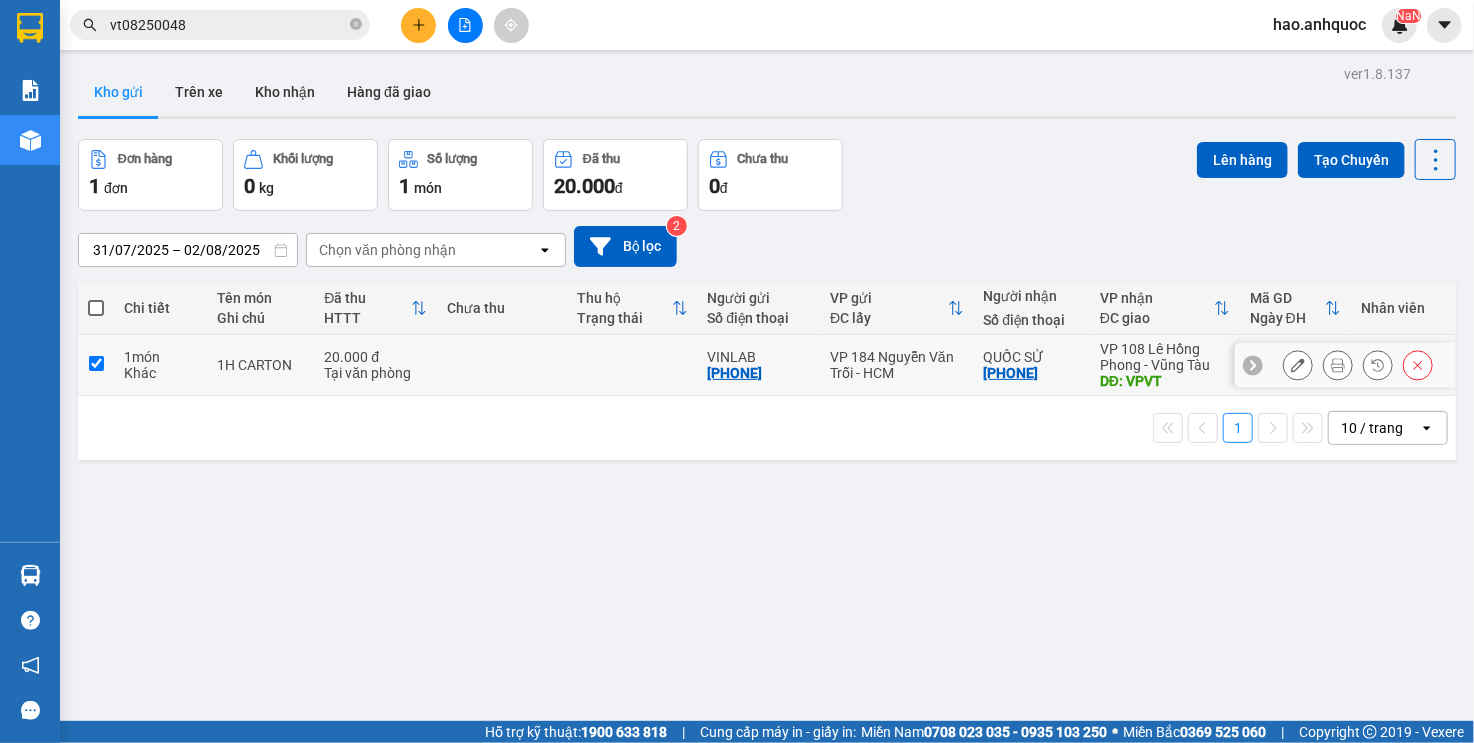 checkbox on "true" 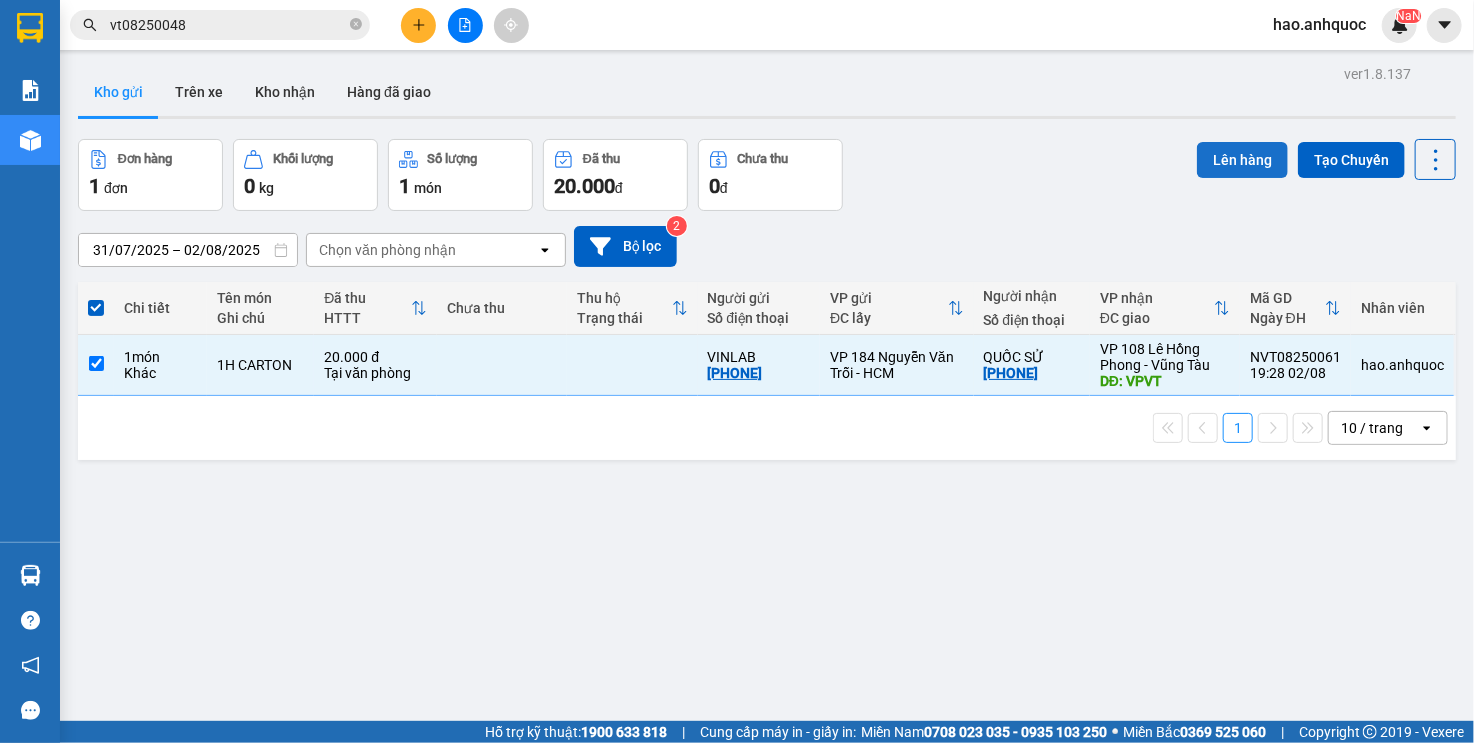 click on "Lên hàng" at bounding box center [1242, 160] 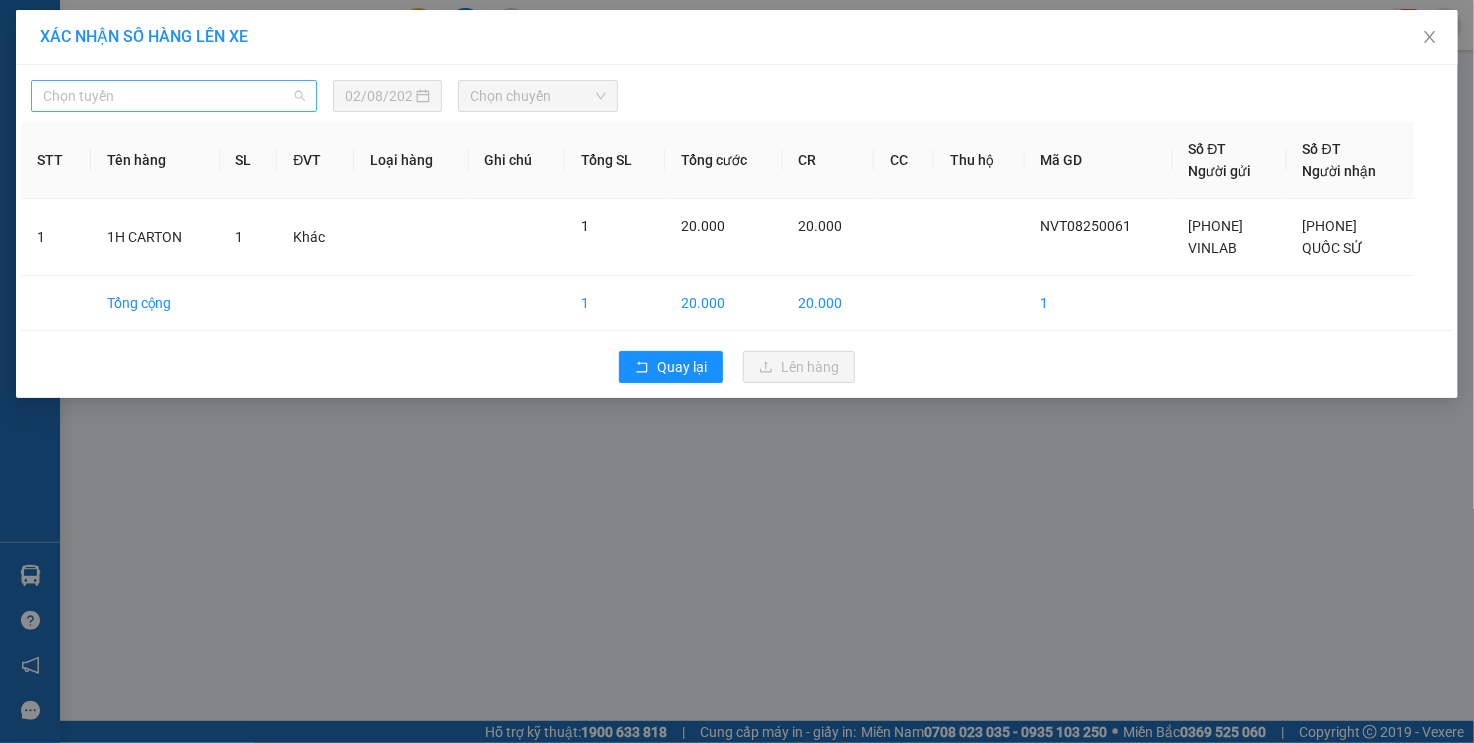 click on "Chọn tuyến" at bounding box center (174, 96) 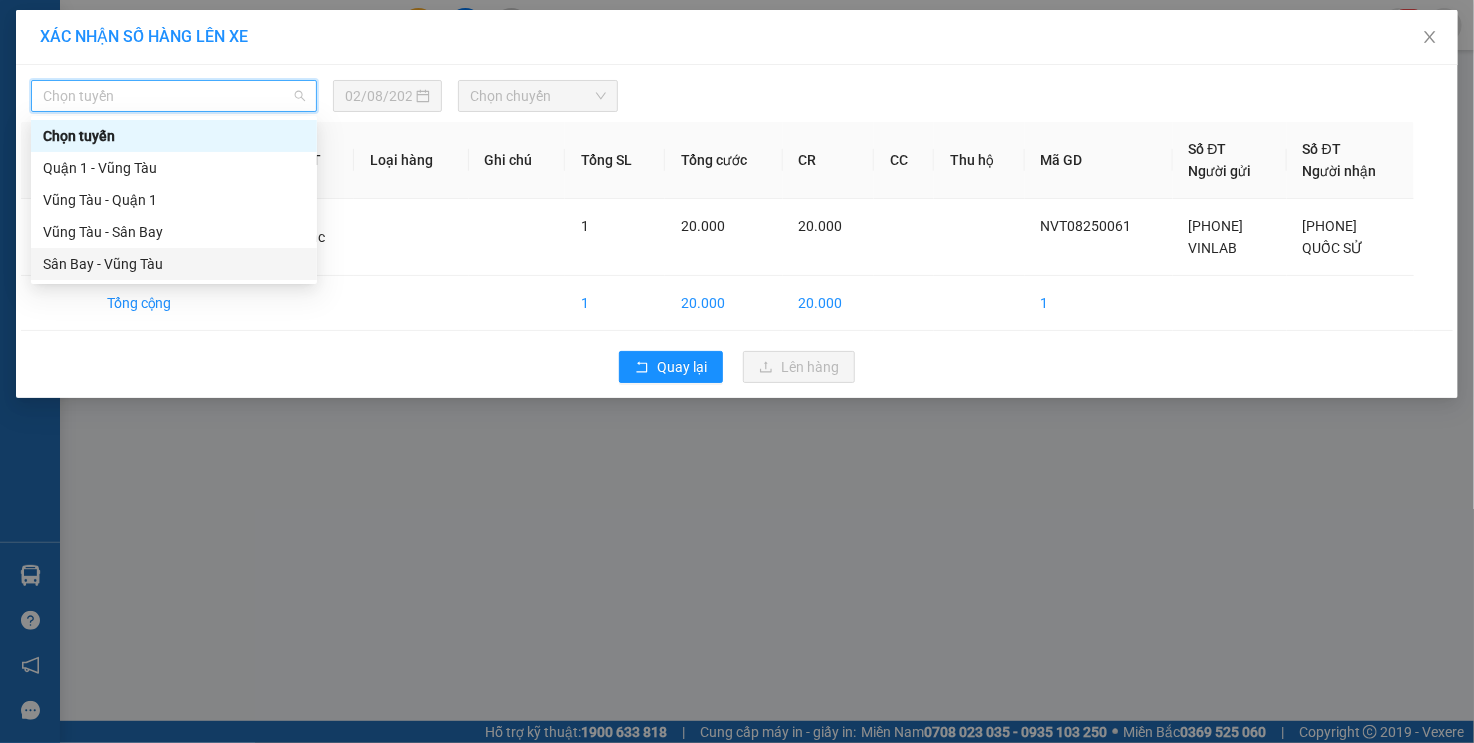 click on "Sân Bay - Vũng Tàu" at bounding box center [174, 264] 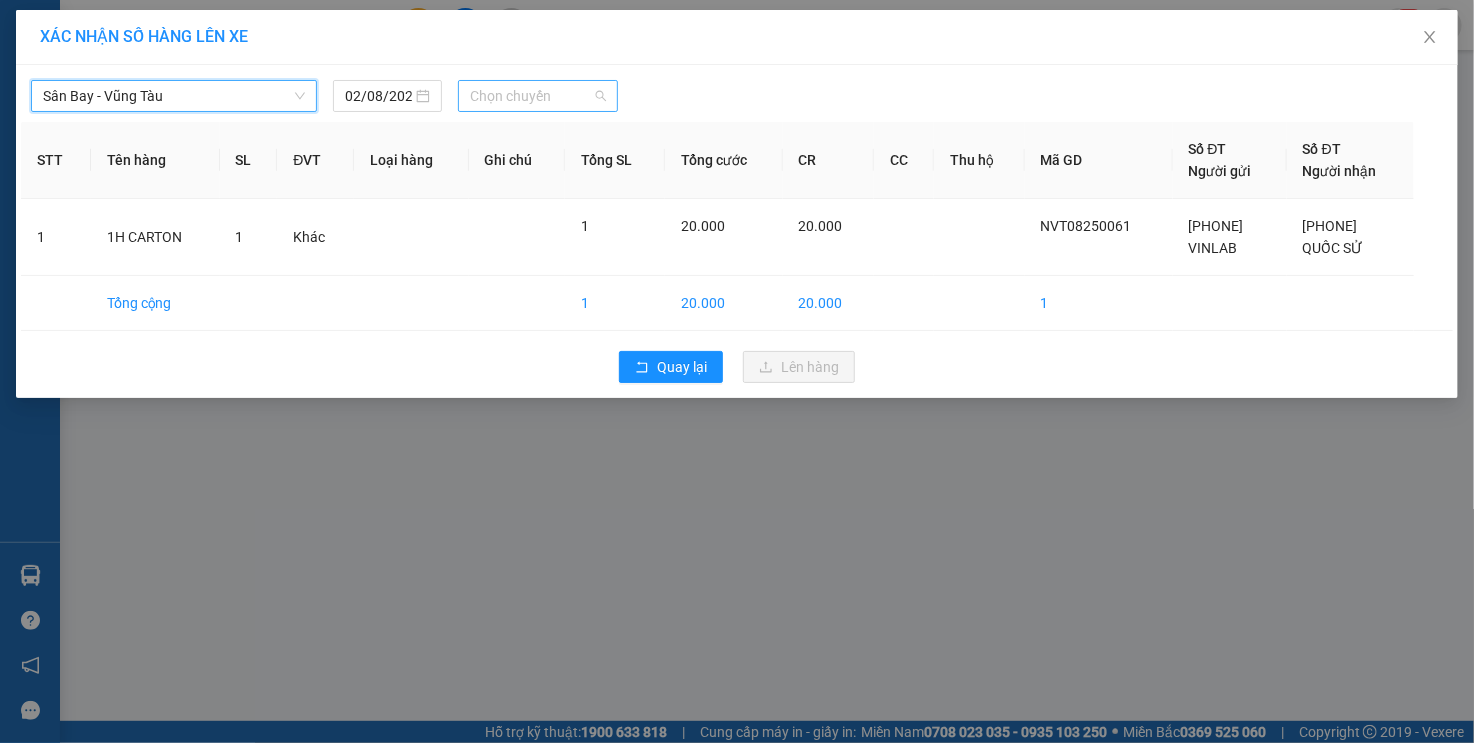 click on "Chọn chuyến" at bounding box center [538, 96] 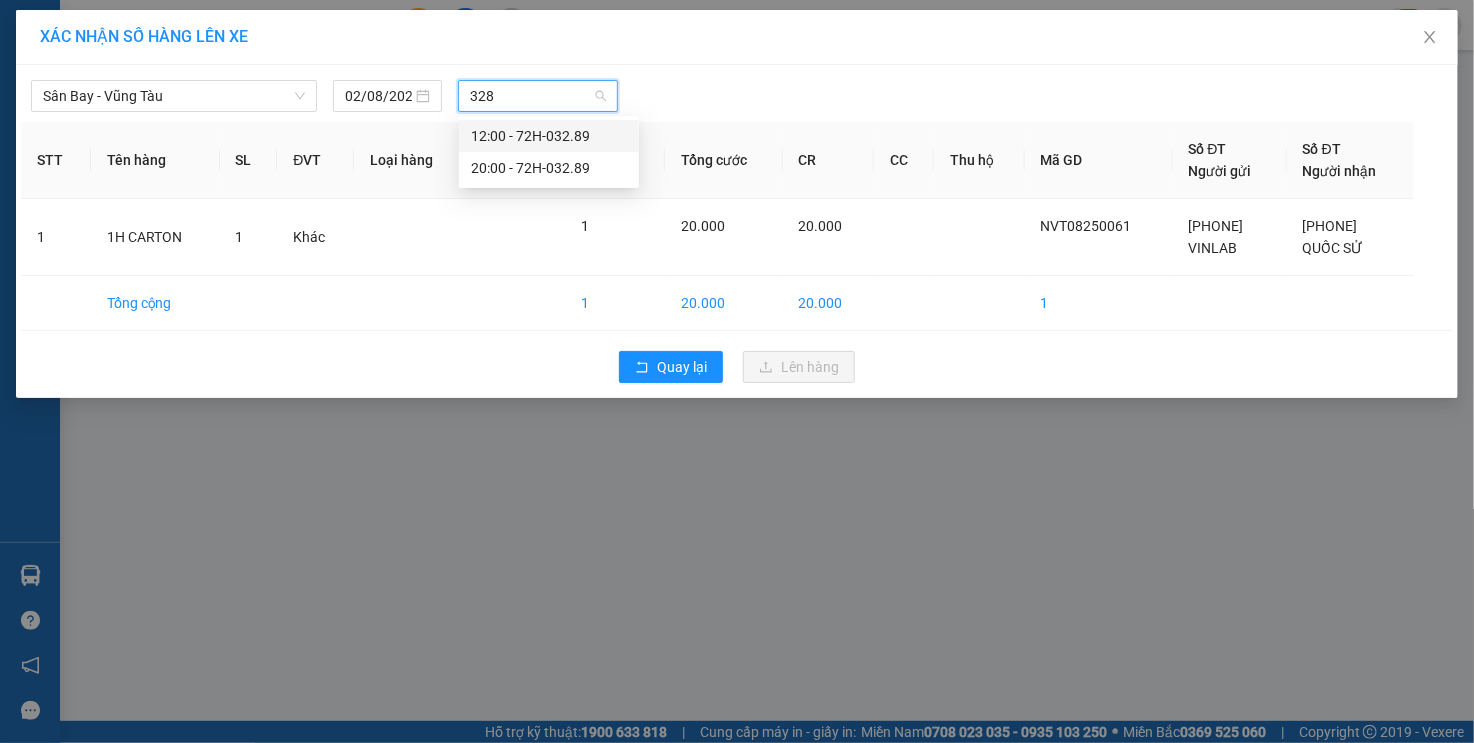 type on "3289" 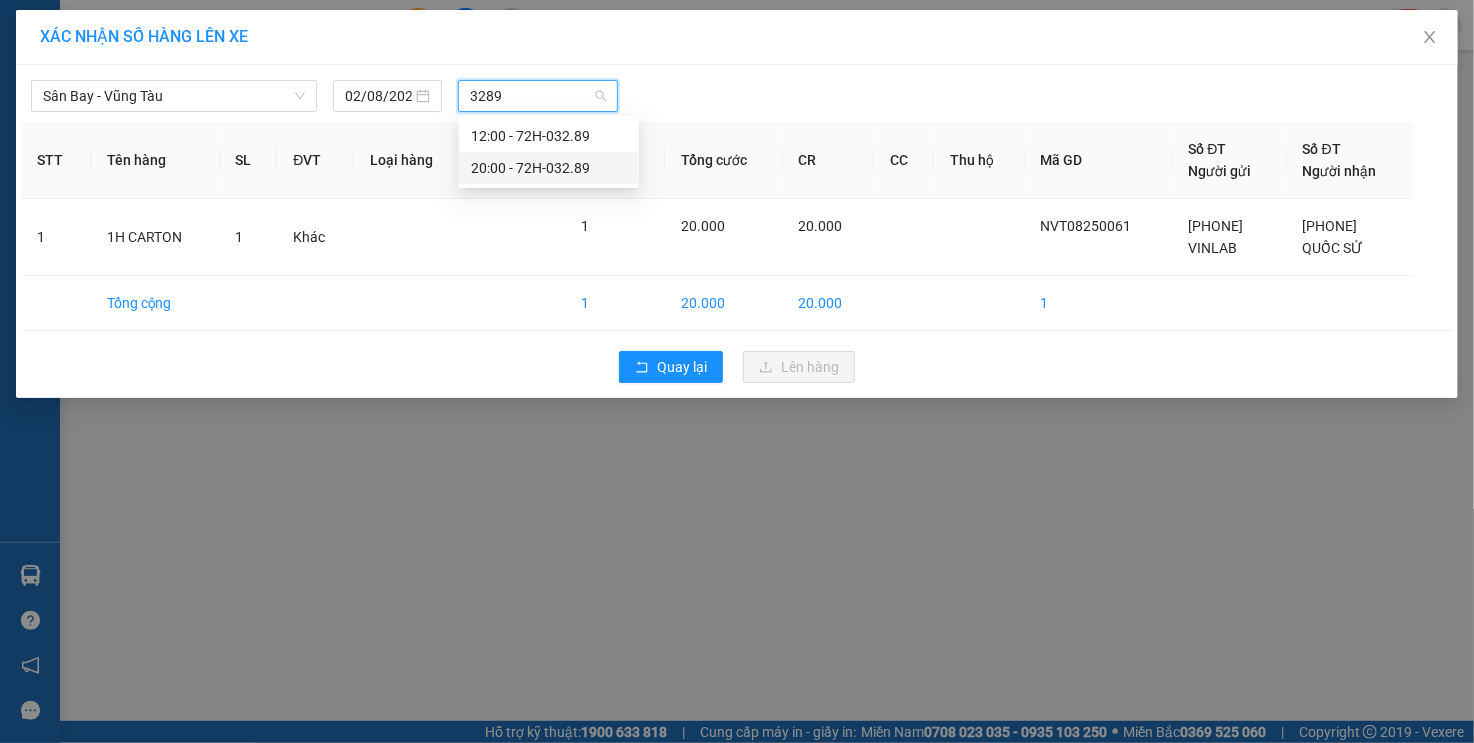 click on "[TIME]     - 72H-032.89" at bounding box center (549, 168) 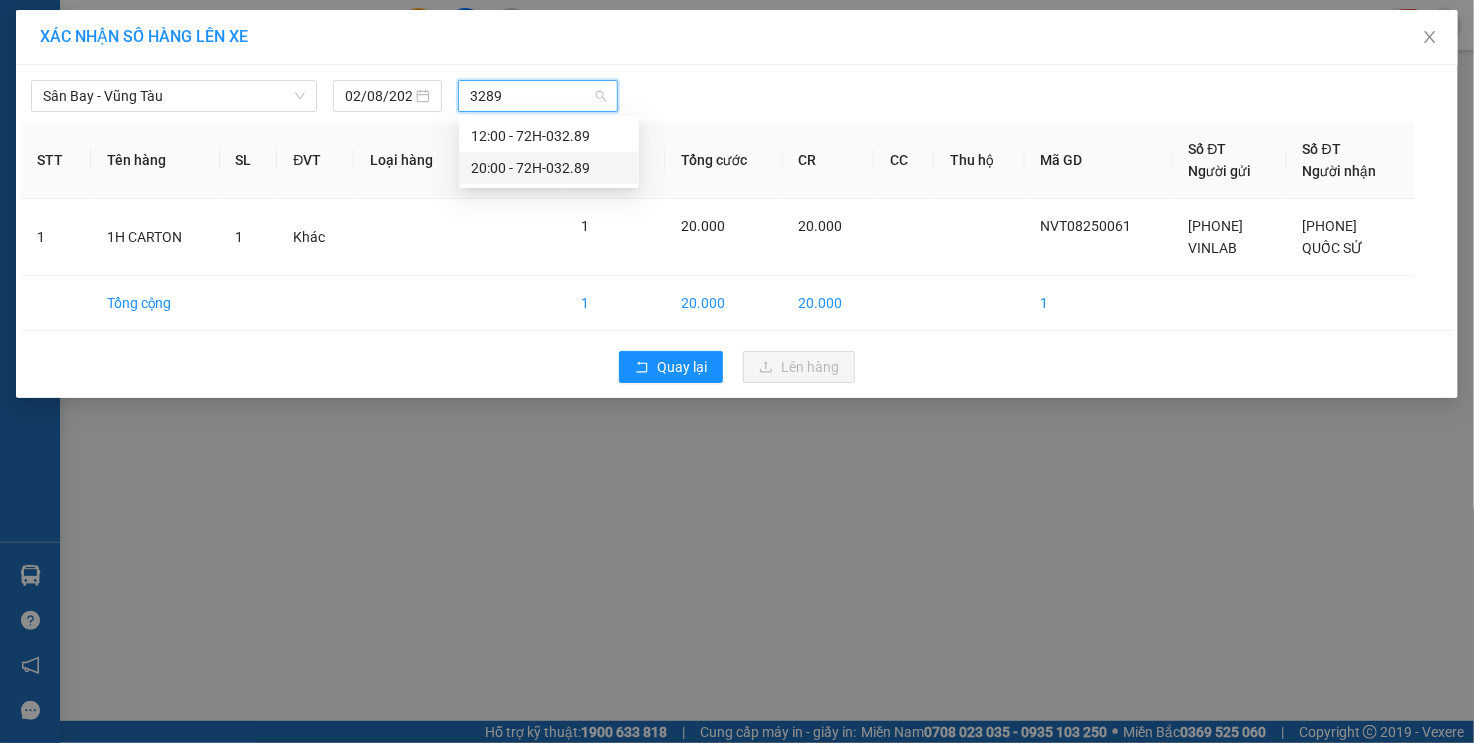 type 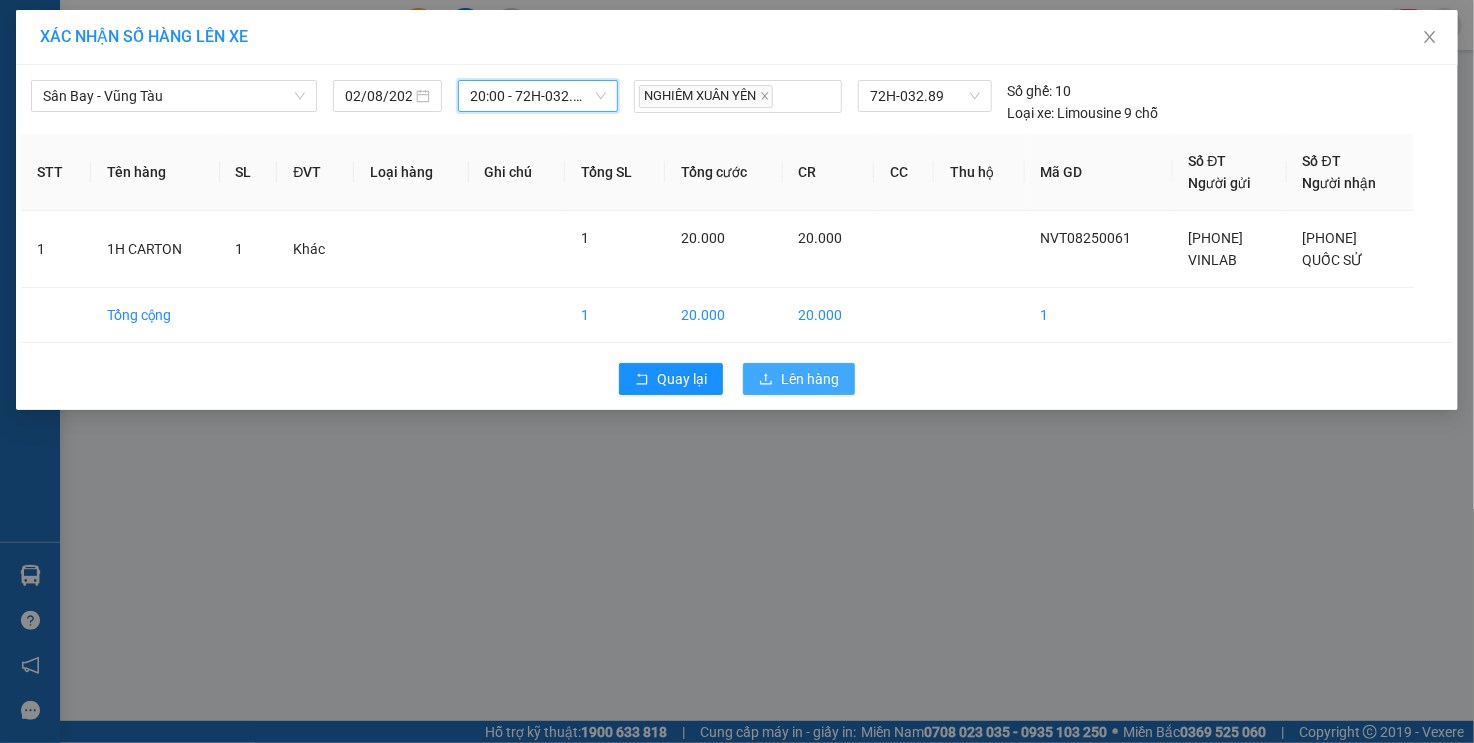 click on "Lên hàng" at bounding box center (799, 379) 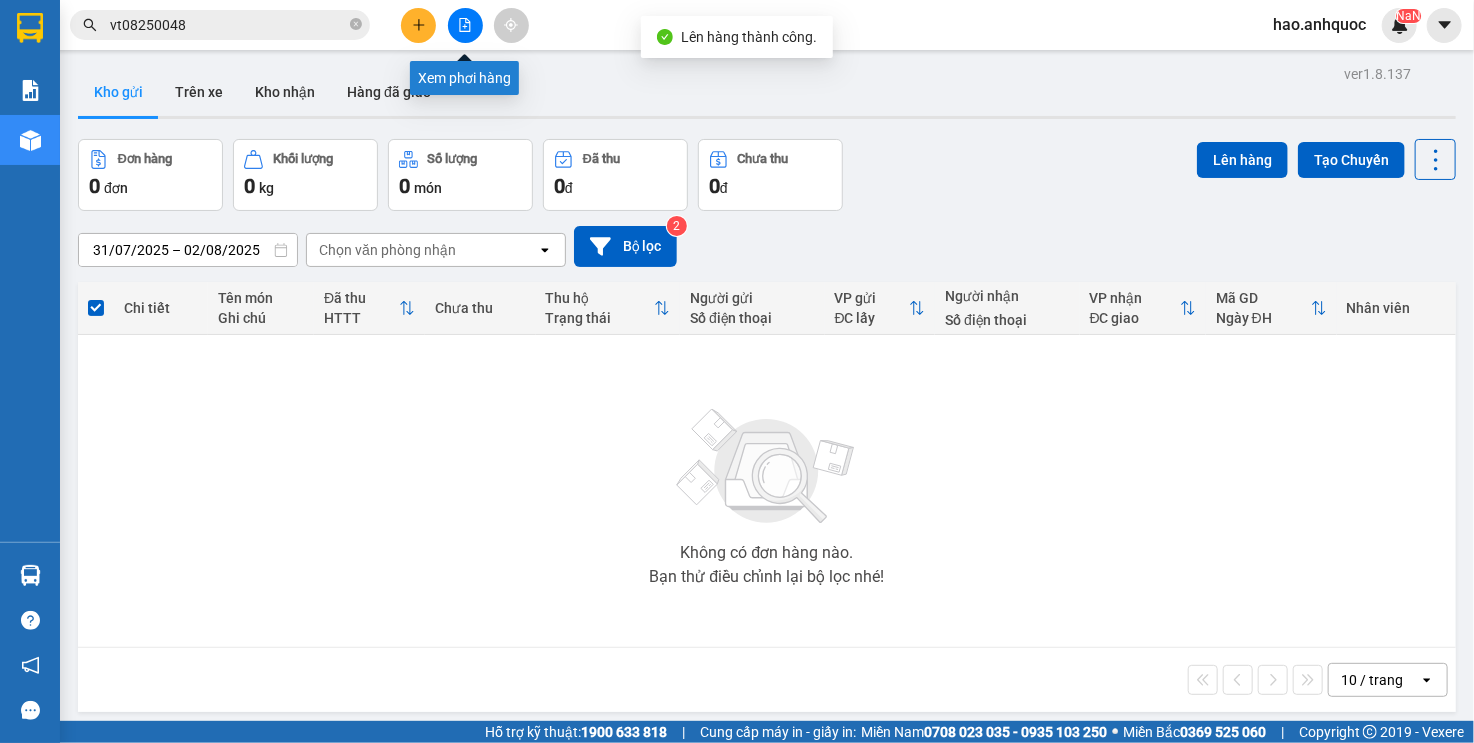 click 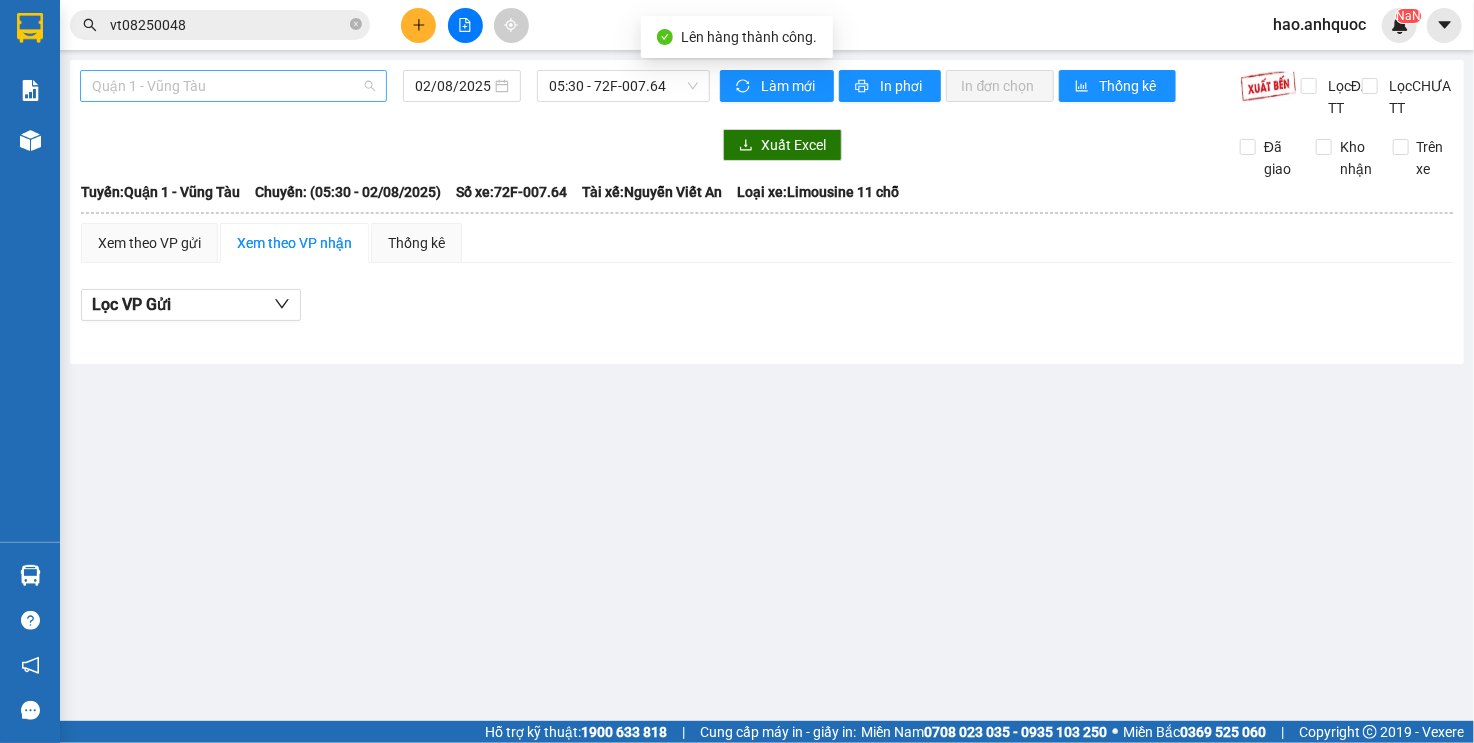 click on "Quận 1 - Vũng Tàu" at bounding box center (233, 86) 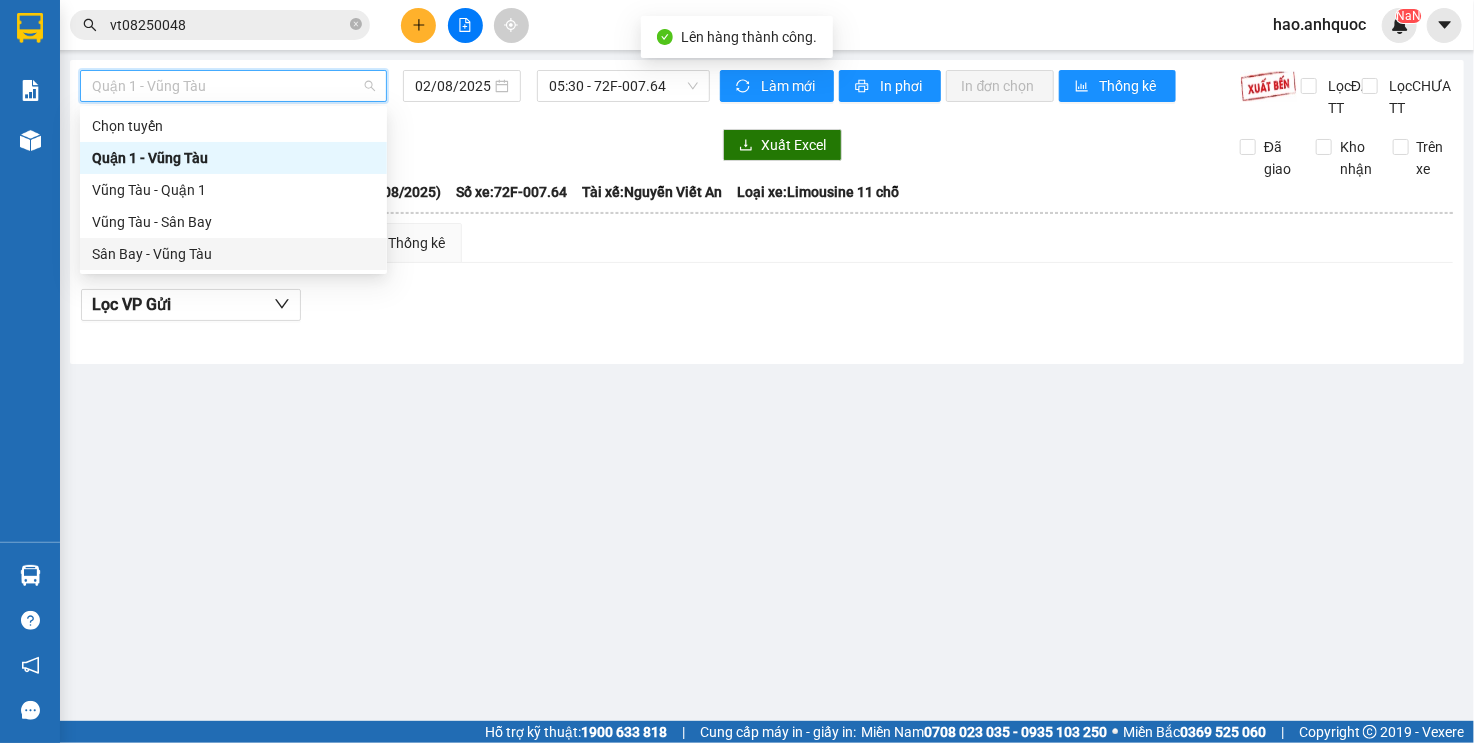 click on "Sân Bay - Vũng Tàu" at bounding box center (233, 254) 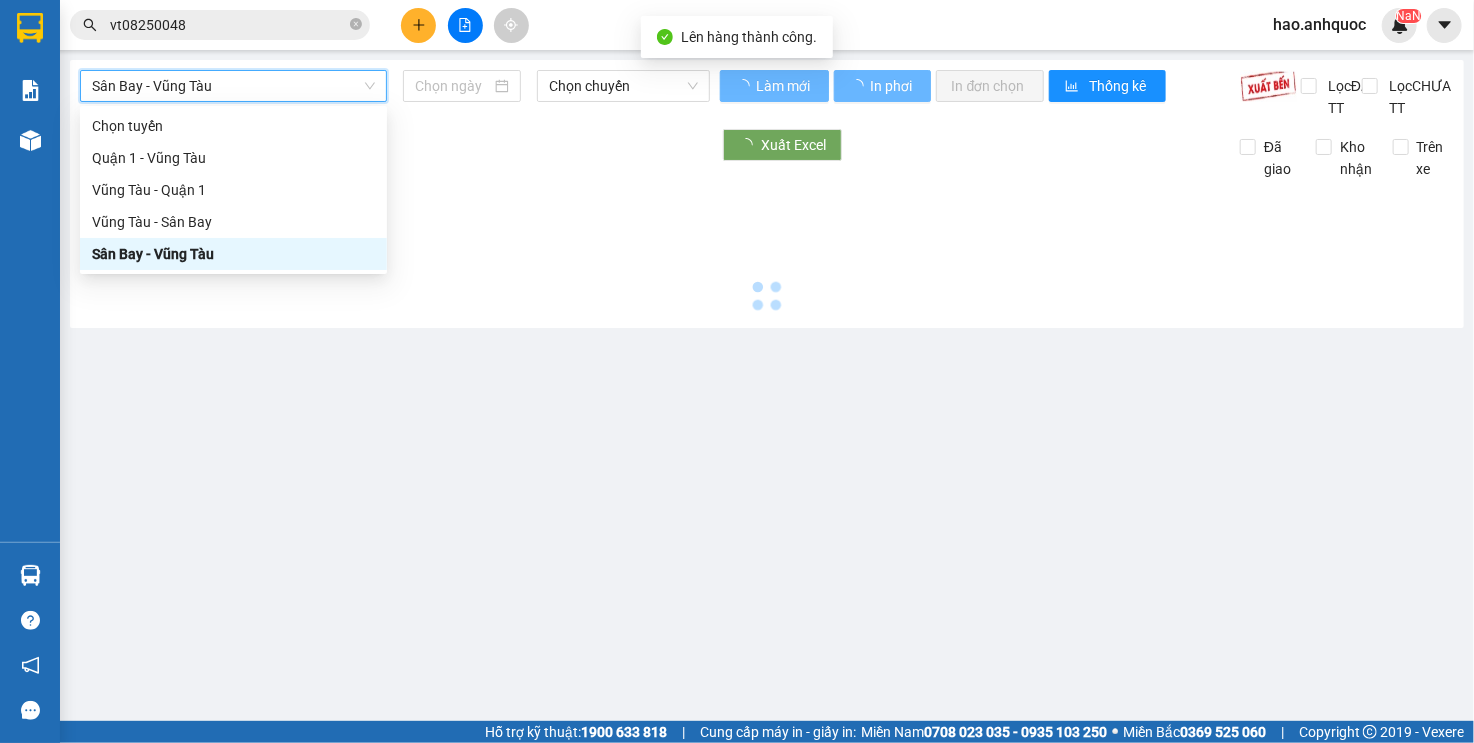 type on "02/08/2025" 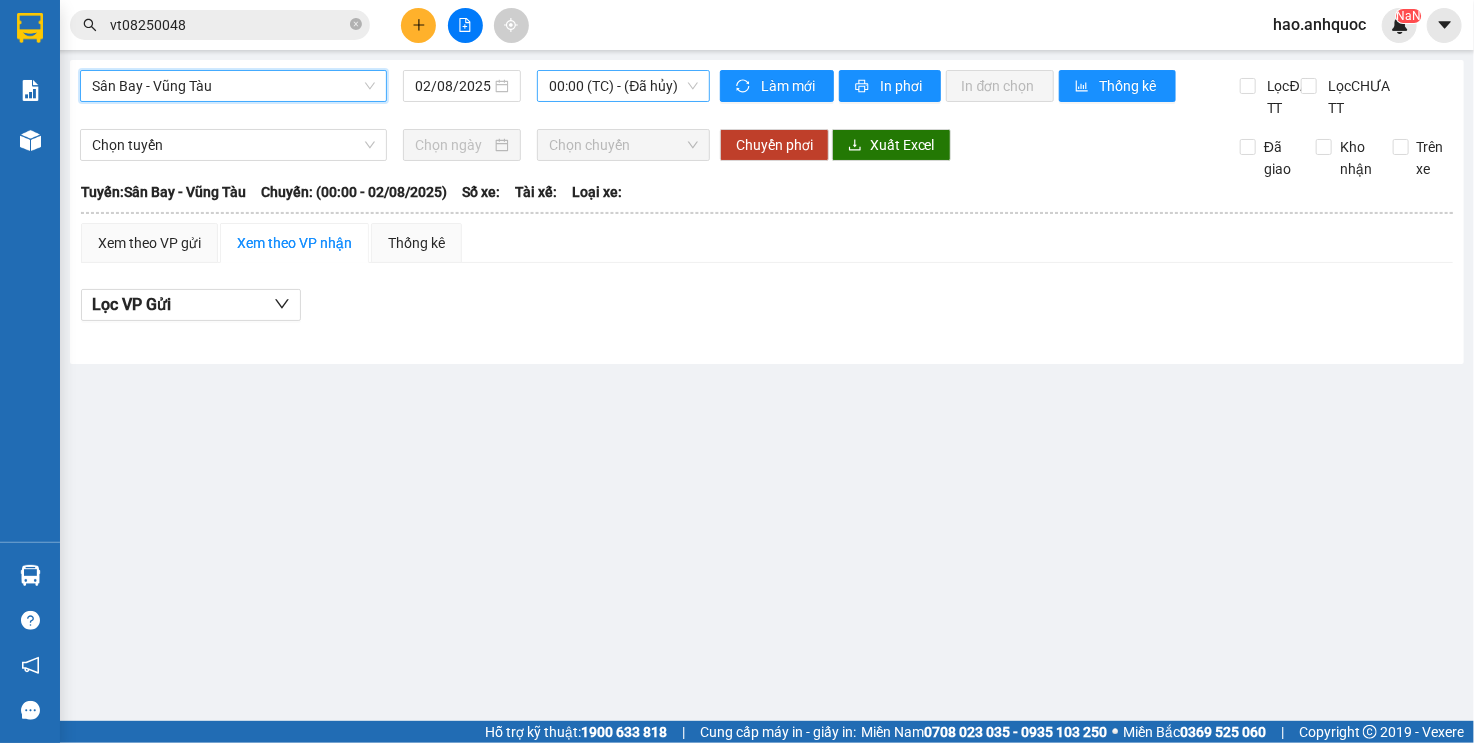 click on "00:00   (TC)   - (Đã hủy)" at bounding box center [623, 86] 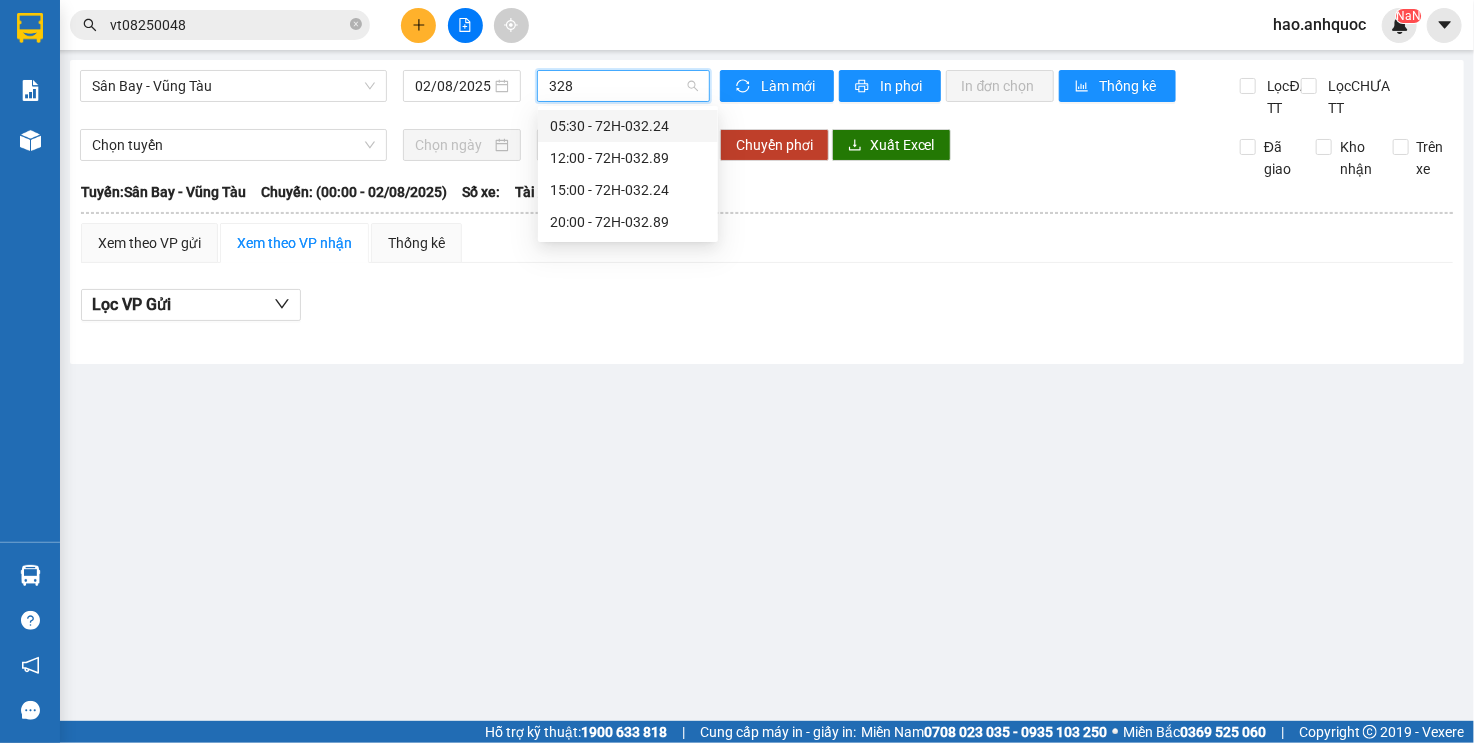 type on "3289" 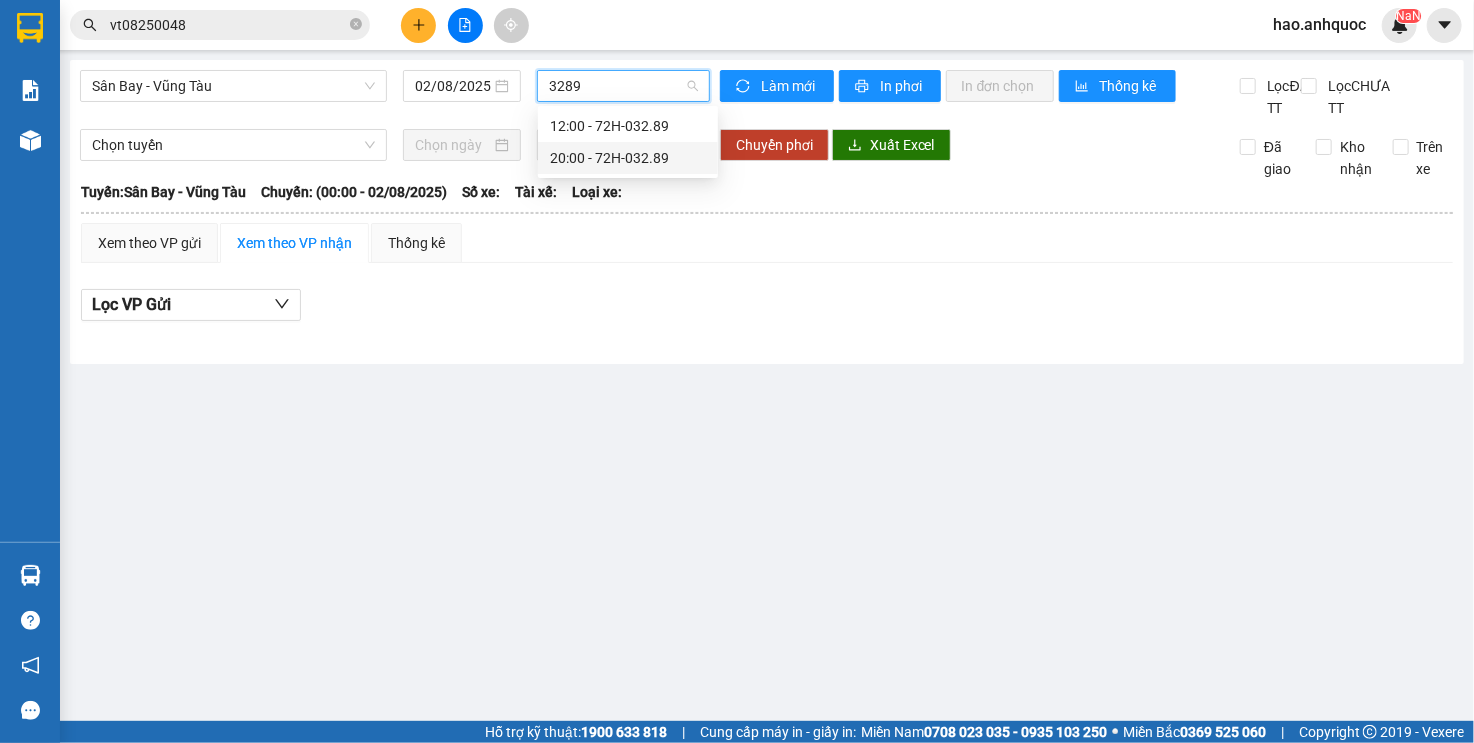 drag, startPoint x: 620, startPoint y: 151, endPoint x: 835, endPoint y: 100, distance: 220.96606 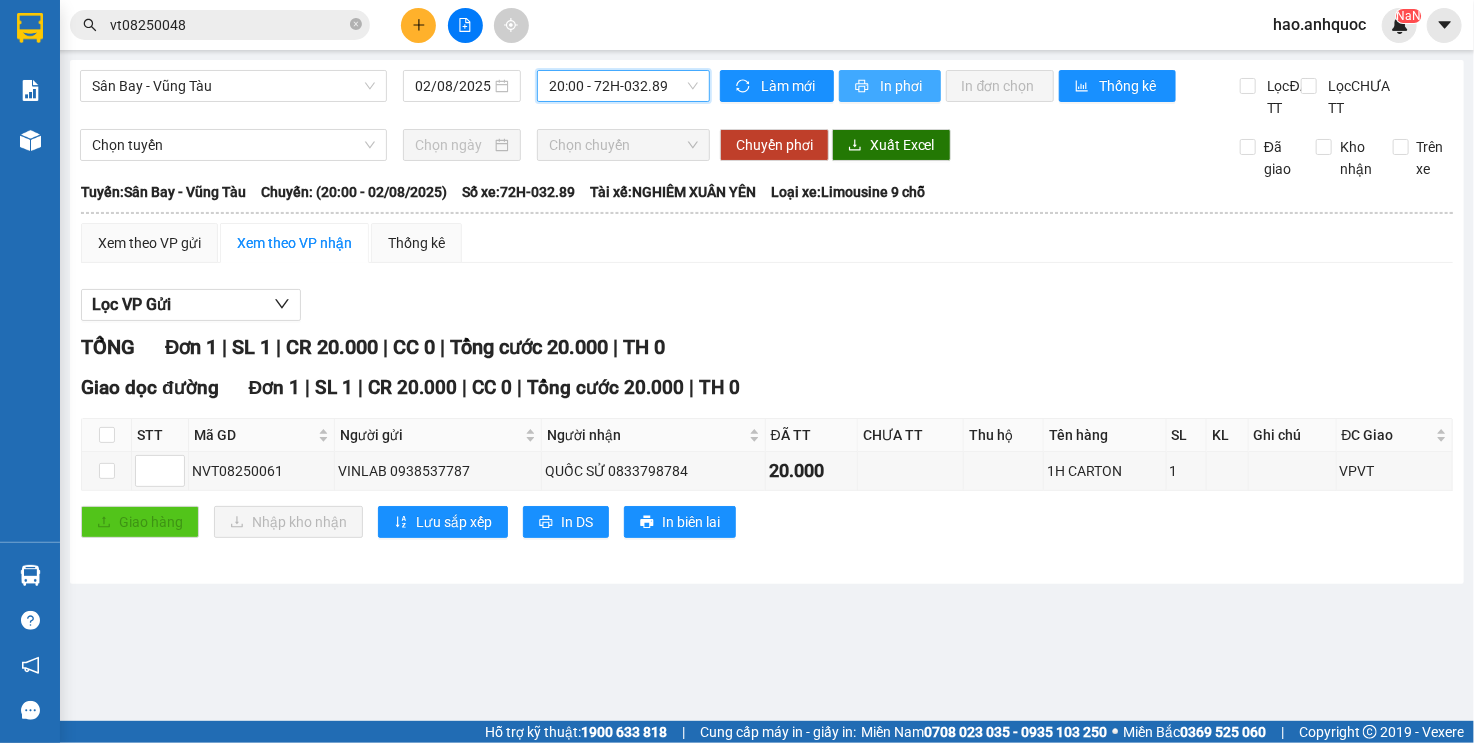 click on "In phơi" at bounding box center (902, 86) 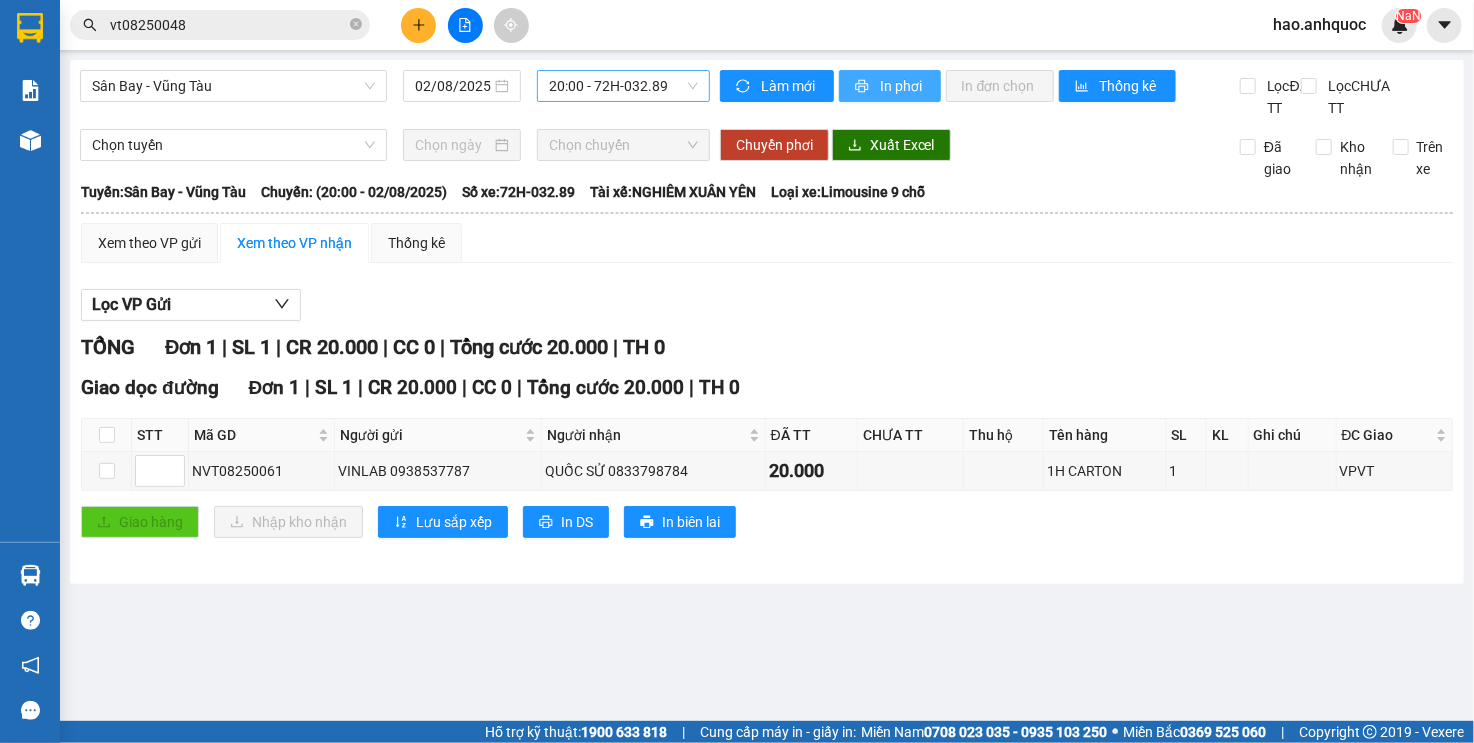 scroll, scrollTop: 0, scrollLeft: 0, axis: both 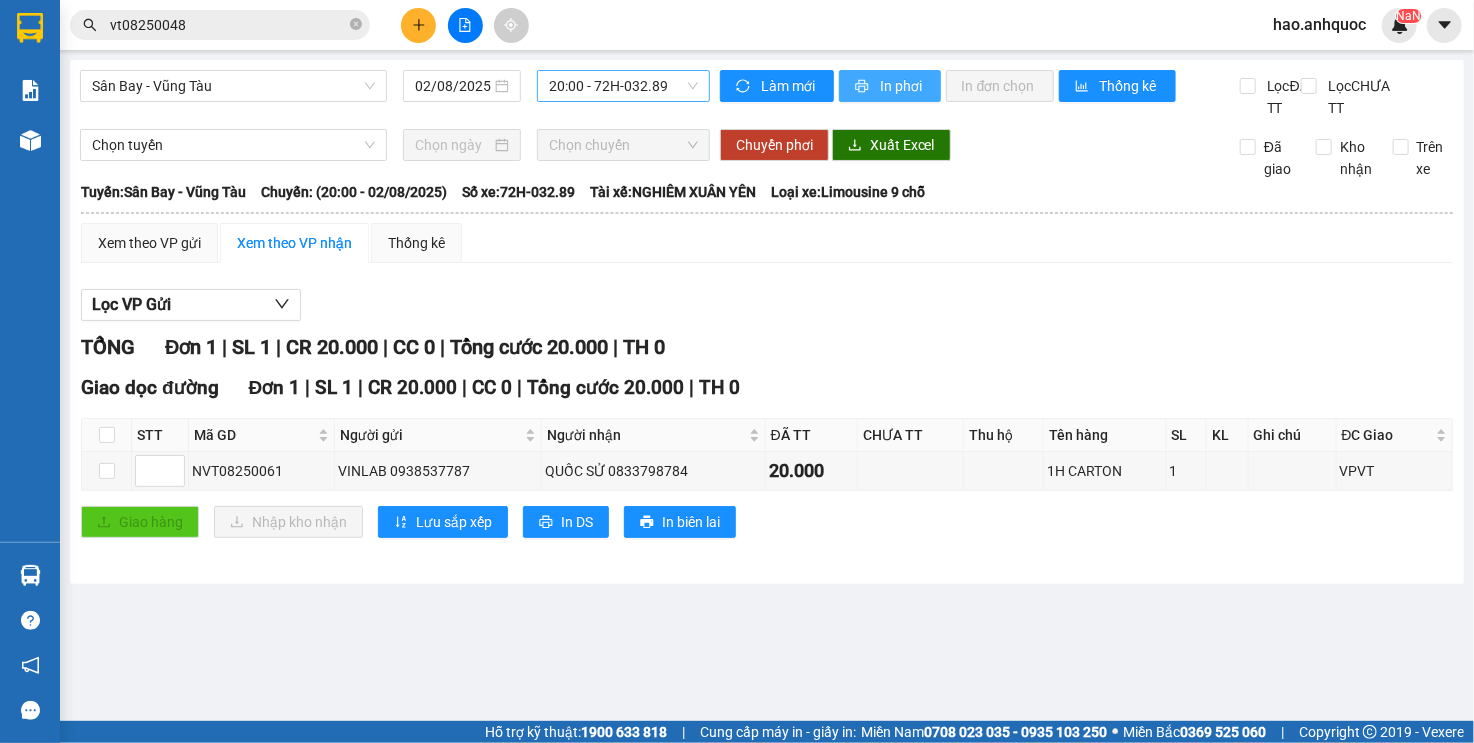 click on "In phơi" at bounding box center [902, 86] 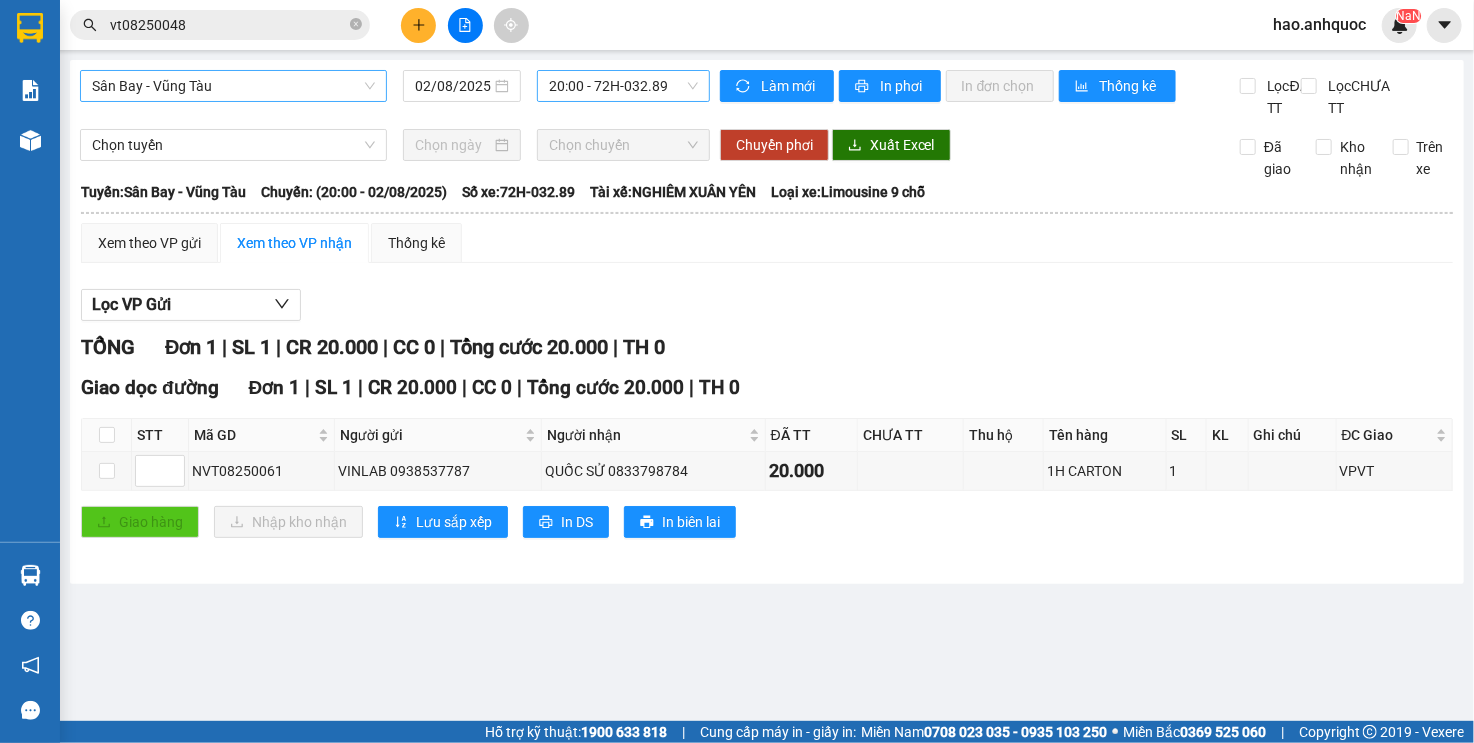 click on "Sân Bay - Vũng Tàu" at bounding box center (233, 86) 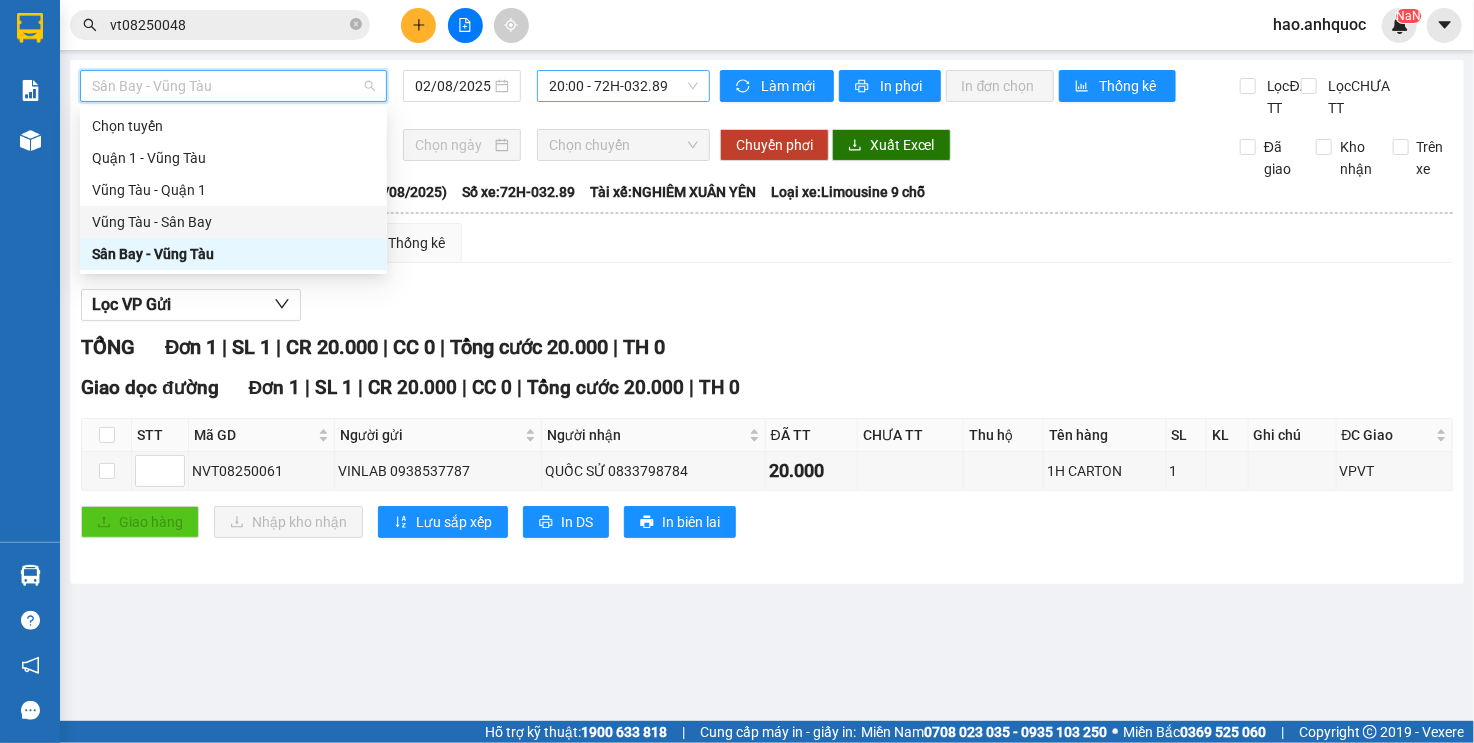 click on "Vũng Tàu - Sân Bay" at bounding box center [233, 222] 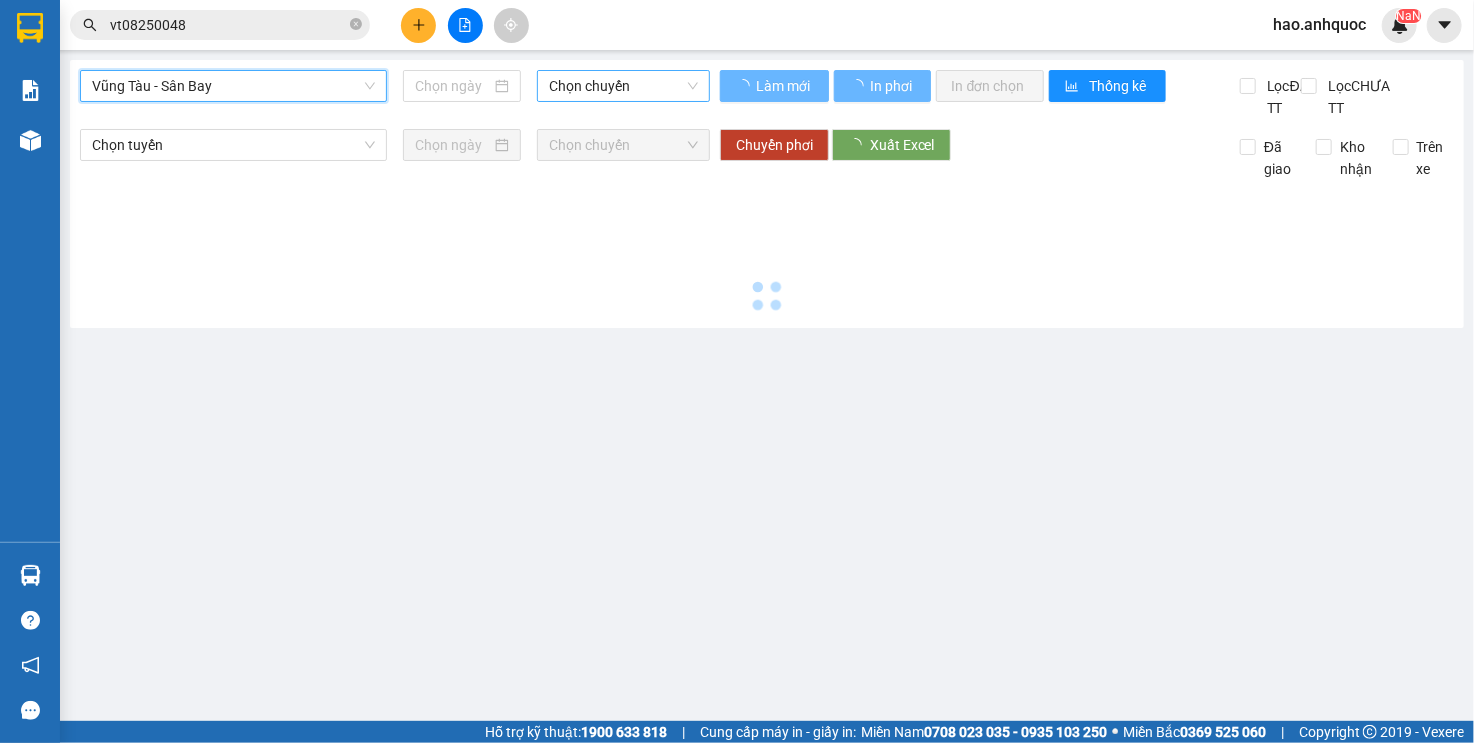 type 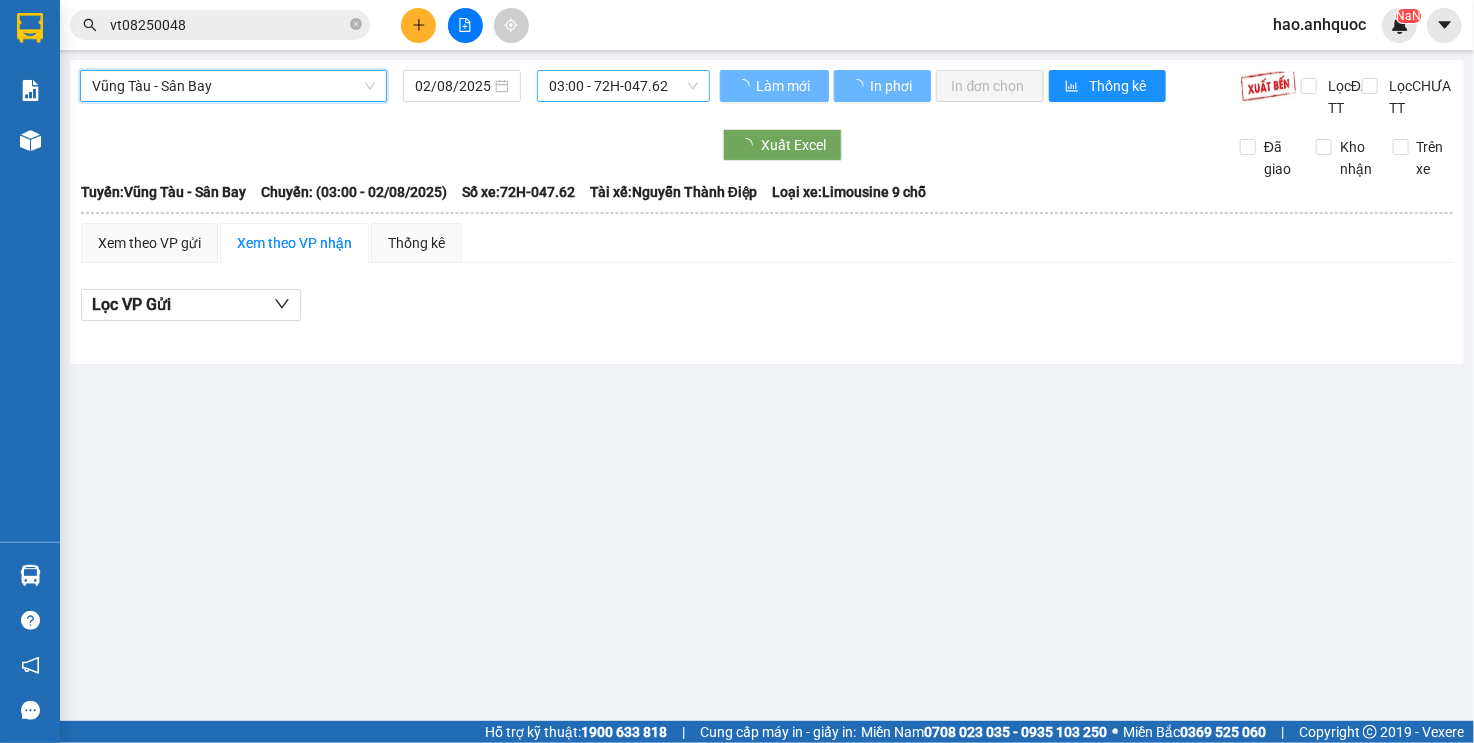 click on "03:00     - 72H-047.62" at bounding box center [623, 86] 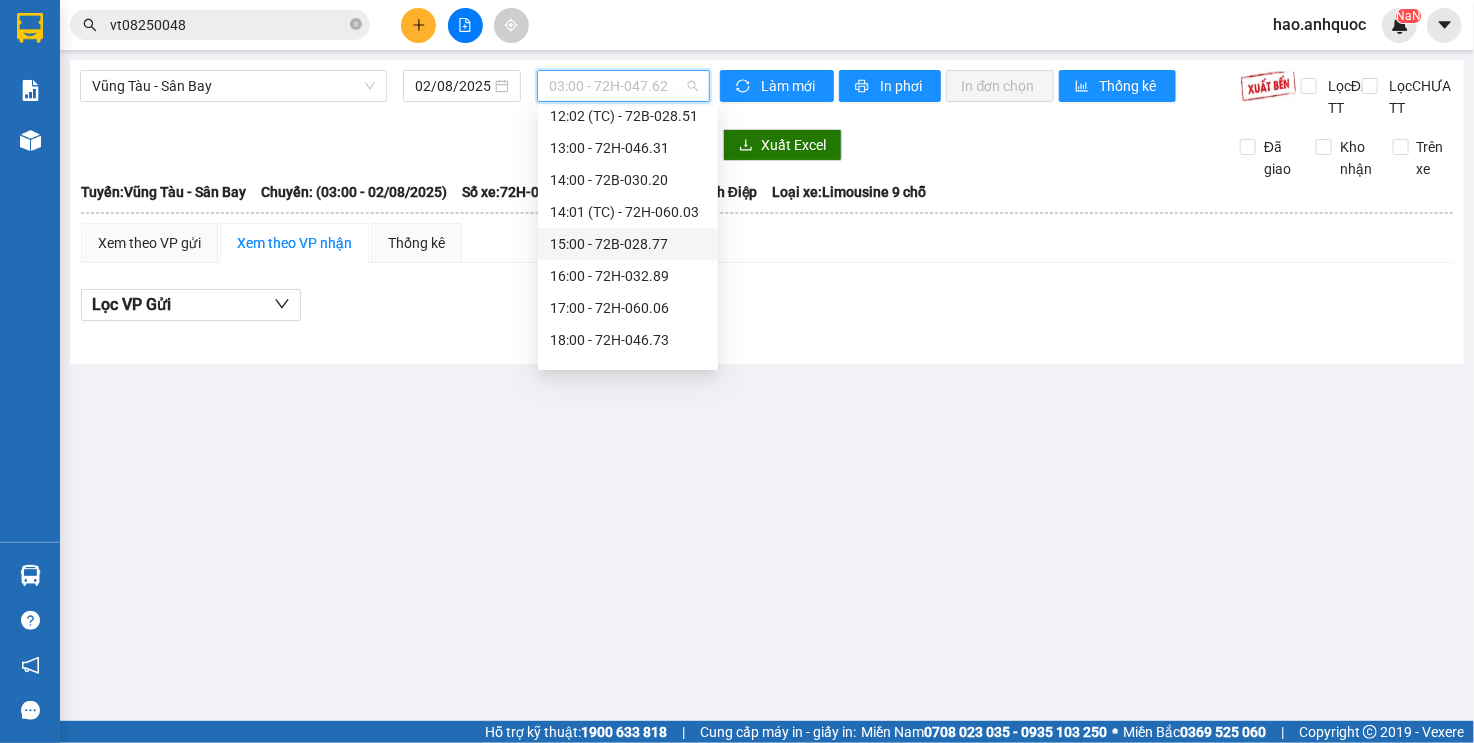scroll, scrollTop: 768, scrollLeft: 0, axis: vertical 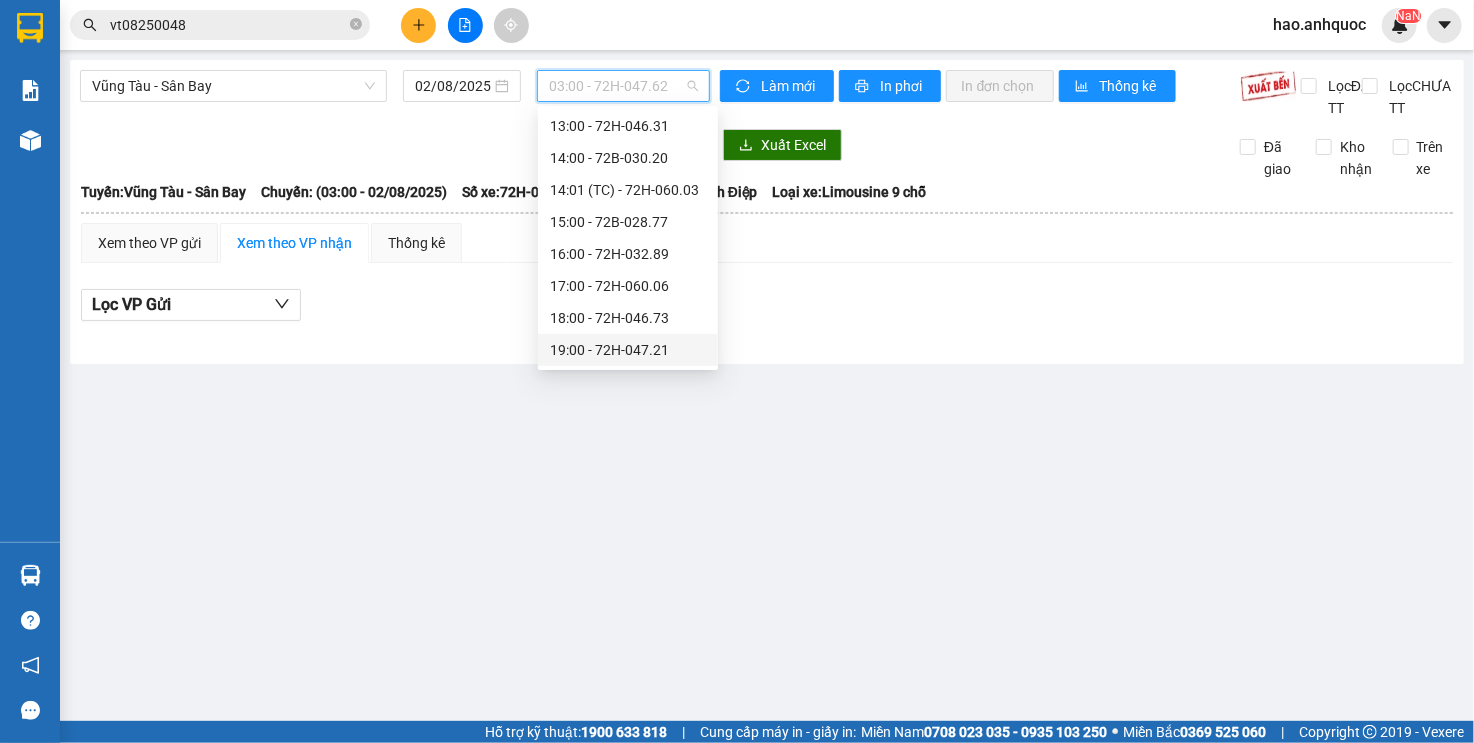 click on "[TIME]     - [NUMBER]" at bounding box center [628, 350] 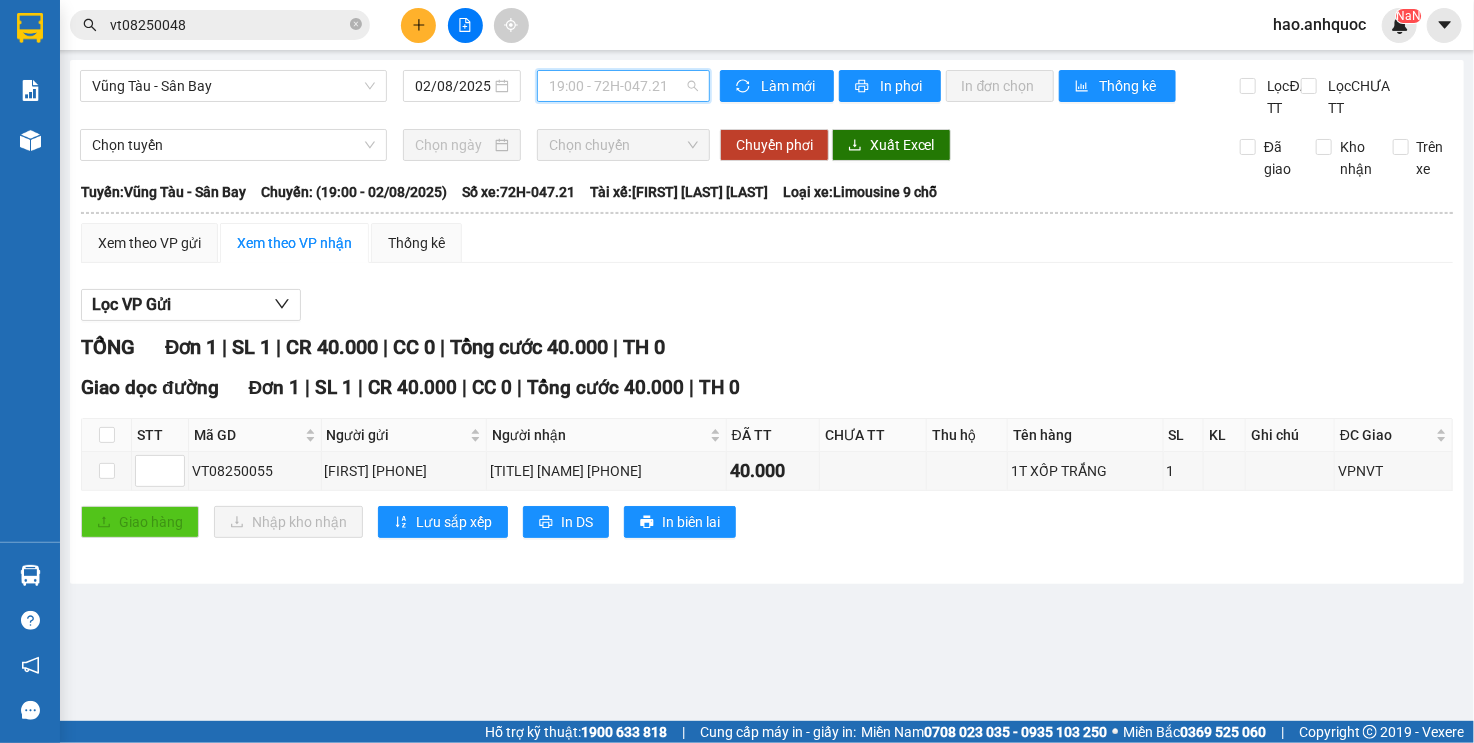 click on "[TIME]     - [NUMBER]" at bounding box center [623, 86] 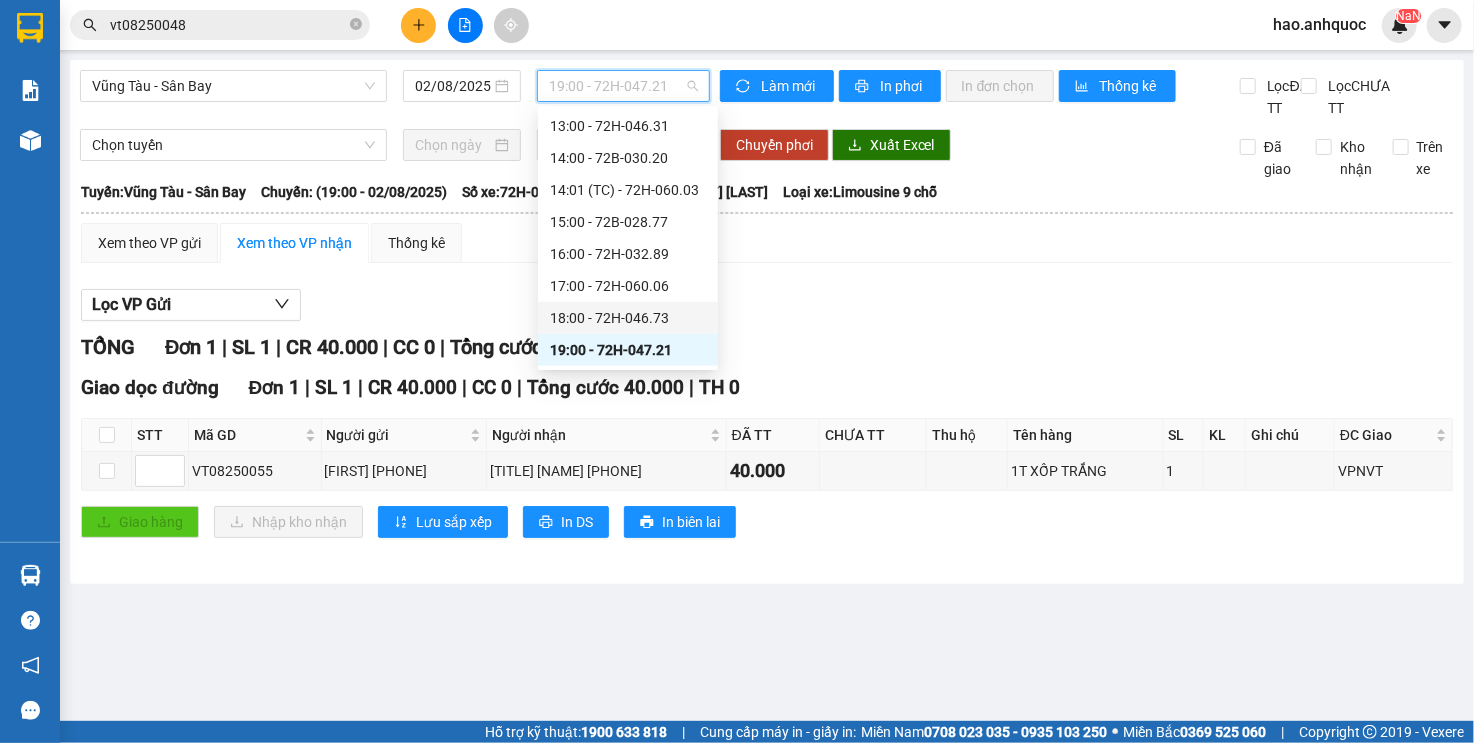 click on "[TIME]     - 72H-046.73" at bounding box center [628, 318] 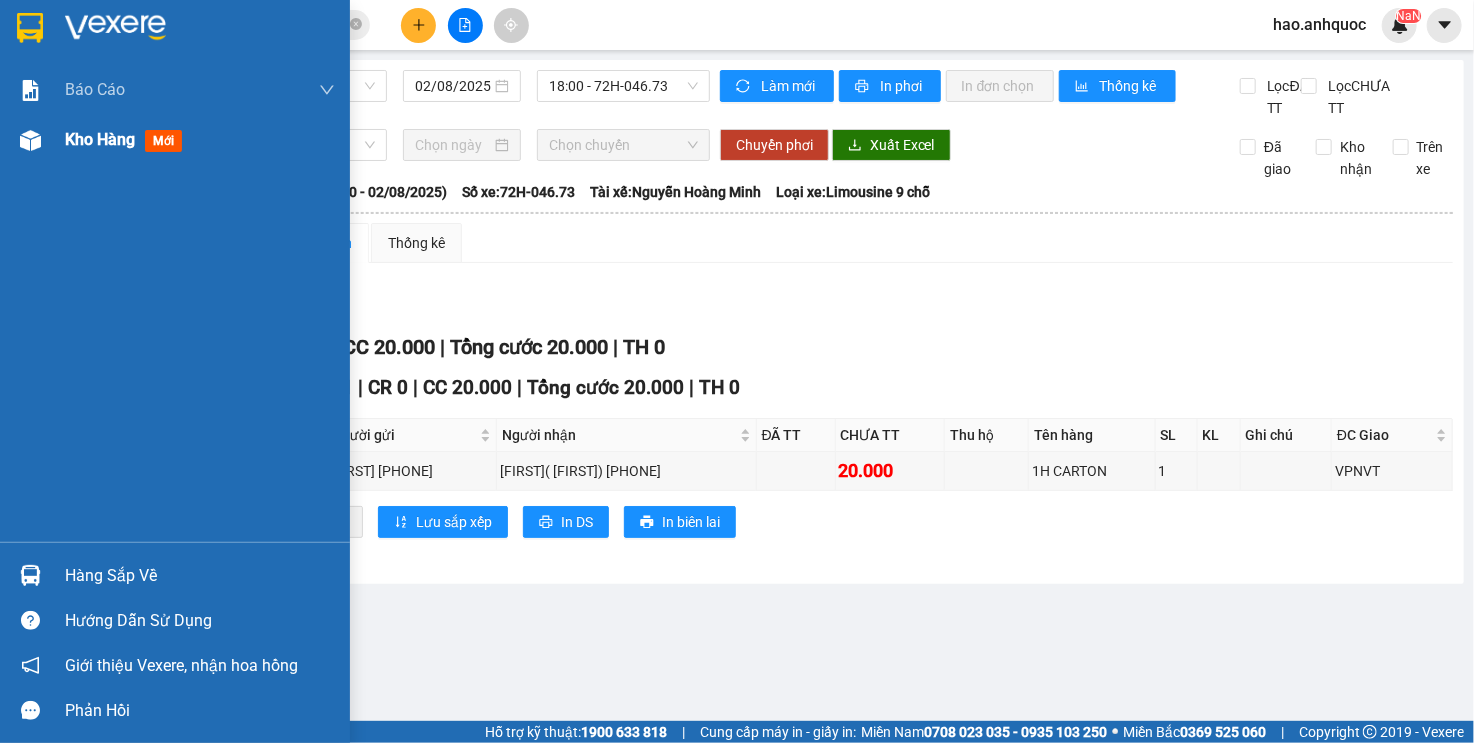click at bounding box center (30, 140) 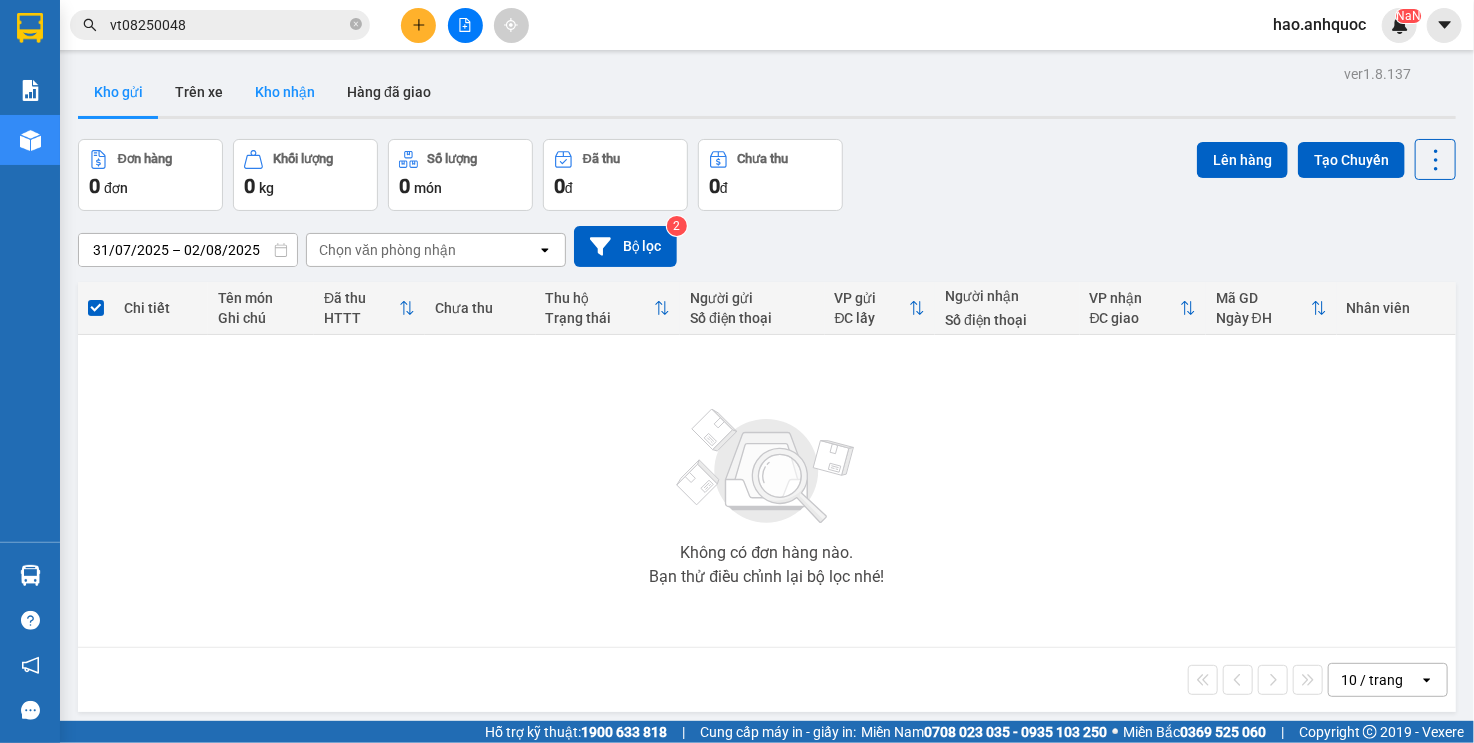 click on "Kho nhận" at bounding box center (285, 92) 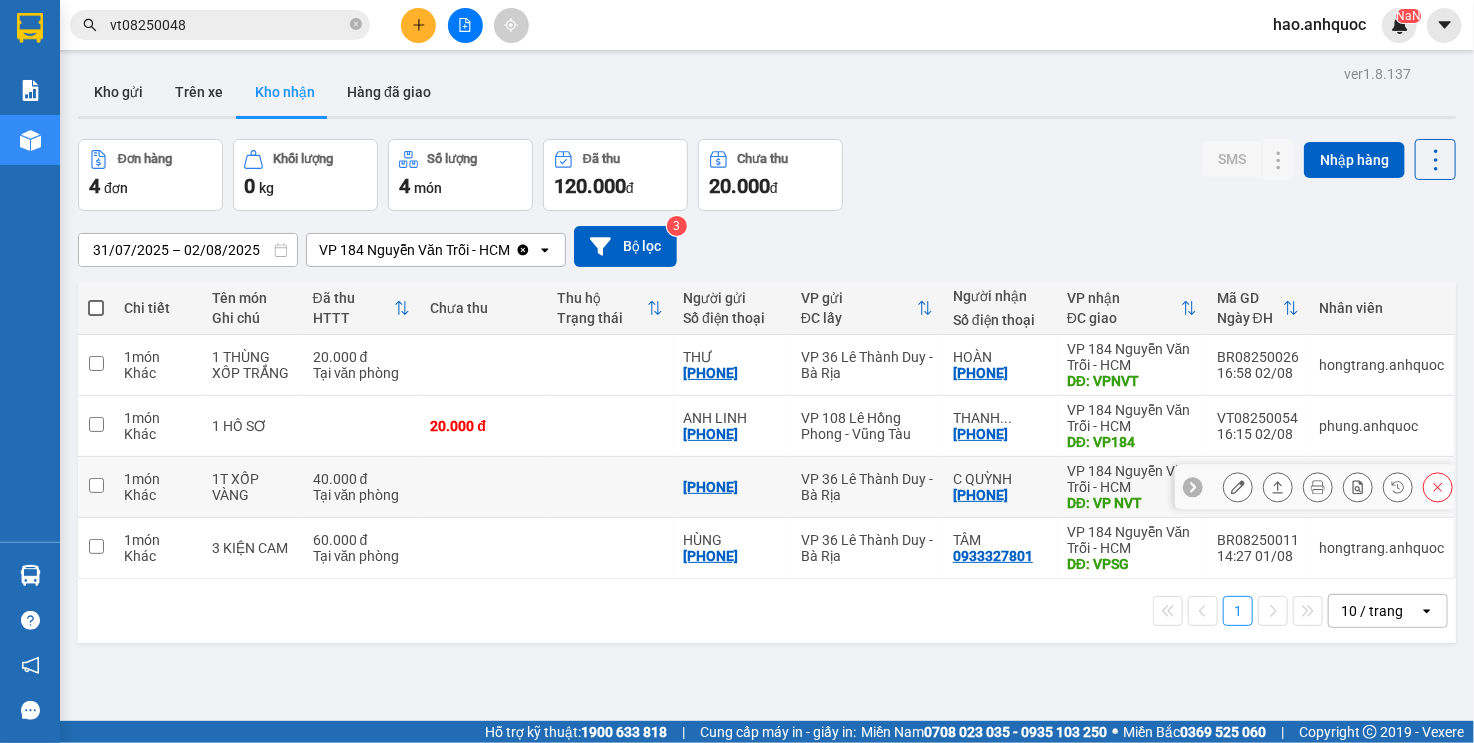 click 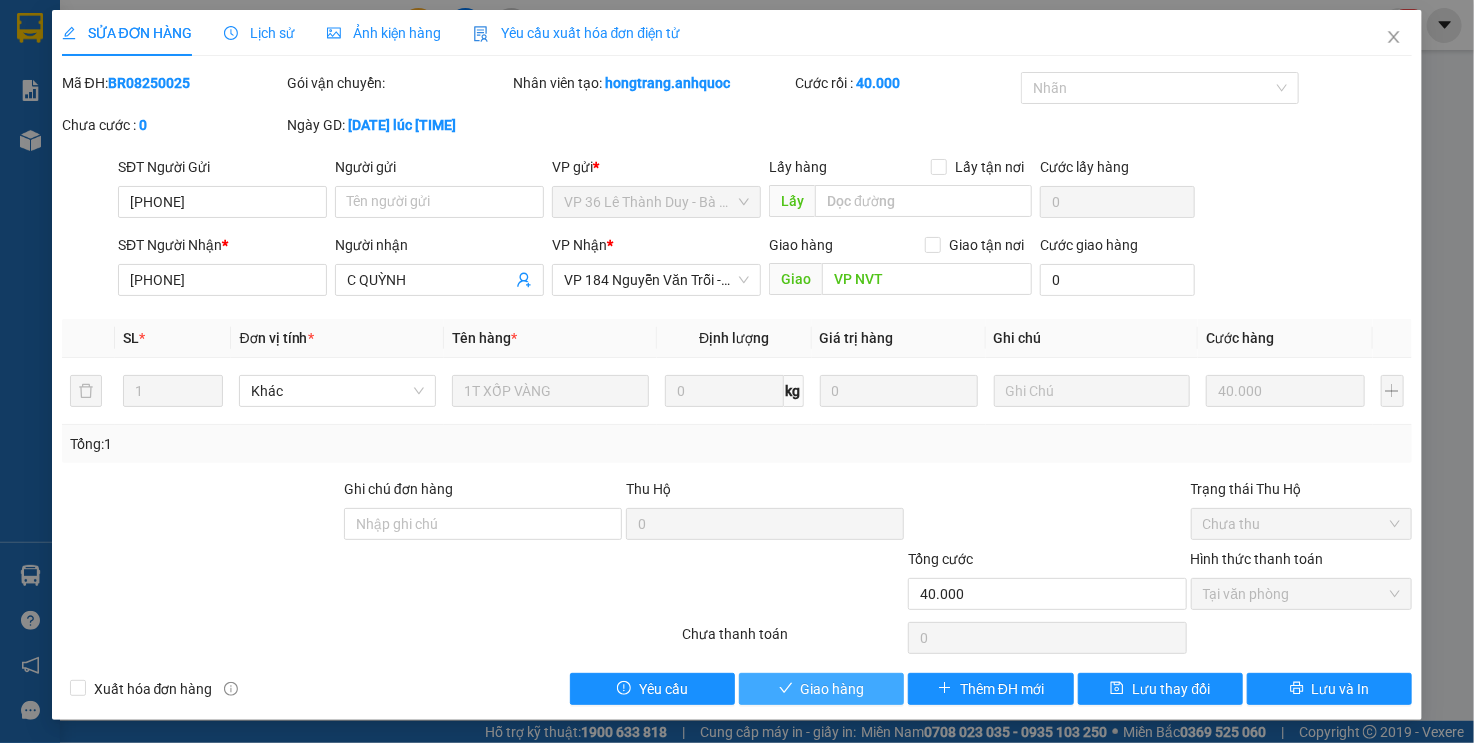 click on "Giao hàng" at bounding box center [833, 689] 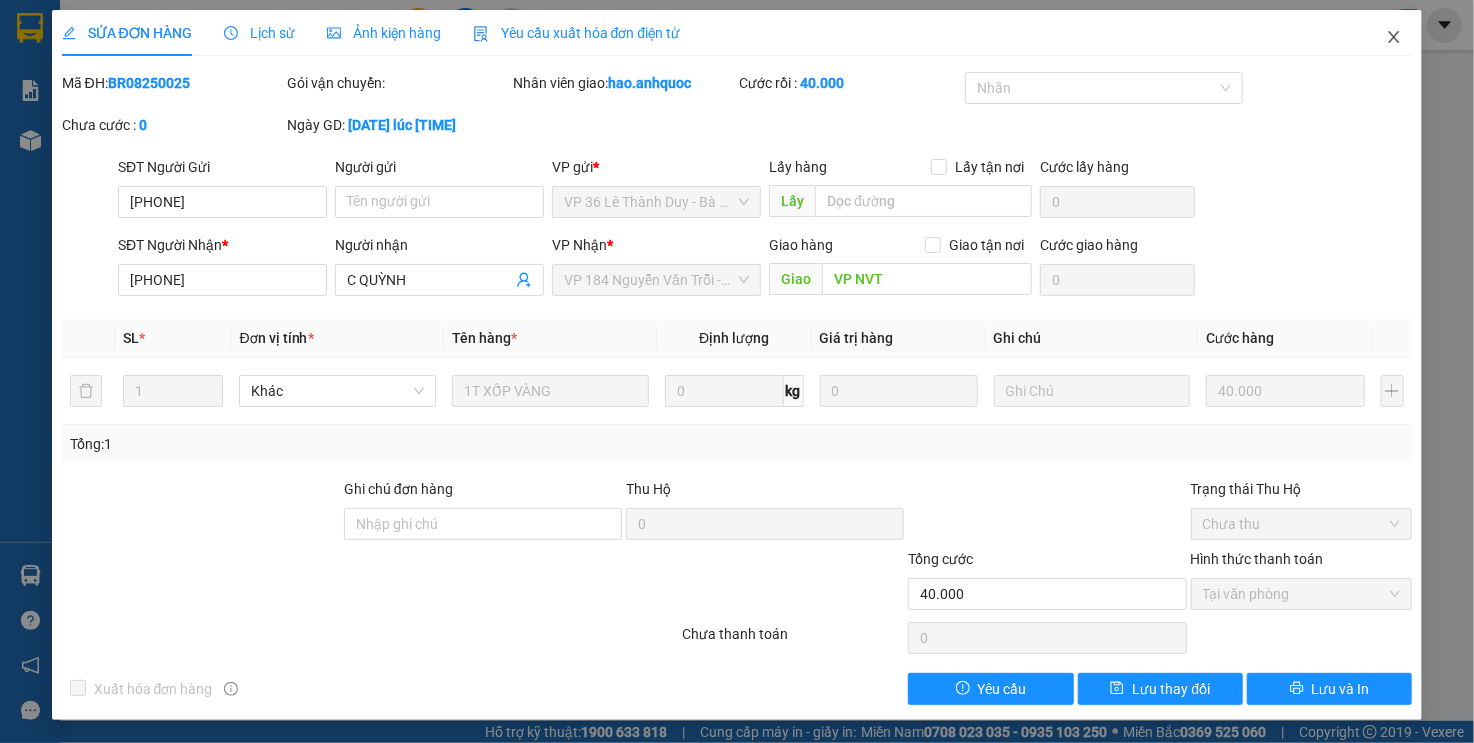 click 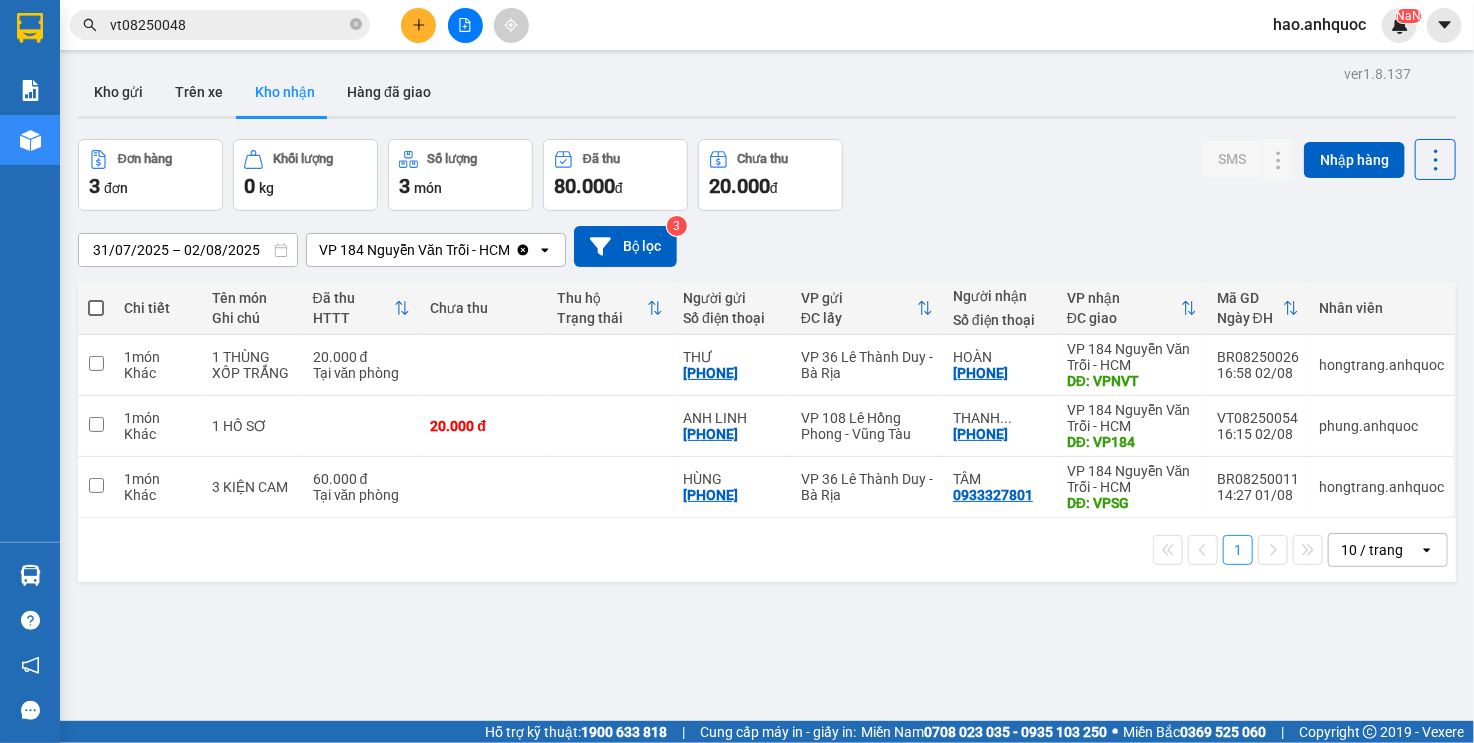 click at bounding box center (465, 25) 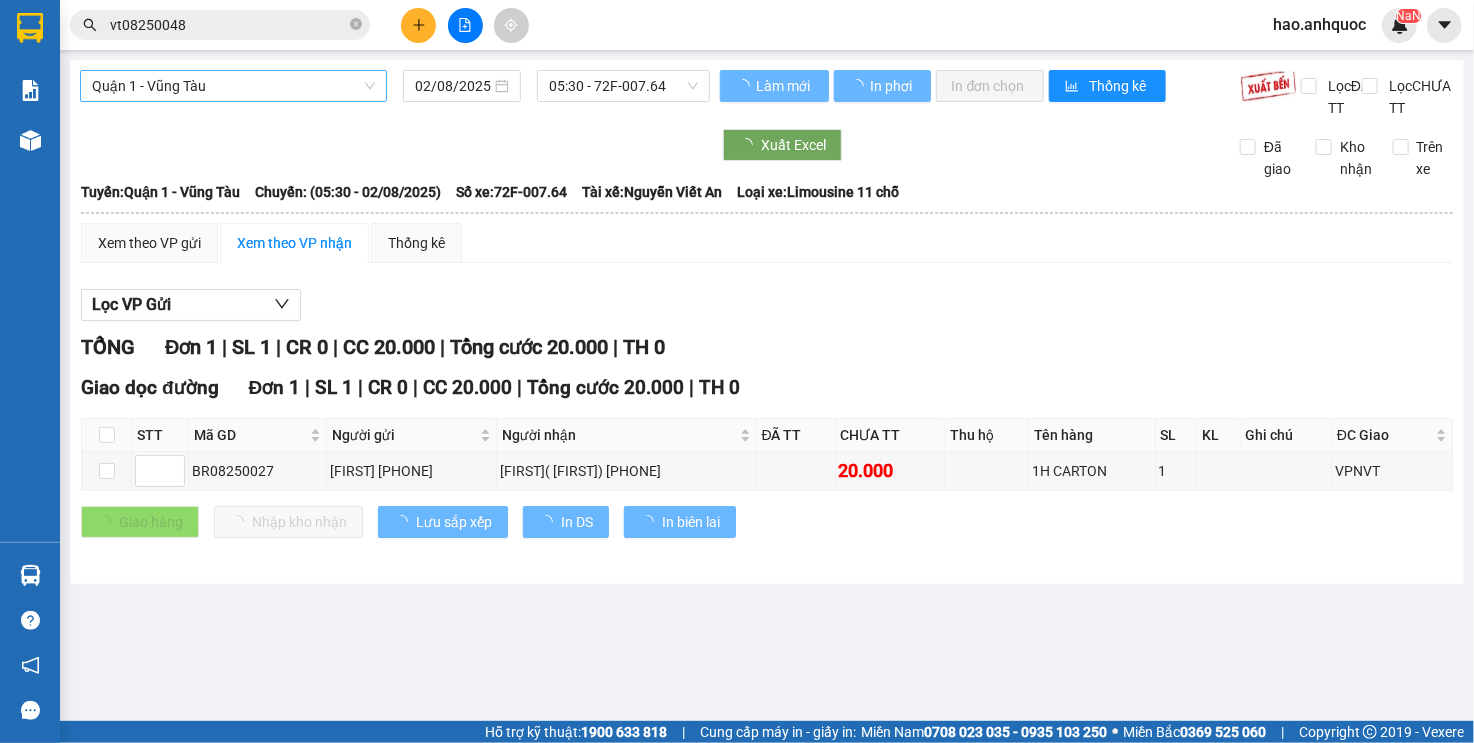 click on "Quận 1 - Vũng Tàu" at bounding box center [233, 86] 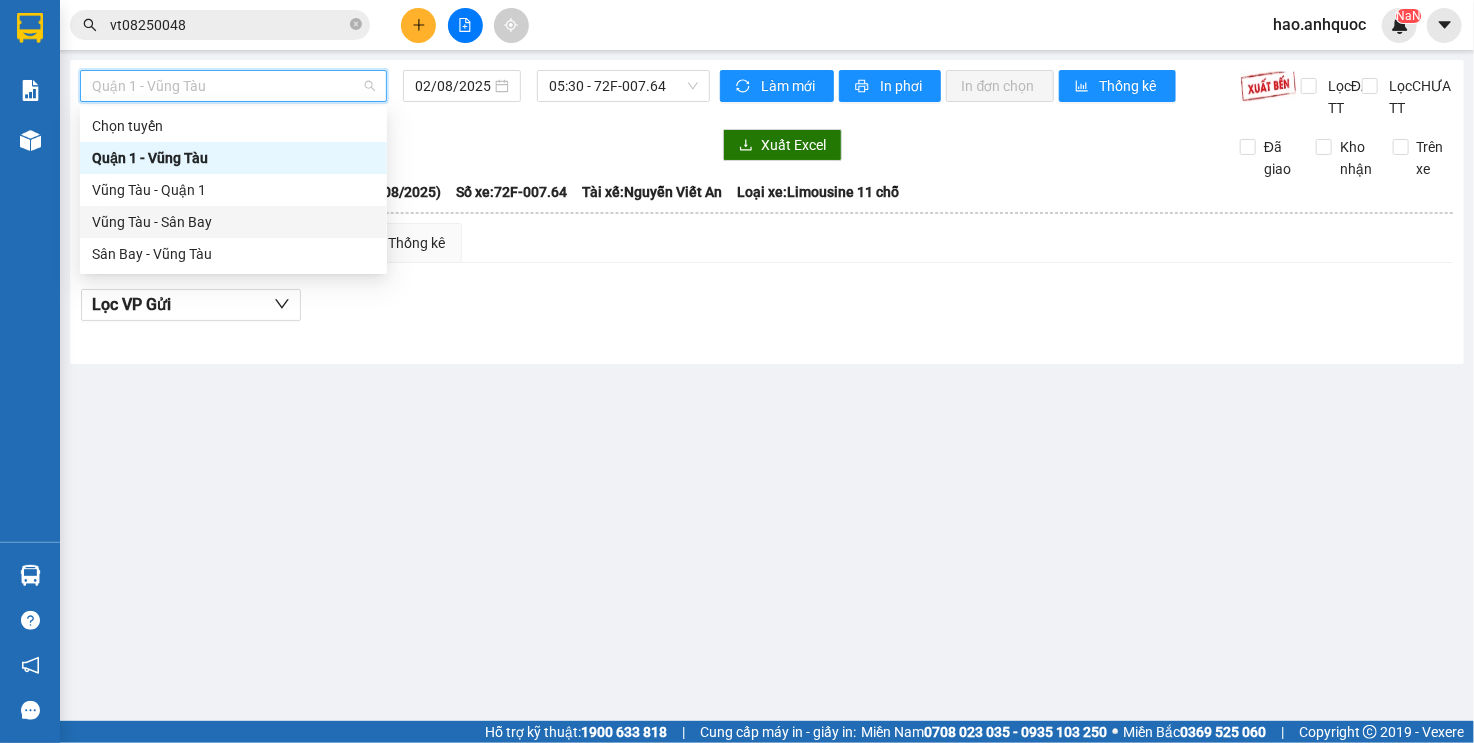 click on "Vũng Tàu - Sân Bay" at bounding box center (233, 222) 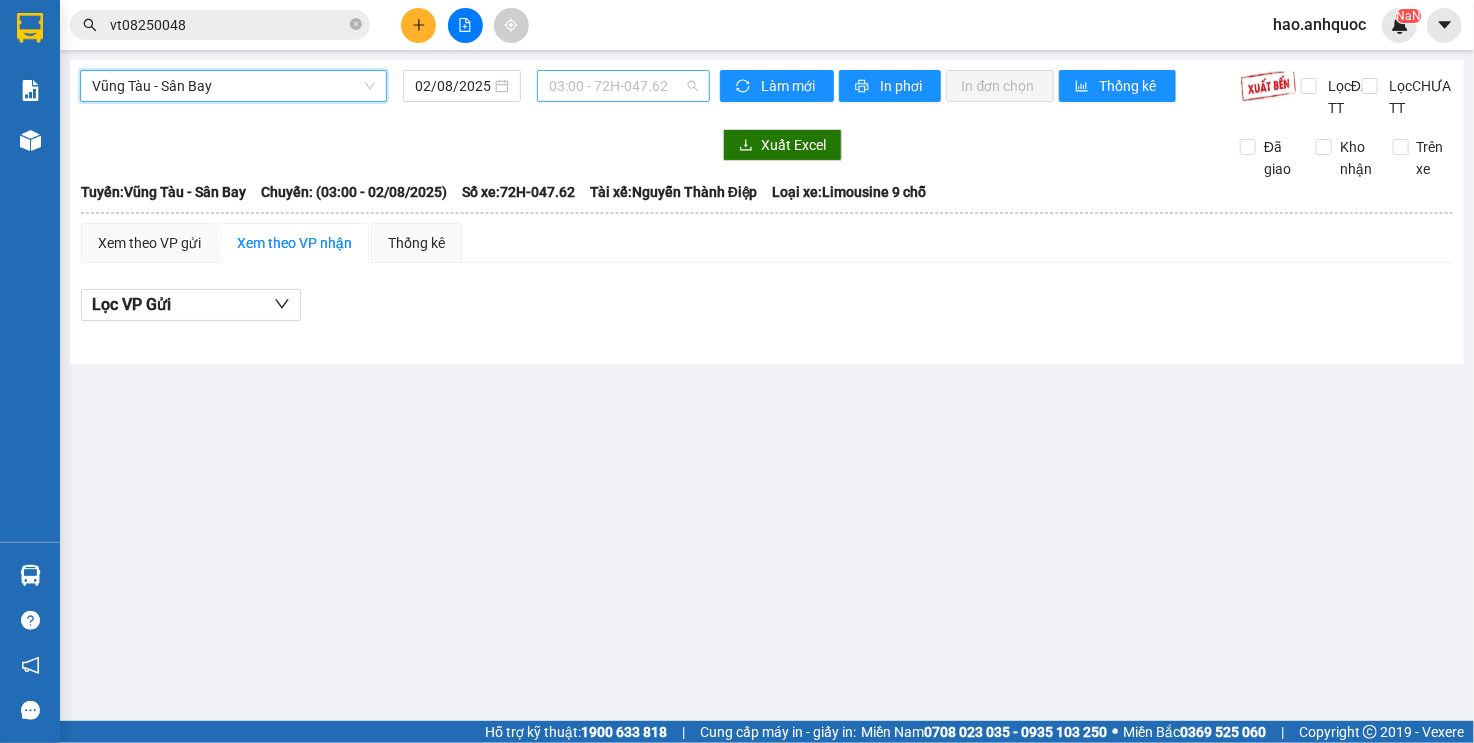 click on "03:00     - 72H-047.62" at bounding box center [623, 86] 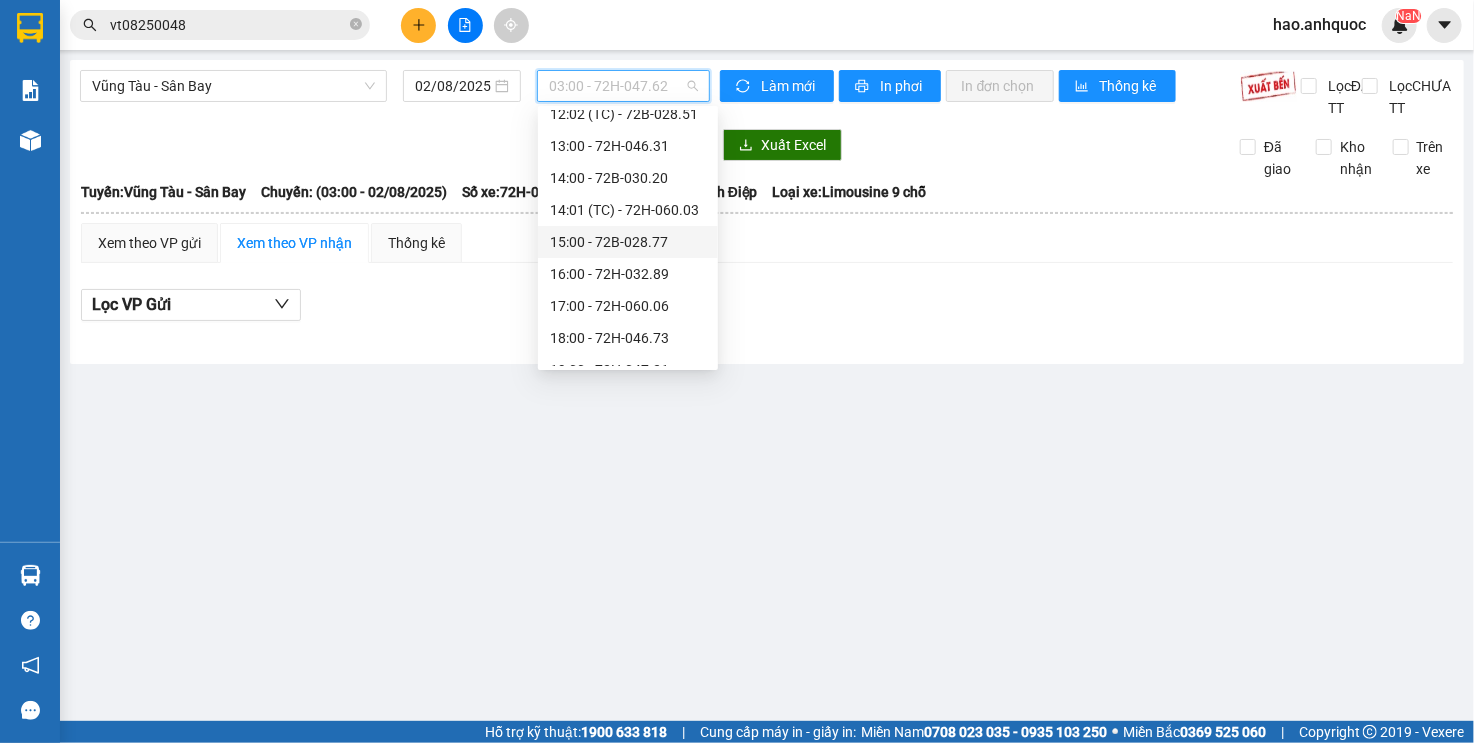 scroll, scrollTop: 768, scrollLeft: 0, axis: vertical 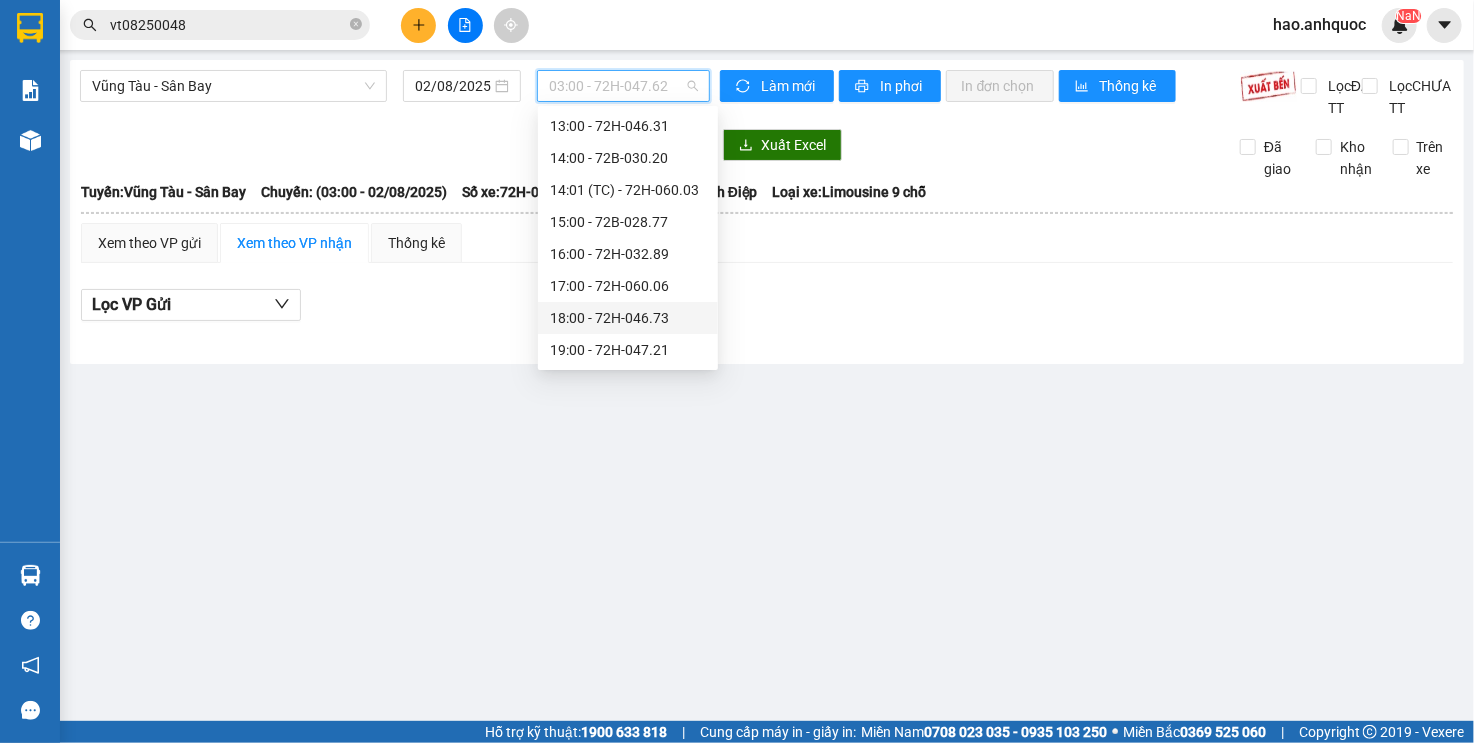 click on "[TIME]     - 72H-046.73" at bounding box center [628, 318] 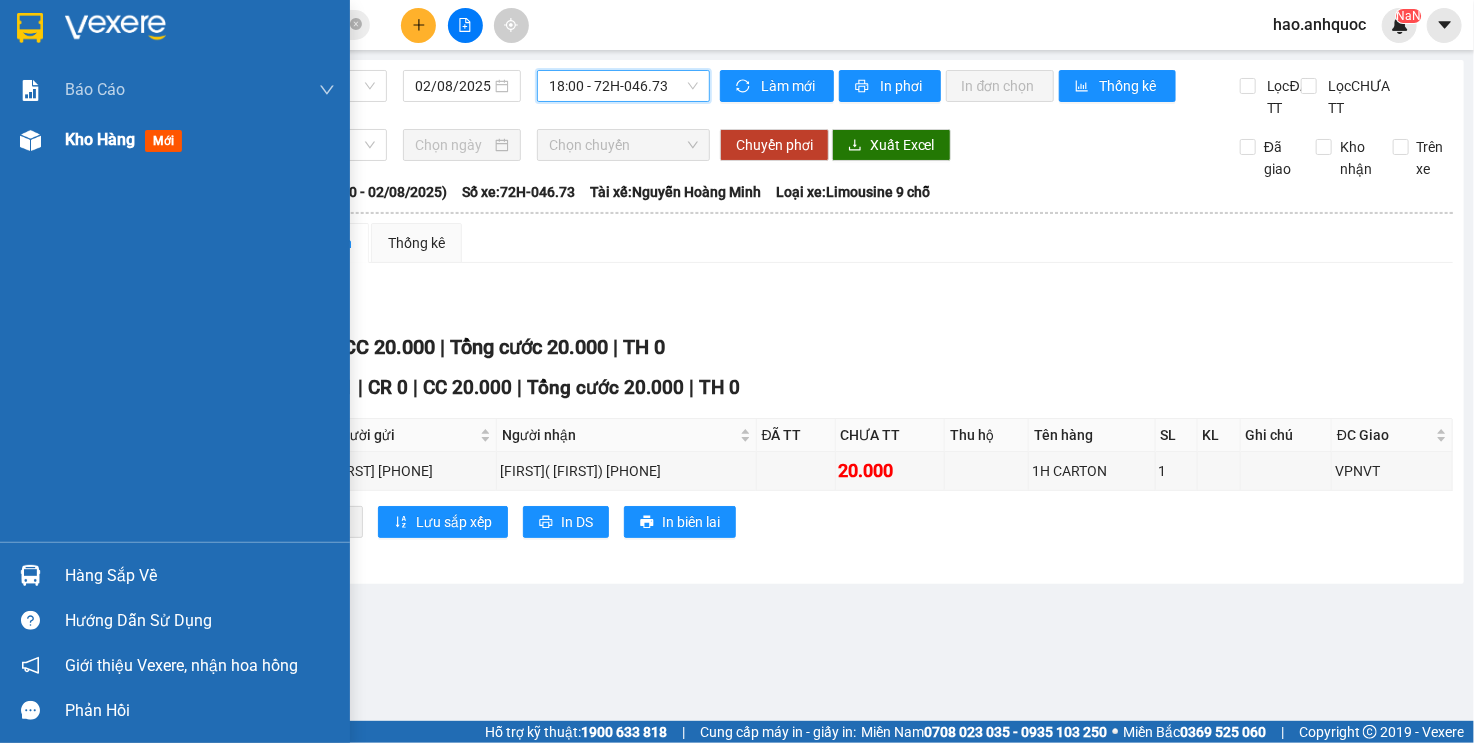 click on "Kho hàng mới" at bounding box center (175, 140) 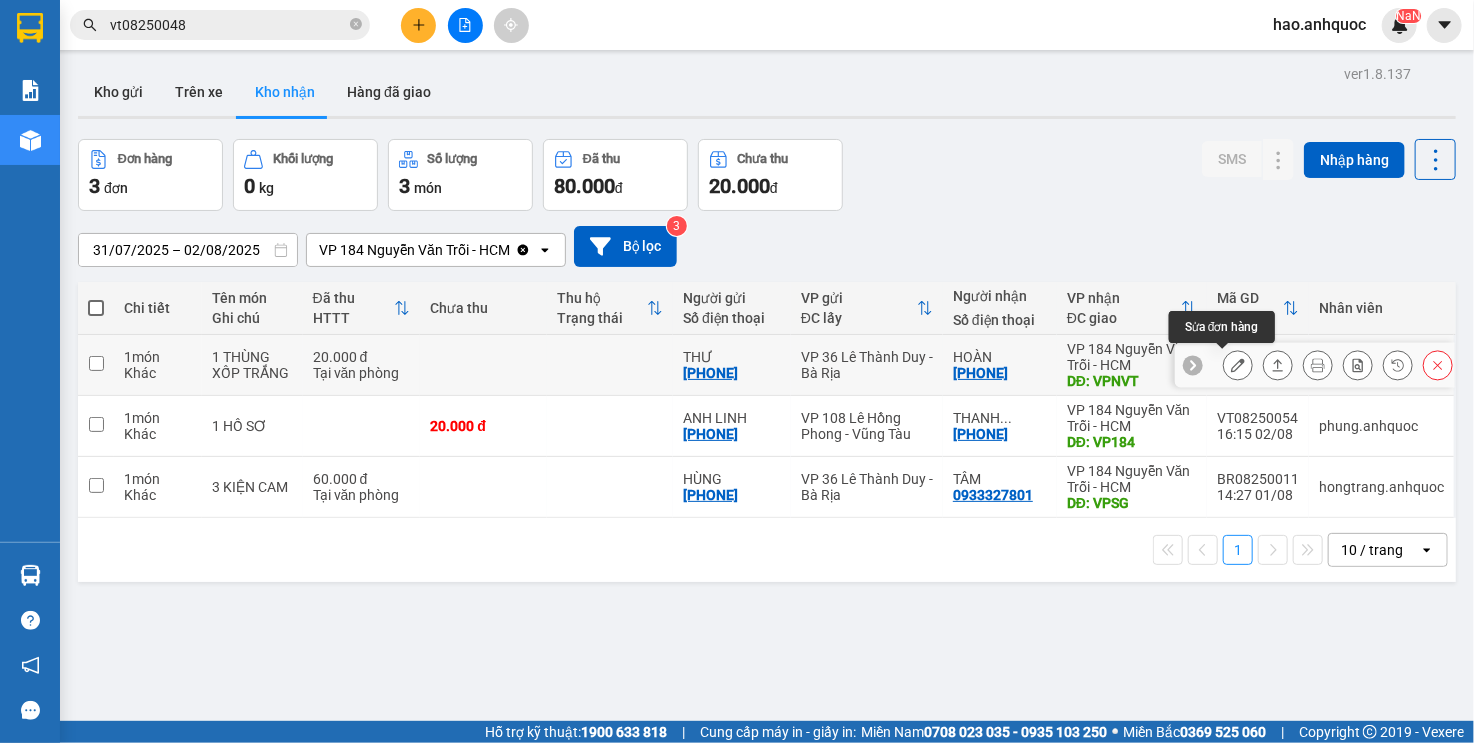 click at bounding box center [1238, 365] 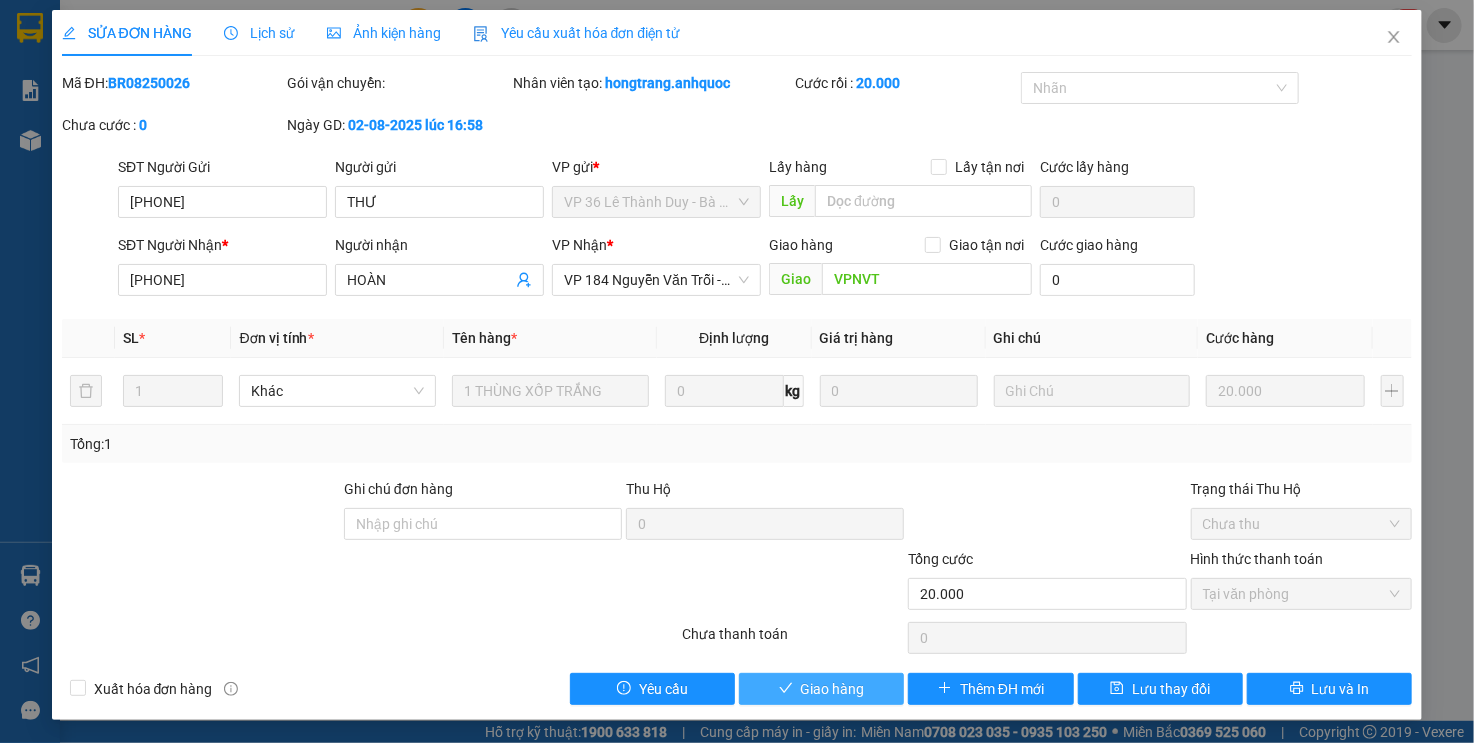 click on "Giao hàng" at bounding box center [833, 689] 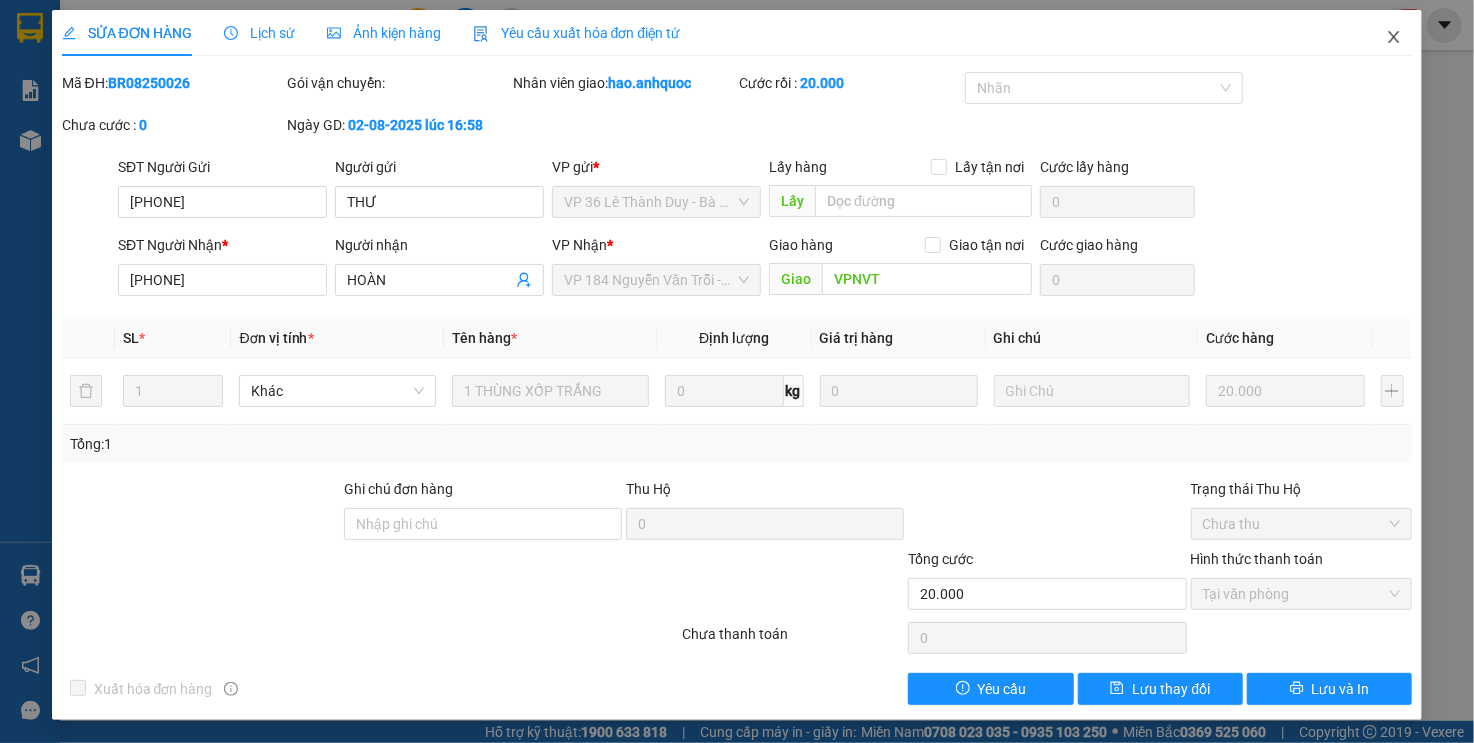 click 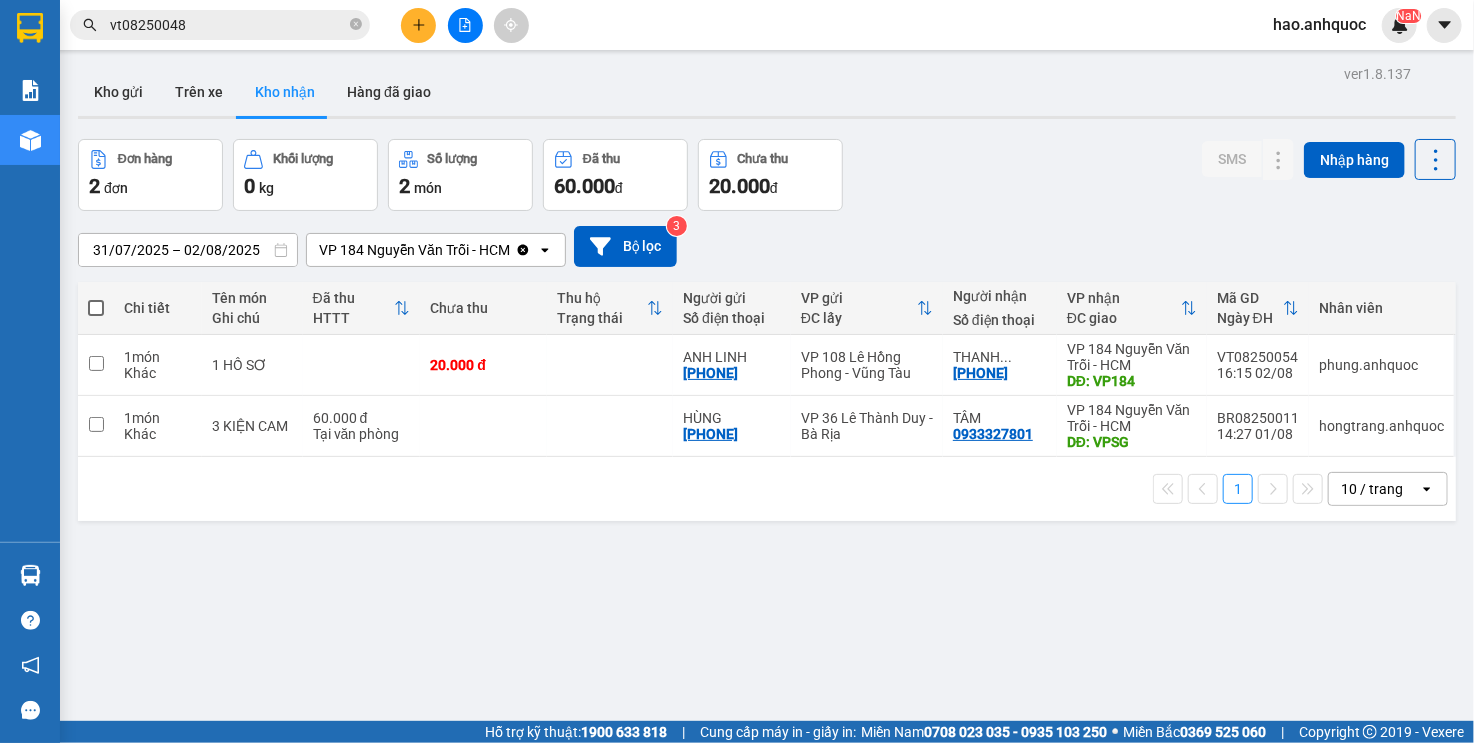 click 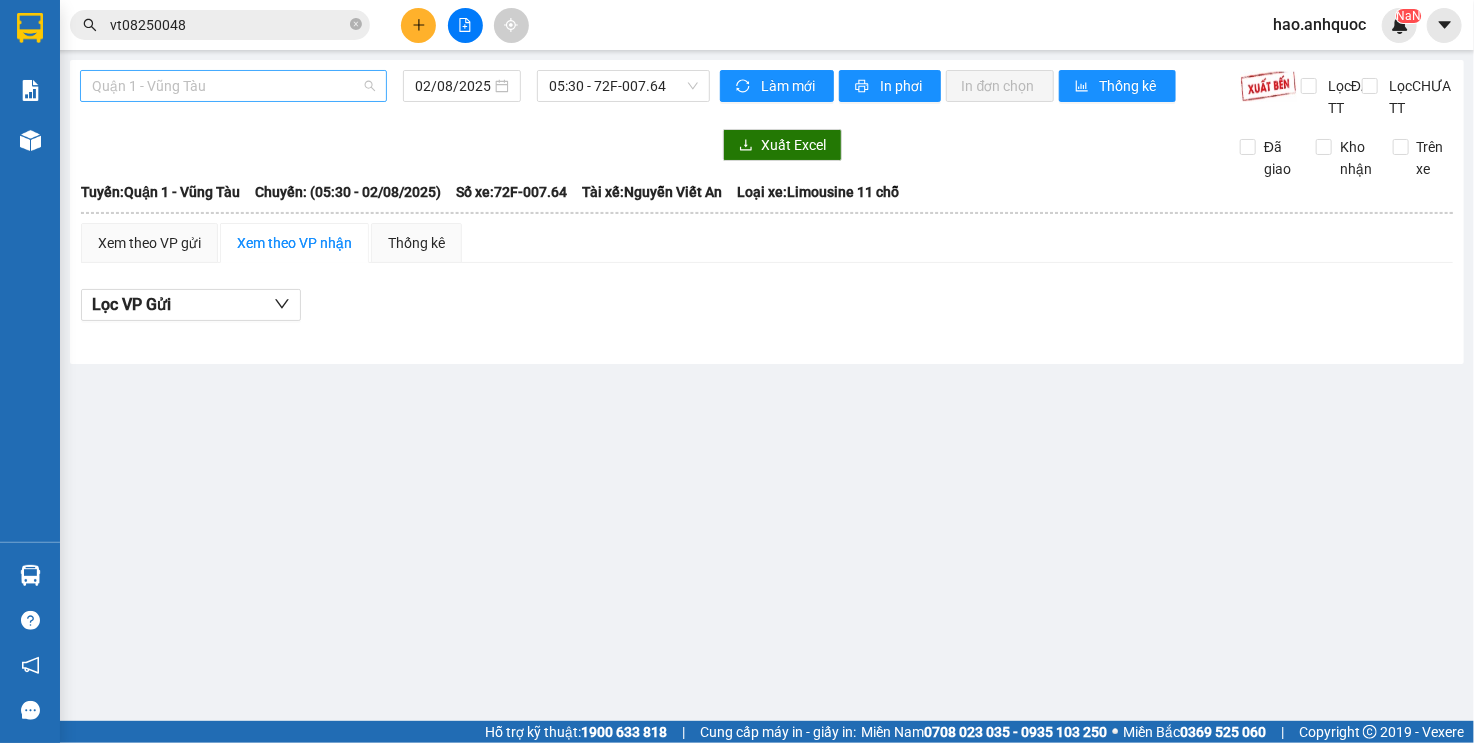 click on "Quận 1 - Vũng Tàu" at bounding box center [233, 86] 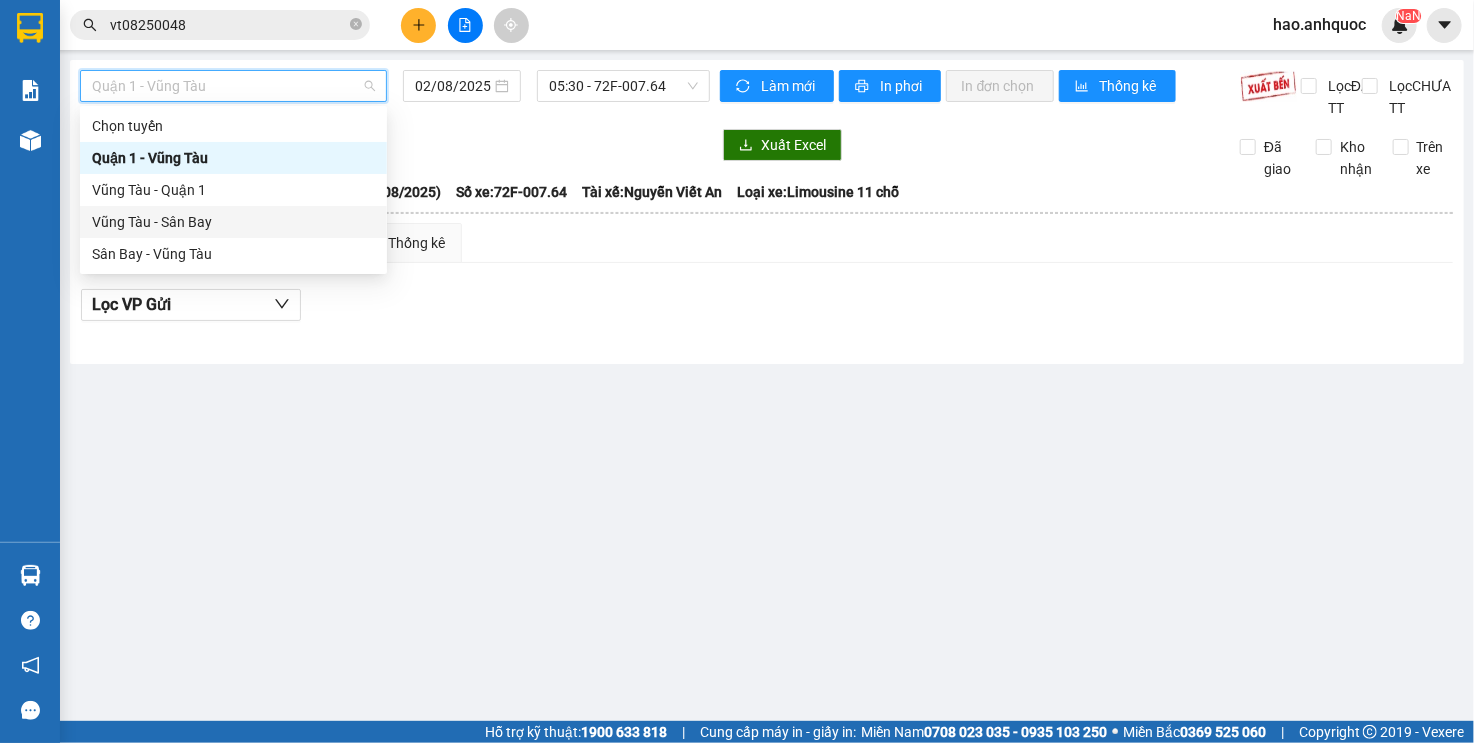click on "Vũng Tàu - Sân Bay" at bounding box center [233, 222] 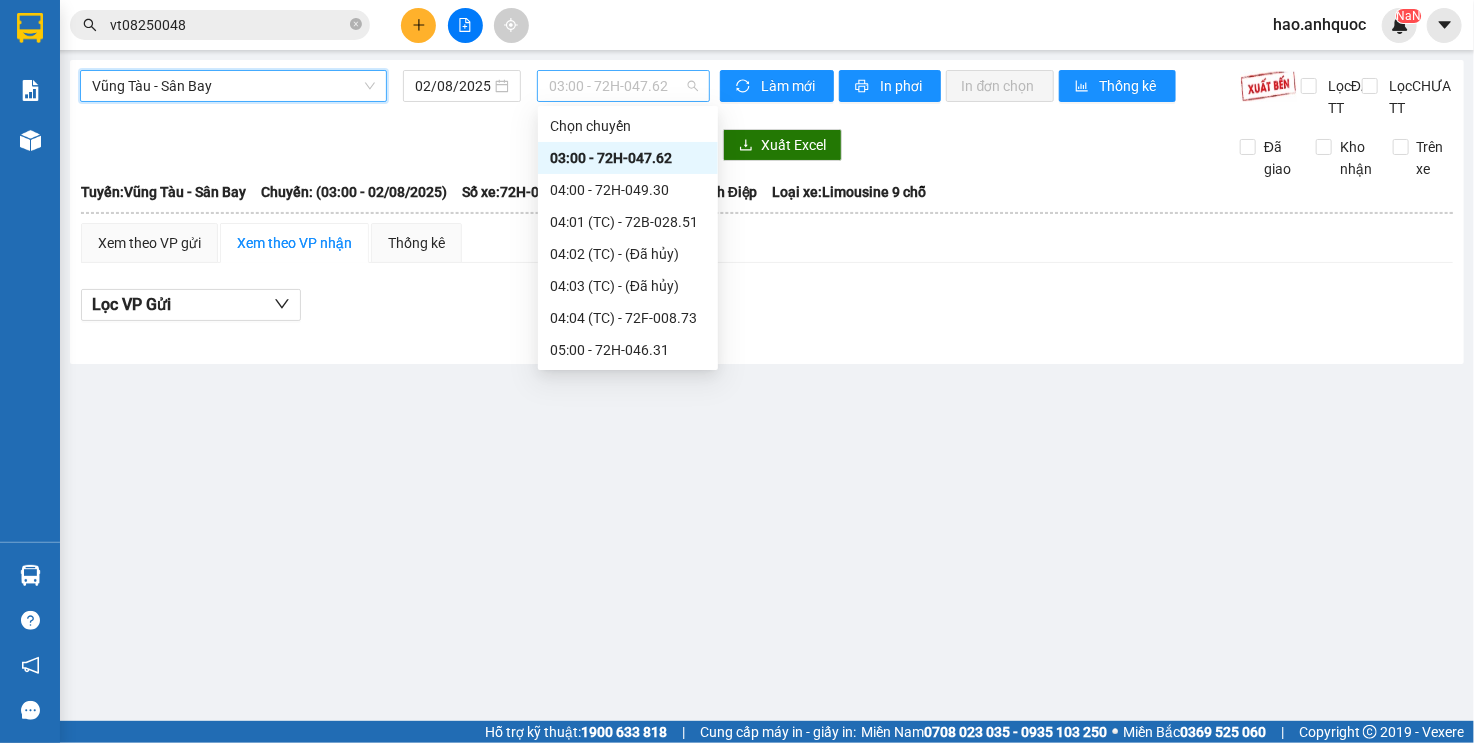 click on "03:00     - 72H-047.62" at bounding box center [623, 86] 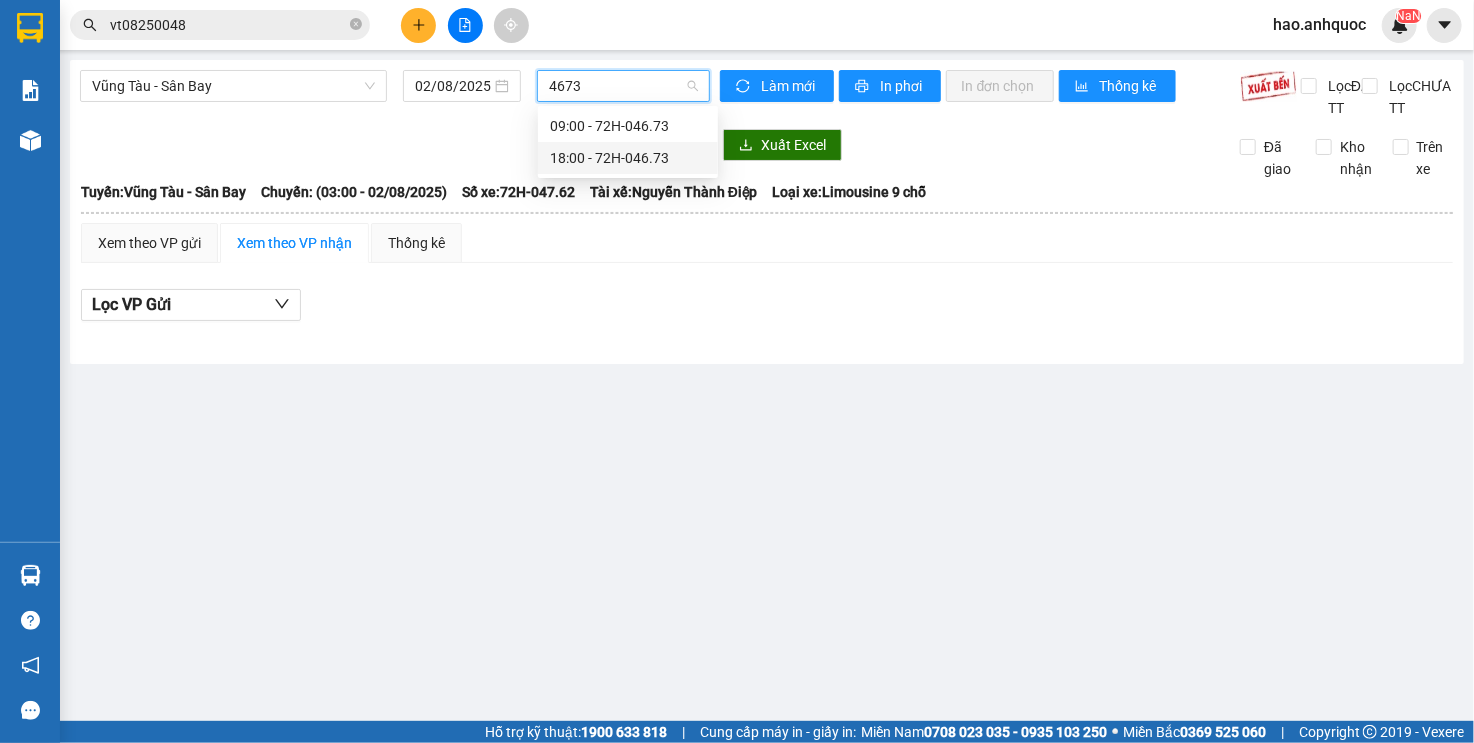 click on "[TIME]     - 72H-046.73" at bounding box center [628, 158] 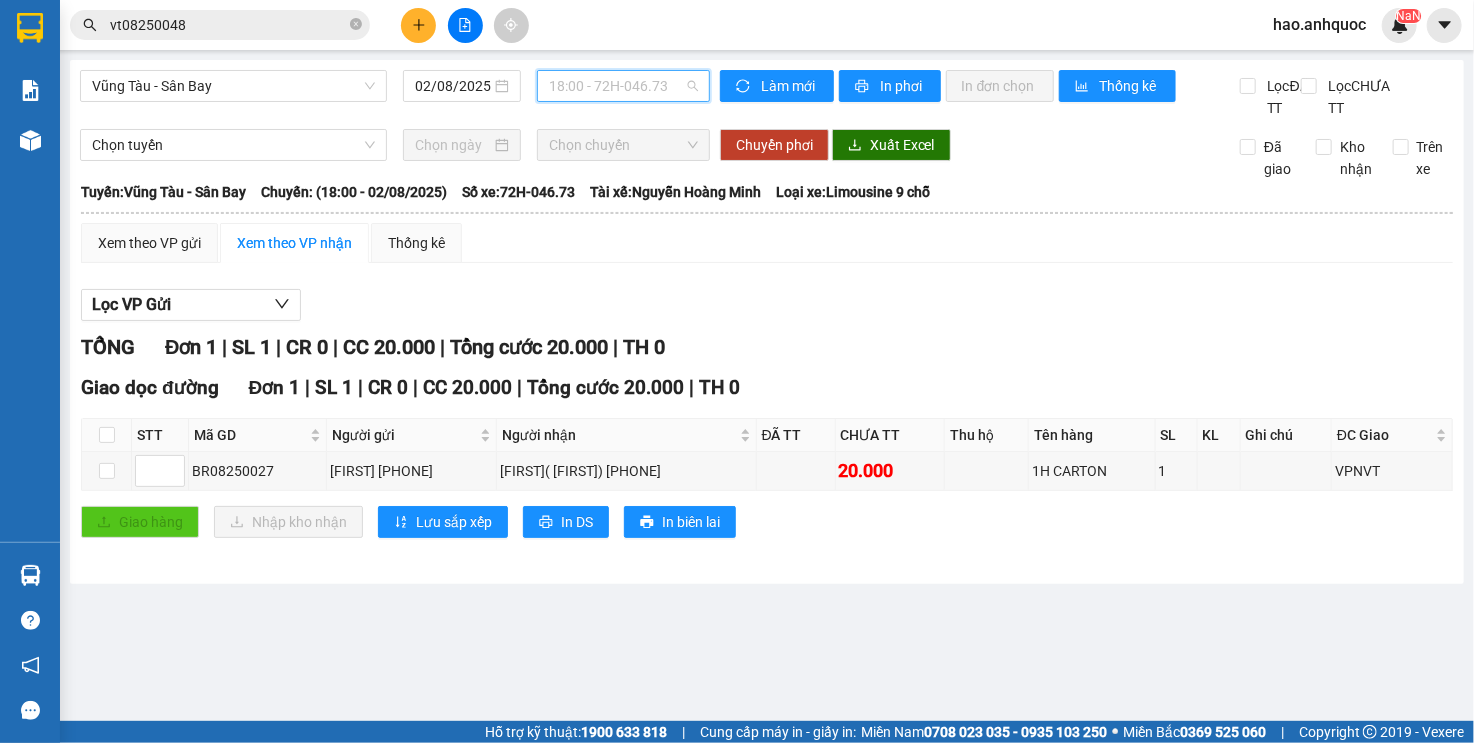 click on "[TIME]     - 72H-046.73" at bounding box center (623, 86) 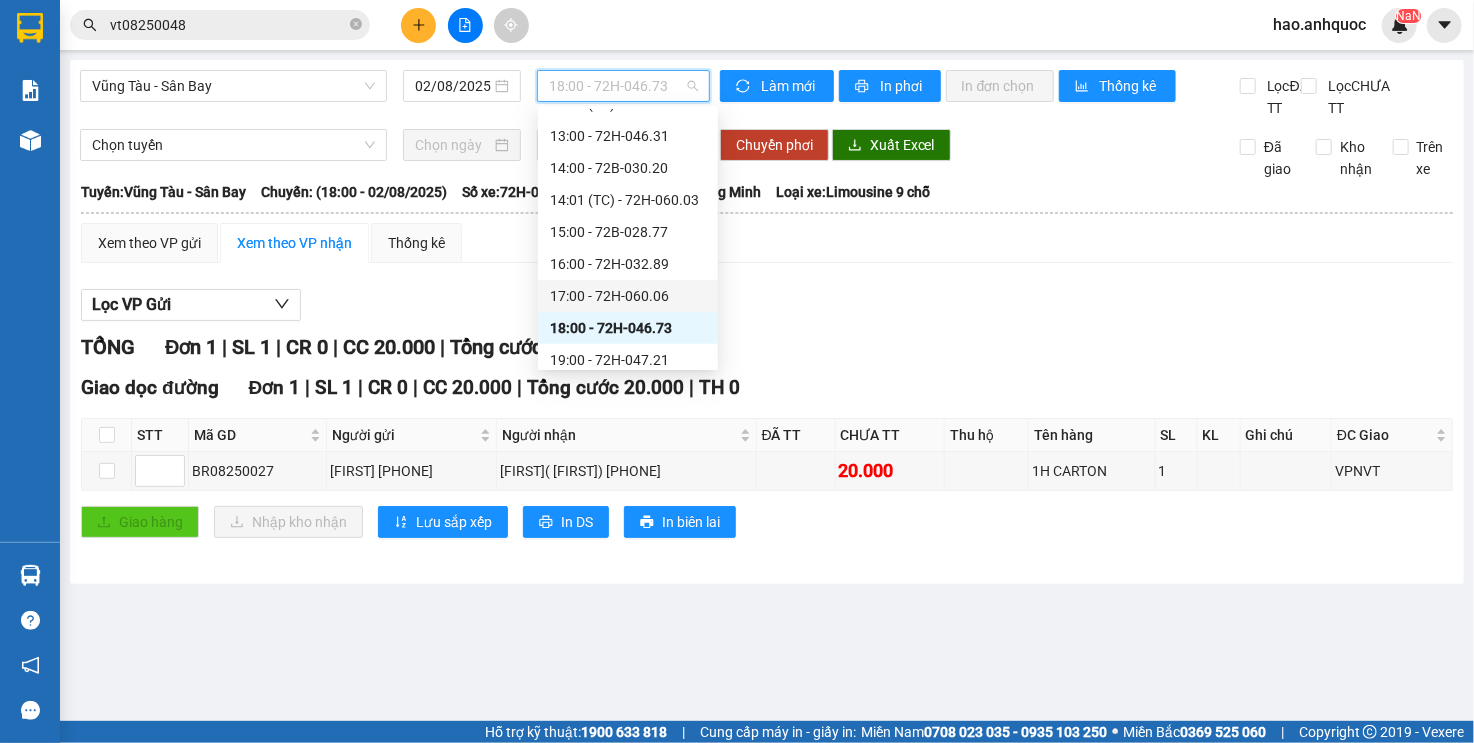 scroll, scrollTop: 768, scrollLeft: 0, axis: vertical 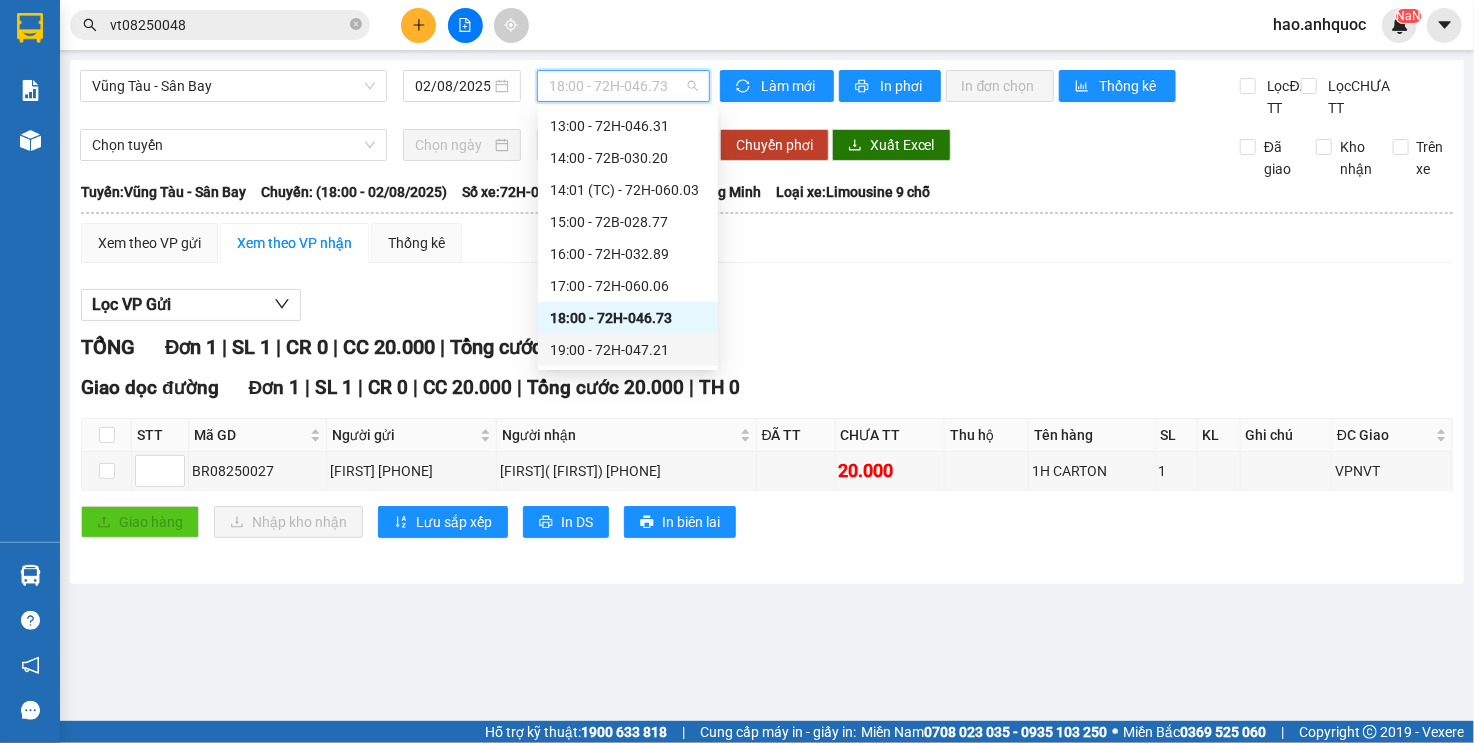 click on "[TIME]     - [NUMBER]" at bounding box center (628, 350) 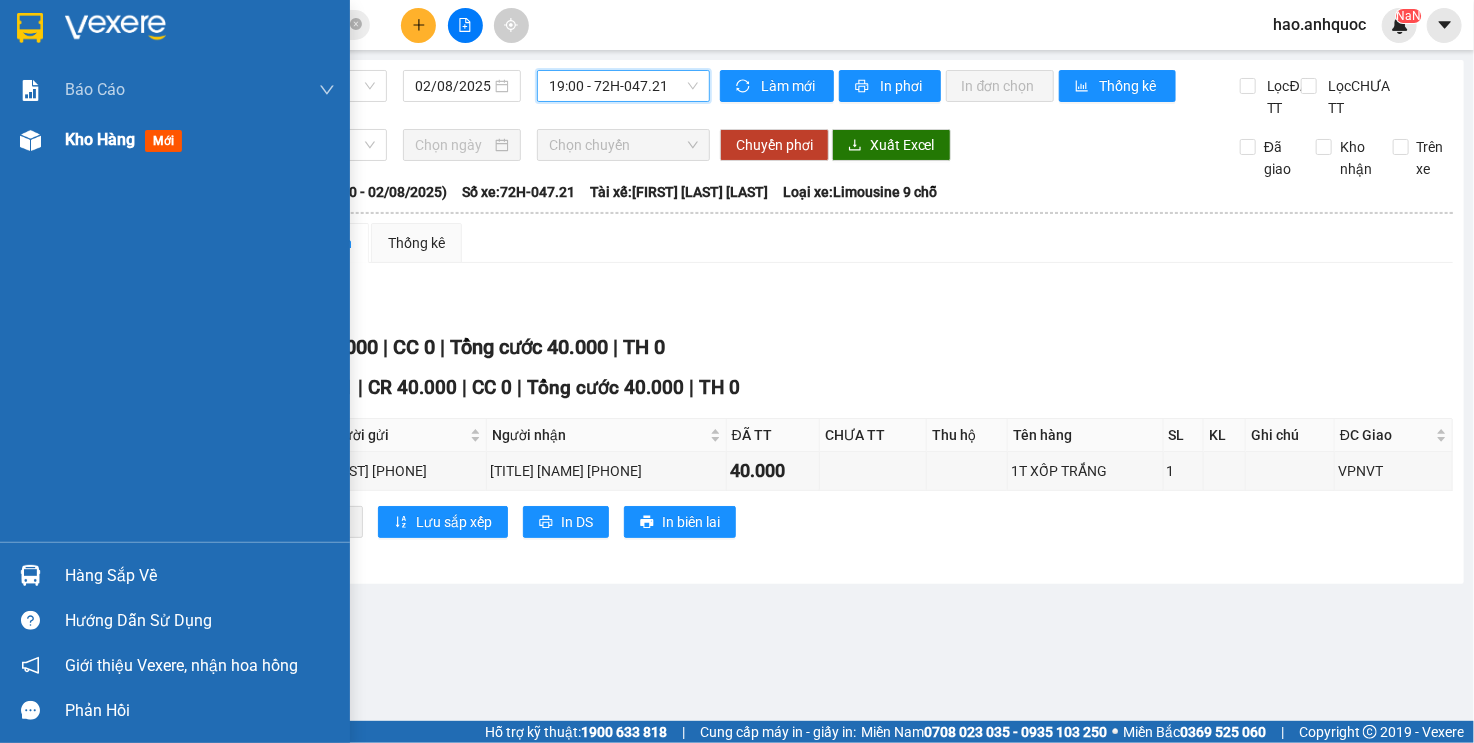 click at bounding box center (30, 140) 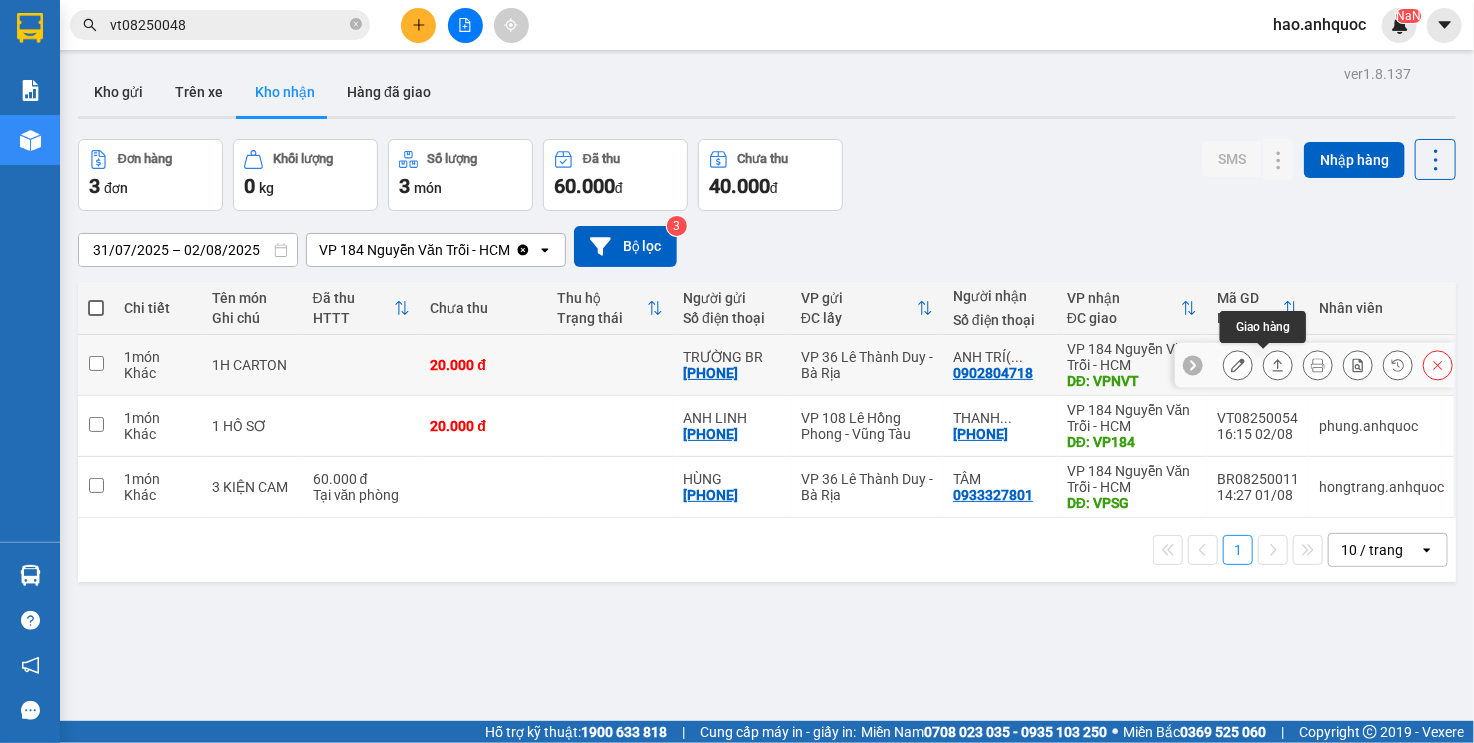 click 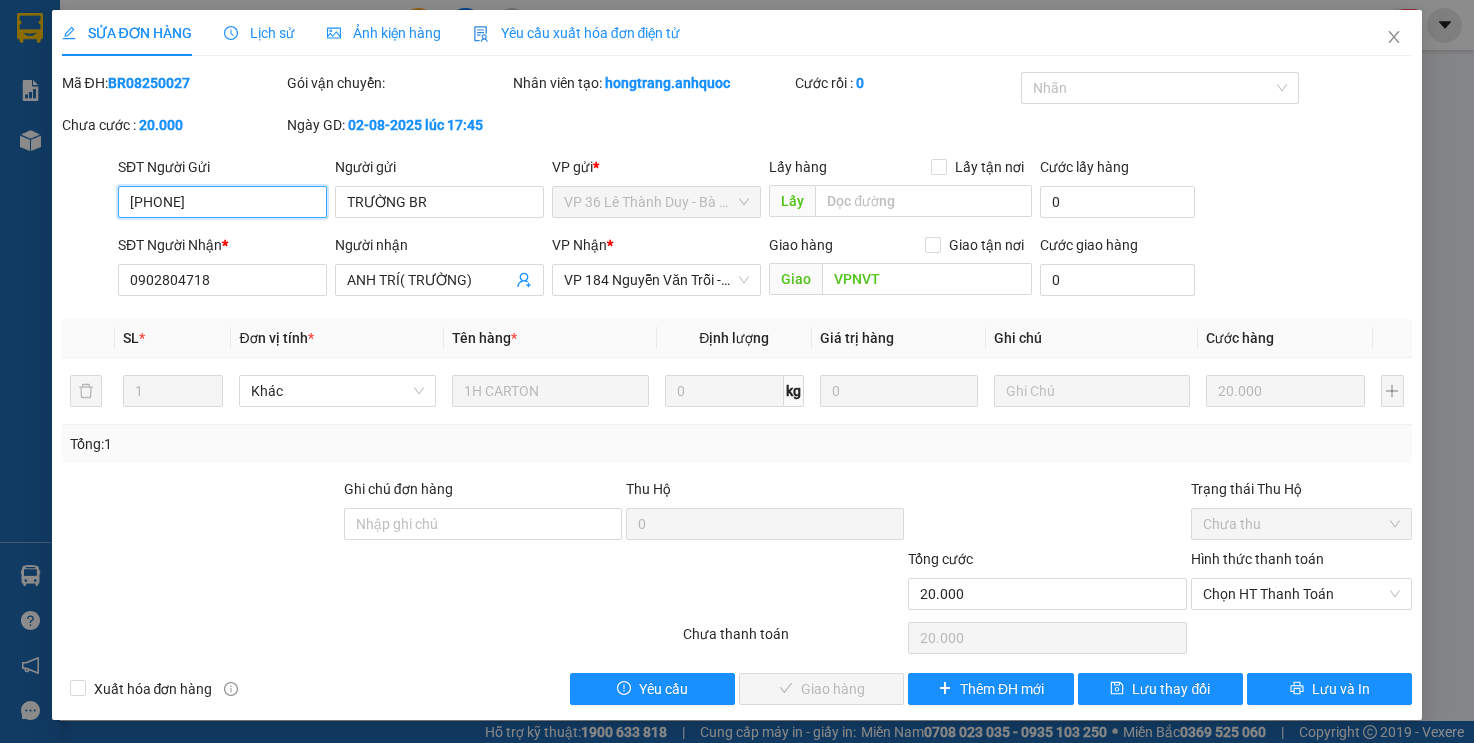 scroll, scrollTop: 0, scrollLeft: 0, axis: both 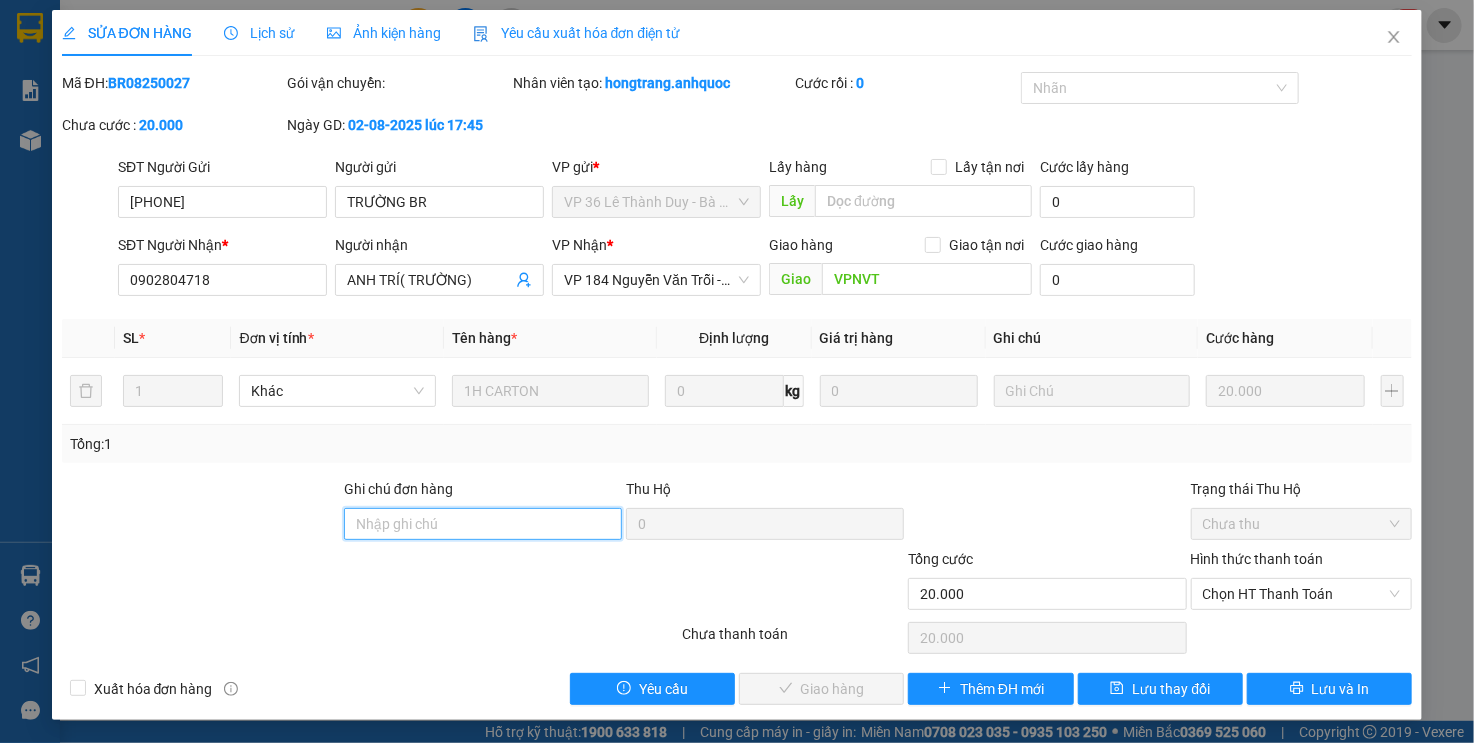 click on "Ghi chú đơn hàng" at bounding box center [483, 524] 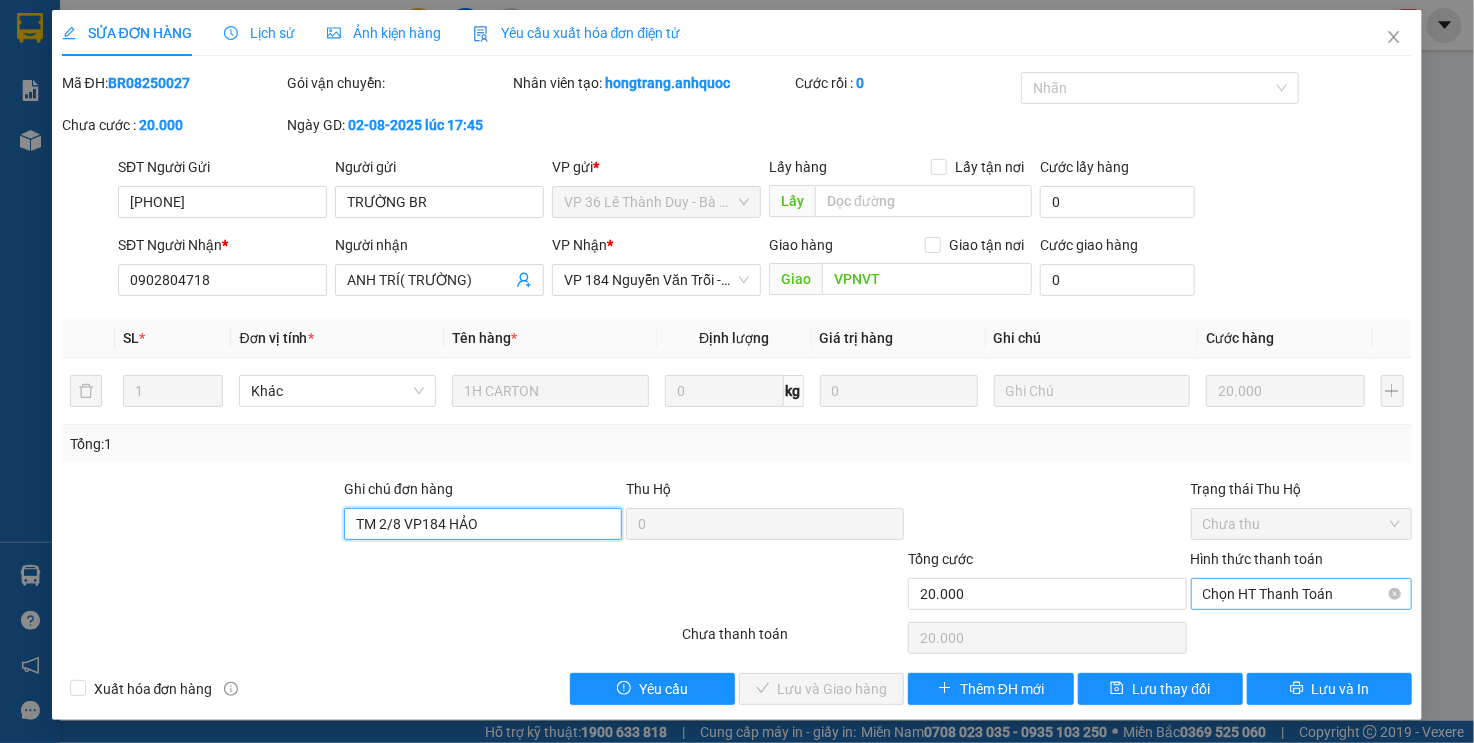 click on "Chọn HT Thanh Toán" at bounding box center (1302, 594) 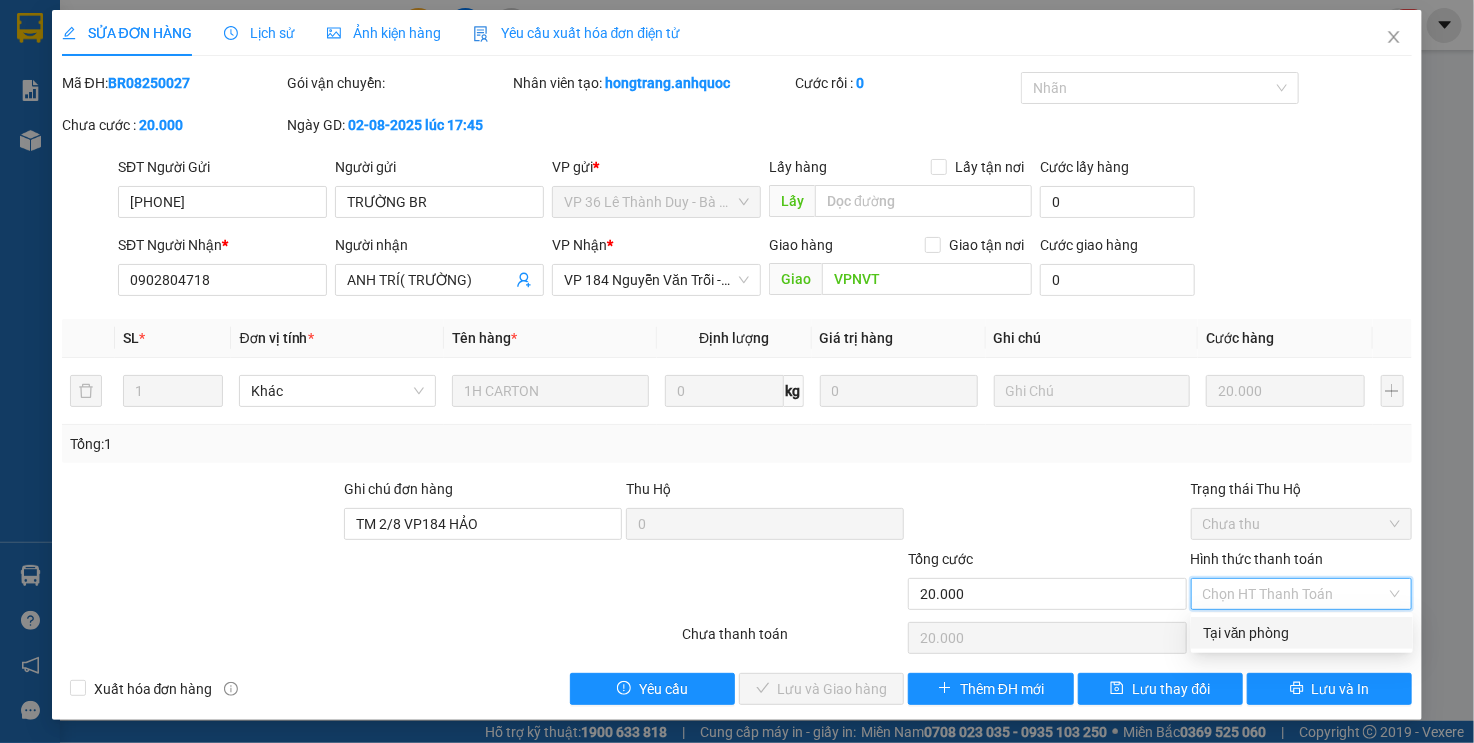 click on "Tại văn phòng" at bounding box center (1302, 633) 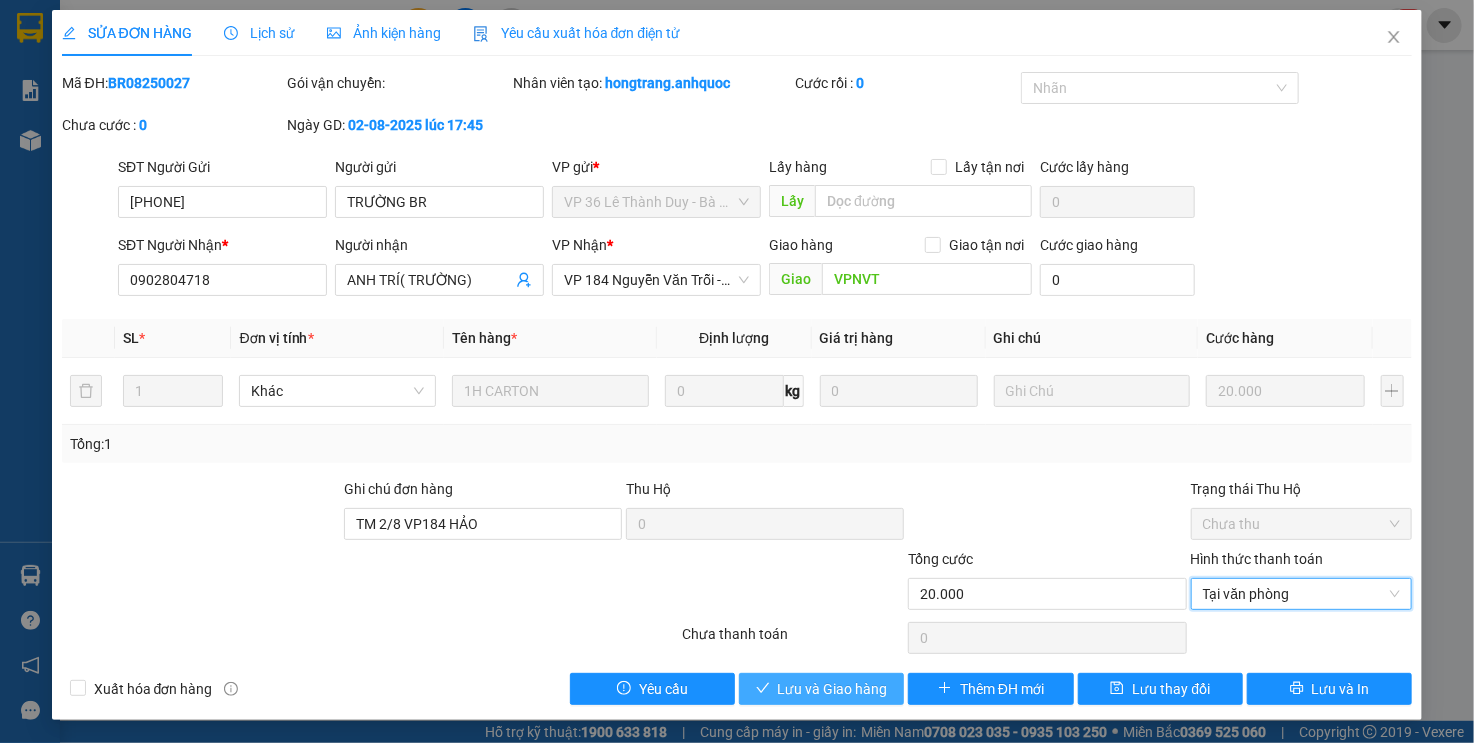 click on "Lưu và Giao hàng" at bounding box center (833, 689) 